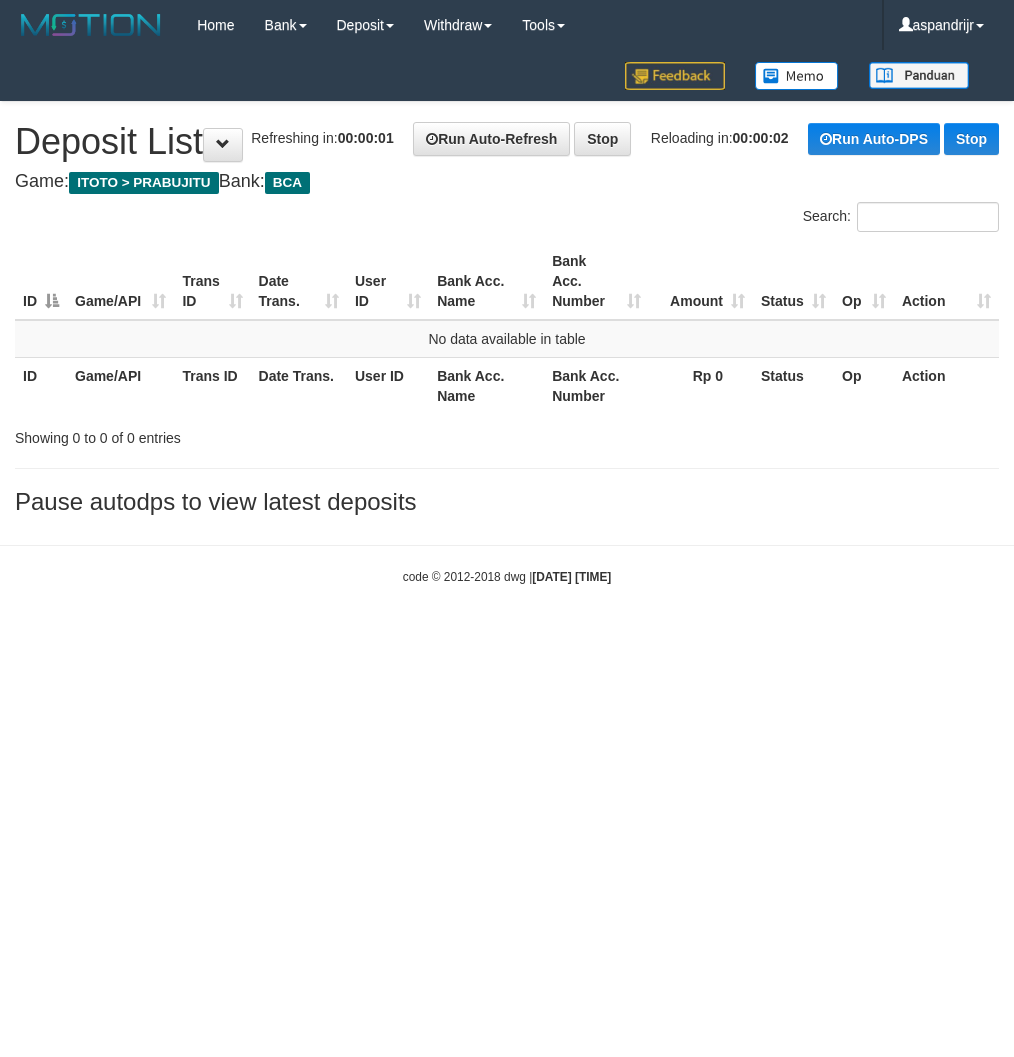 scroll, scrollTop: 0, scrollLeft: 0, axis: both 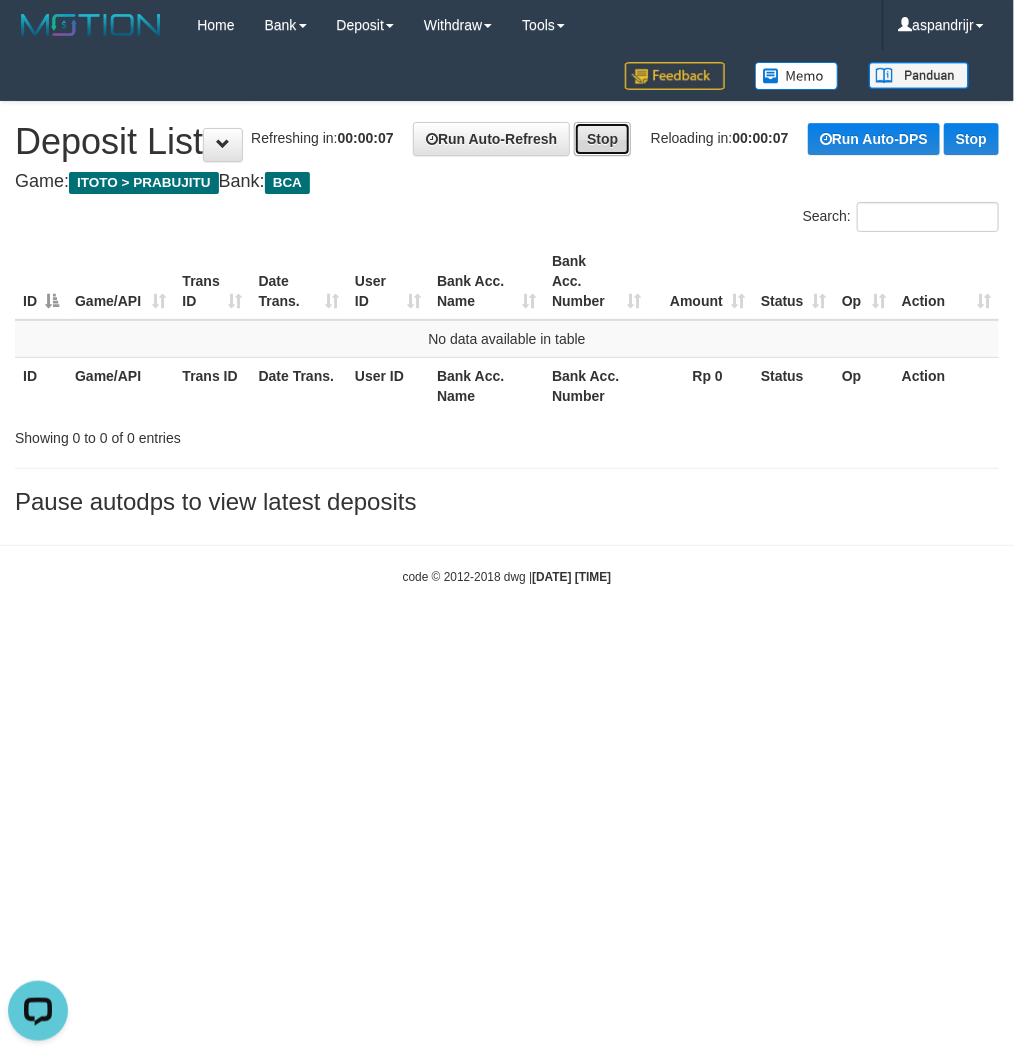 click on "Stop" at bounding box center [602, 139] 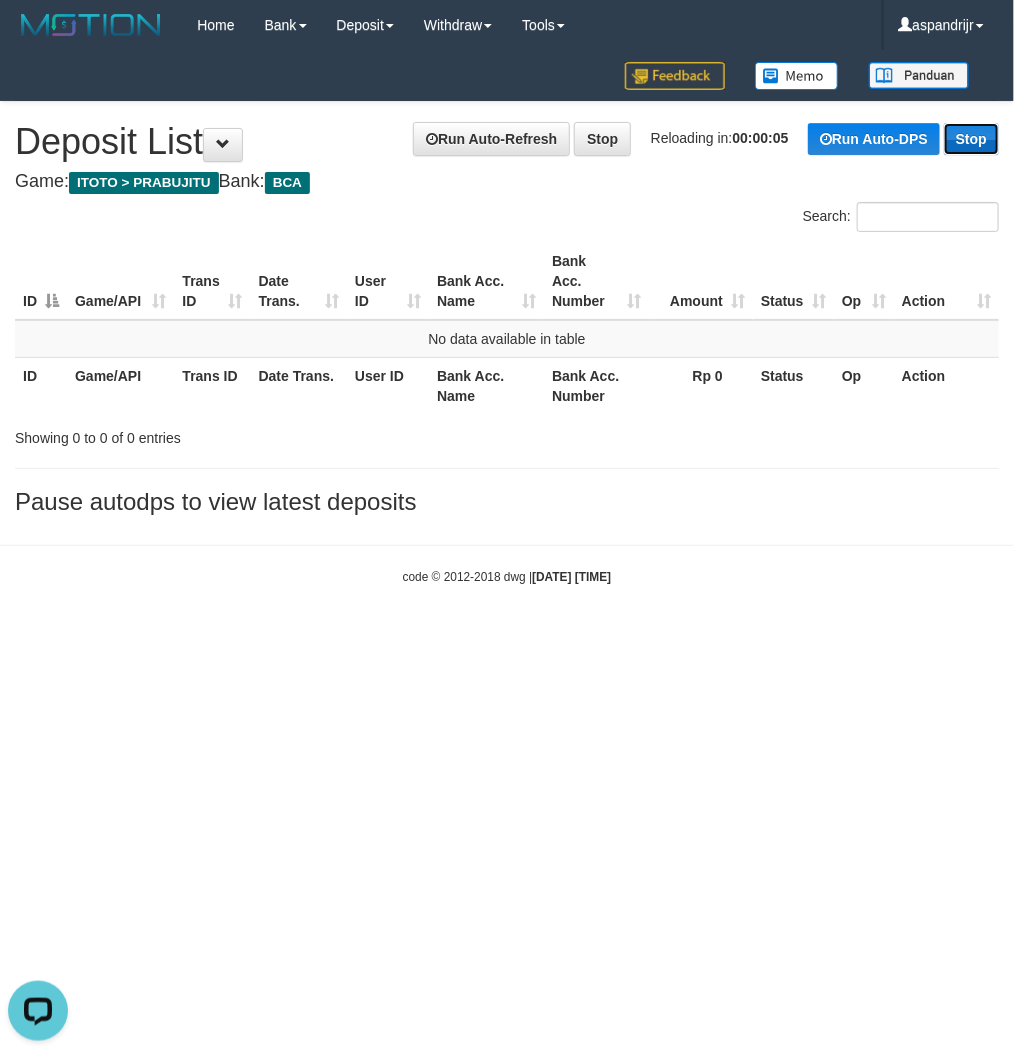 click on "Stop" at bounding box center (971, 139) 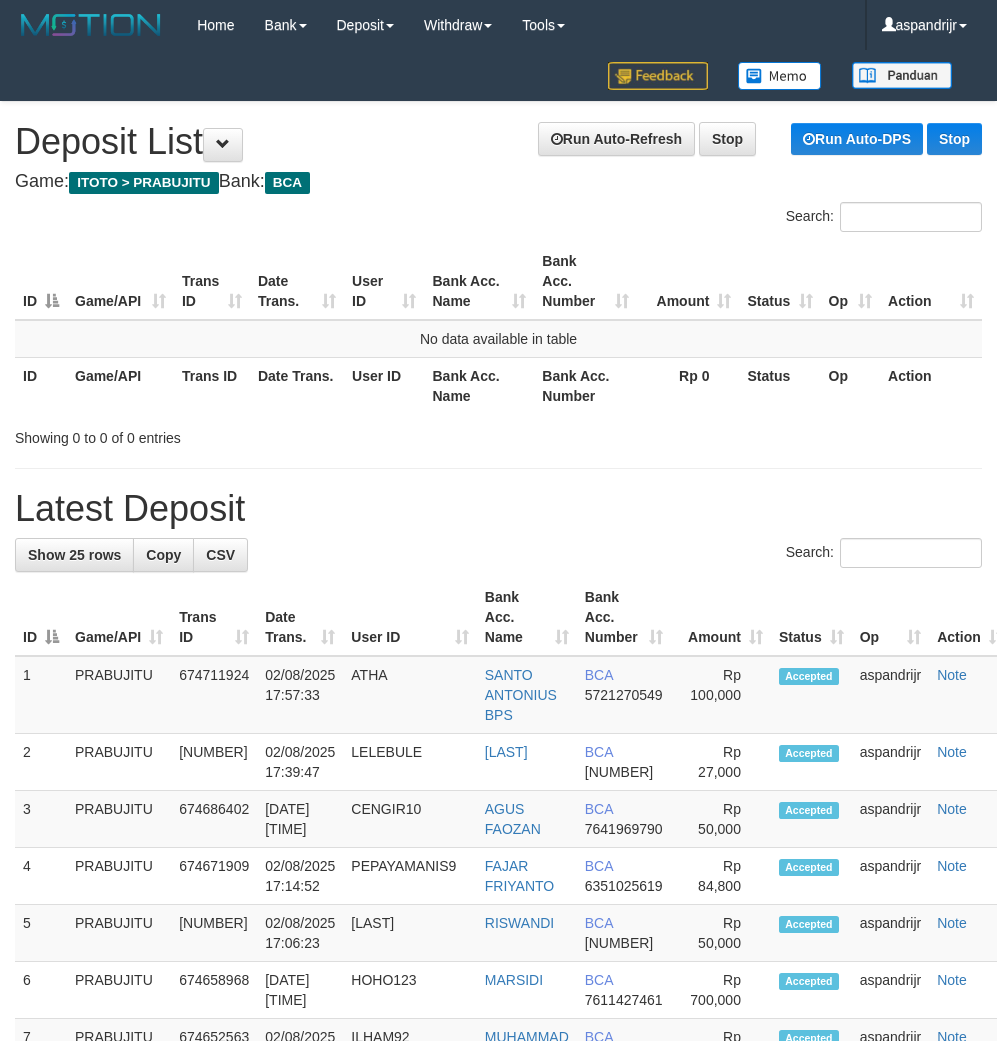 scroll, scrollTop: 0, scrollLeft: 0, axis: both 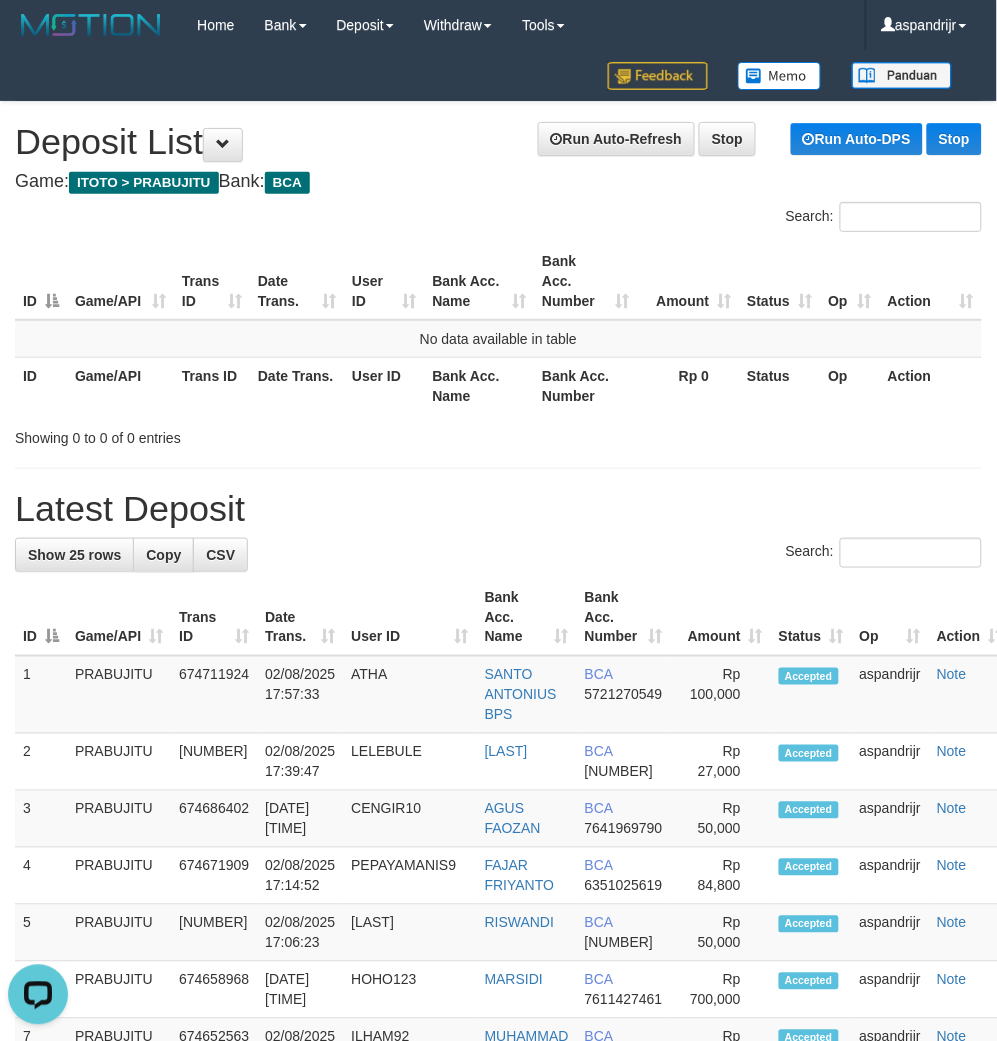 click on "Game:   ITOTO > PRABUJITU    		Bank:   BCA" at bounding box center [498, 182] 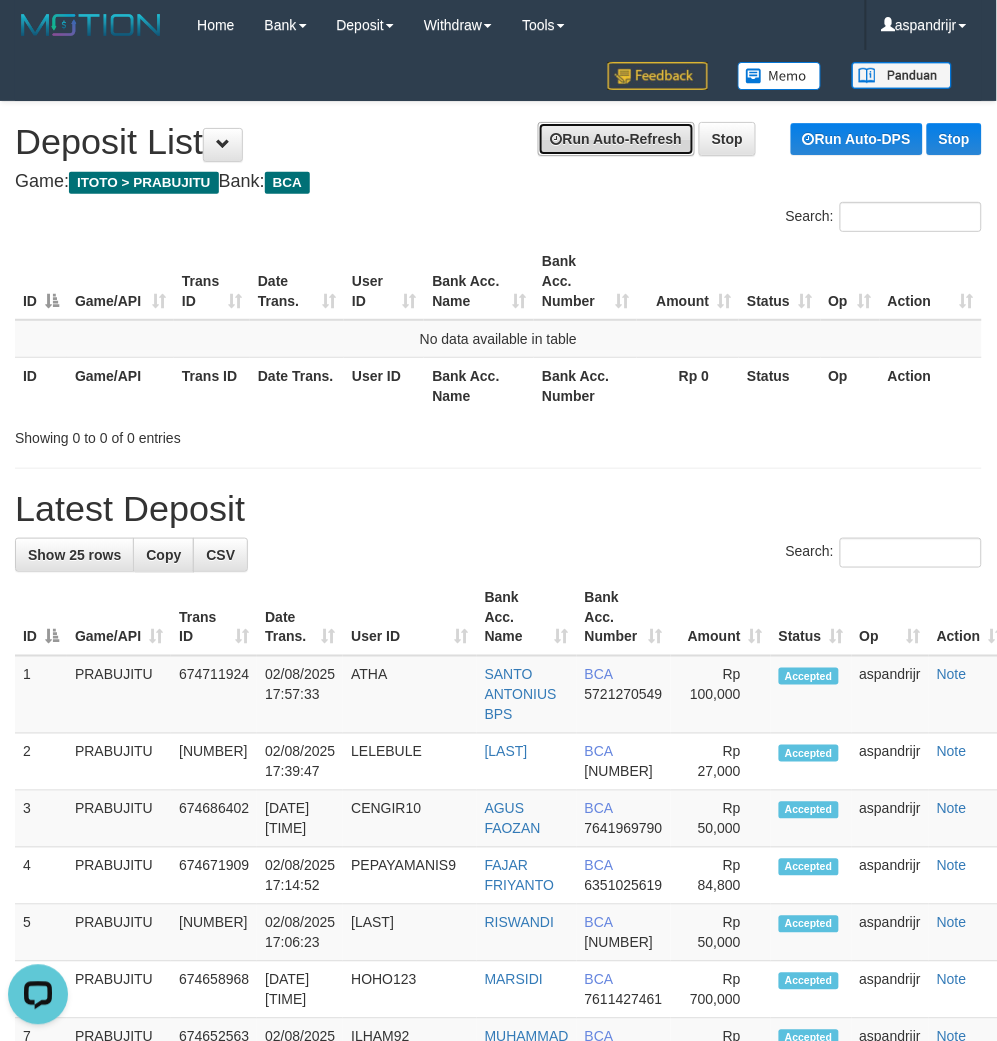 click on "Run Auto-Refresh" at bounding box center (616, 139) 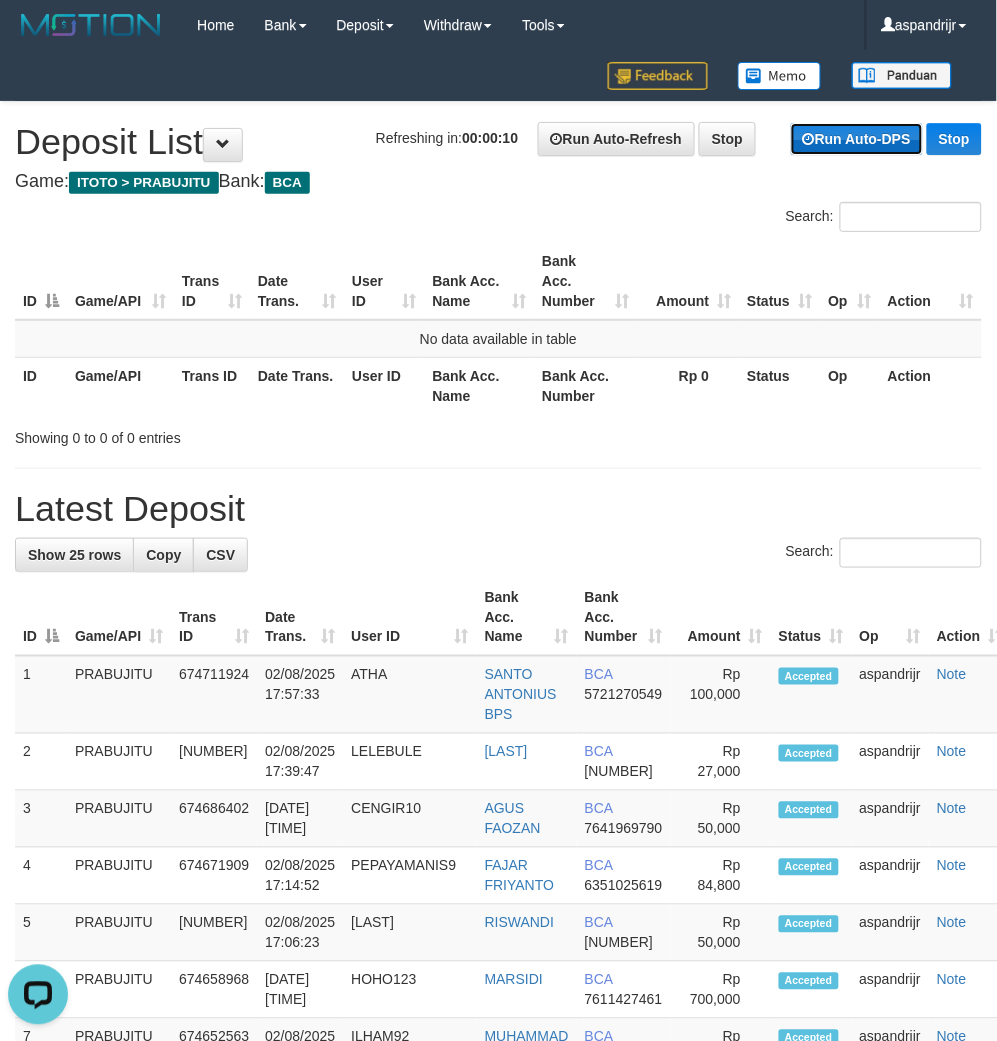 click on "Run Auto-DPS" at bounding box center [857, 139] 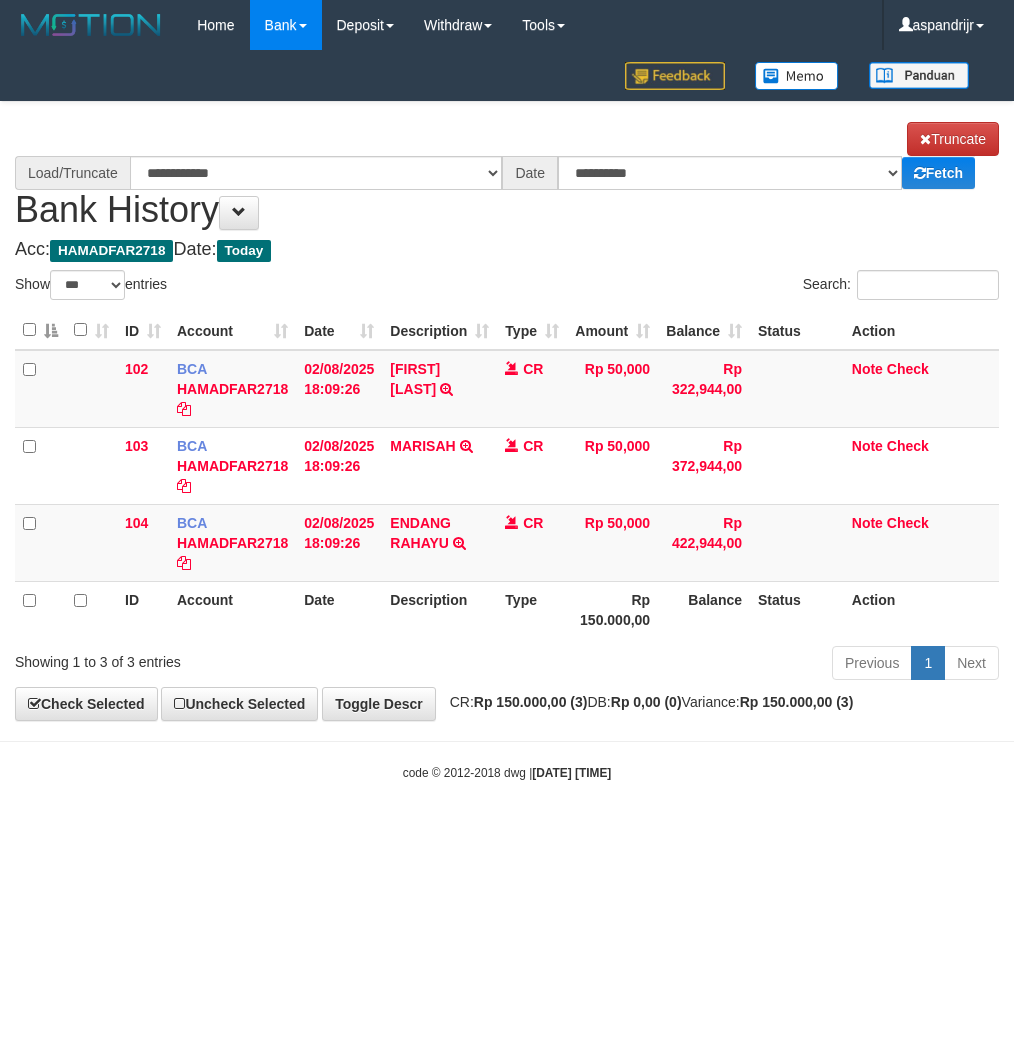 select on "***" 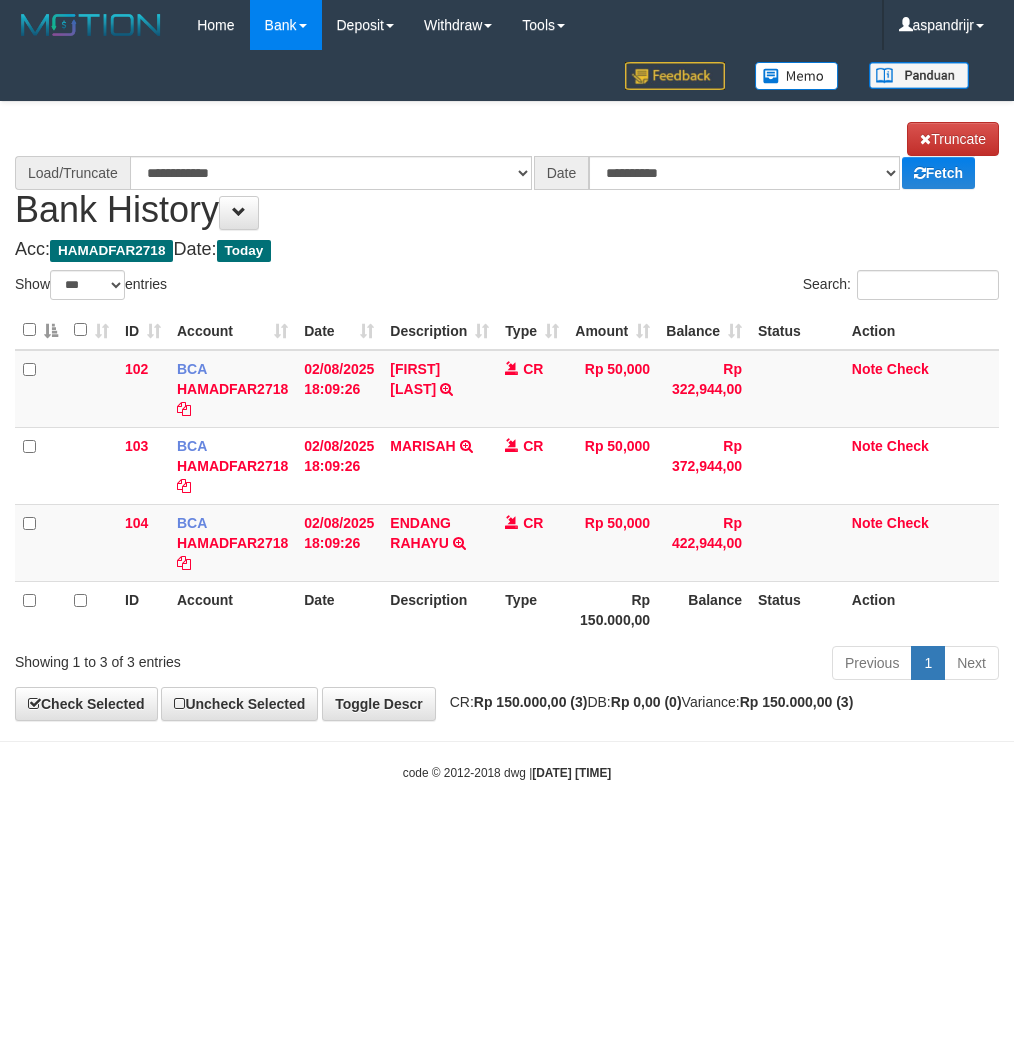 scroll, scrollTop: 0, scrollLeft: 0, axis: both 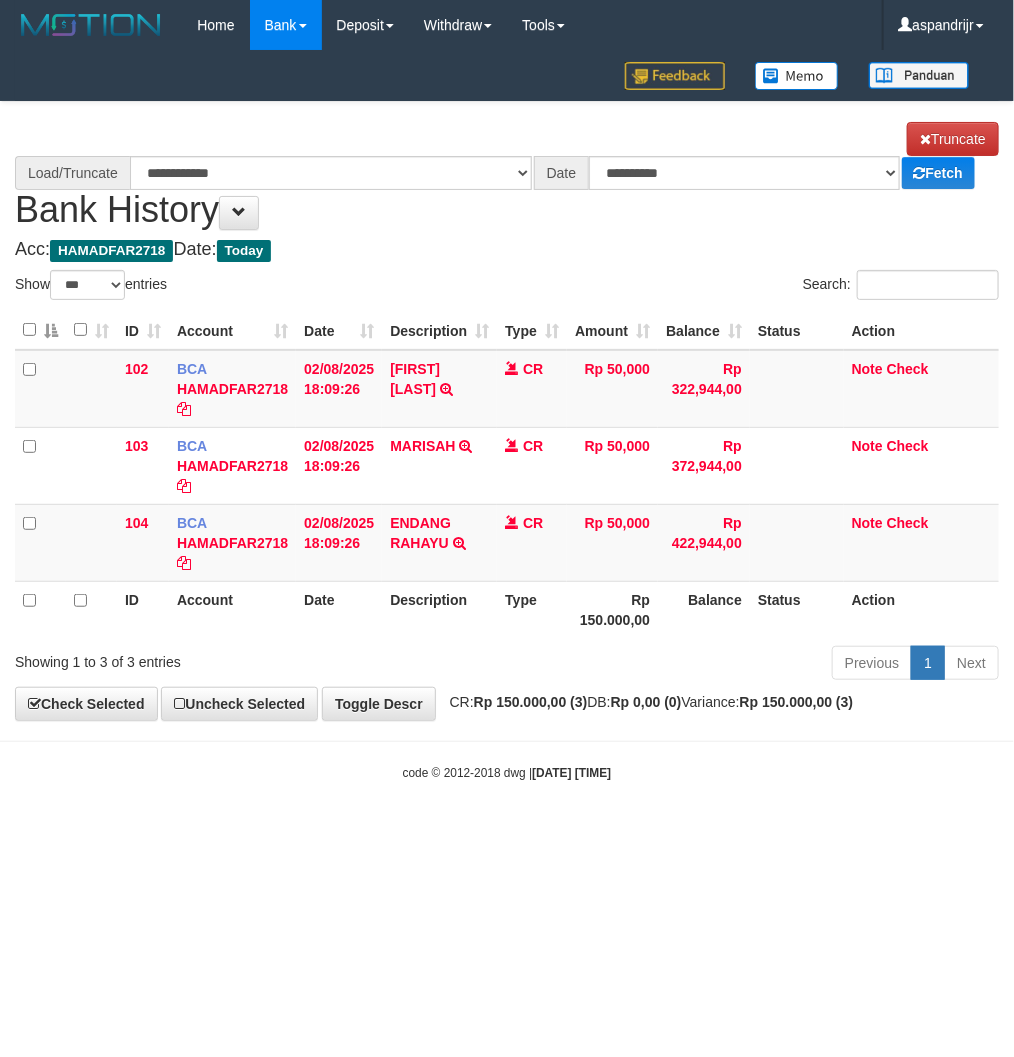 click on "Toggle navigation
Home
Bank
Account List
Load
By Website
Group
[ITOTO]													PRABUJITU
By Load Group (DPS)
Group asp-1
Mutasi Bank
Search
Sync
Note Mutasi
Deposit
DPS Fetch -" at bounding box center [507, 416] 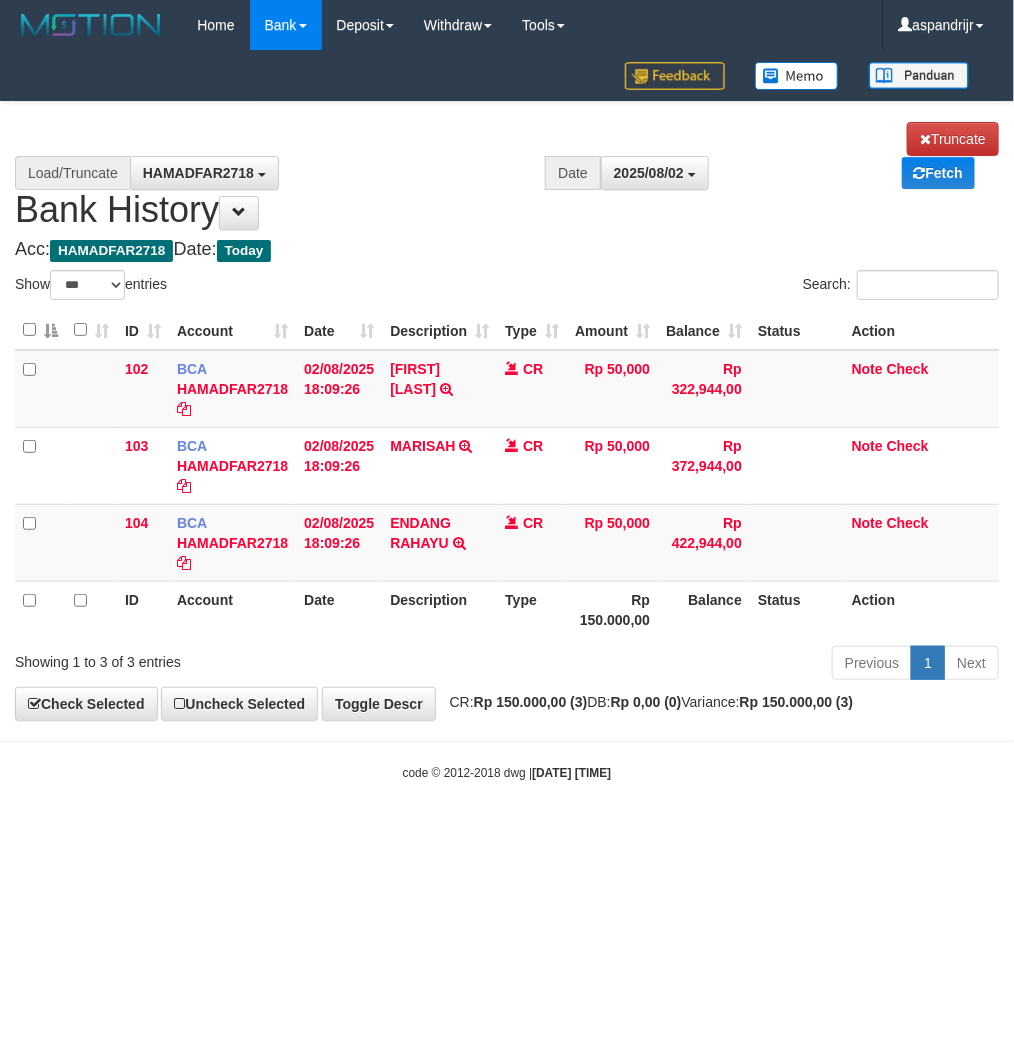 click on "Toggle navigation
Home
Bank
Account List
Load
By Website
Group
[ITOTO]													PRABUJITU
By Load Group (DPS)
Group asp-1
Mutasi Bank
Search
Sync
Note Mutasi
Deposit
DPS Fetch -" at bounding box center [507, 416] 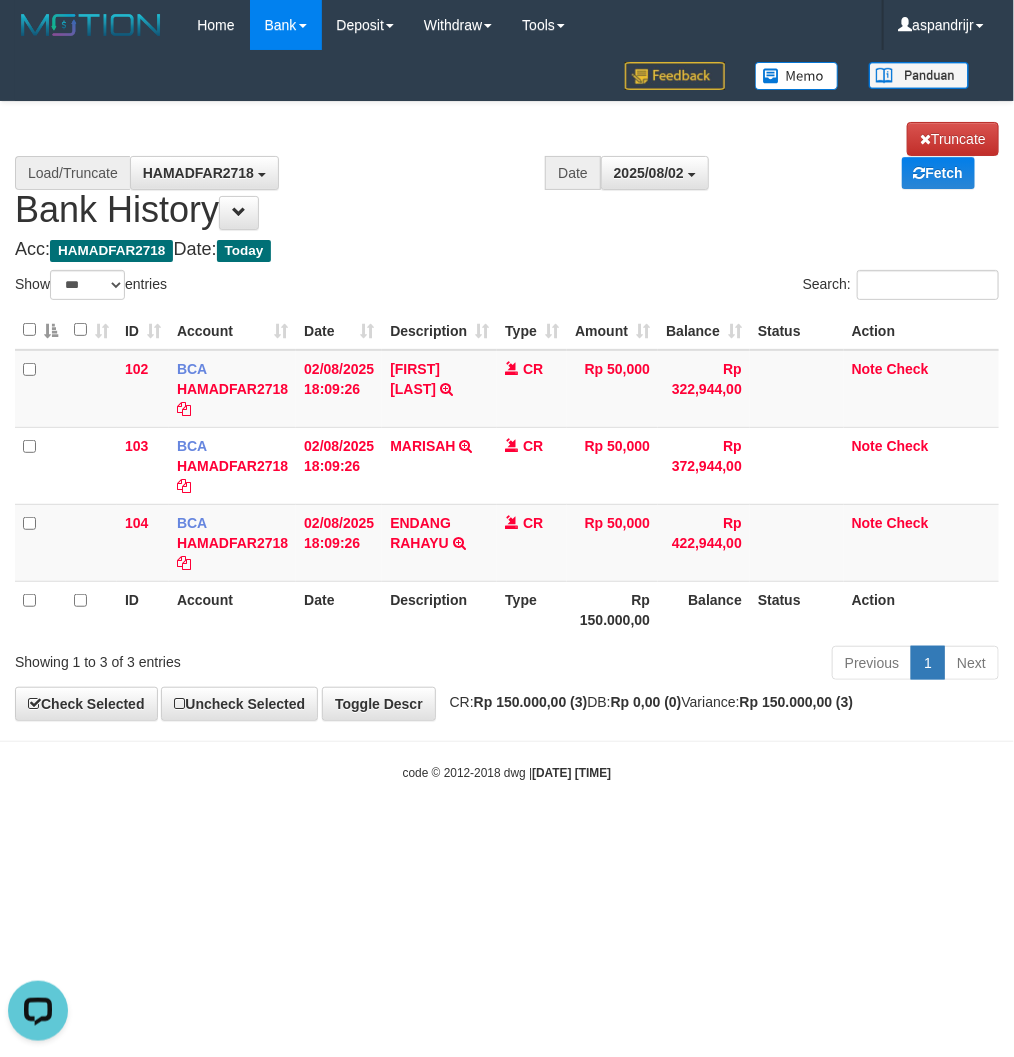 scroll, scrollTop: 0, scrollLeft: 0, axis: both 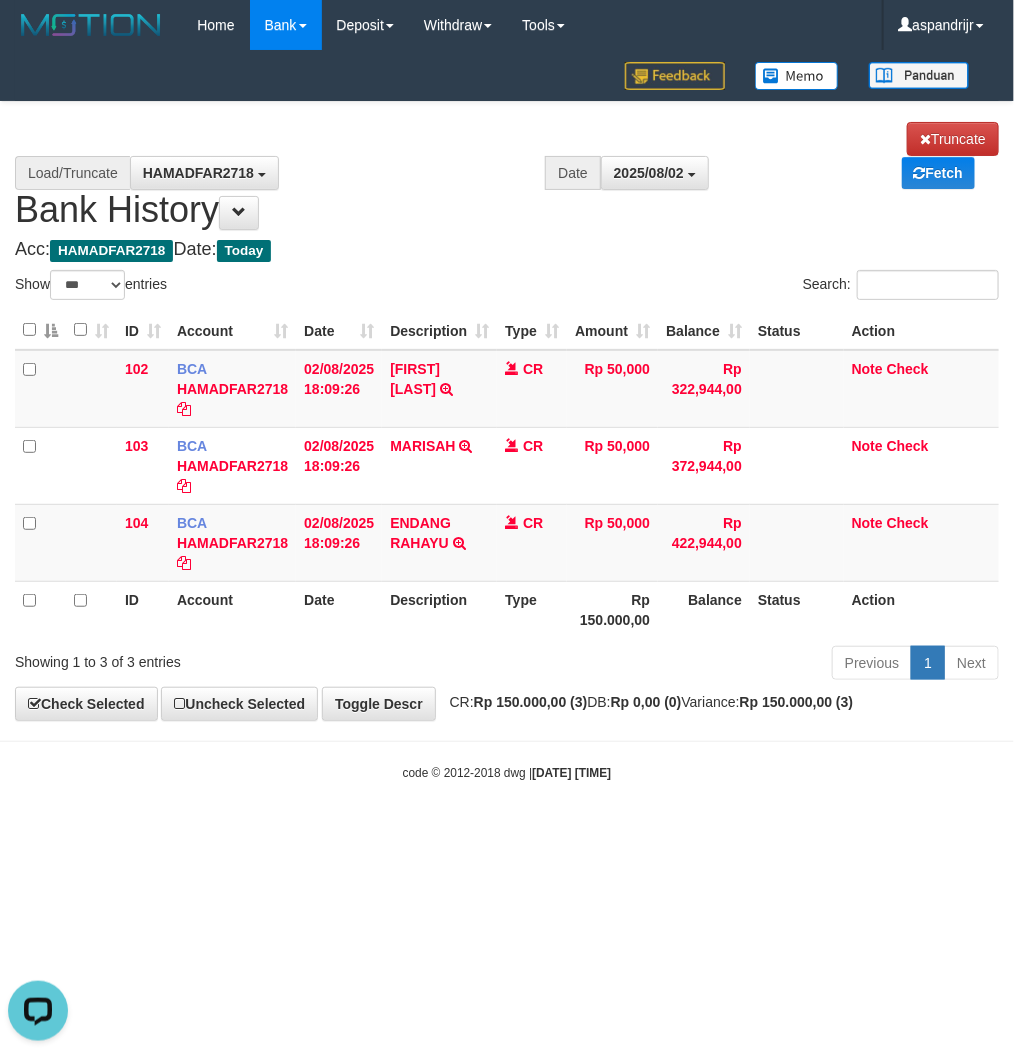 click on "Toggle navigation
Home
Bank
Account List
Load
By Website
Group
[ITOTO]													PRABUJITU
By Load Group (DPS)
Group asp-1
Mutasi Bank
Search
Sync
Note Mutasi
Deposit
DPS Fetch -" at bounding box center (507, 416) 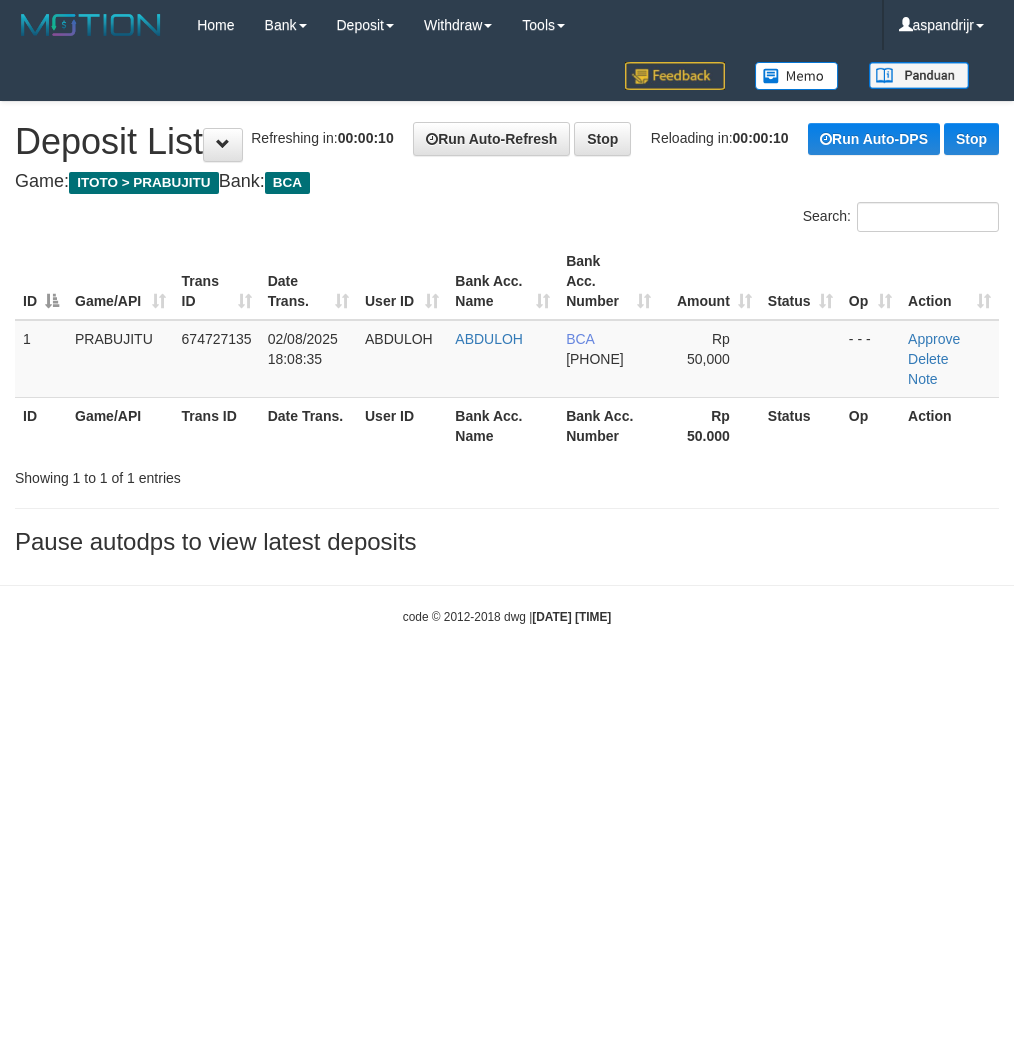 scroll, scrollTop: 0, scrollLeft: 0, axis: both 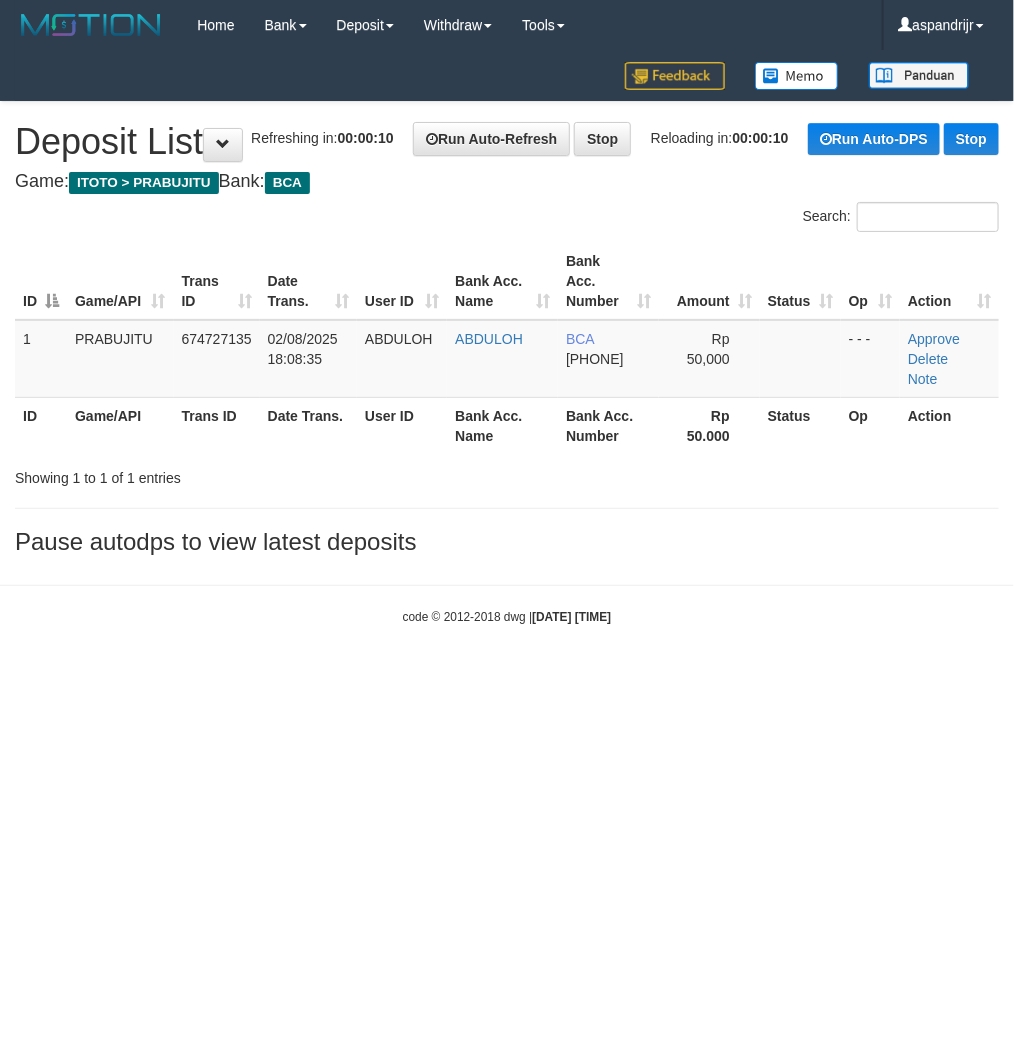 click on "Toggle navigation
Home
Bank
Account List
Load
By Website
Group
[ITOTO]													PRABUJITU
By Load Group (DPS)
Group asp-1
Mutasi Bank
Search
Sync
Note Mutasi
Deposit
DPS List" at bounding box center [507, 338] 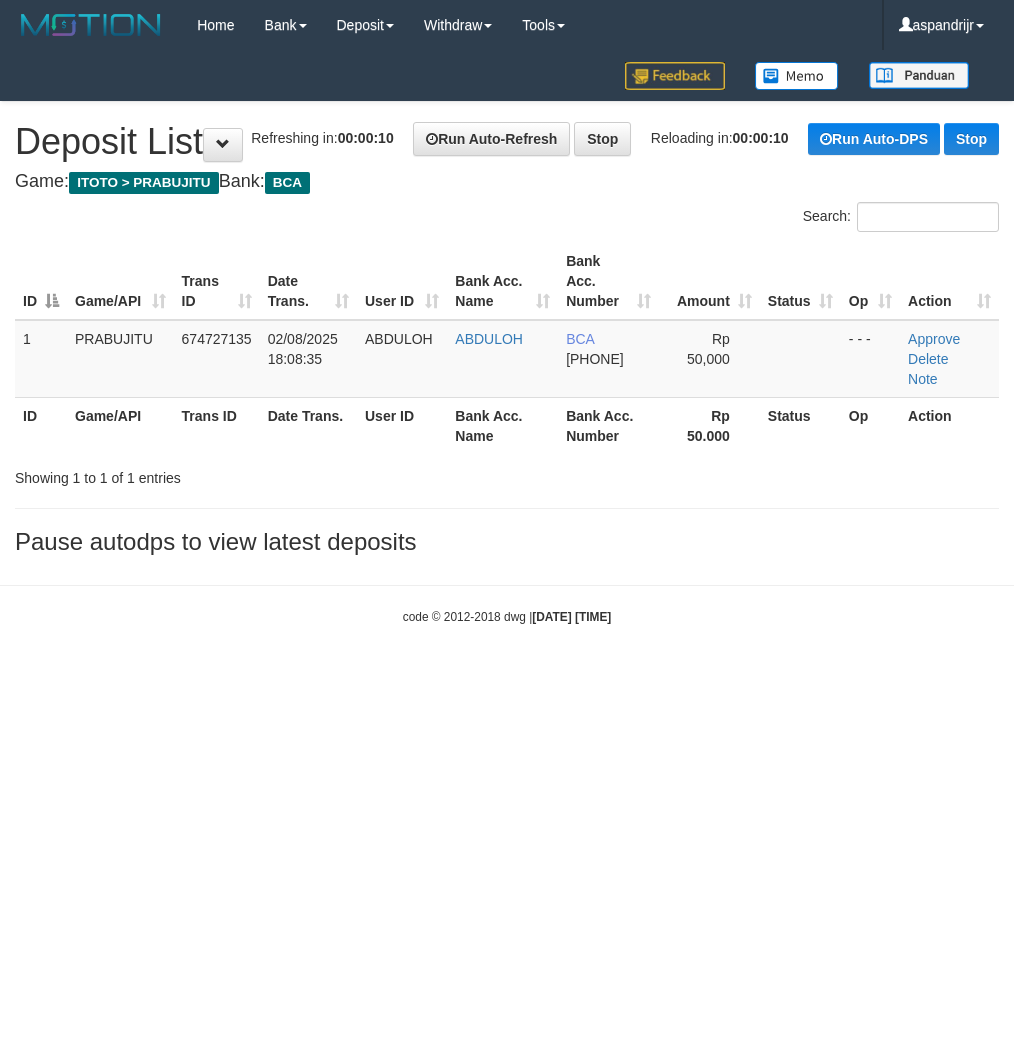 scroll, scrollTop: 0, scrollLeft: 0, axis: both 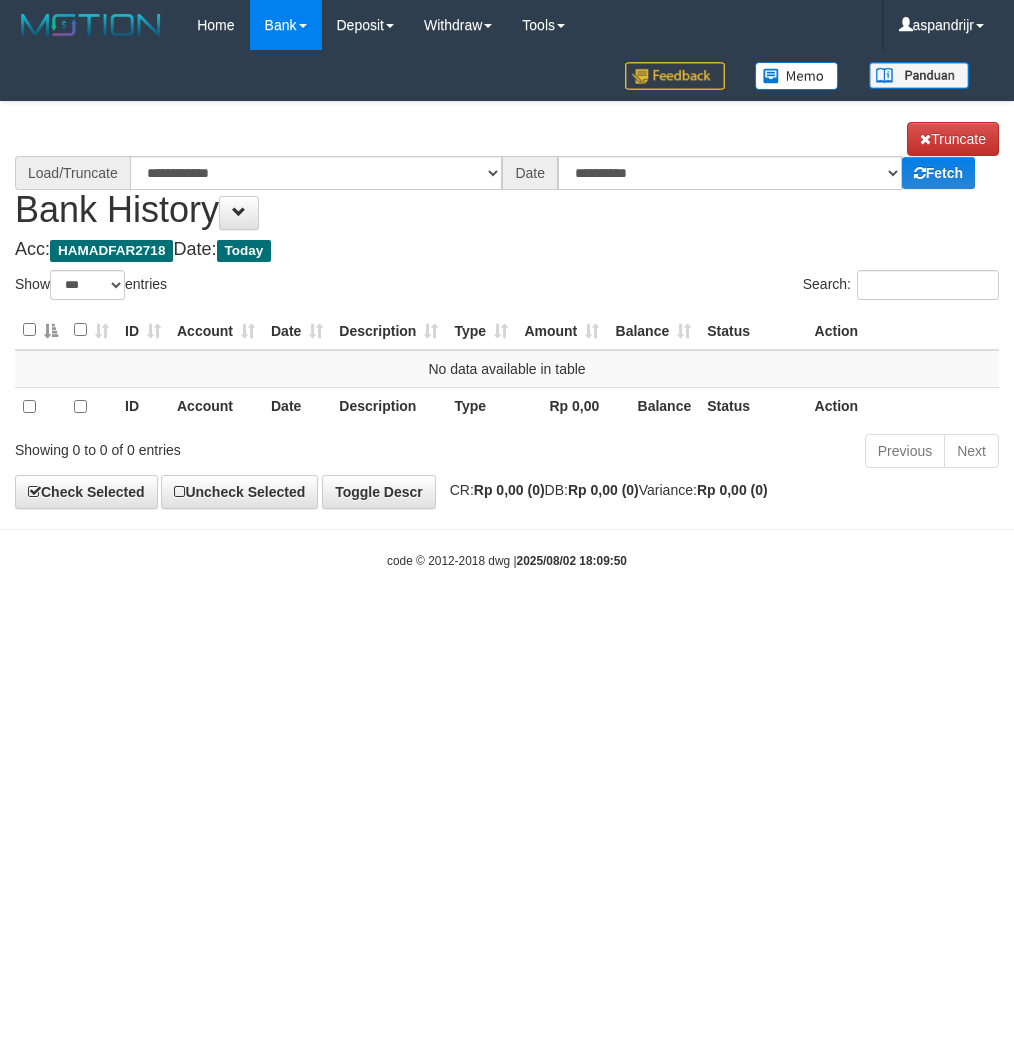 select on "***" 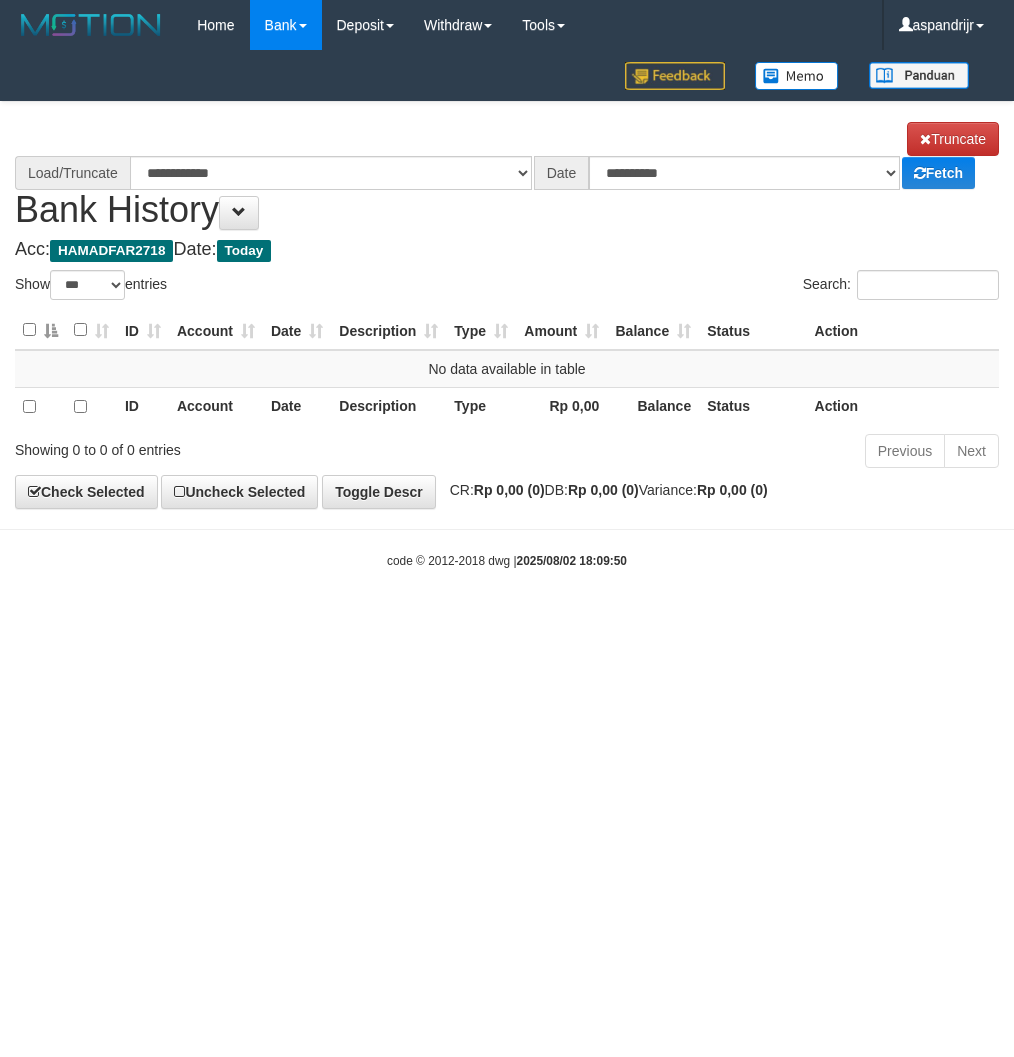 scroll, scrollTop: 0, scrollLeft: 0, axis: both 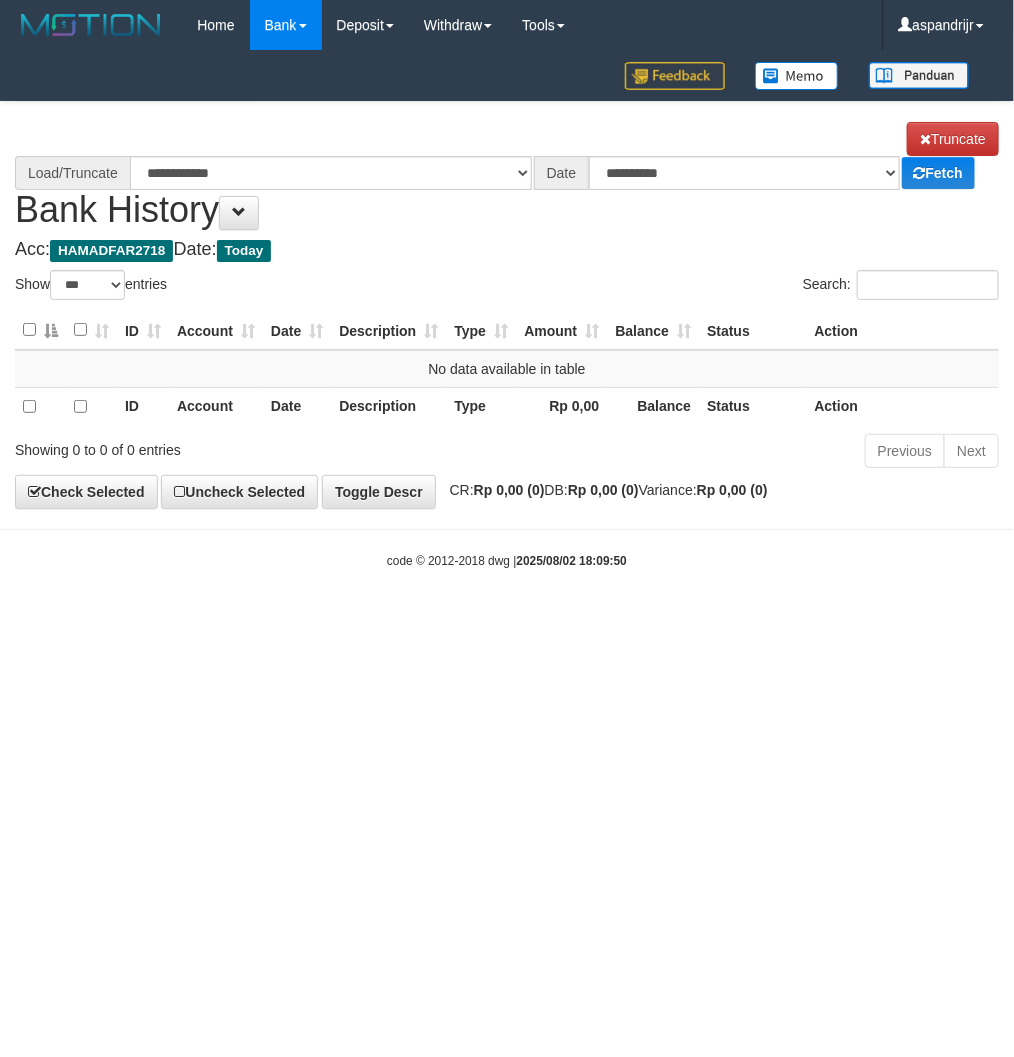 click on "Toggle navigation
Home
Bank
Account List
Load
By Website
Group
[ITOTO]													PRABUJITU
By Load Group (DPS)
Group asp-1
Mutasi Bank
Search
Sync
Note Mutasi
Deposit
DPS List" at bounding box center (507, 310) 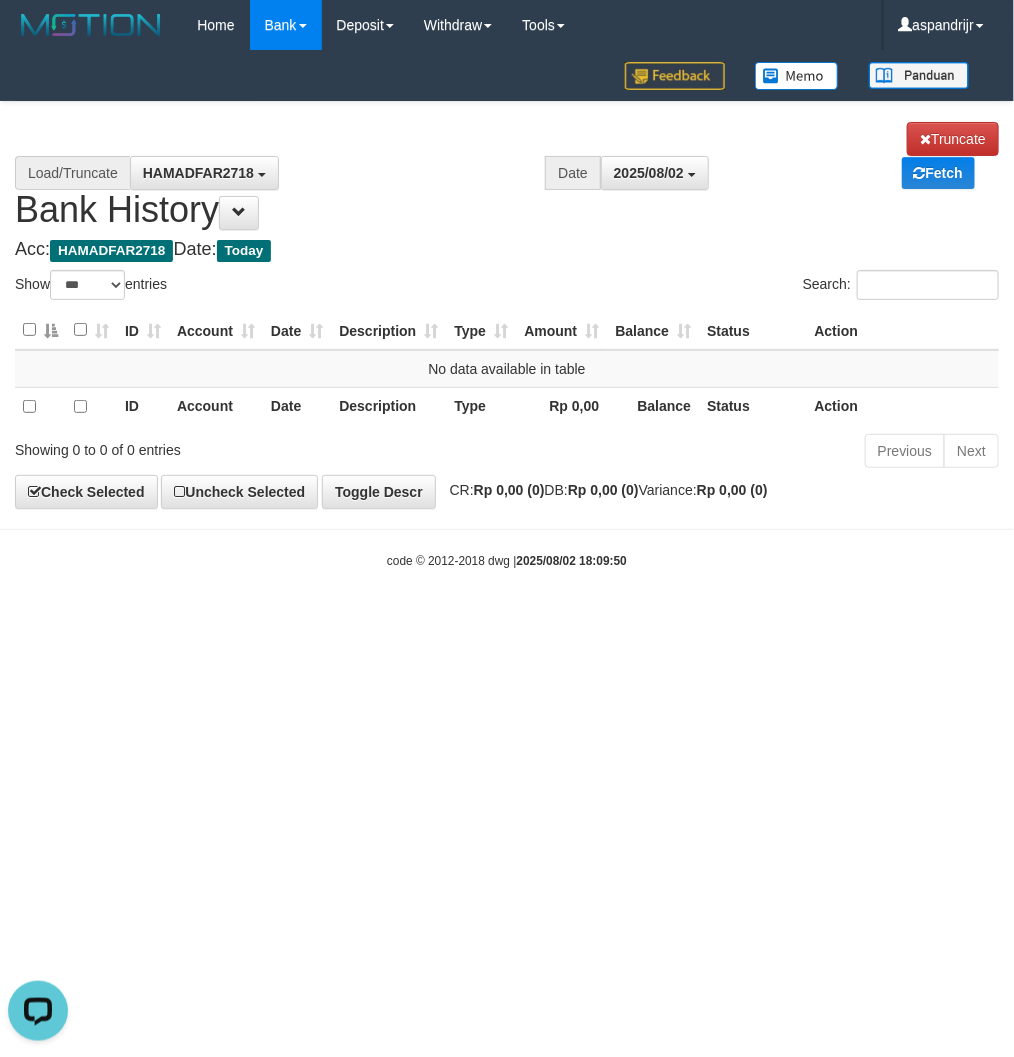 scroll, scrollTop: 0, scrollLeft: 0, axis: both 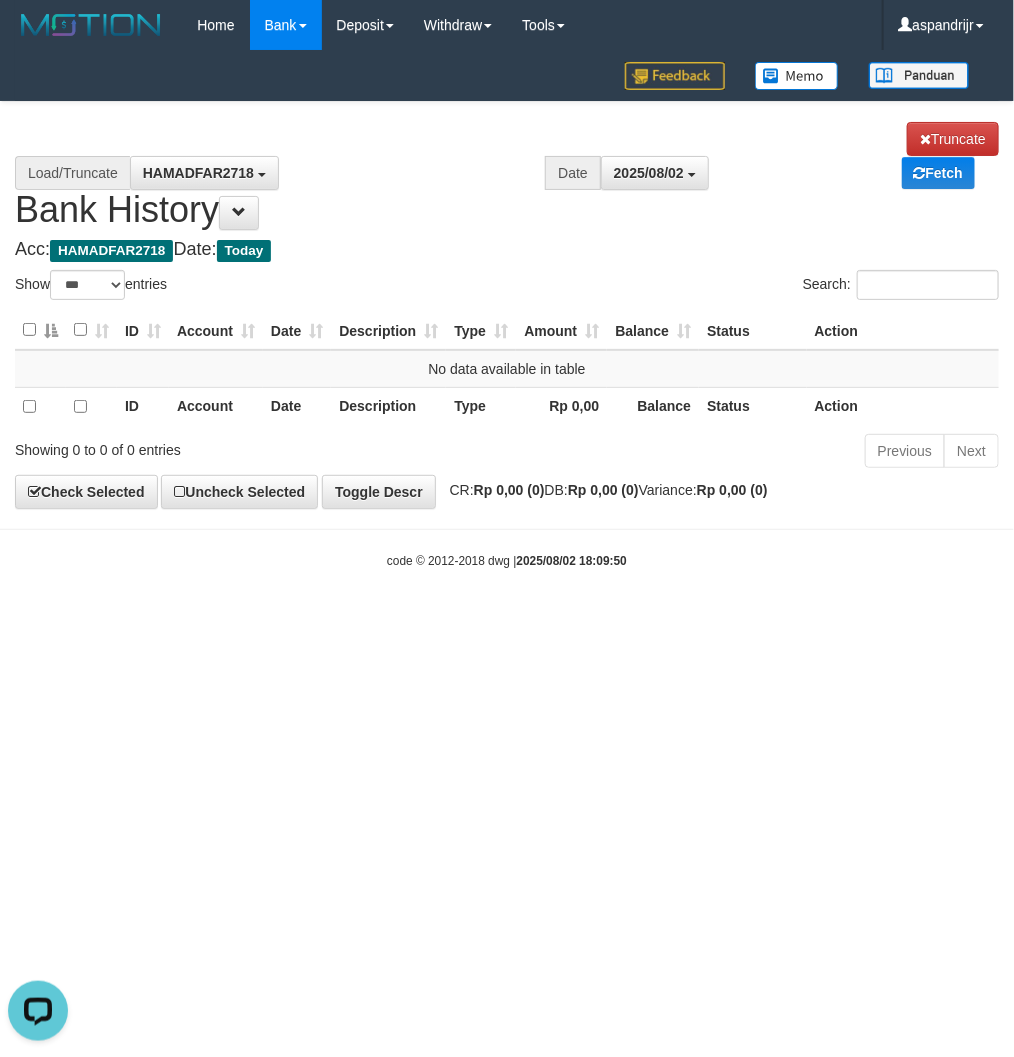 click on "Toggle navigation
Home
Bank
Account List
Load
By Website
Group
[ITOTO]													PRABUJITU
By Load Group (DPS)
Group asp-1
Mutasi Bank
Search
Sync
Note Mutasi
Deposit
DPS List" at bounding box center (507, 310) 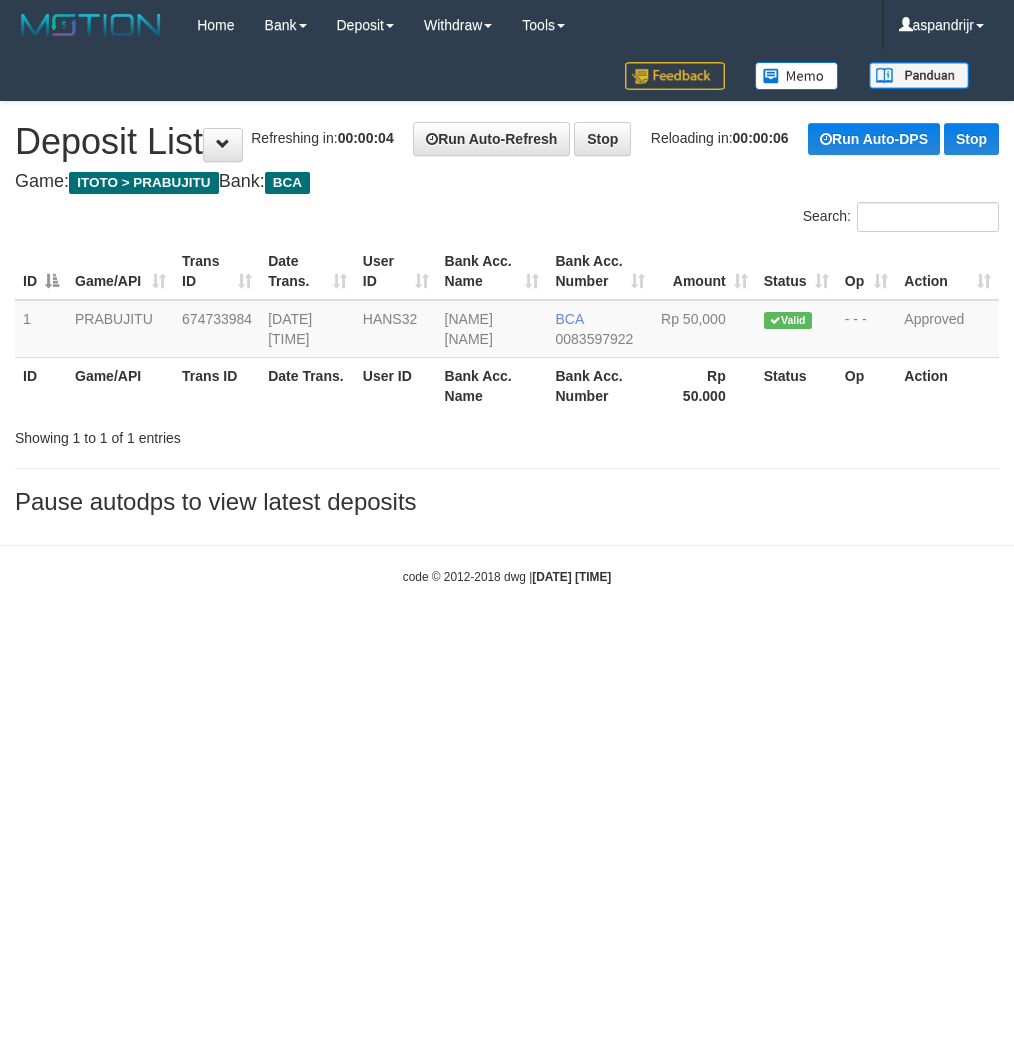 scroll, scrollTop: 0, scrollLeft: 0, axis: both 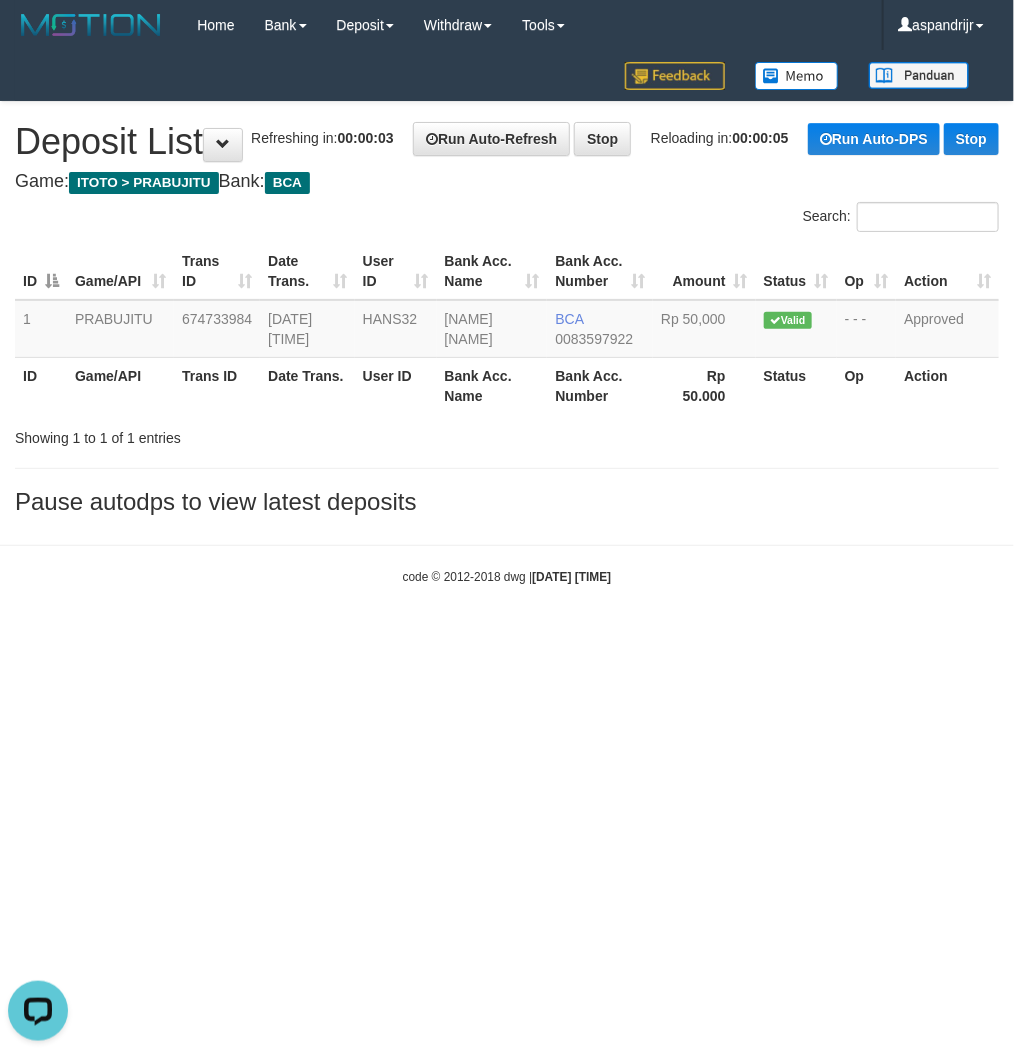 click on "Toggle navigation
Home
Bank
Account List
Load
By Website
Group
[ITOTO]													PRABUJITU
By Load Group (DPS)
Group asp-1
Mutasi Bank
Search
Sync
Note Mutasi
Deposit
DPS Fetch -" at bounding box center (507, 318) 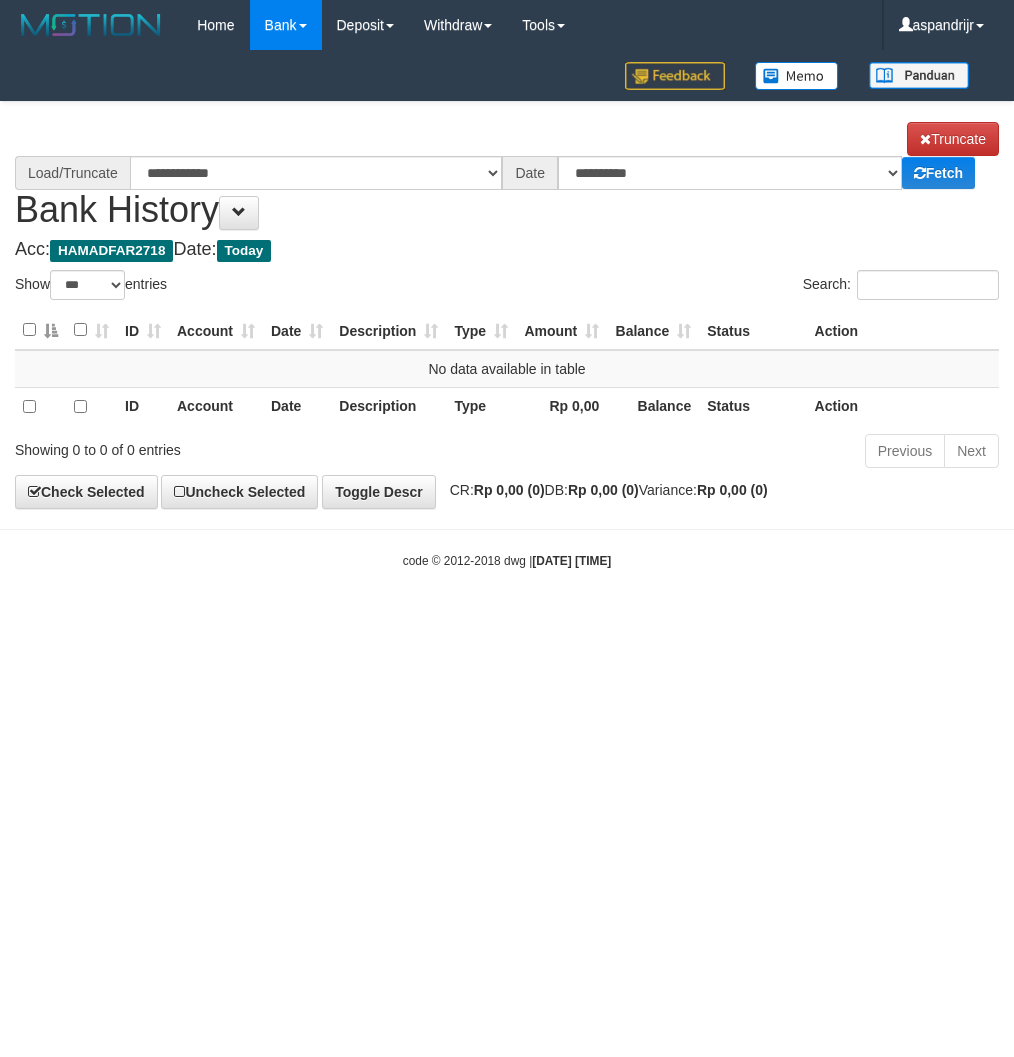 select on "***" 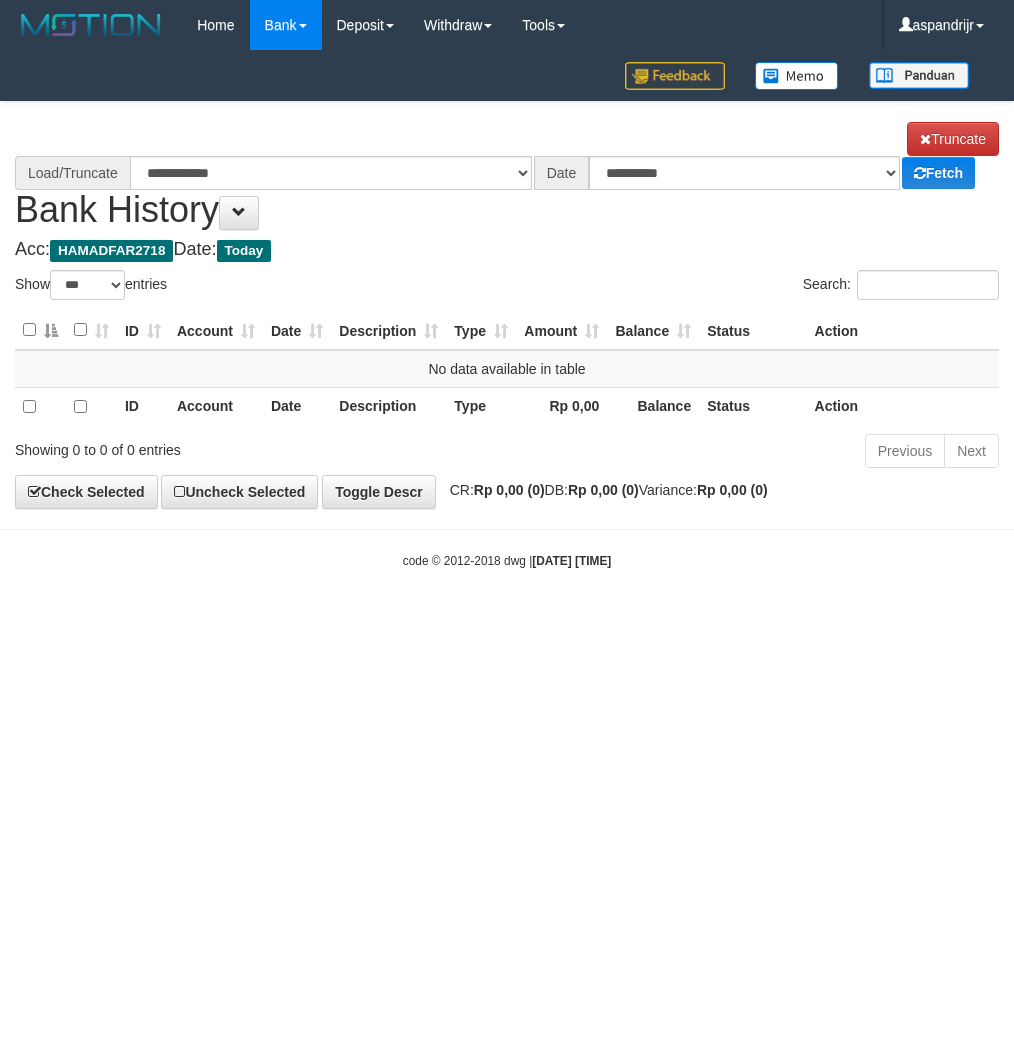 scroll, scrollTop: 0, scrollLeft: 0, axis: both 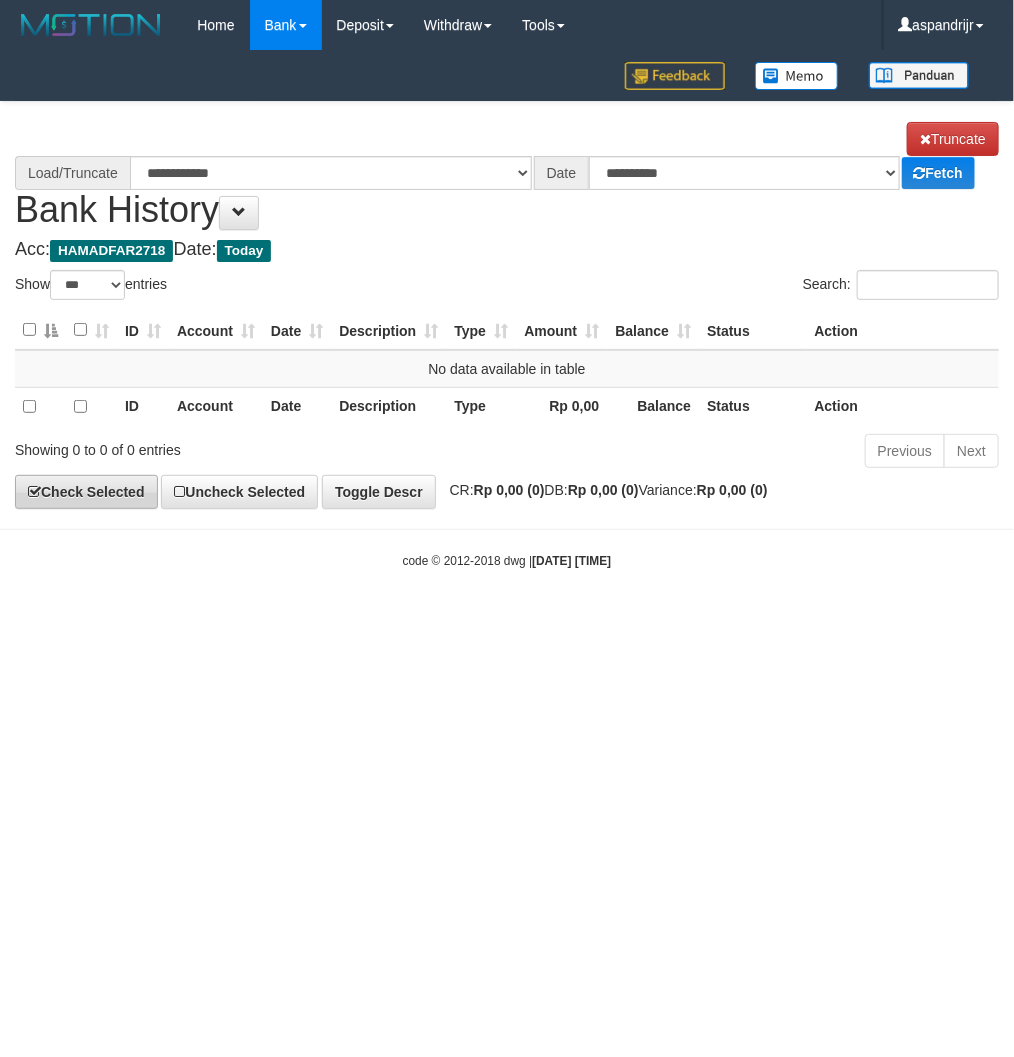 select on "****" 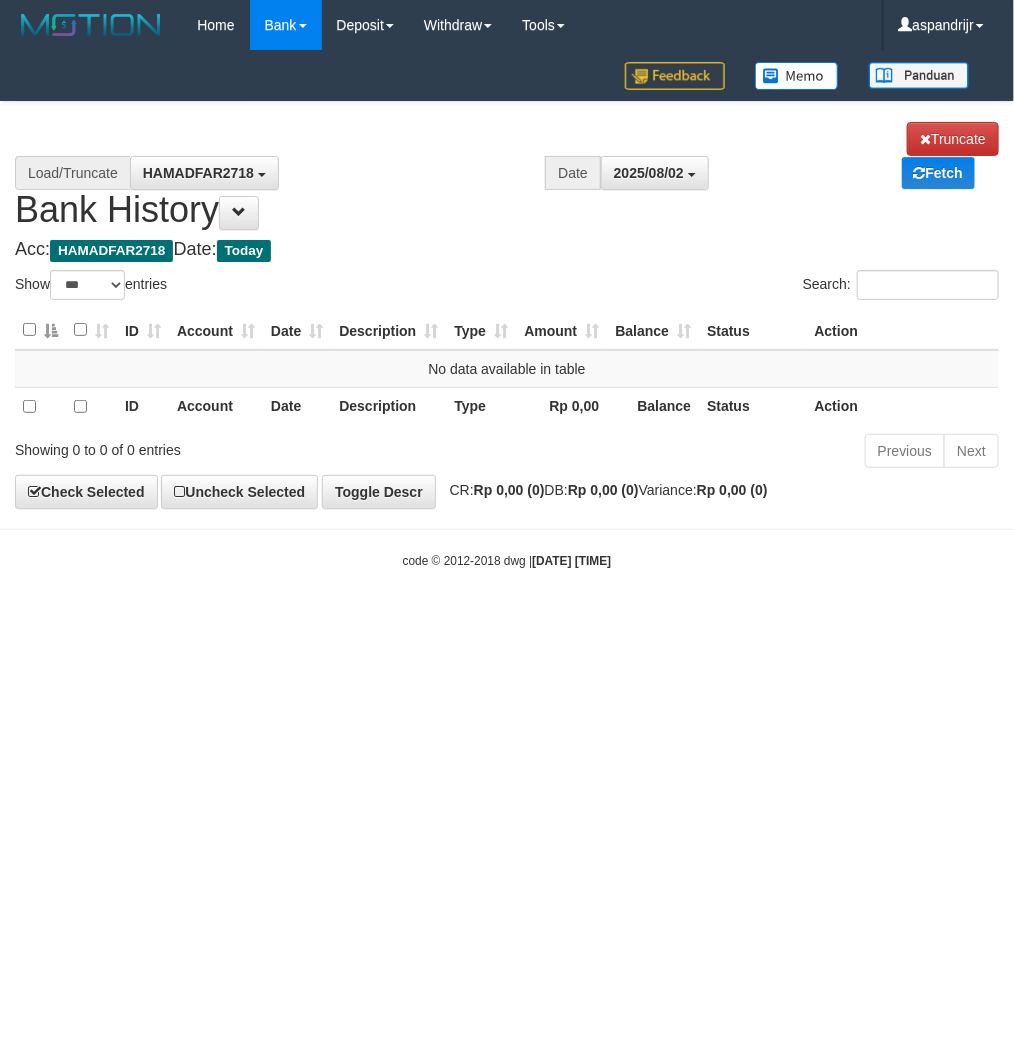 click on "Toggle navigation
Home
Bank
Account List
Load
By Website
Group
[ITOTO]													PRABUJITU
By Load Group (DPS)
Group asp-1
Mutasi Bank
Search
Sync
Note Mutasi
Deposit
DPS List" at bounding box center (507, 310) 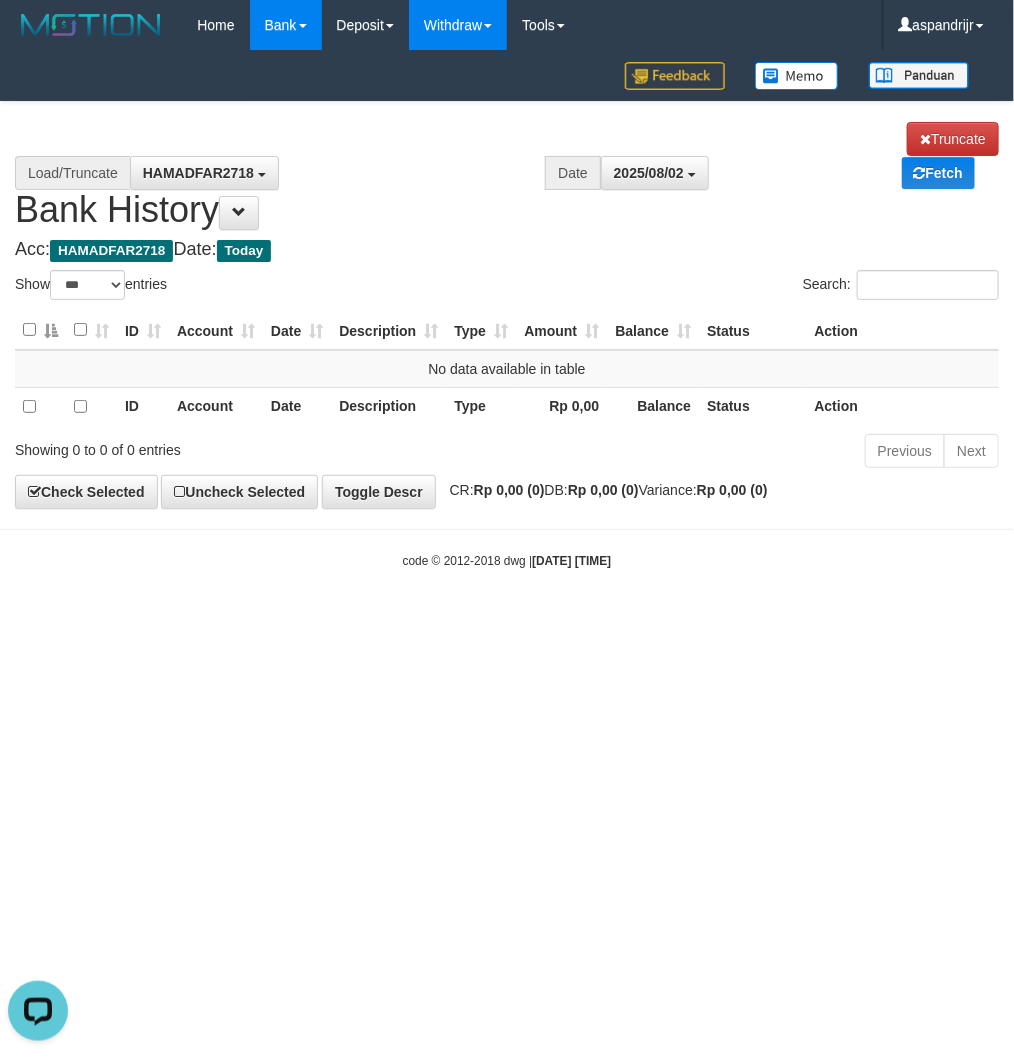 scroll, scrollTop: 0, scrollLeft: 0, axis: both 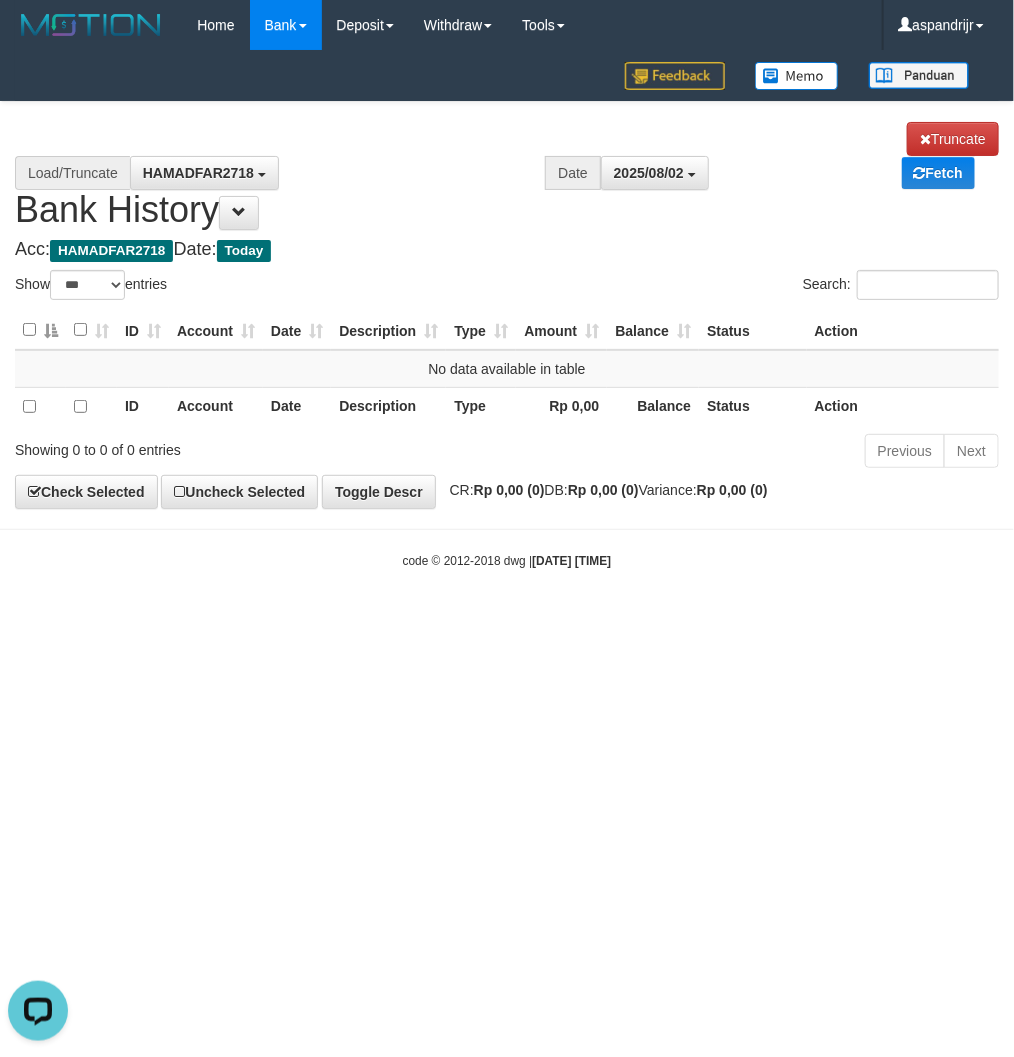 click on "Toggle navigation
Home
Bank
Account List
Load
By Website
Group
[ITOTO]													PRABUJITU
By Load Group (DPS)
Group asp-1
Mutasi Bank
Search
Sync
Note Mutasi
Deposit
DPS List" at bounding box center (507, 310) 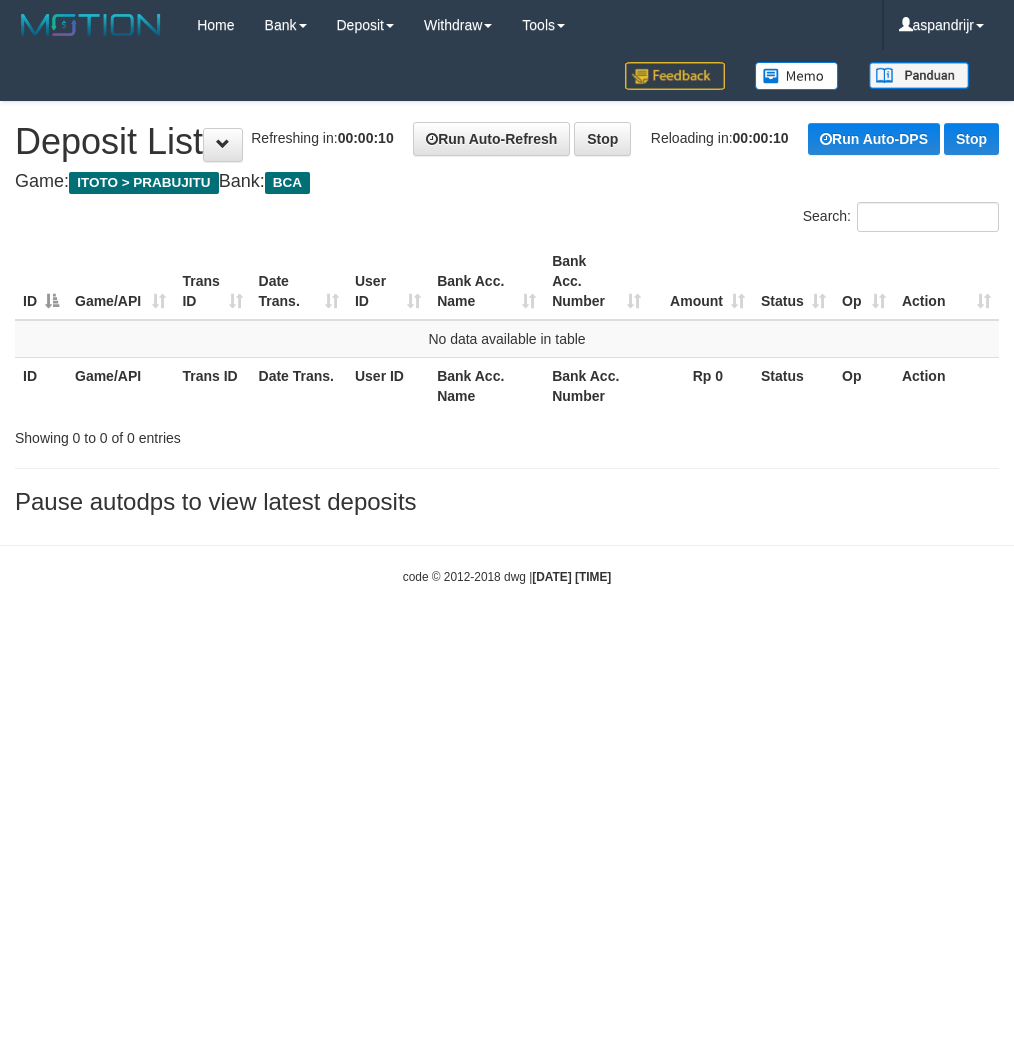 scroll, scrollTop: 0, scrollLeft: 0, axis: both 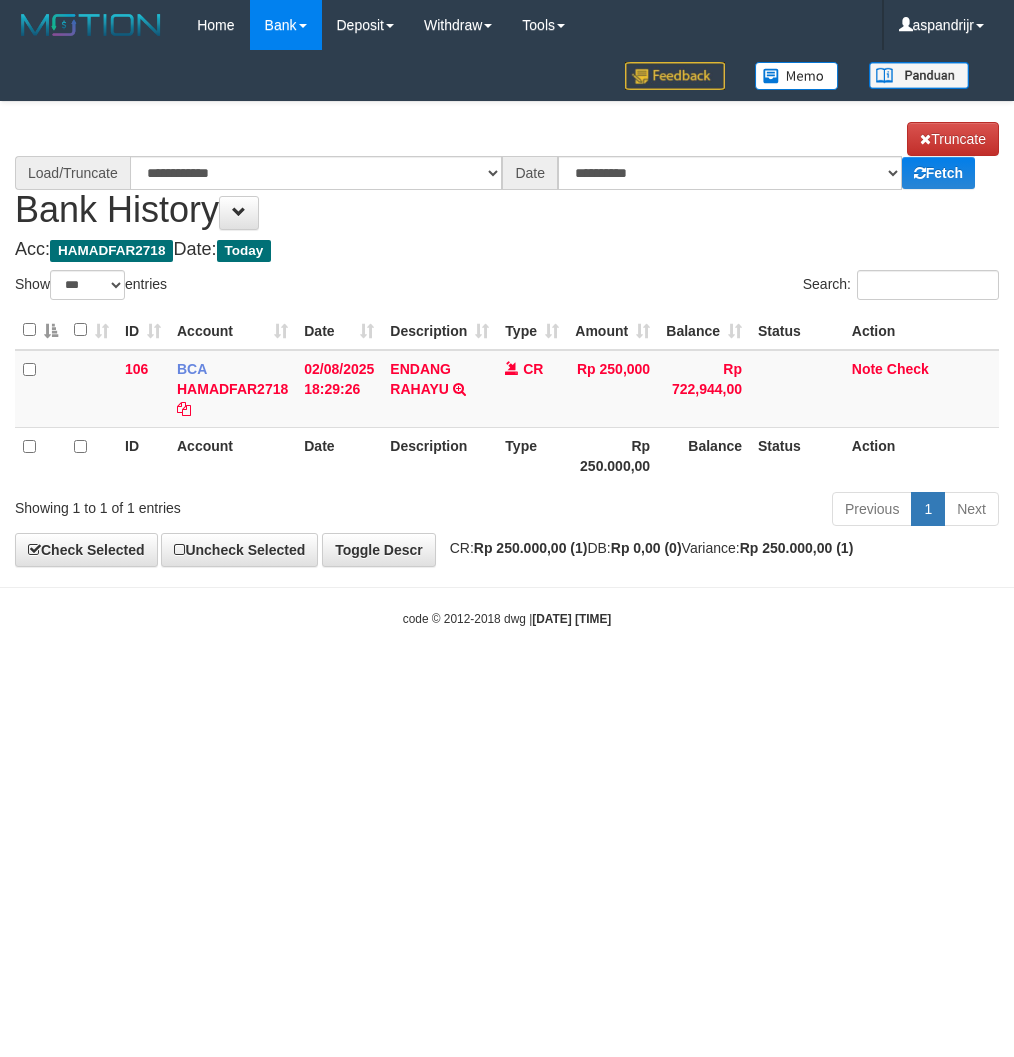 select on "***" 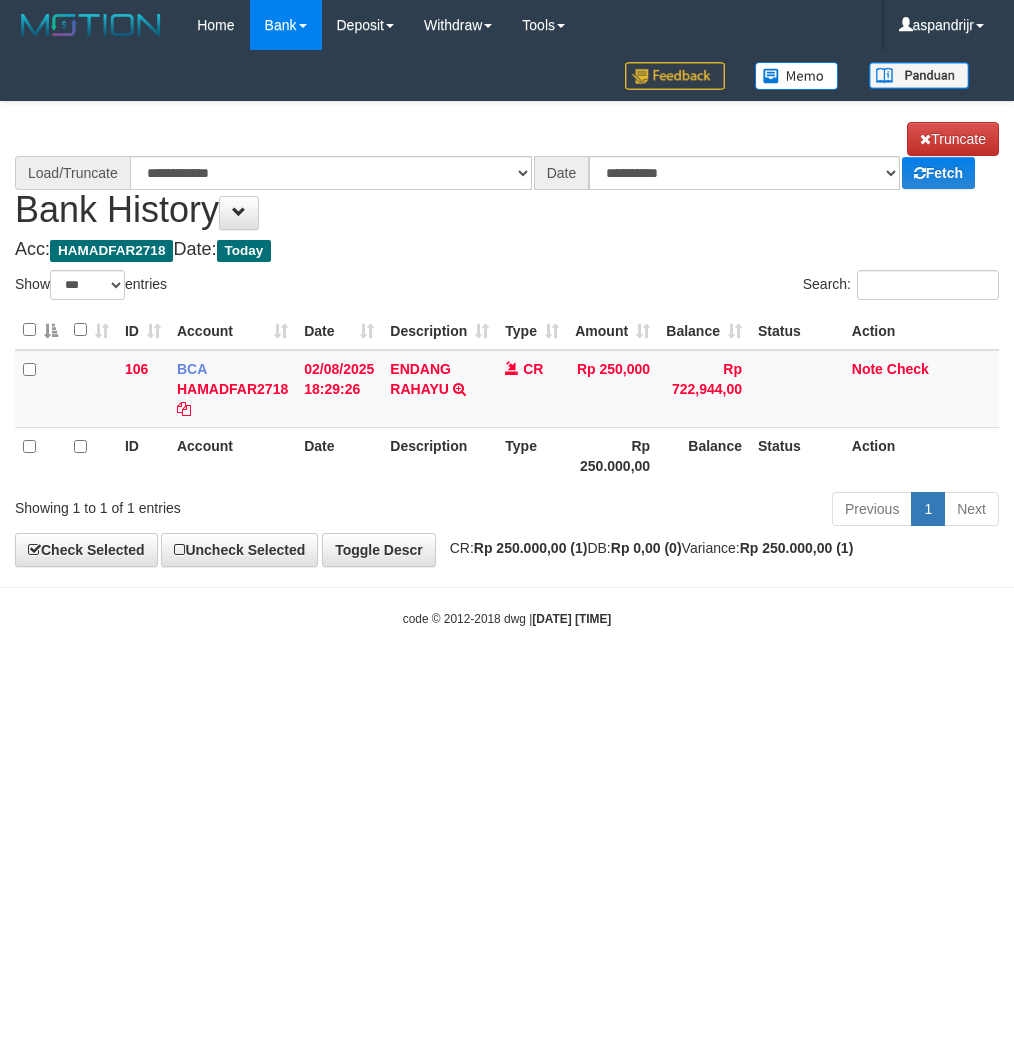 scroll, scrollTop: 0, scrollLeft: 0, axis: both 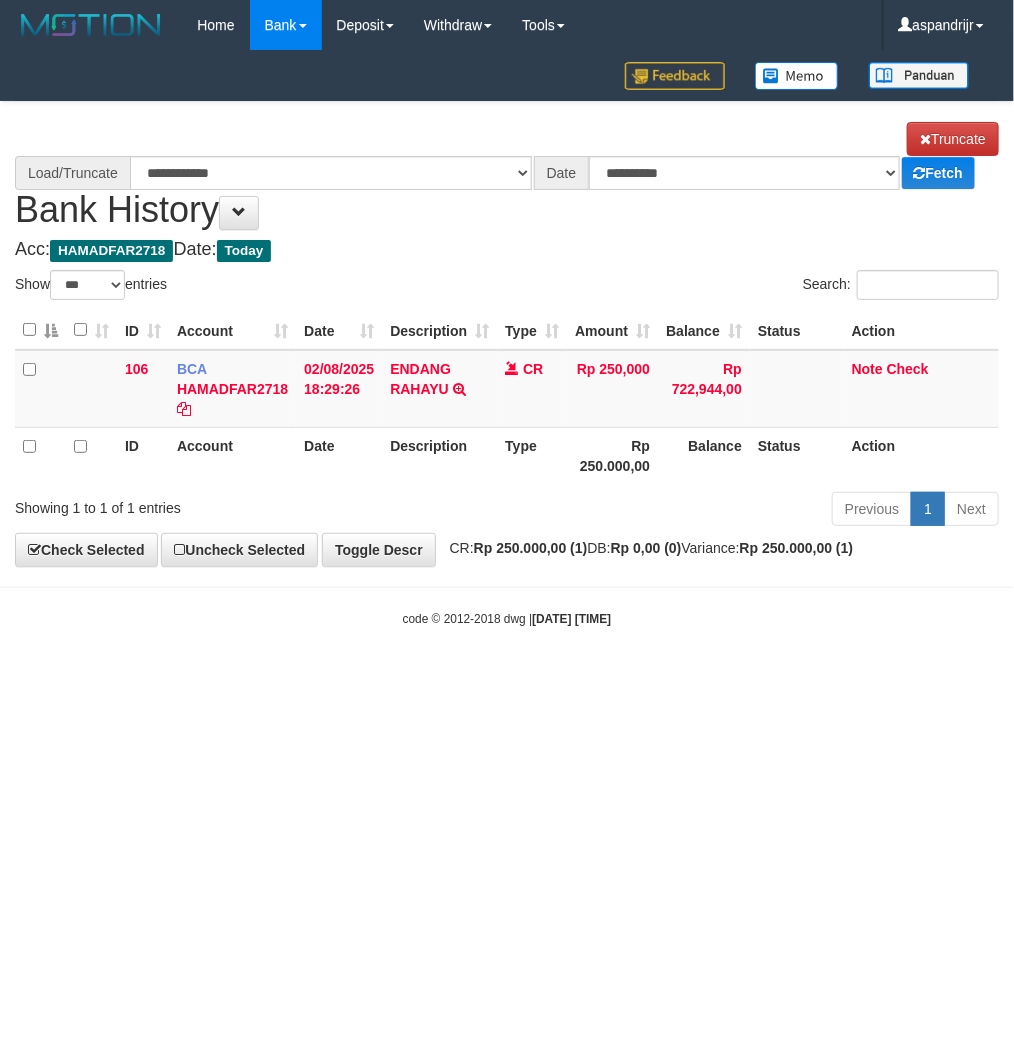 click on "Toggle navigation
Home
Bank
Account List
Load
By Website
Group
[ITOTO]													PRABUJITU
By Load Group (DPS)
Group asp-1
Mutasi Bank
Search
Sync
Note Mutasi
Deposit
DPS List" at bounding box center [507, 339] 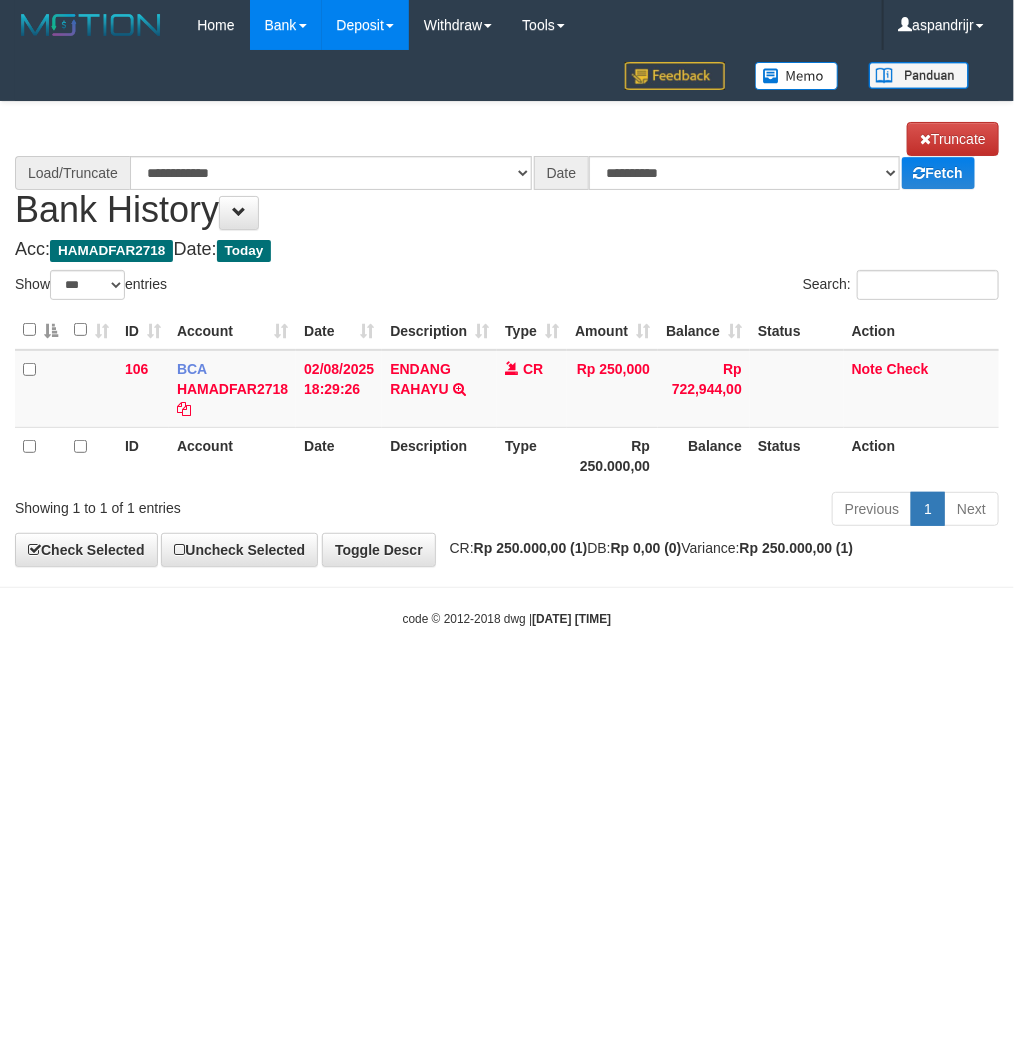 select on "****" 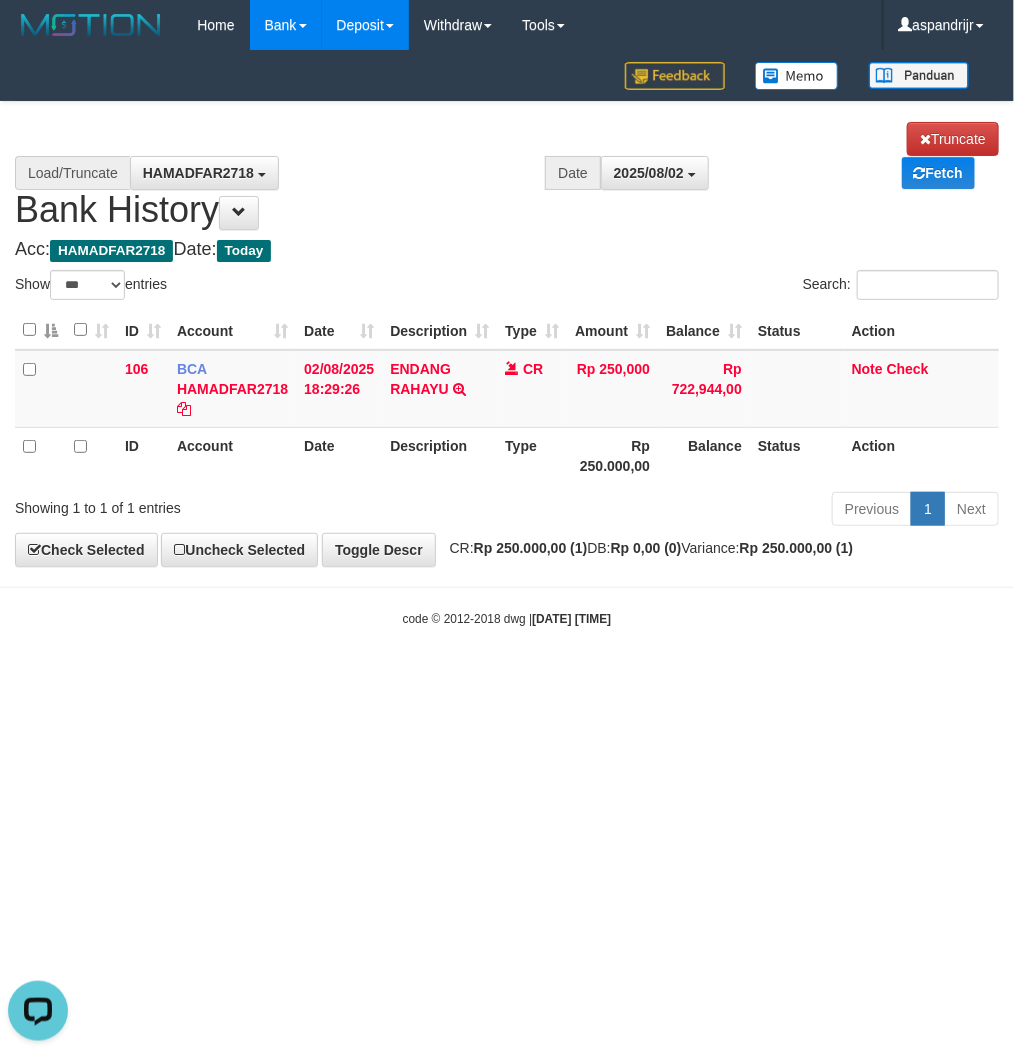 scroll, scrollTop: 0, scrollLeft: 0, axis: both 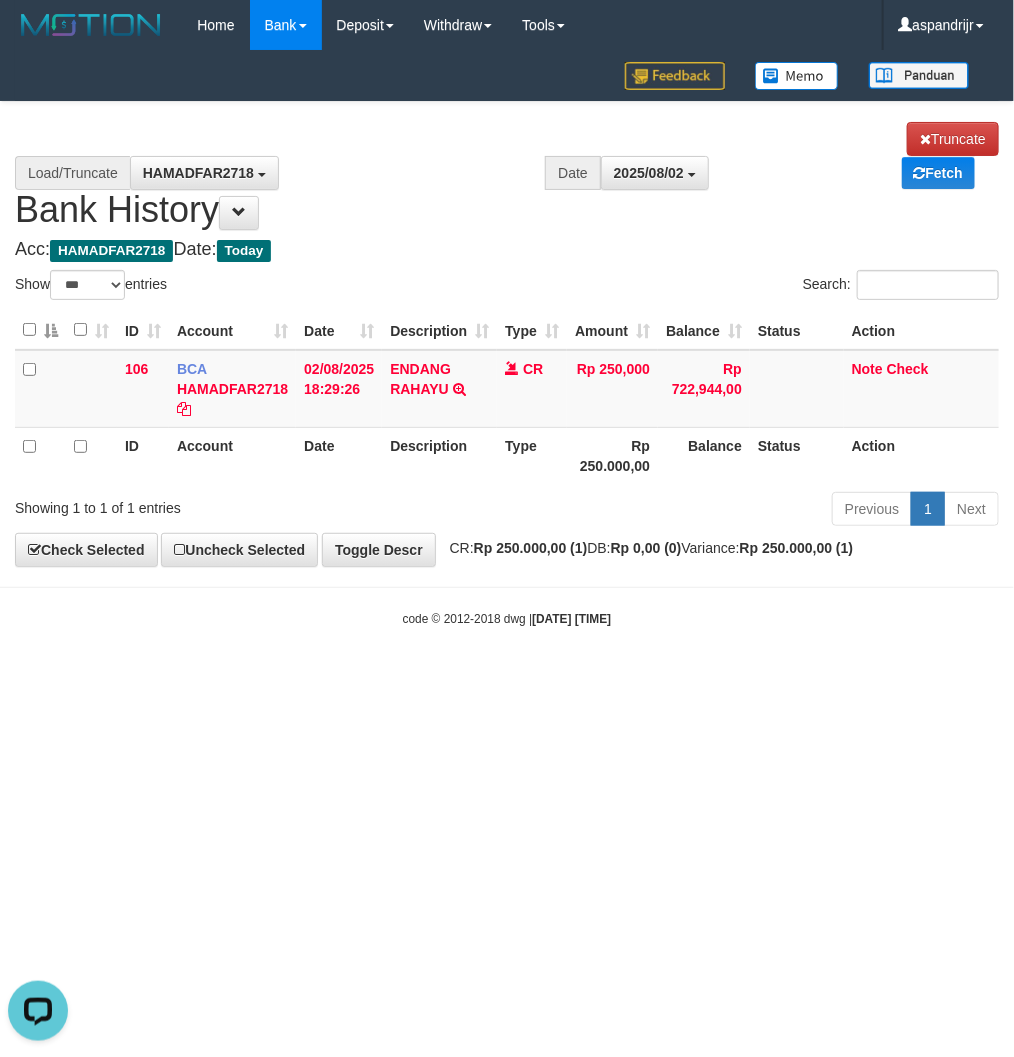 click on "Toggle navigation
Home
Bank
Account List
Load
By Website
Group
[ITOTO]													PRABUJITU
By Load Group (DPS)
Group asp-1
Mutasi Bank
Search
Sync
Note Mutasi
Deposit
DPS List" at bounding box center [507, 339] 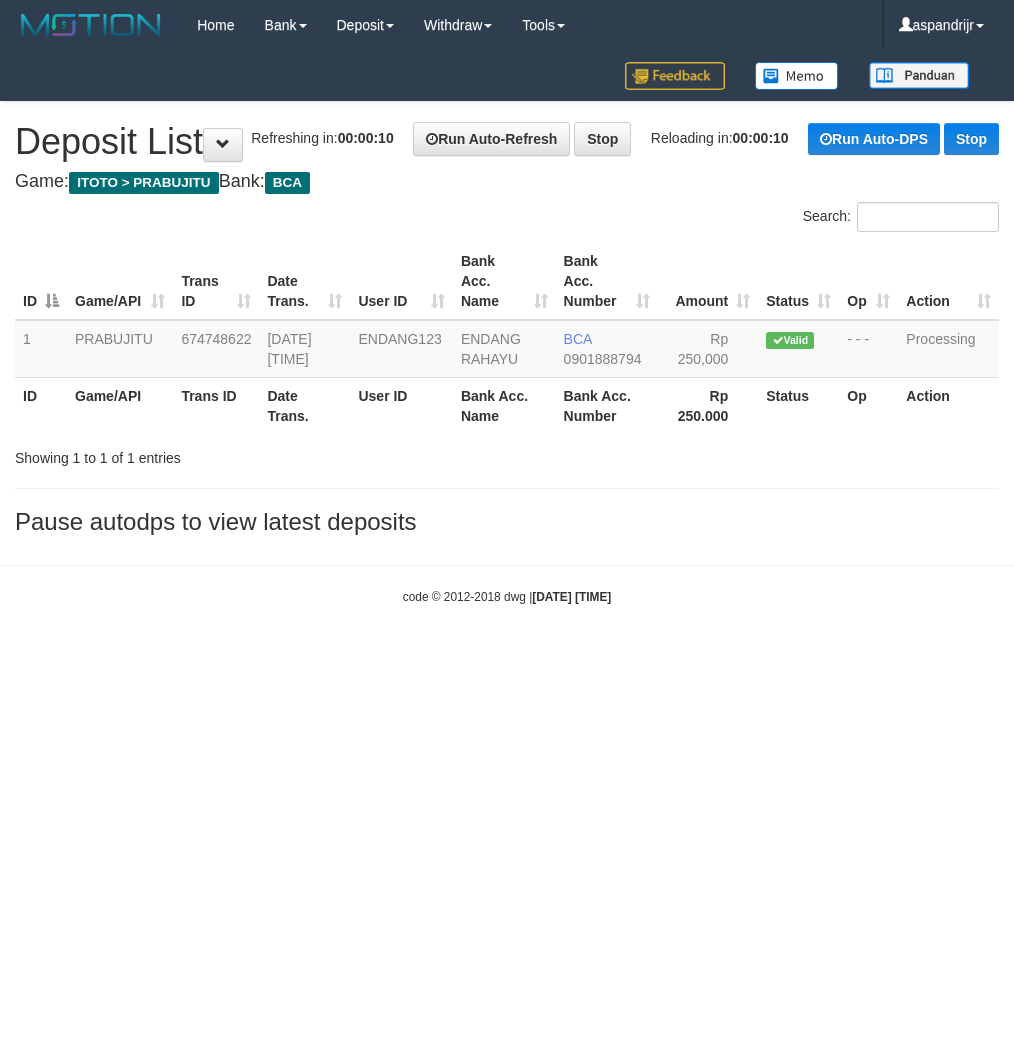 scroll, scrollTop: 0, scrollLeft: 0, axis: both 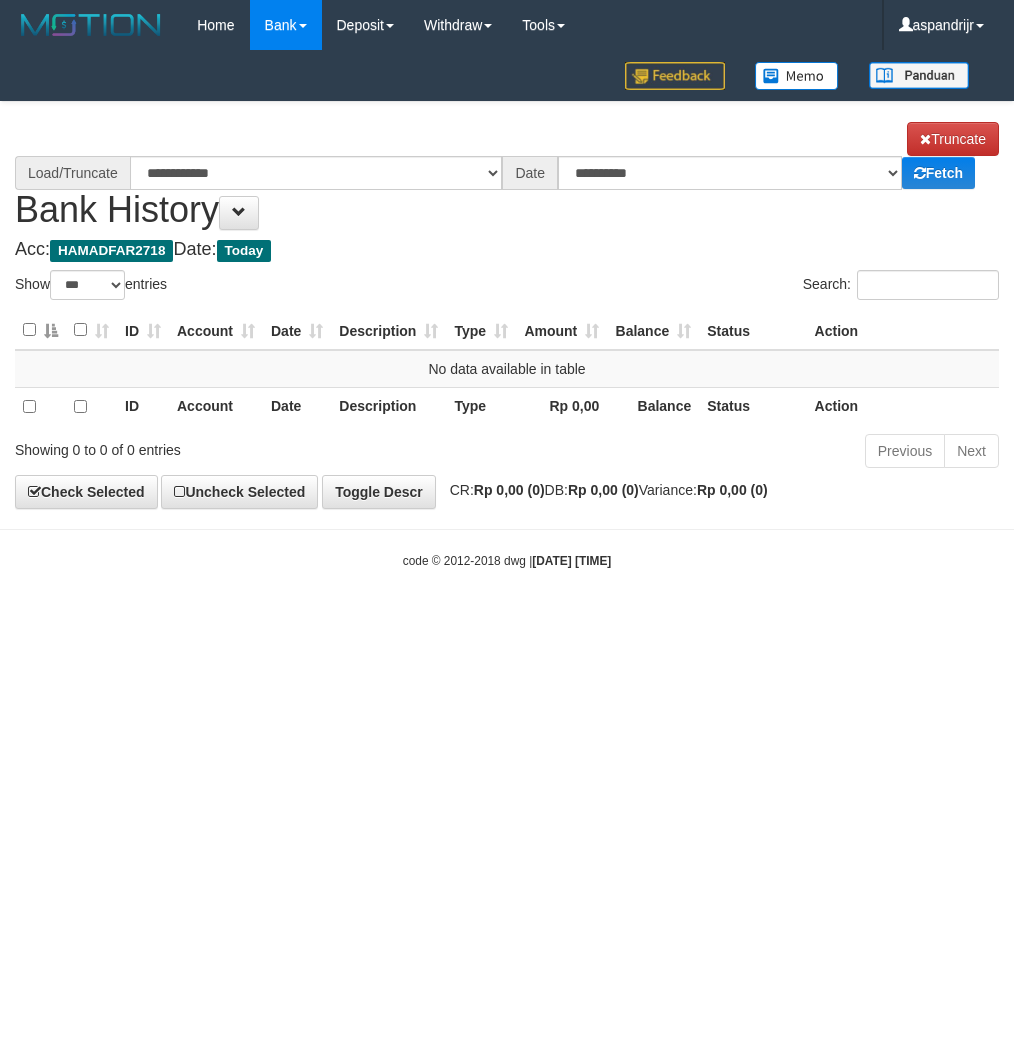 select on "***" 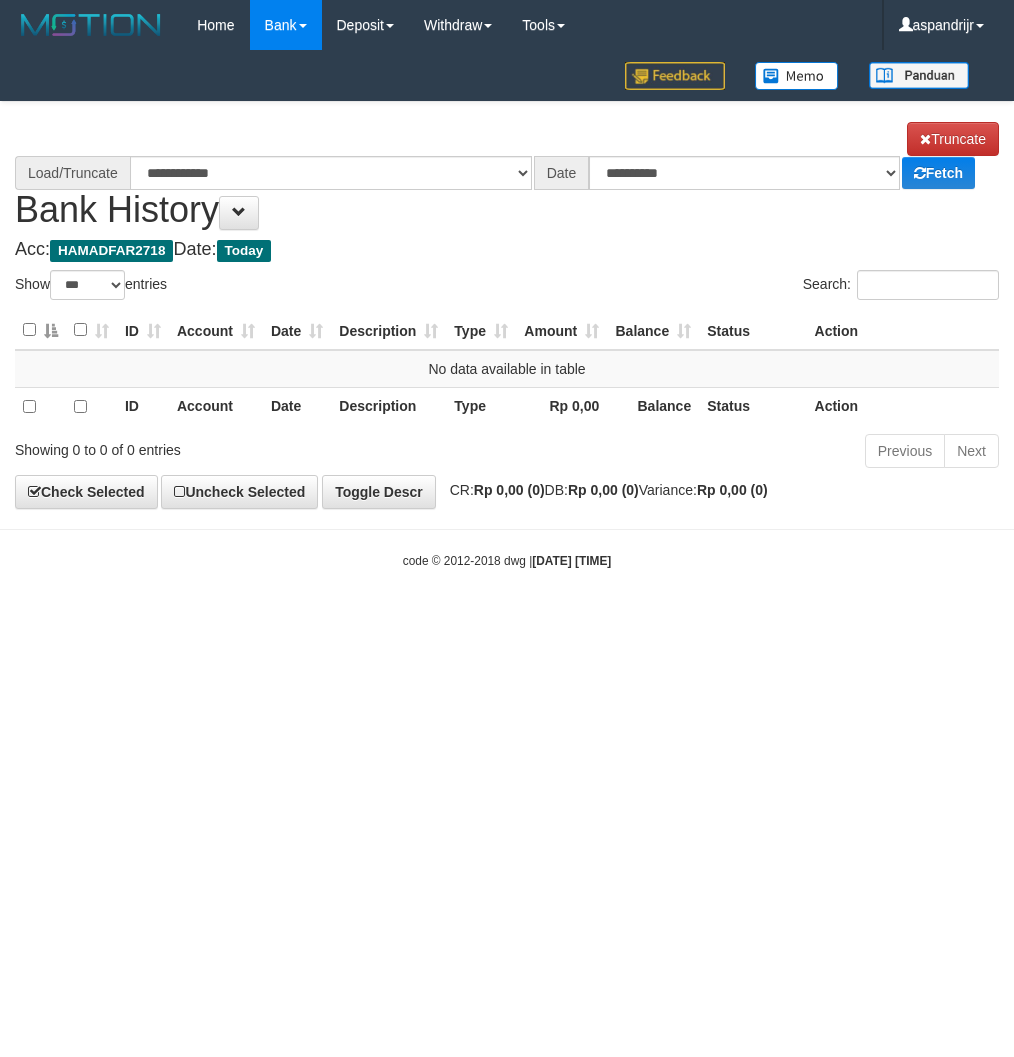 scroll, scrollTop: 0, scrollLeft: 0, axis: both 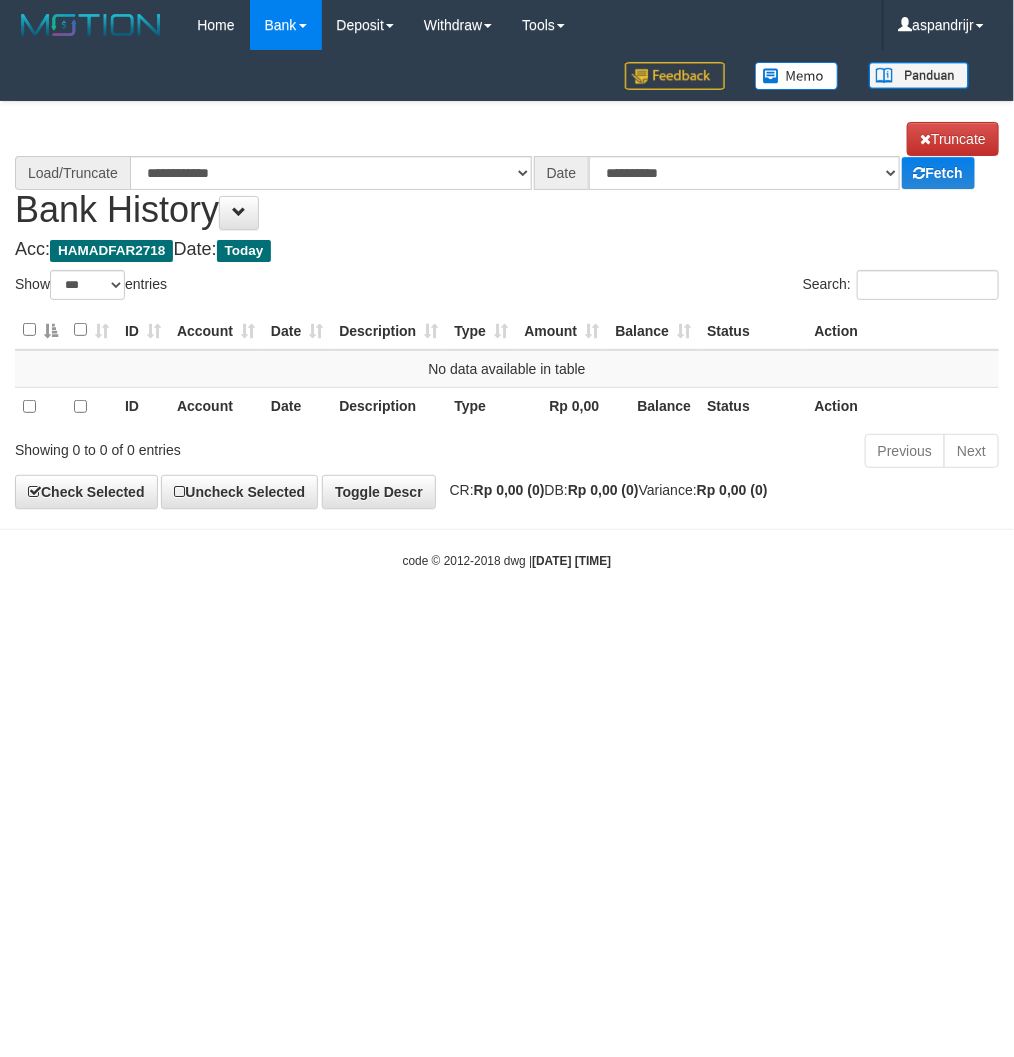 select on "****" 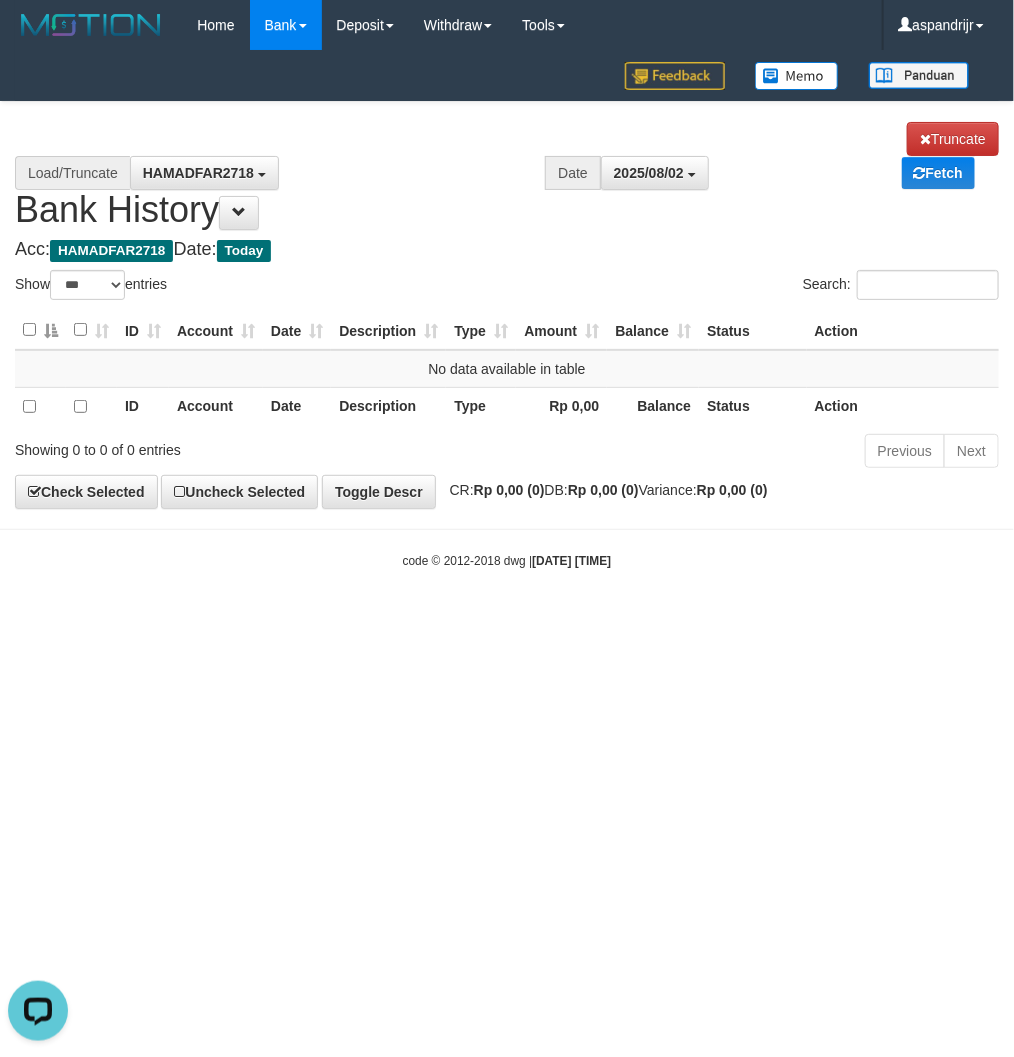 scroll, scrollTop: 0, scrollLeft: 0, axis: both 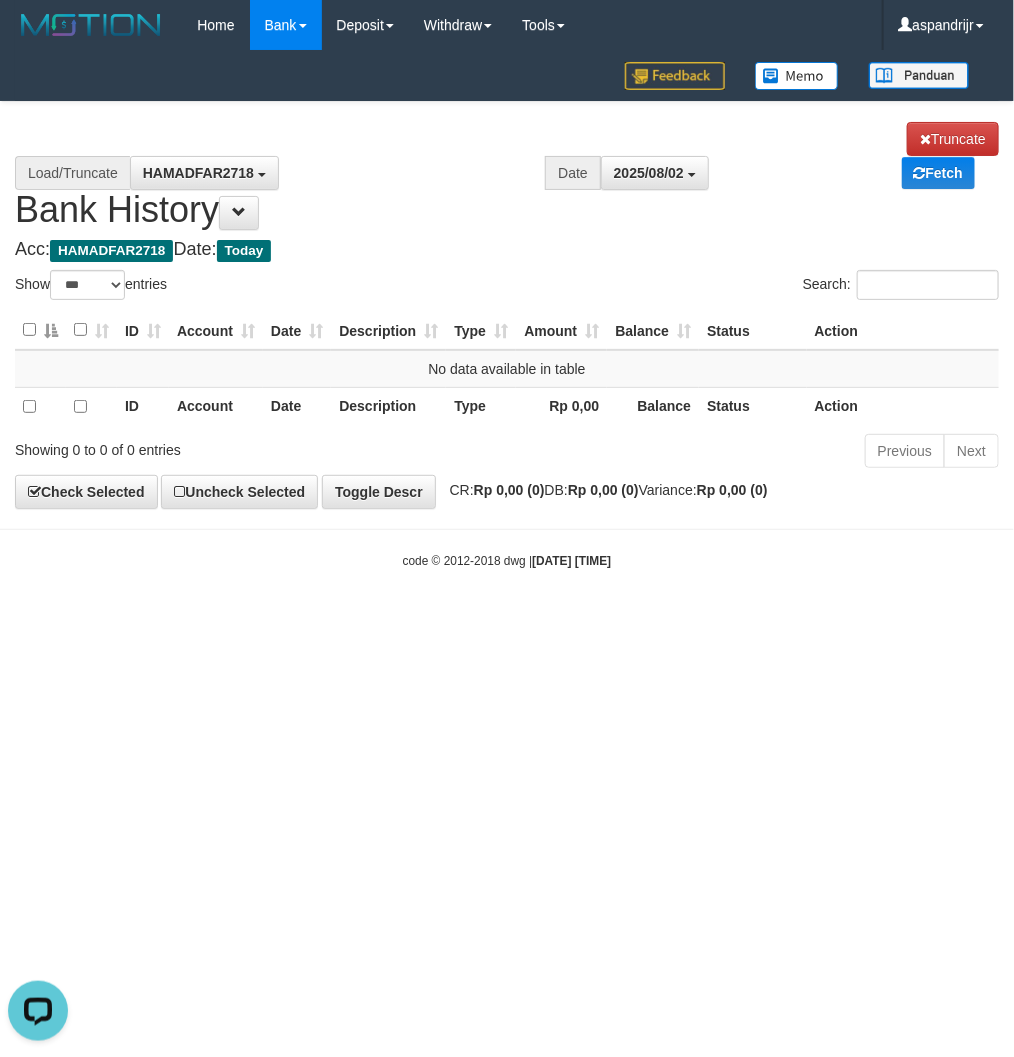 click on "Toggle navigation
Home
Bank
Account List
Load
By Website
Group
[ITOTO]													PRABUJITU
By Load Group (DPS)
Group asp-1
Mutasi Bank
Search
Sync
Note Mutasi
Deposit
DPS List" at bounding box center [507, 310] 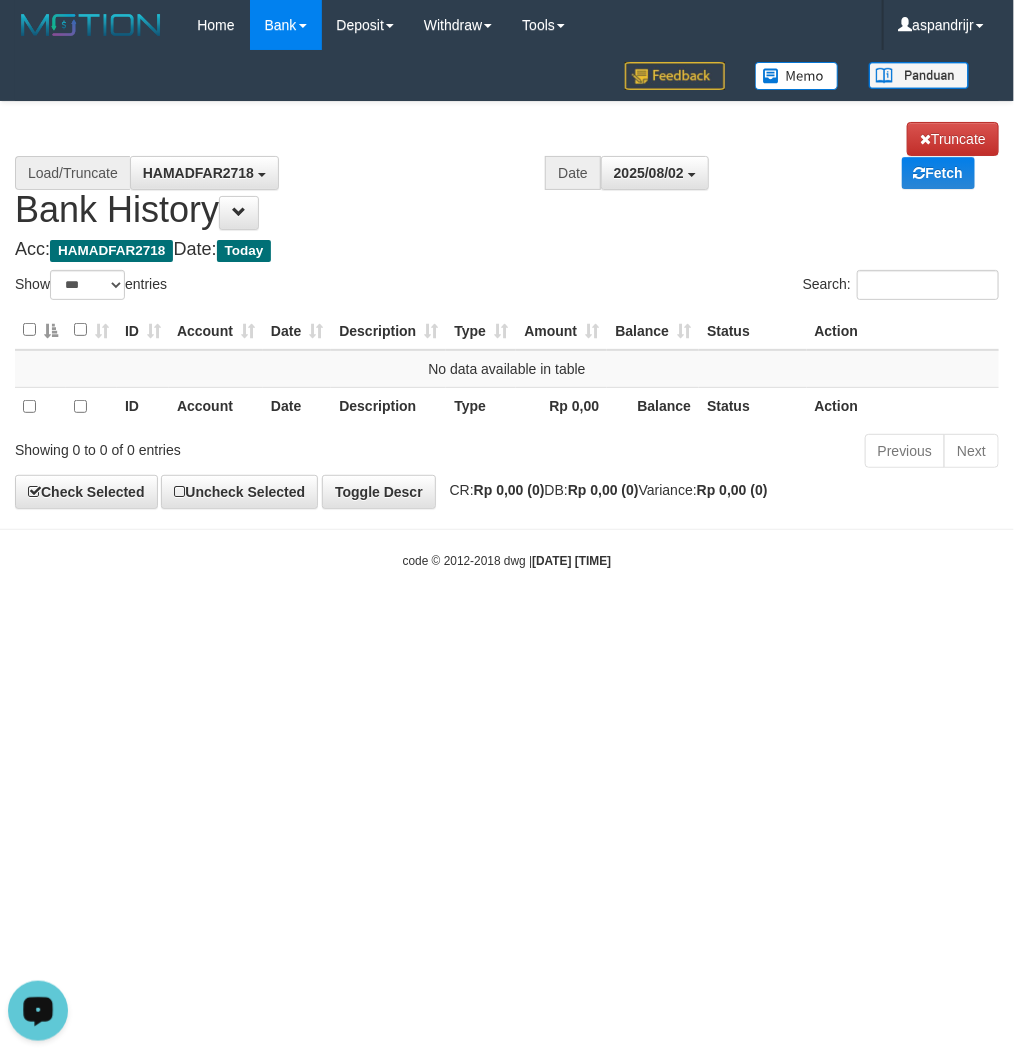 click on "Toggle navigation
Home
Bank
Account List
Load
By Website
Group
[ITOTO]													PRABUJITU
By Load Group (DPS)
Group asp-1
Mutasi Bank
Search
Sync
Note Mutasi
Deposit
DPS List" at bounding box center [507, 310] 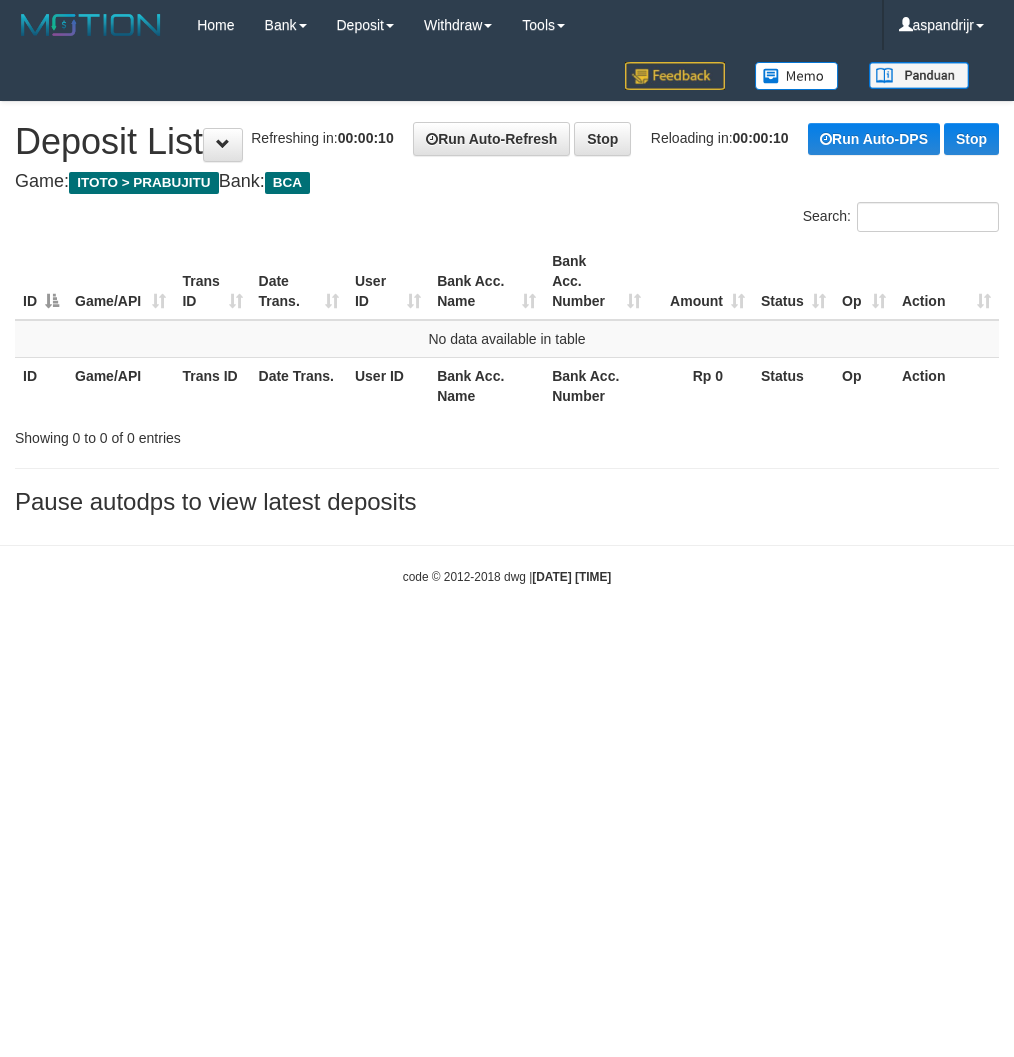 scroll, scrollTop: 0, scrollLeft: 0, axis: both 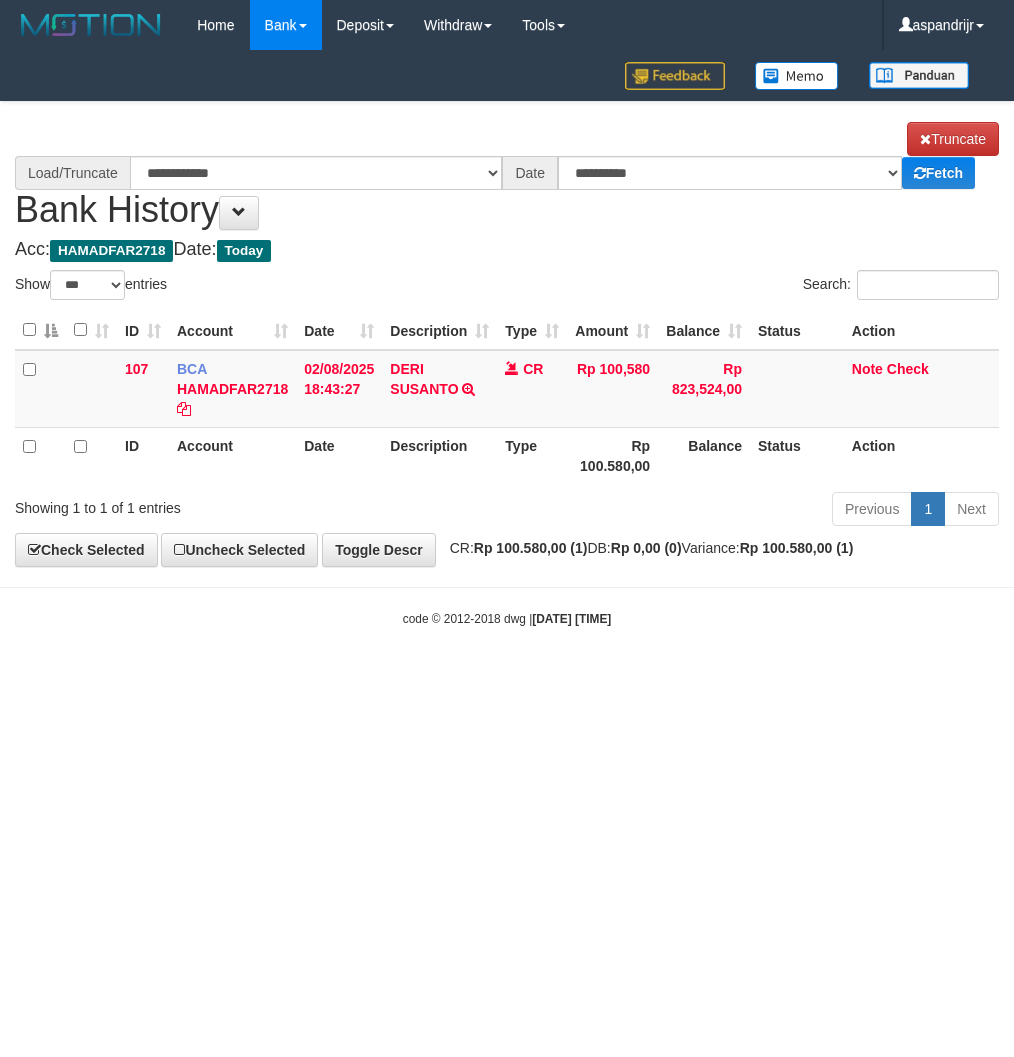 select on "***" 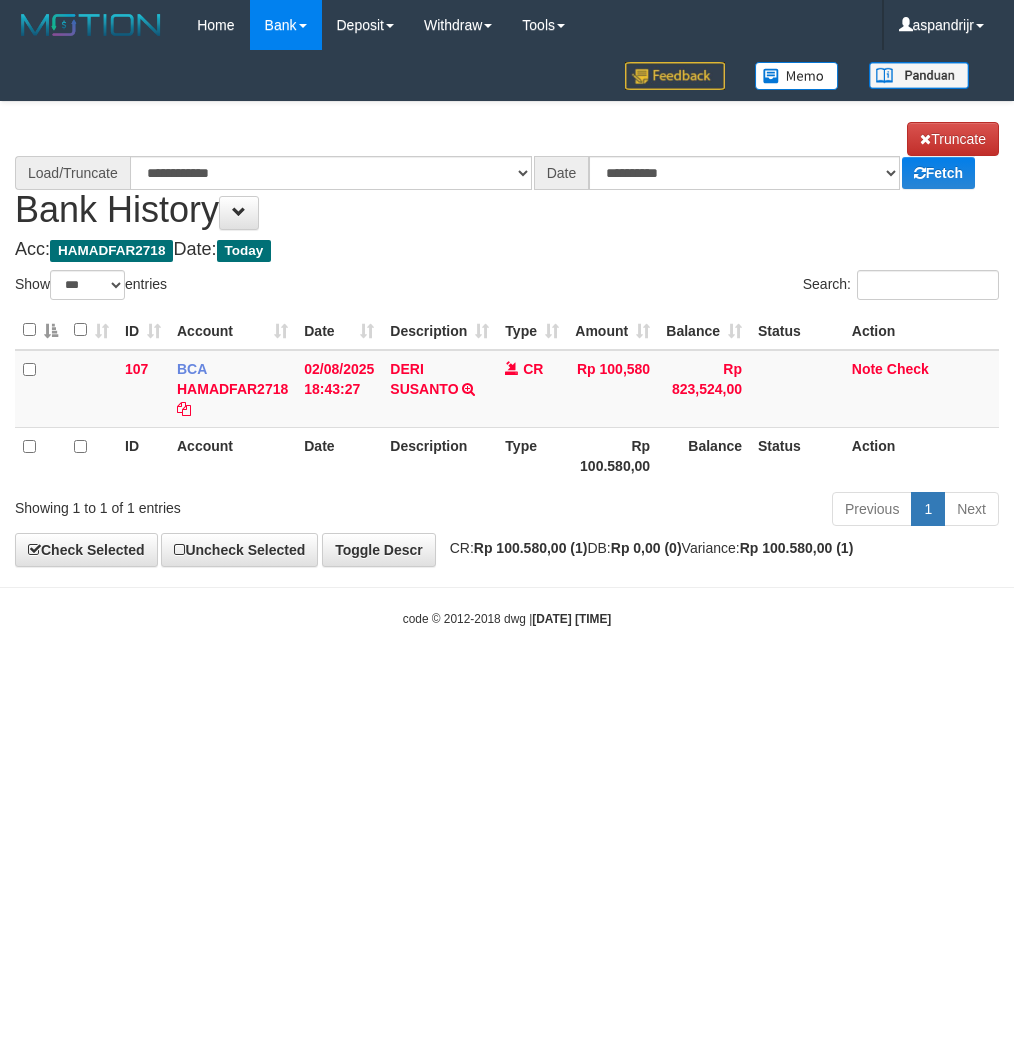 scroll, scrollTop: 0, scrollLeft: 0, axis: both 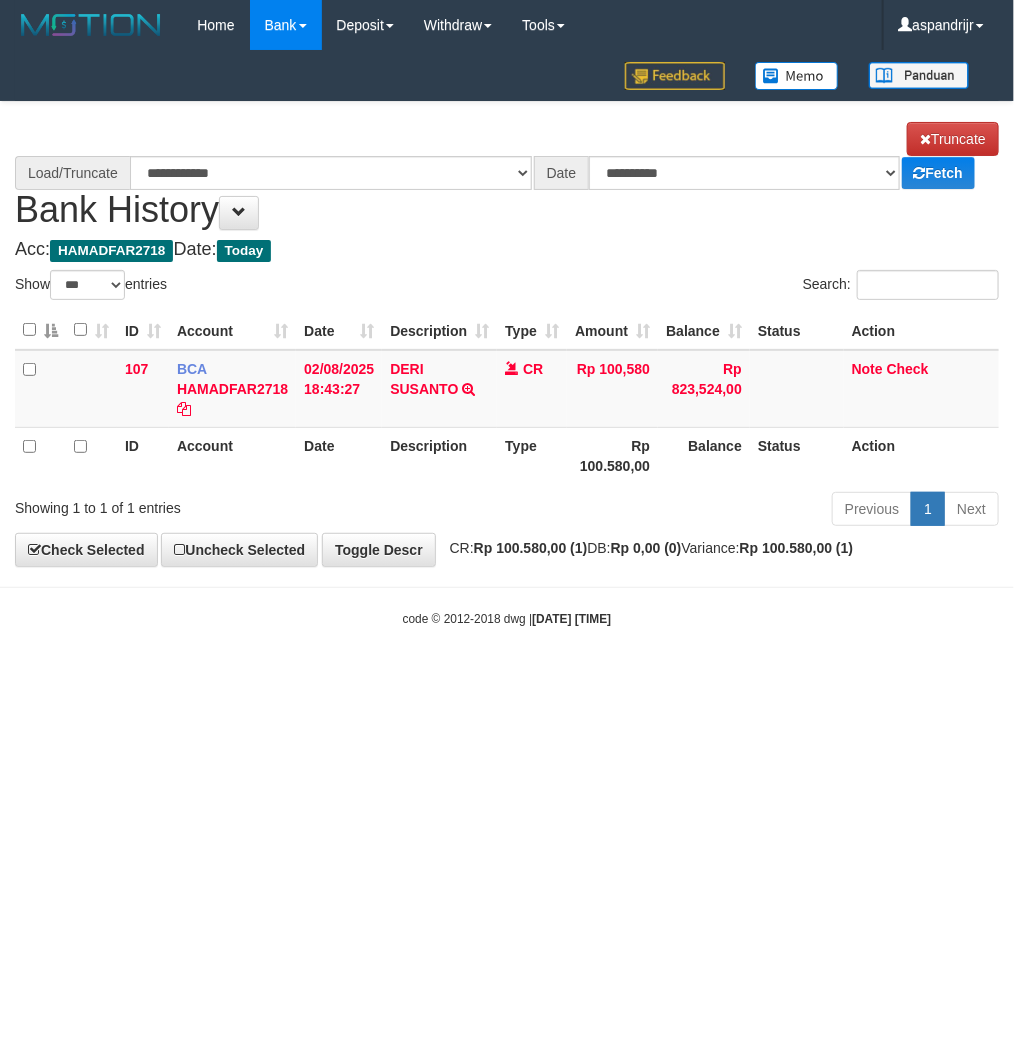 click on "Toggle navigation
Home
Bank
Account List
Load
By Website
Group
[ITOTO]													PRABUJITU
By Load Group (DPS)
Group asp-1
Mutasi Bank
Search
Sync
Note Mutasi
Deposit
DPS Fetch -" at bounding box center [507, 339] 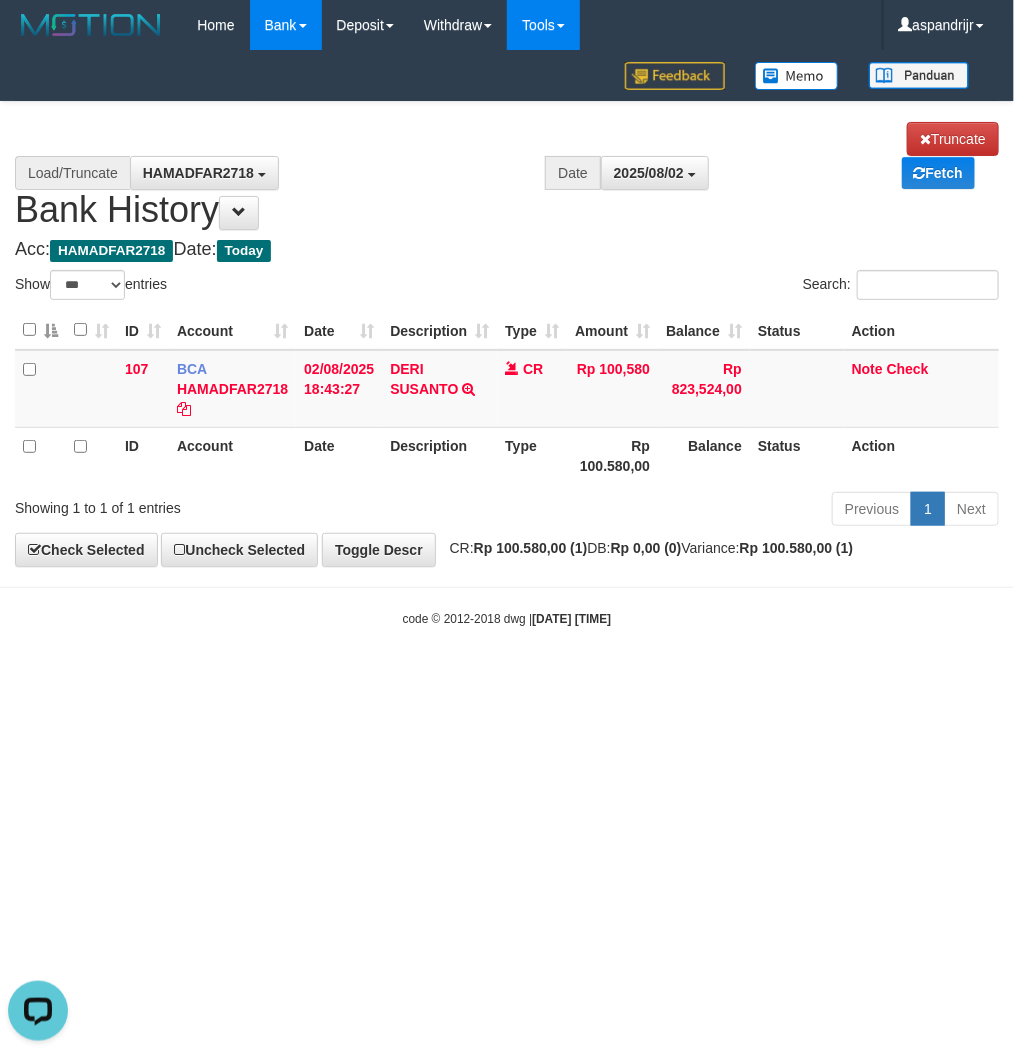 scroll, scrollTop: 0, scrollLeft: 0, axis: both 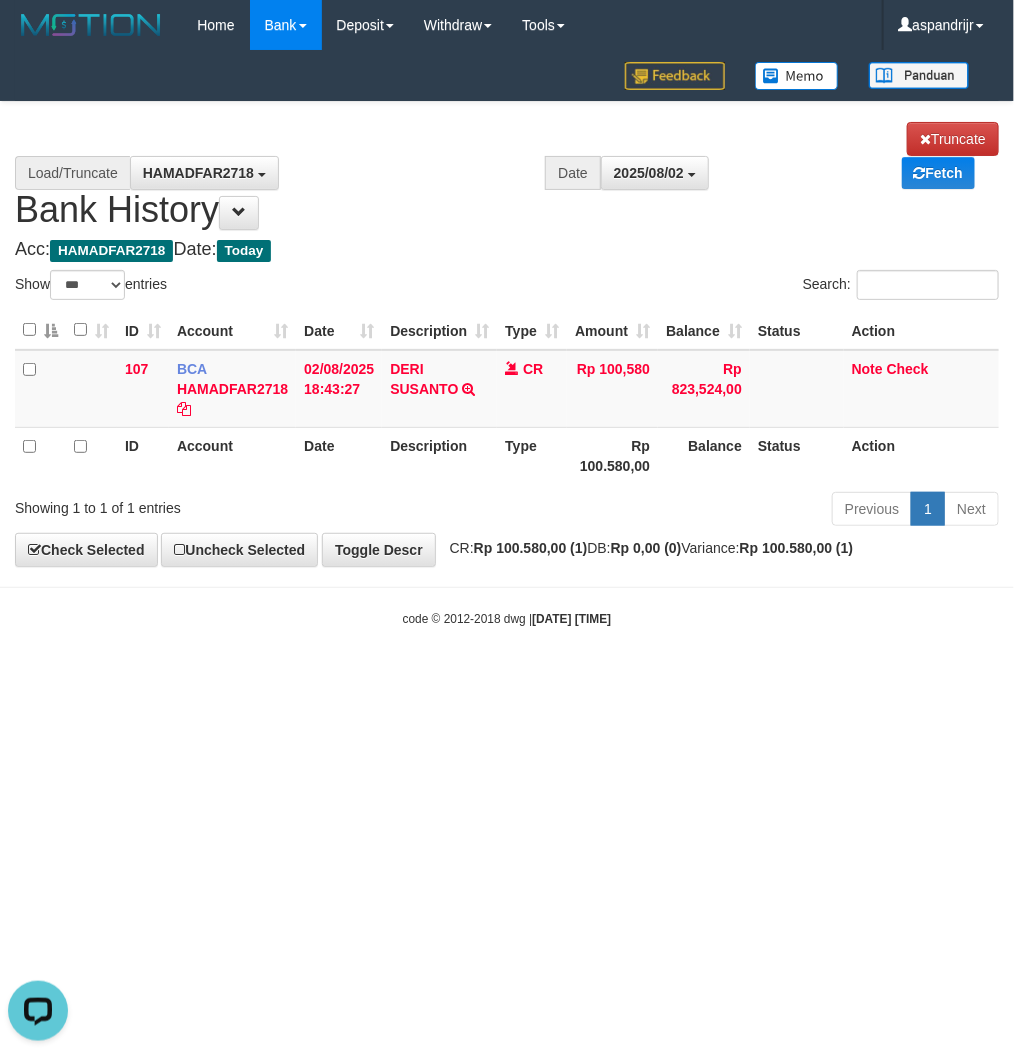 drag, startPoint x: 172, startPoint y: 762, endPoint x: 147, endPoint y: 723, distance: 46.32494 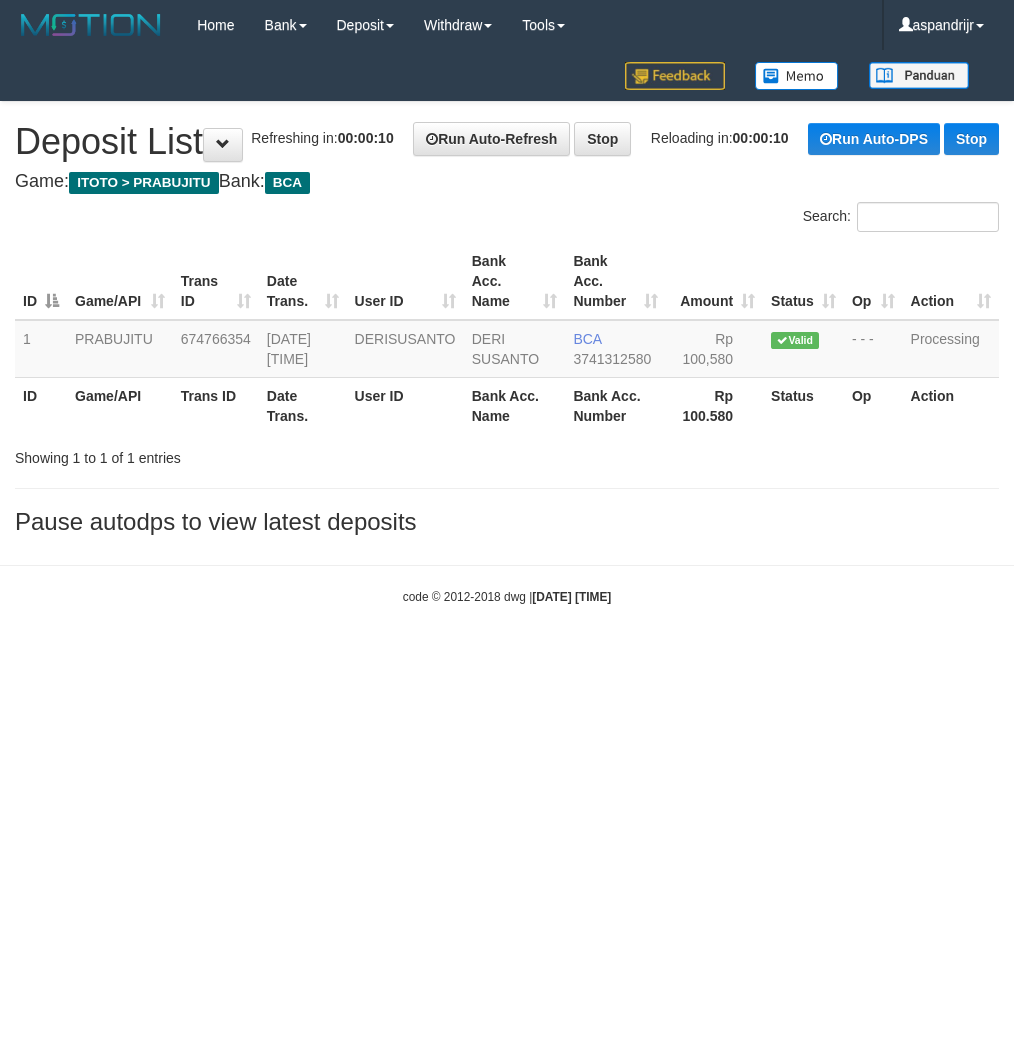 scroll, scrollTop: 0, scrollLeft: 0, axis: both 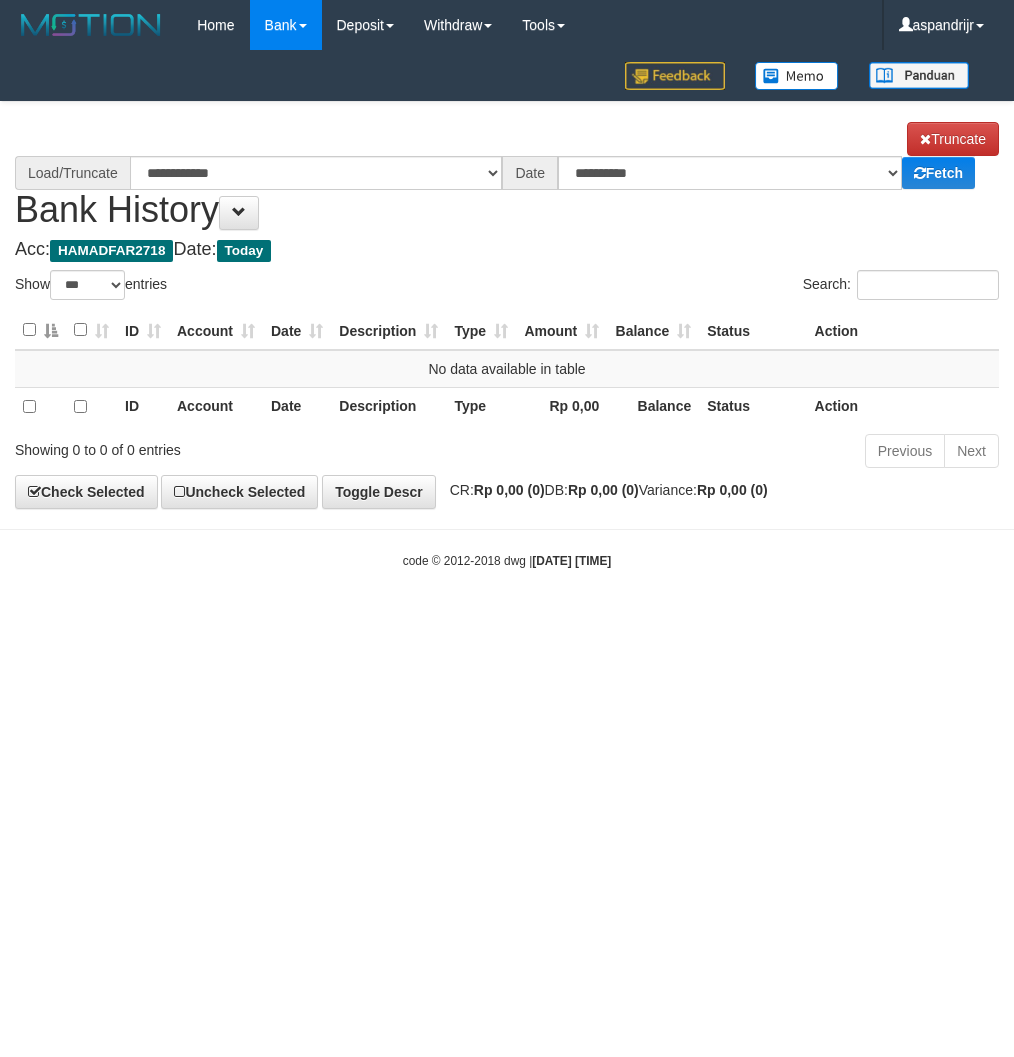 select on "***" 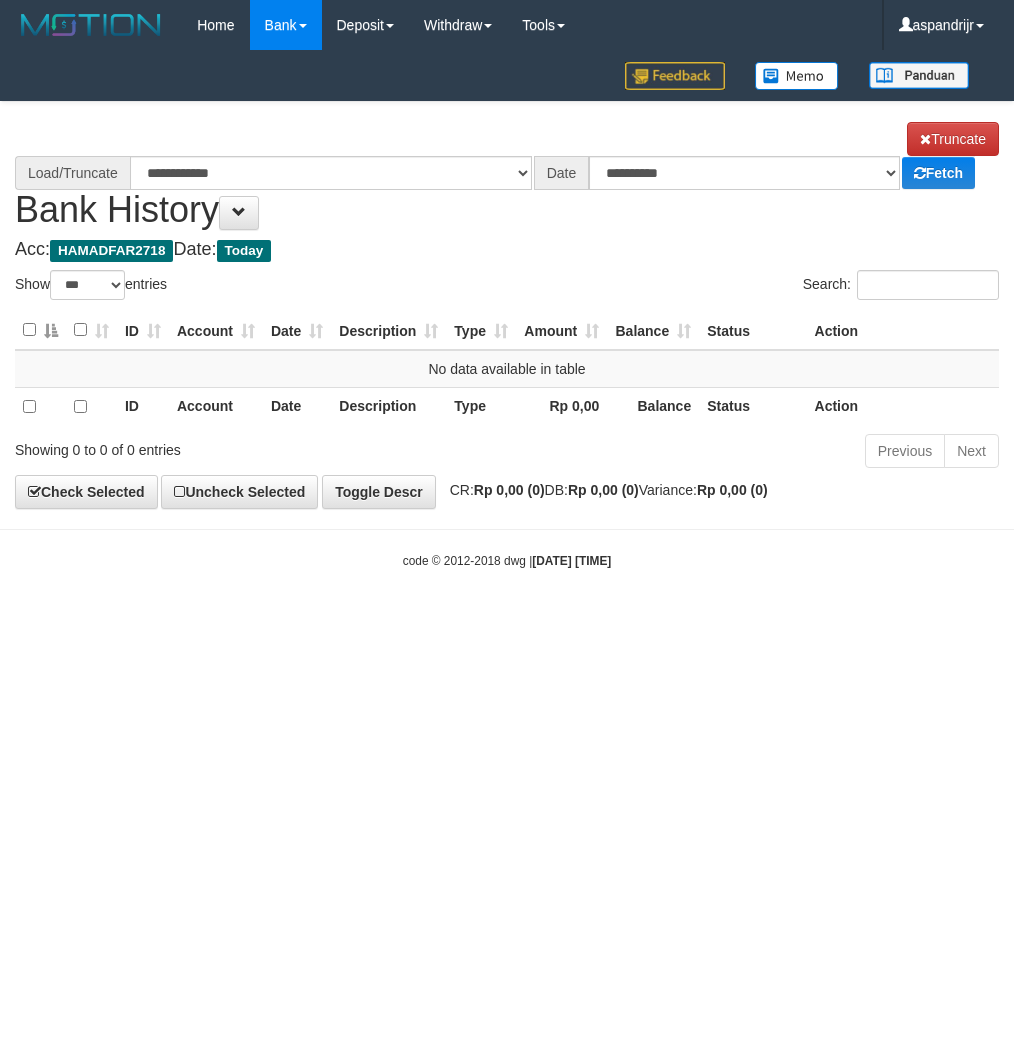 scroll, scrollTop: 0, scrollLeft: 0, axis: both 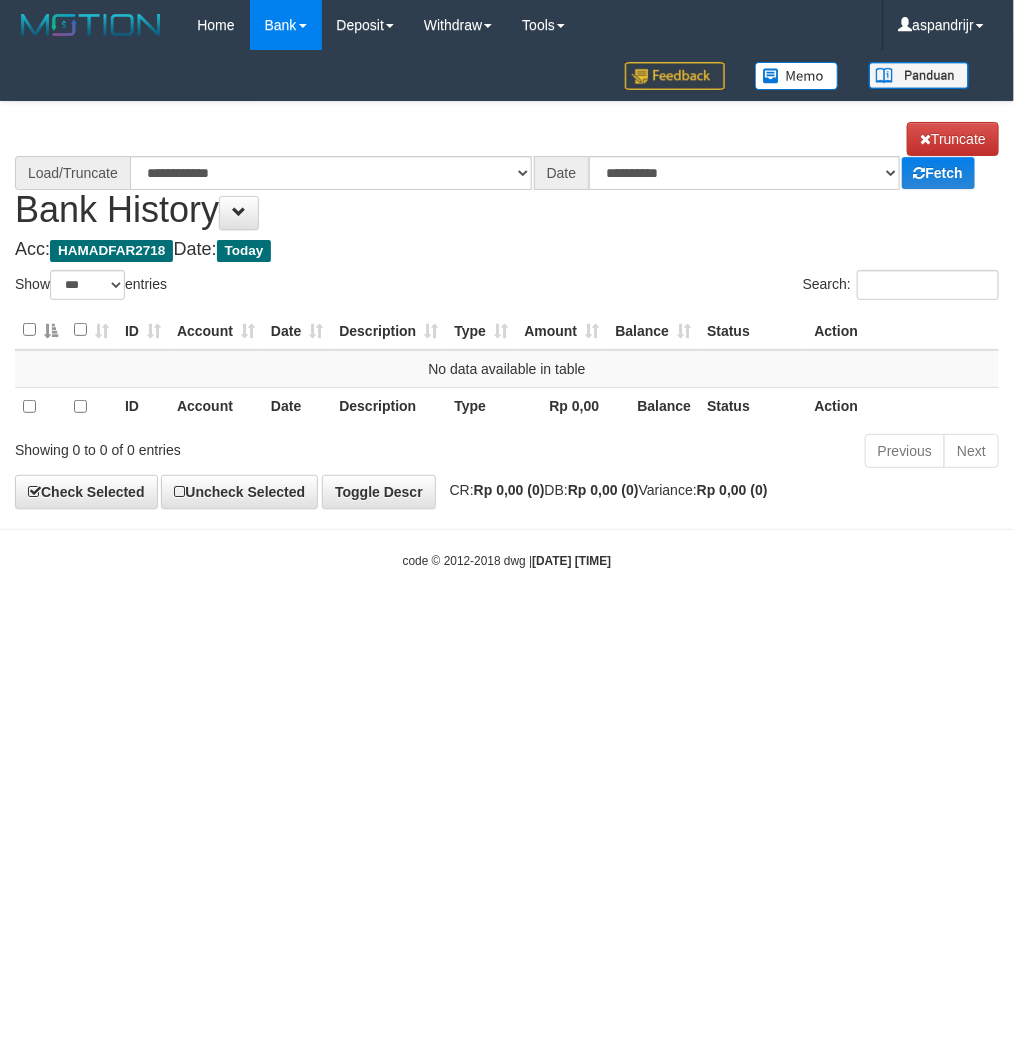 click on "Toggle navigation
Home
Bank
Account List
Load
By Website
Group
[ITOTO]													PRABUJITU
By Load Group (DPS)
Group asp-1
Mutasi Bank
Search
Sync
Note Mutasi
Deposit
DPS List" at bounding box center [507, 310] 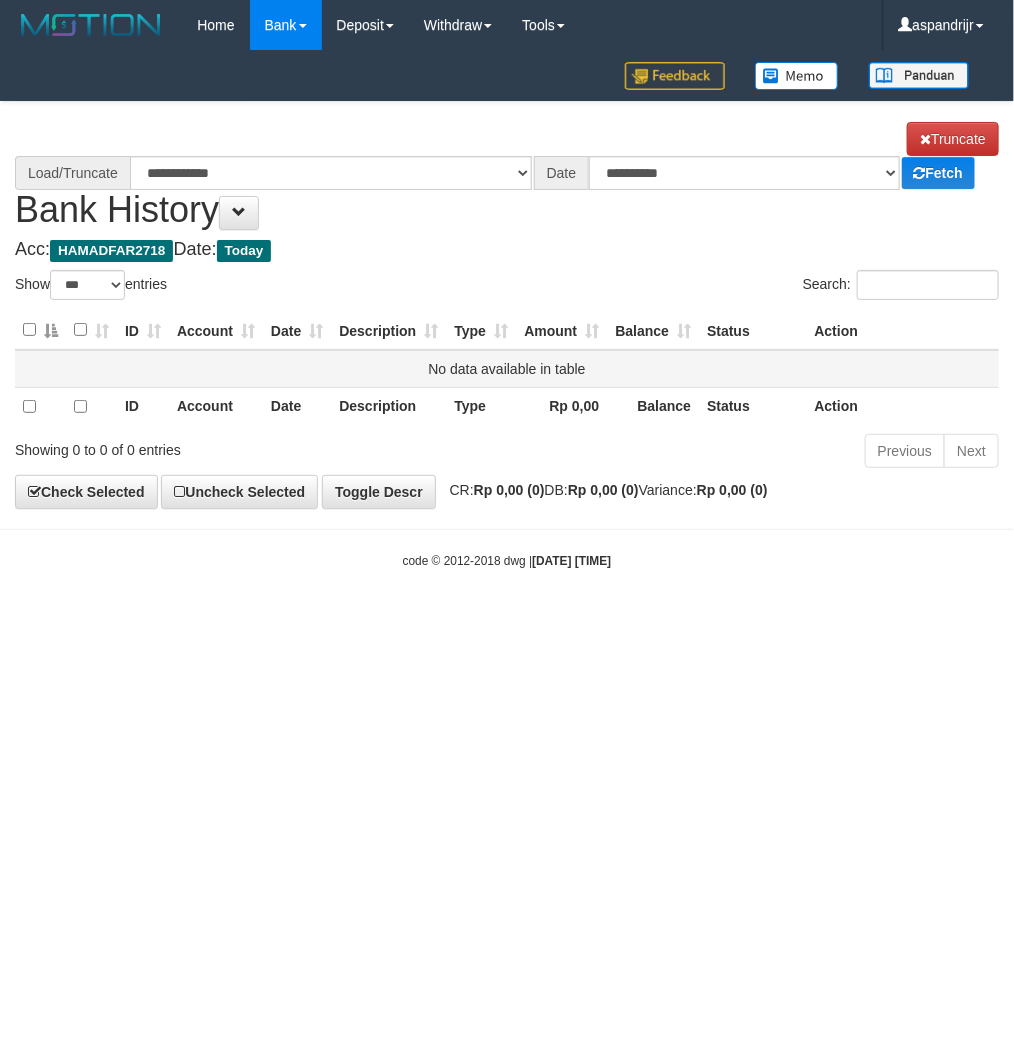 select on "****" 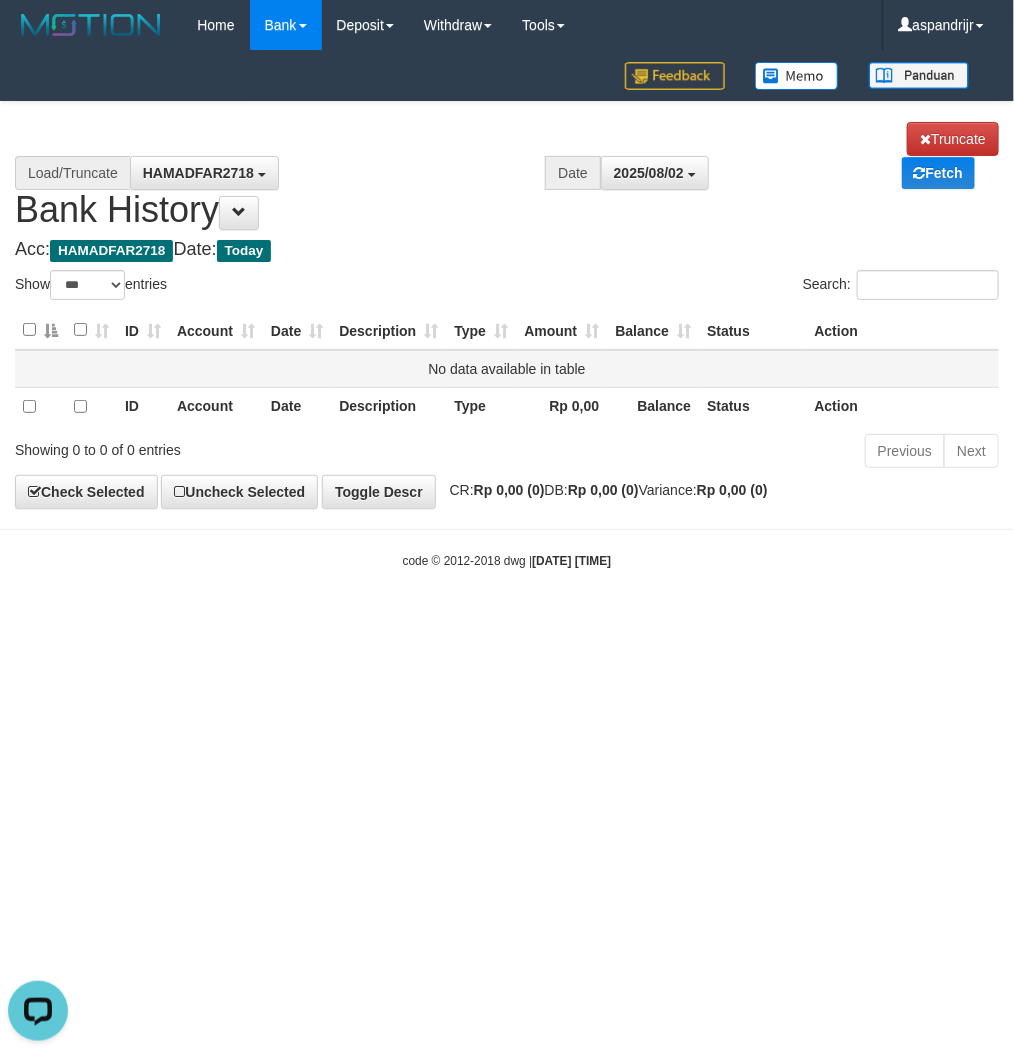 scroll, scrollTop: 0, scrollLeft: 0, axis: both 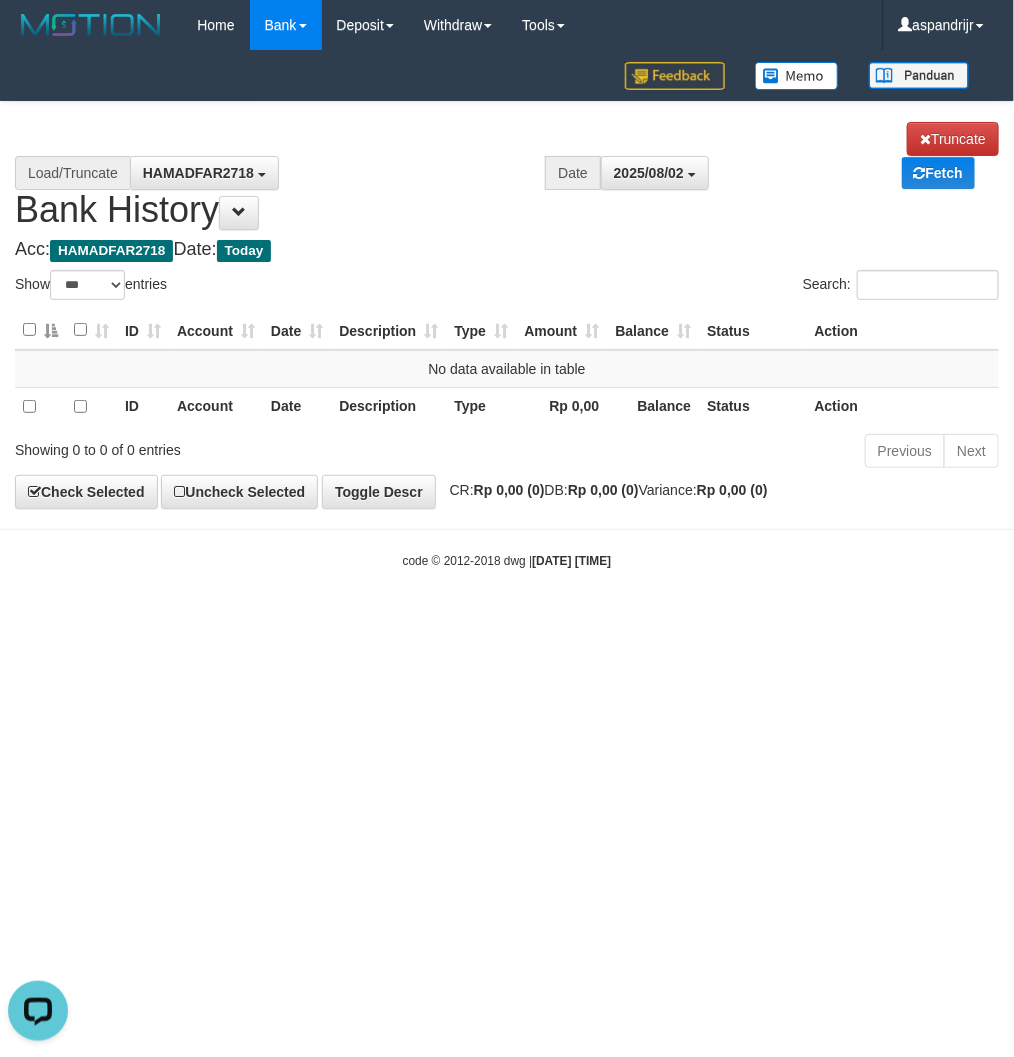 drag, startPoint x: 183, startPoint y: 787, endPoint x: 154, endPoint y: 752, distance: 45.453274 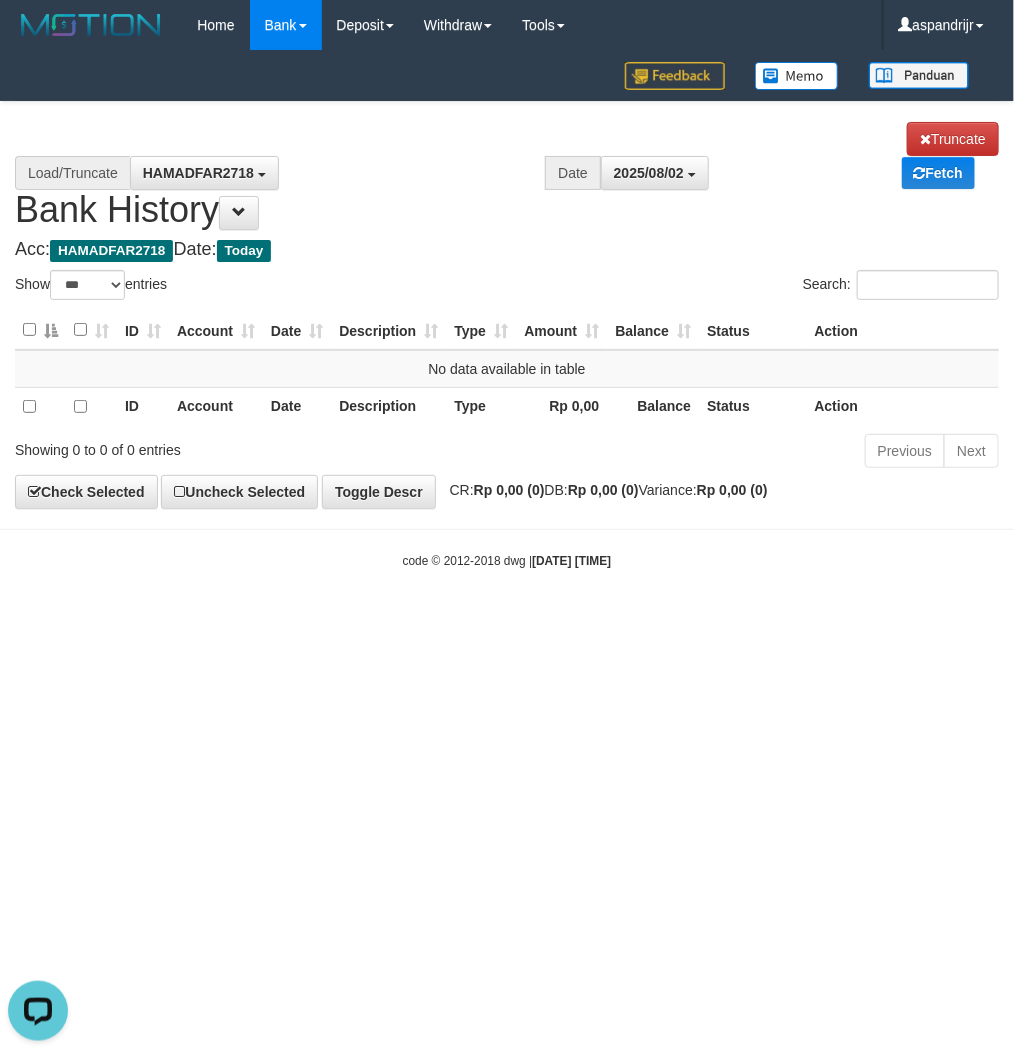 click on "Toggle navigation
Home
Bank
Account List
Load
By Website
Group
[ITOTO]													PRABUJITU
By Load Group (DPS)
Group asp-1
Mutasi Bank
Search
Sync
Note Mutasi
Deposit
DPS List" at bounding box center (507, 310) 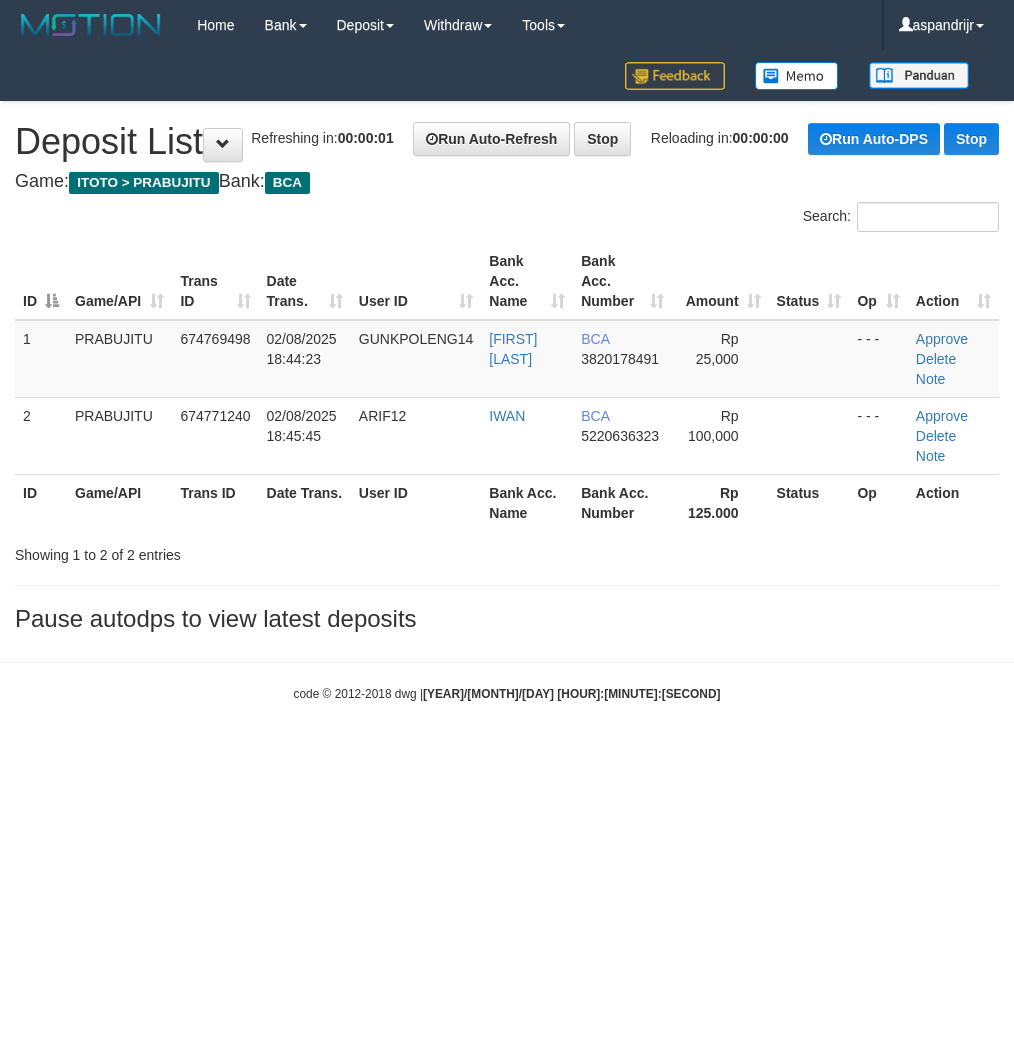 scroll, scrollTop: 0, scrollLeft: 0, axis: both 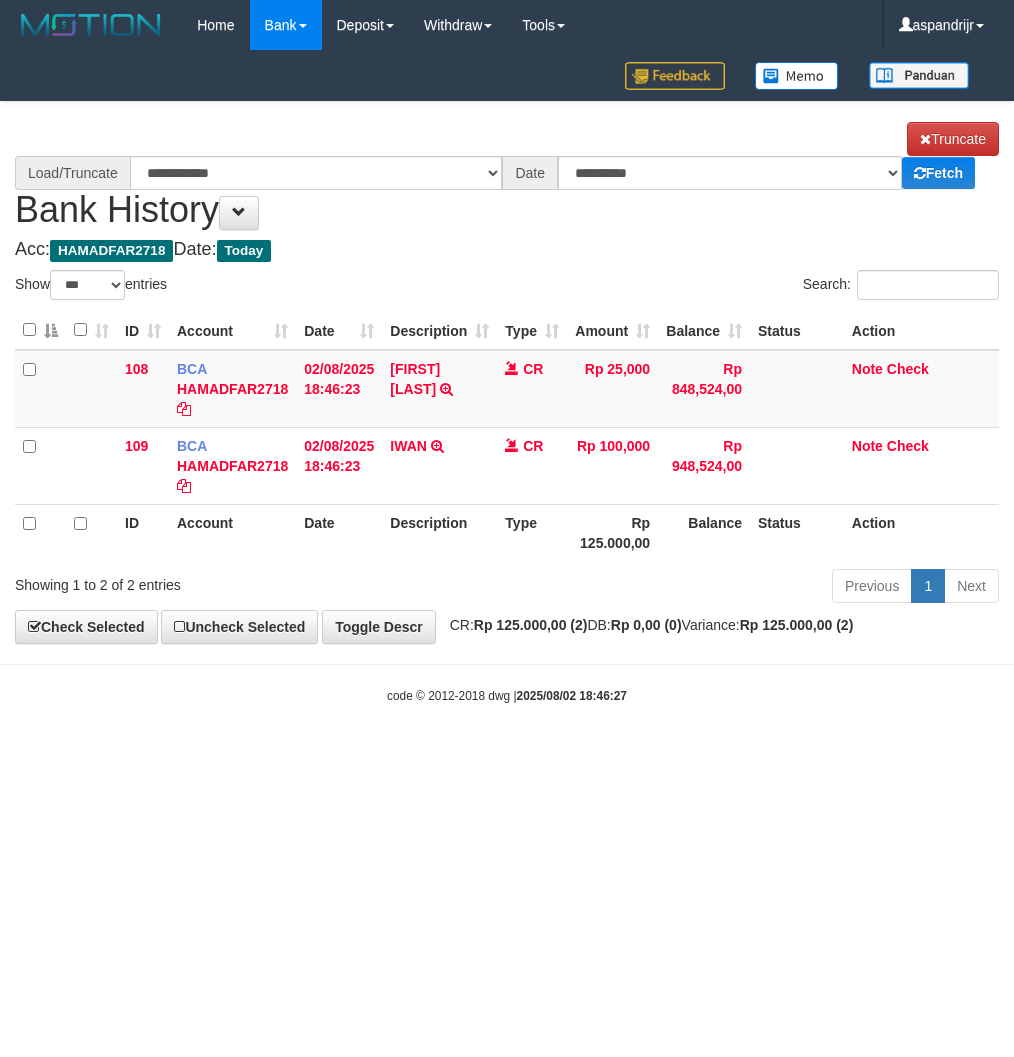 select on "***" 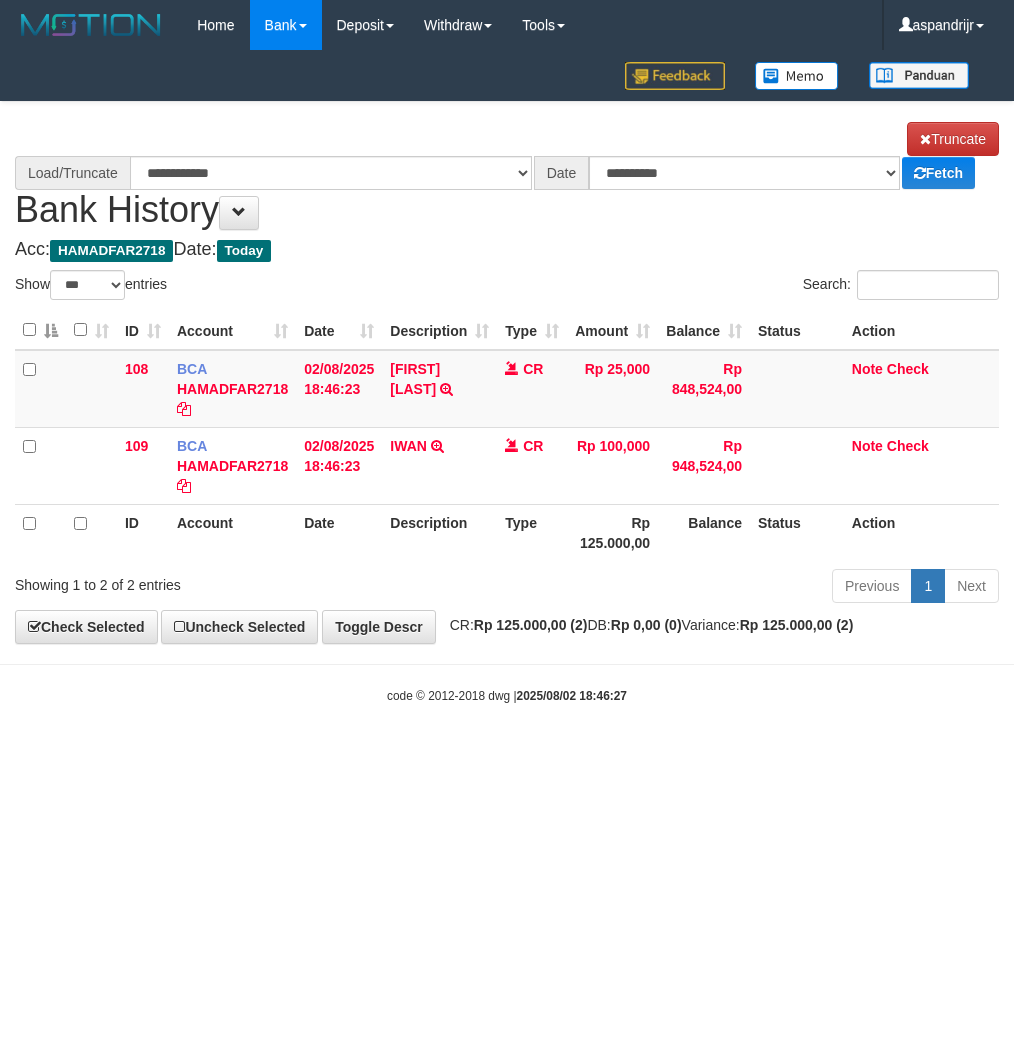 scroll, scrollTop: 0, scrollLeft: 0, axis: both 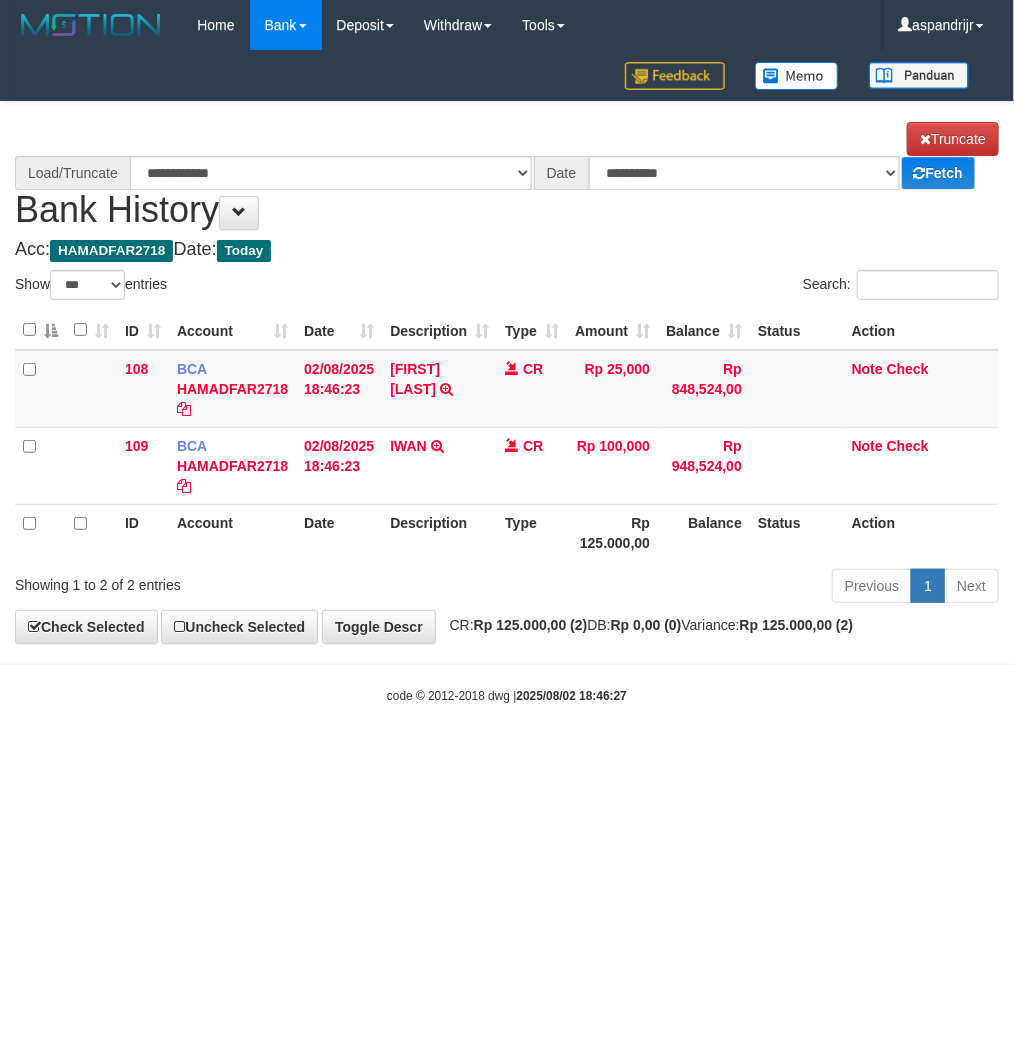 click on "Toggle navigation
Home
Bank
Account List
Load
By Website
Group
[ITOTO]													PRABUJITU
By Load Group (DPS)
Group asp-1
Mutasi Bank
Search
Sync
Note Mutasi
Deposit
DPS Fetch -" at bounding box center [507, 377] 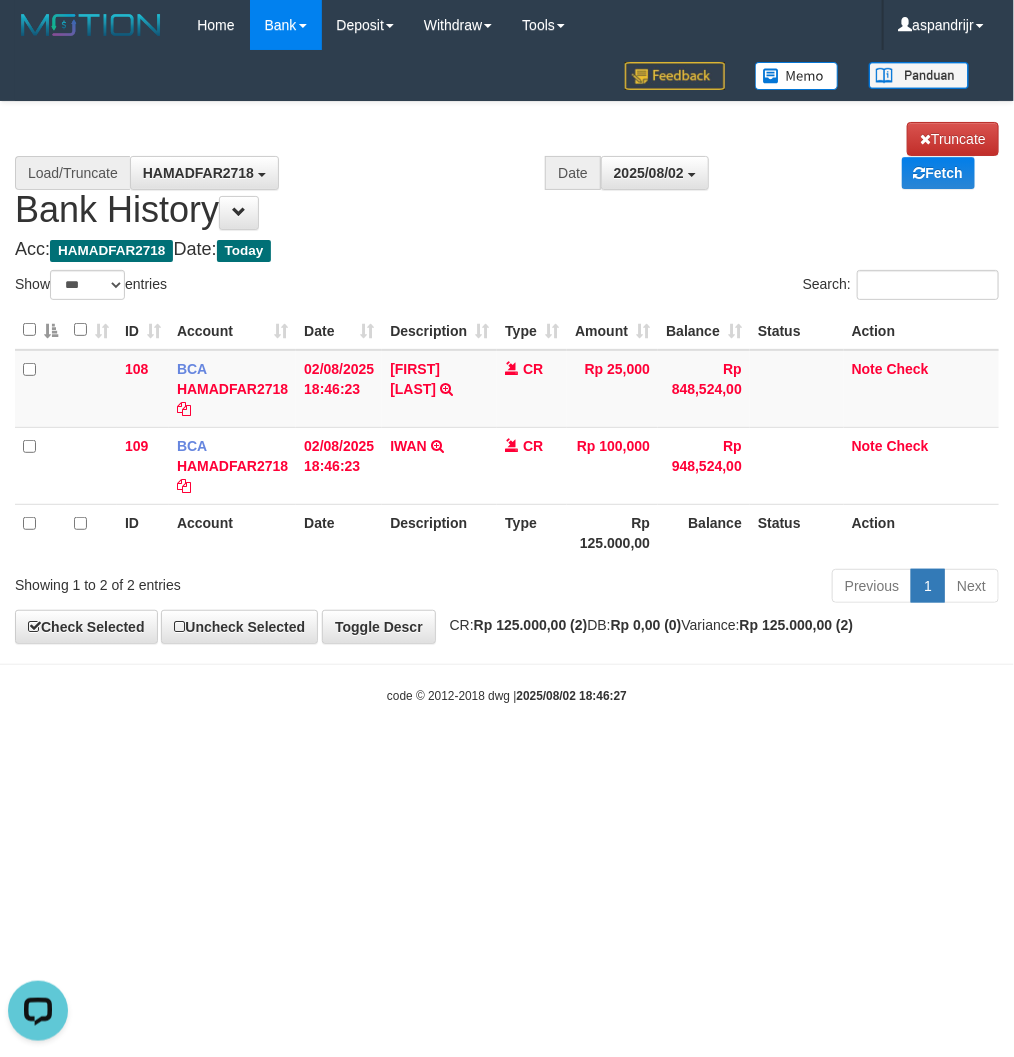scroll, scrollTop: 0, scrollLeft: 0, axis: both 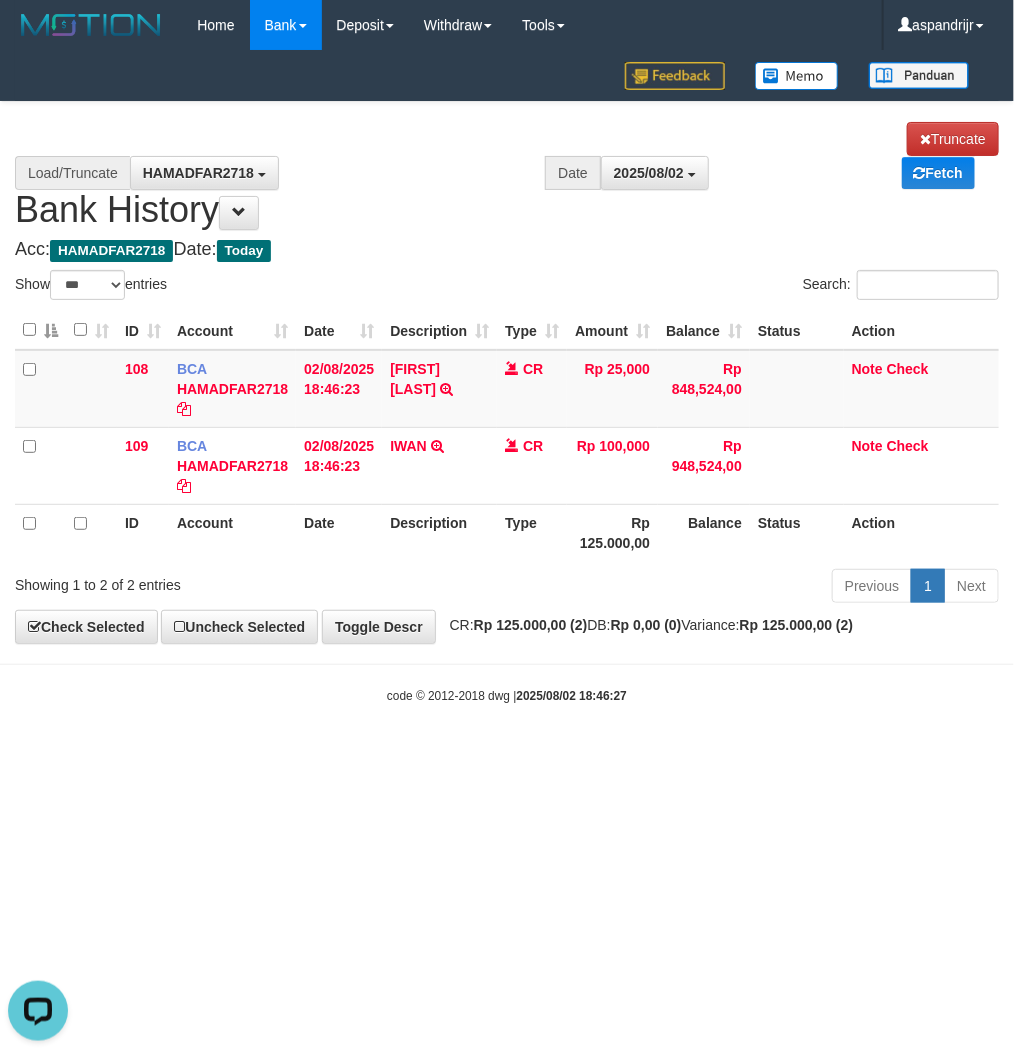 click on "Toggle navigation
Home
Bank
Account List
Load
By Website
Group
[ITOTO]													PRABUJITU
By Load Group (DPS)
Group asp-1
Mutasi Bank
Search
Sync
Note Mutasi
Deposit
DPS List" at bounding box center [507, 377] 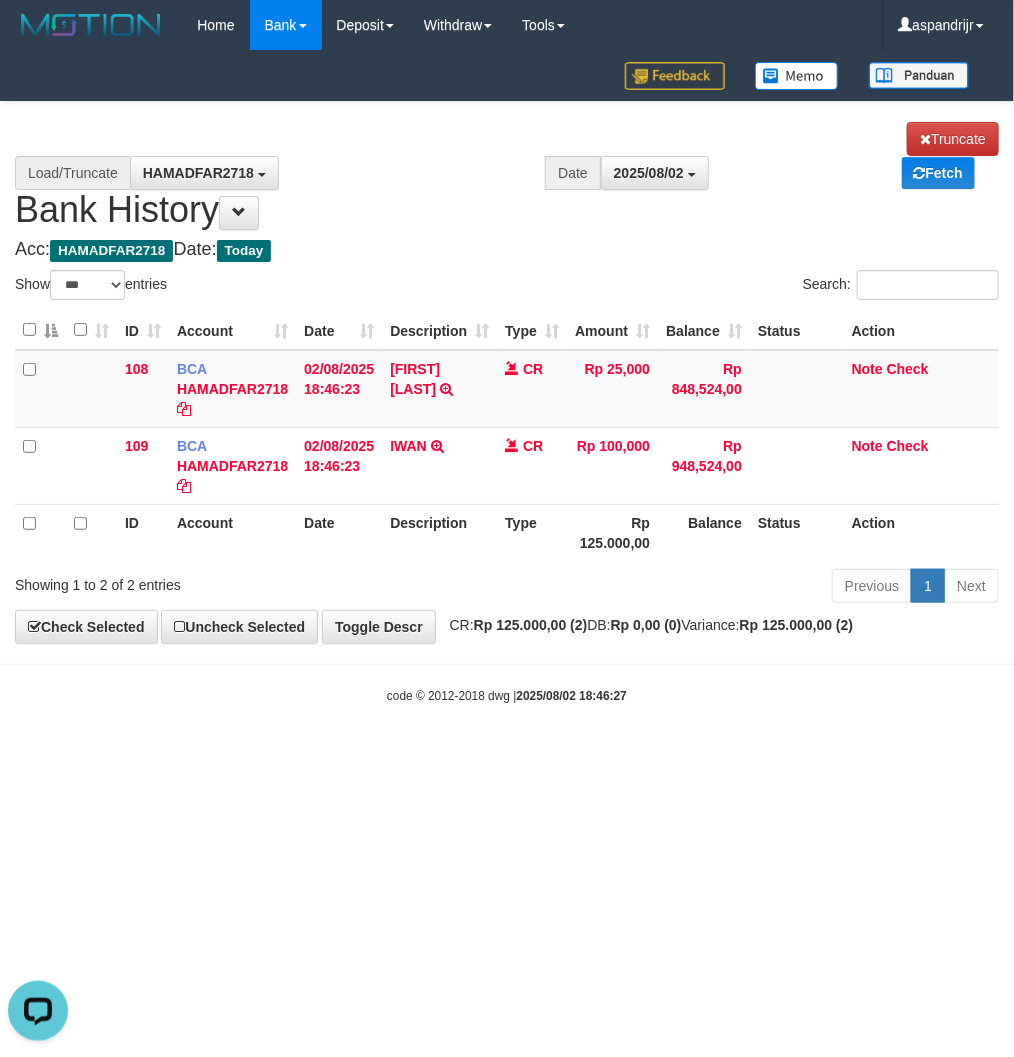 click on "Toggle navigation
Home
Bank
Account List
Load
By Website
Group
[ITOTO]													PRABUJITU
By Load Group (DPS)
Group asp-1
Mutasi Bank
Search
Sync
Note Mutasi
Deposit
DPS Fetch -" at bounding box center (507, 377) 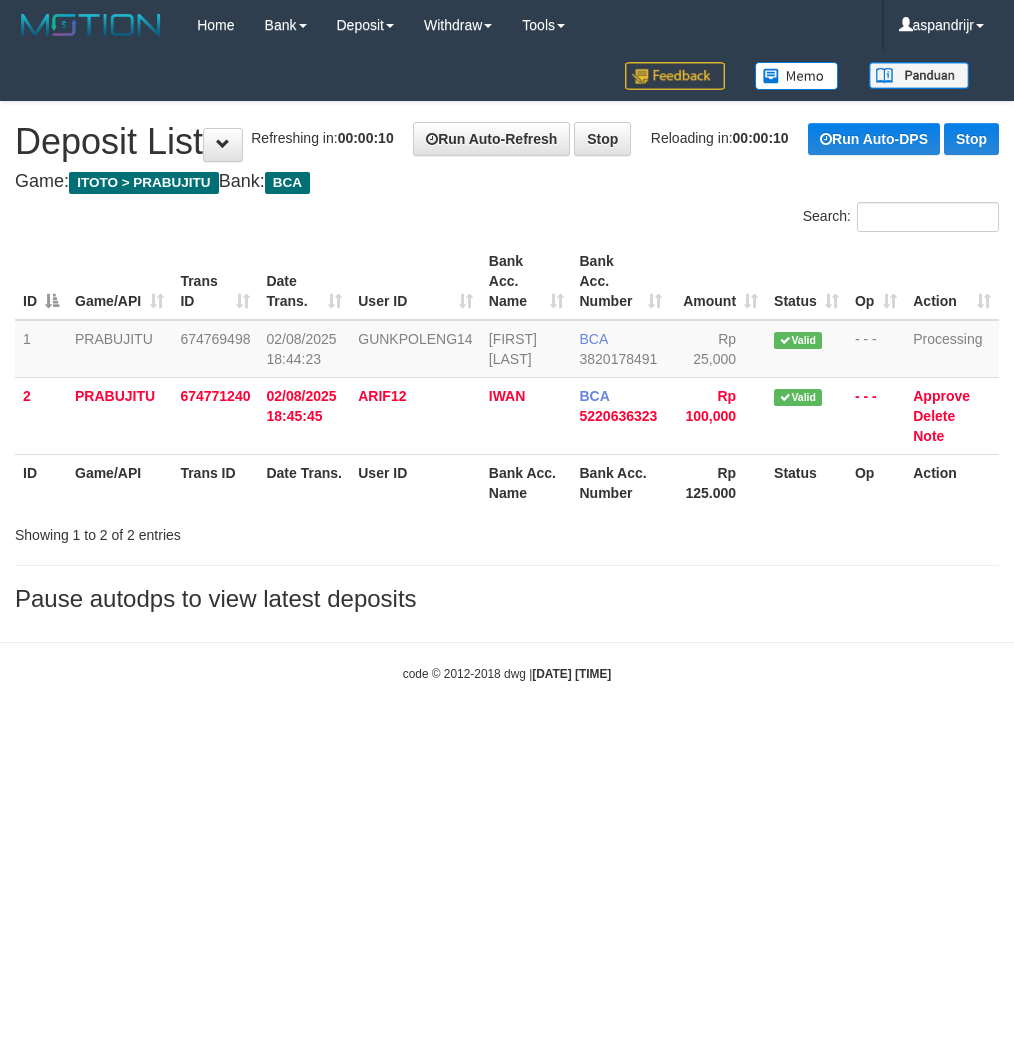 scroll, scrollTop: 0, scrollLeft: 0, axis: both 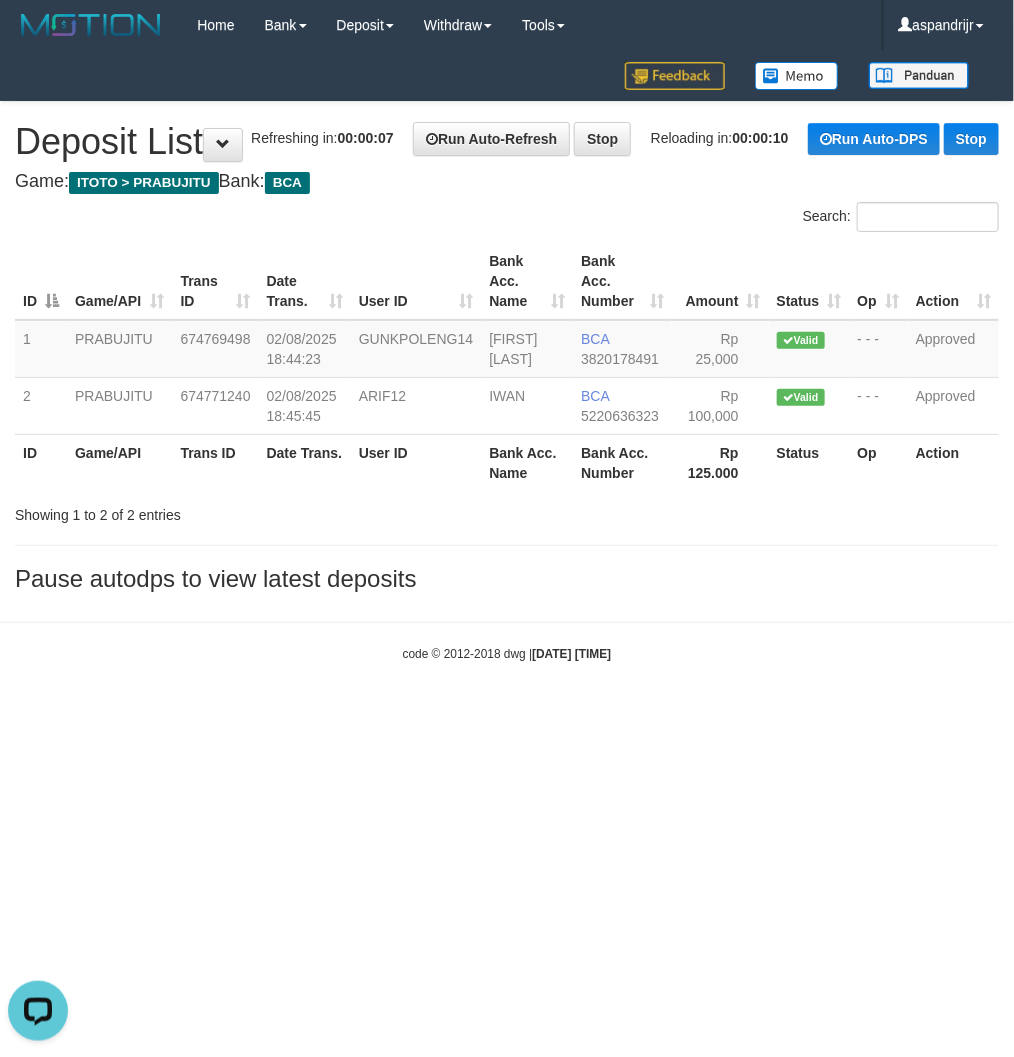 click on "code © 2012-2018 dwg |  2025/08/02 18:46:33" at bounding box center [507, 653] 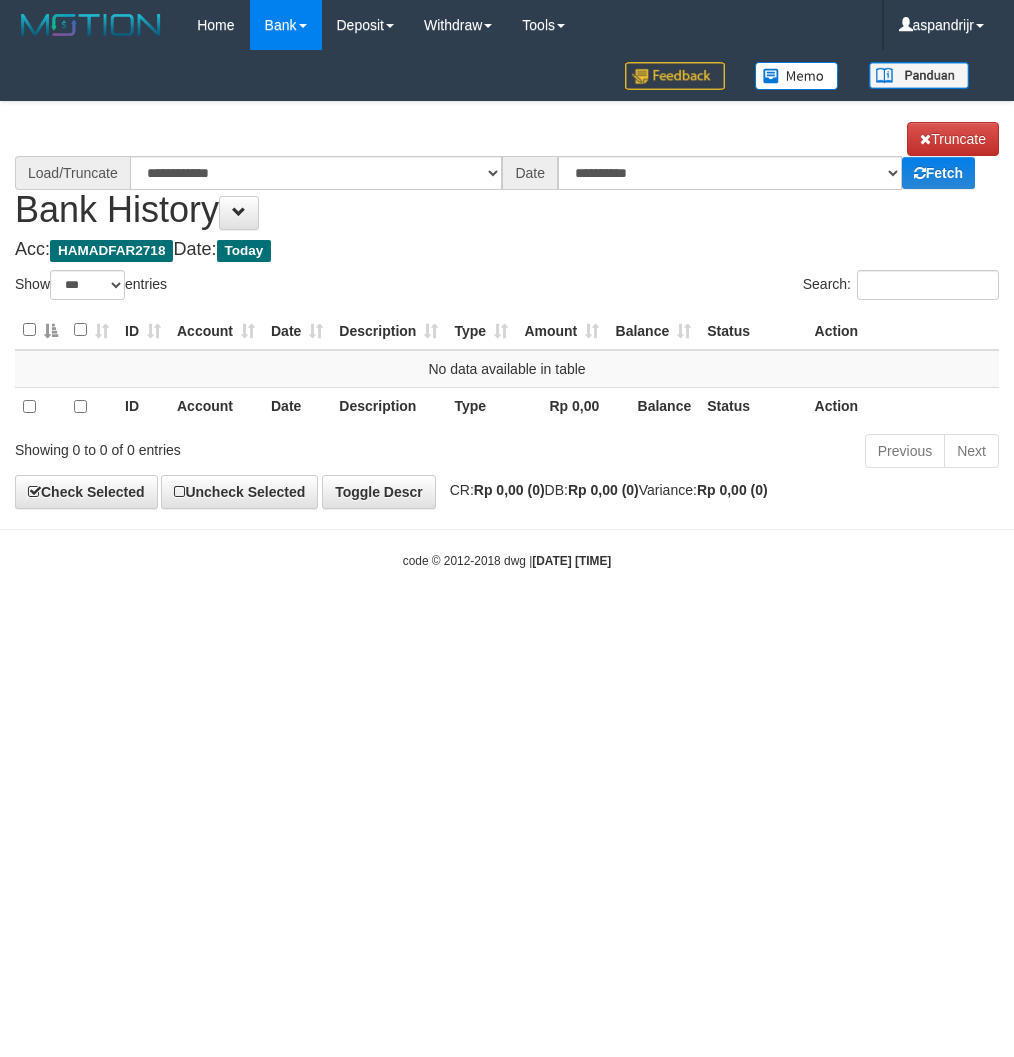 select on "***" 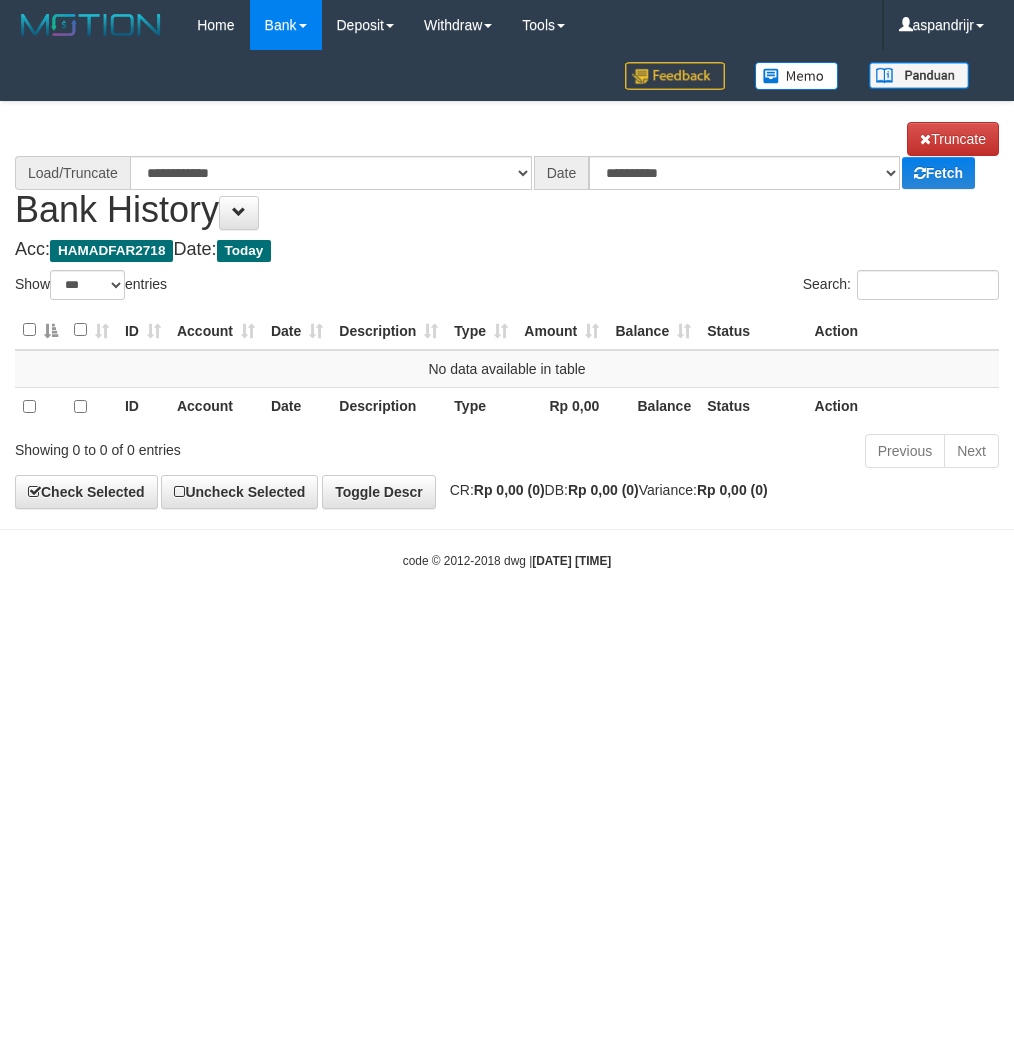 scroll, scrollTop: 0, scrollLeft: 0, axis: both 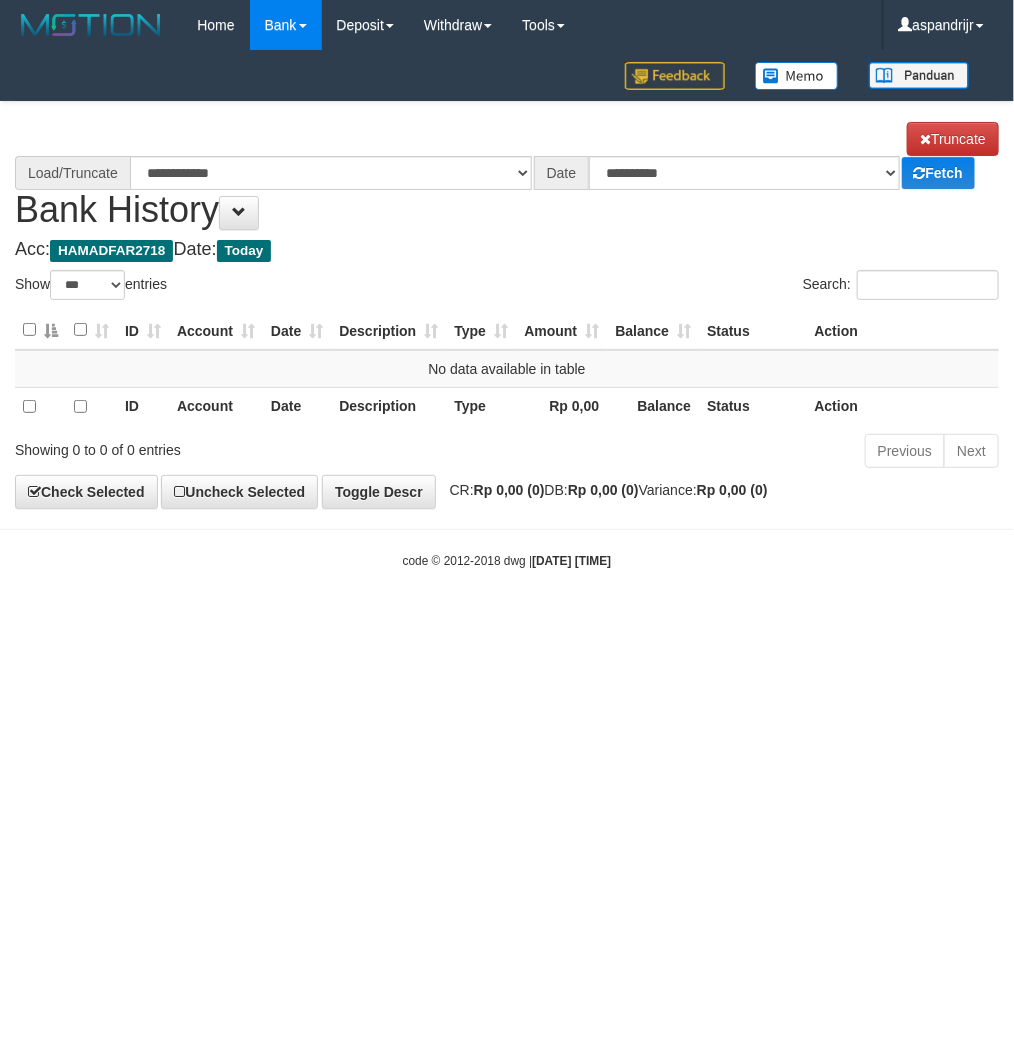 click on "Toggle navigation
Home
Bank
Account List
Load
By Website
Group
[ITOTO]													PRABUJITU
By Load Group (DPS)
Group asp-1
Mutasi Bank
Search
Sync
Note Mutasi
Deposit
DPS List" at bounding box center [507, 310] 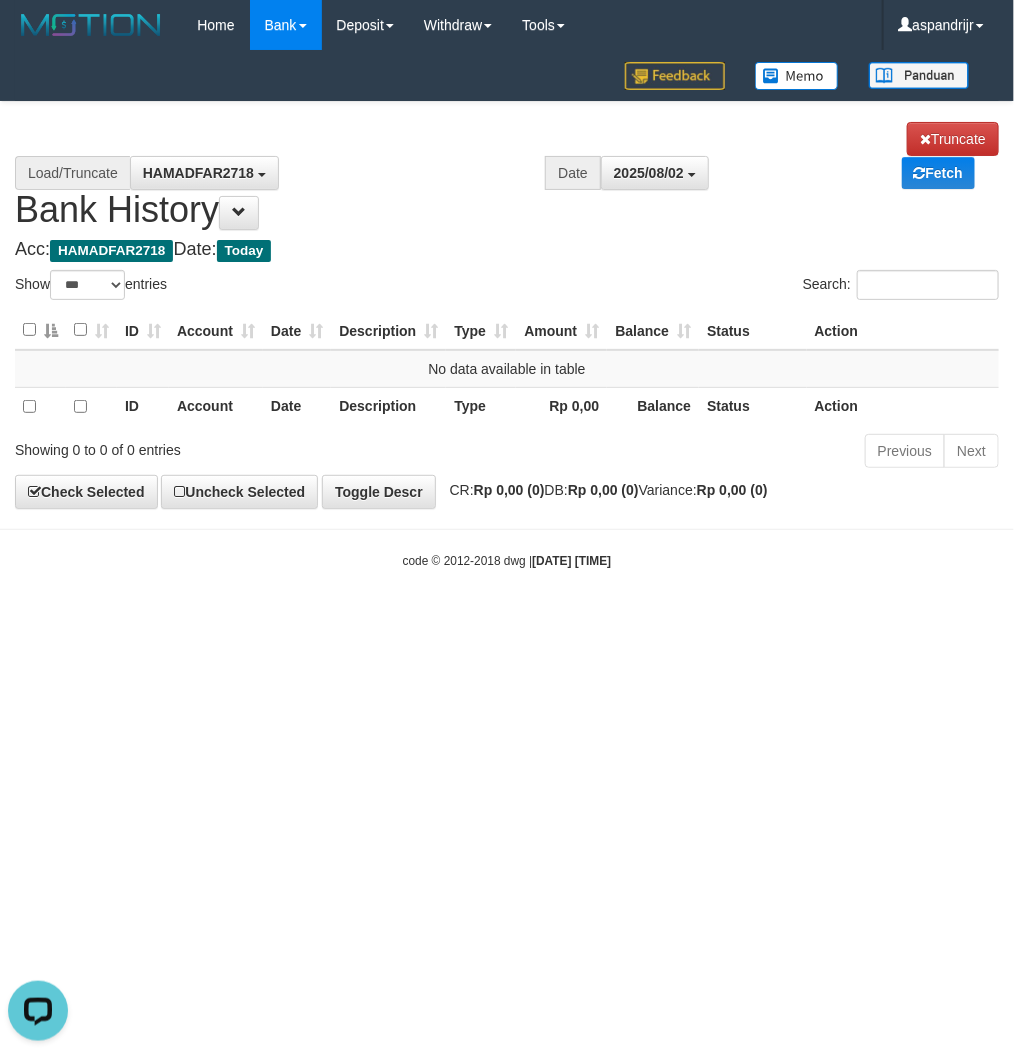 scroll, scrollTop: 0, scrollLeft: 0, axis: both 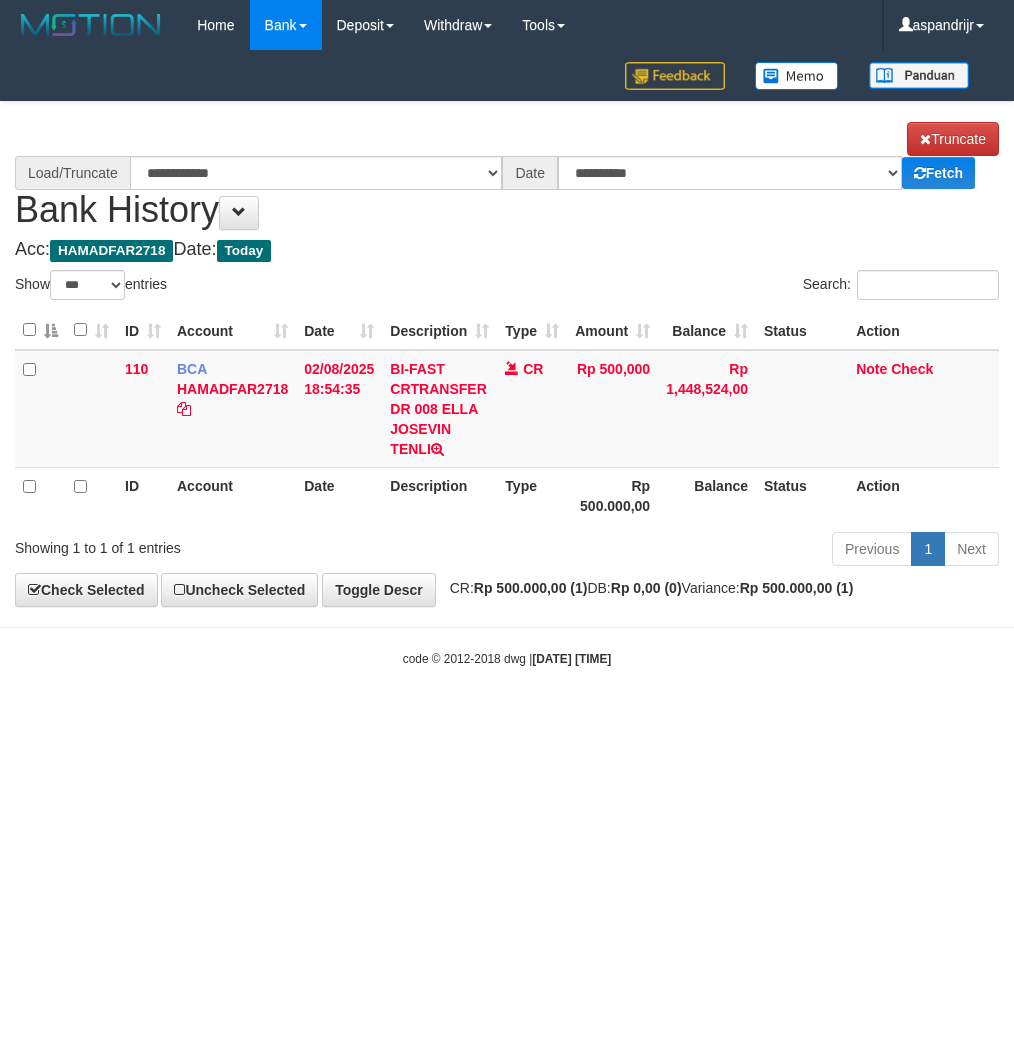 select on "***" 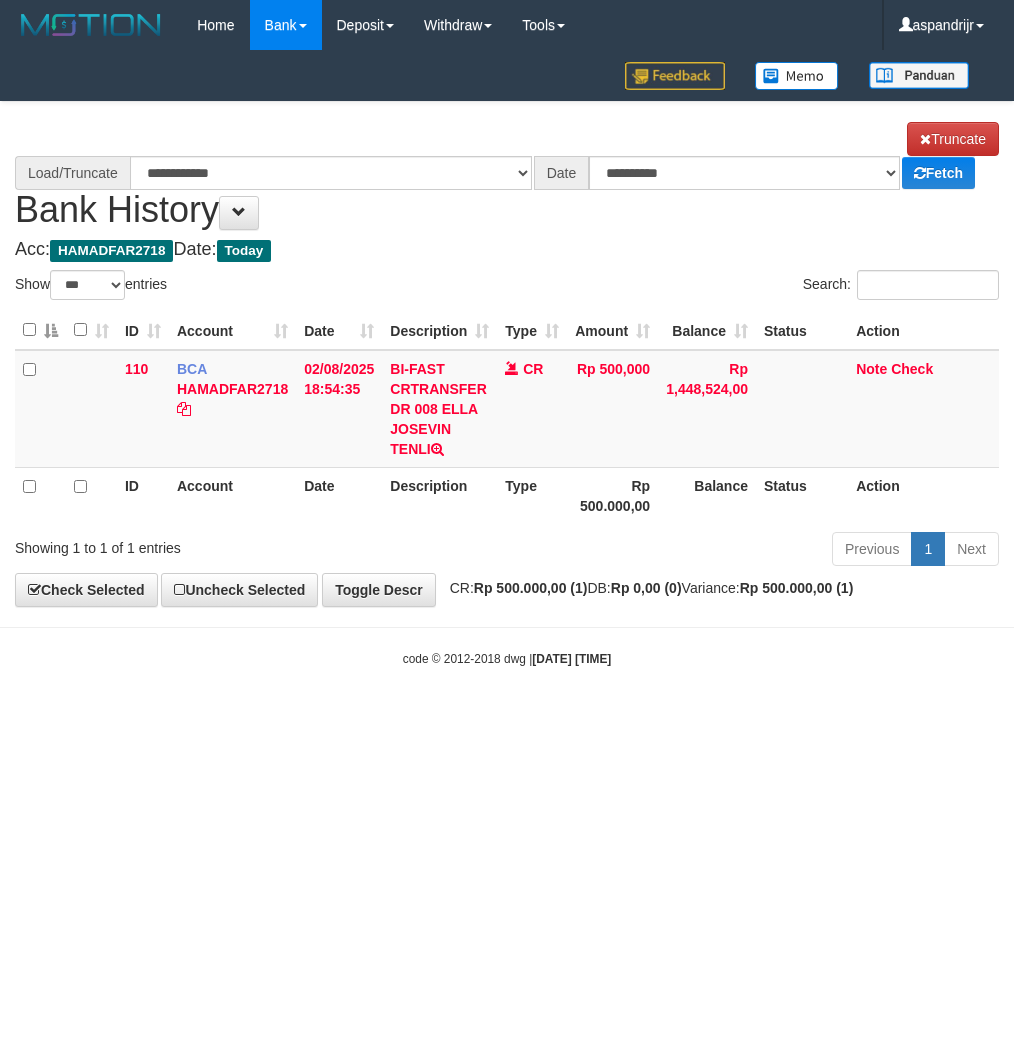 scroll, scrollTop: 0, scrollLeft: 0, axis: both 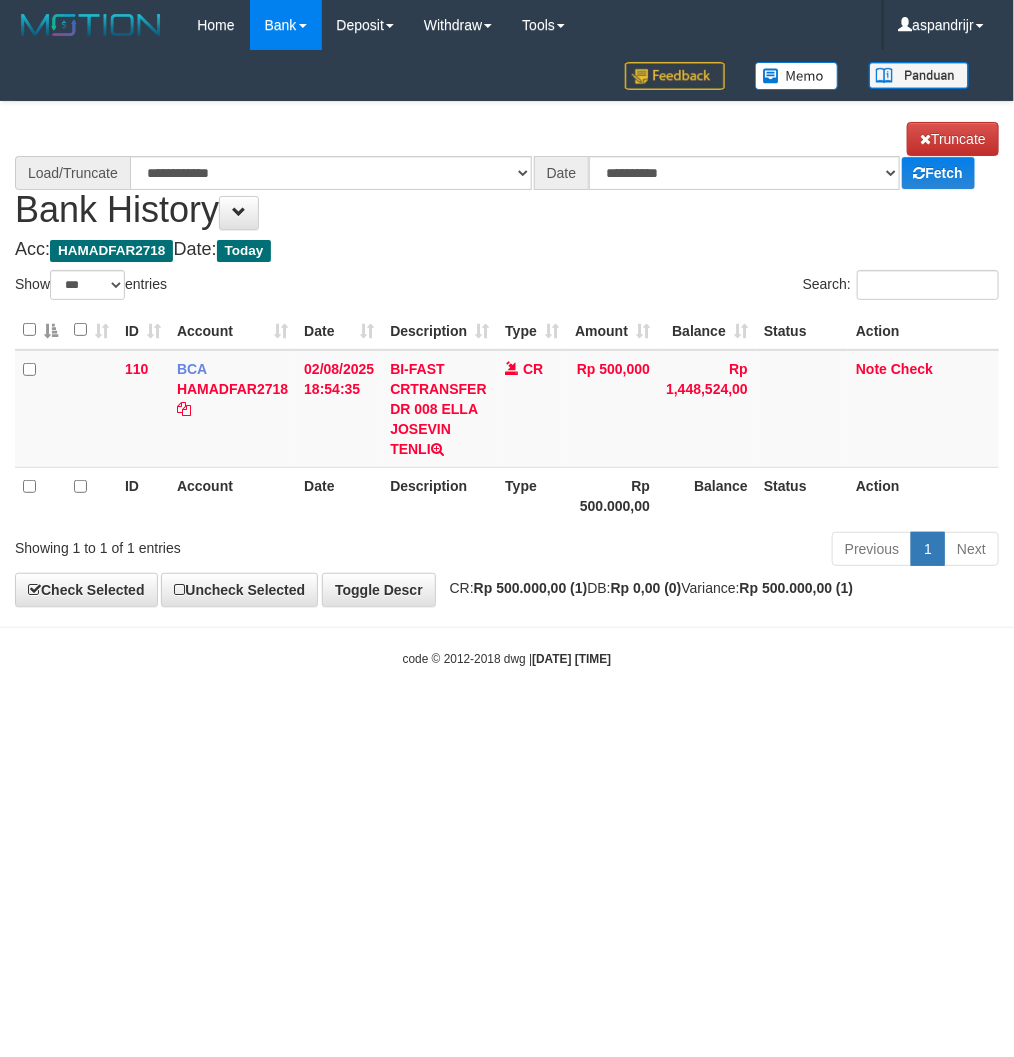 click on "Toggle navigation
Home
Bank
Account List
Load
By Website
Group
[ITOTO]													PRABUJITU
By Load Group (DPS)
Group asp-1
Mutasi Bank
Search
Sync
Note Mutasi
Deposit
DPS List" at bounding box center (507, 359) 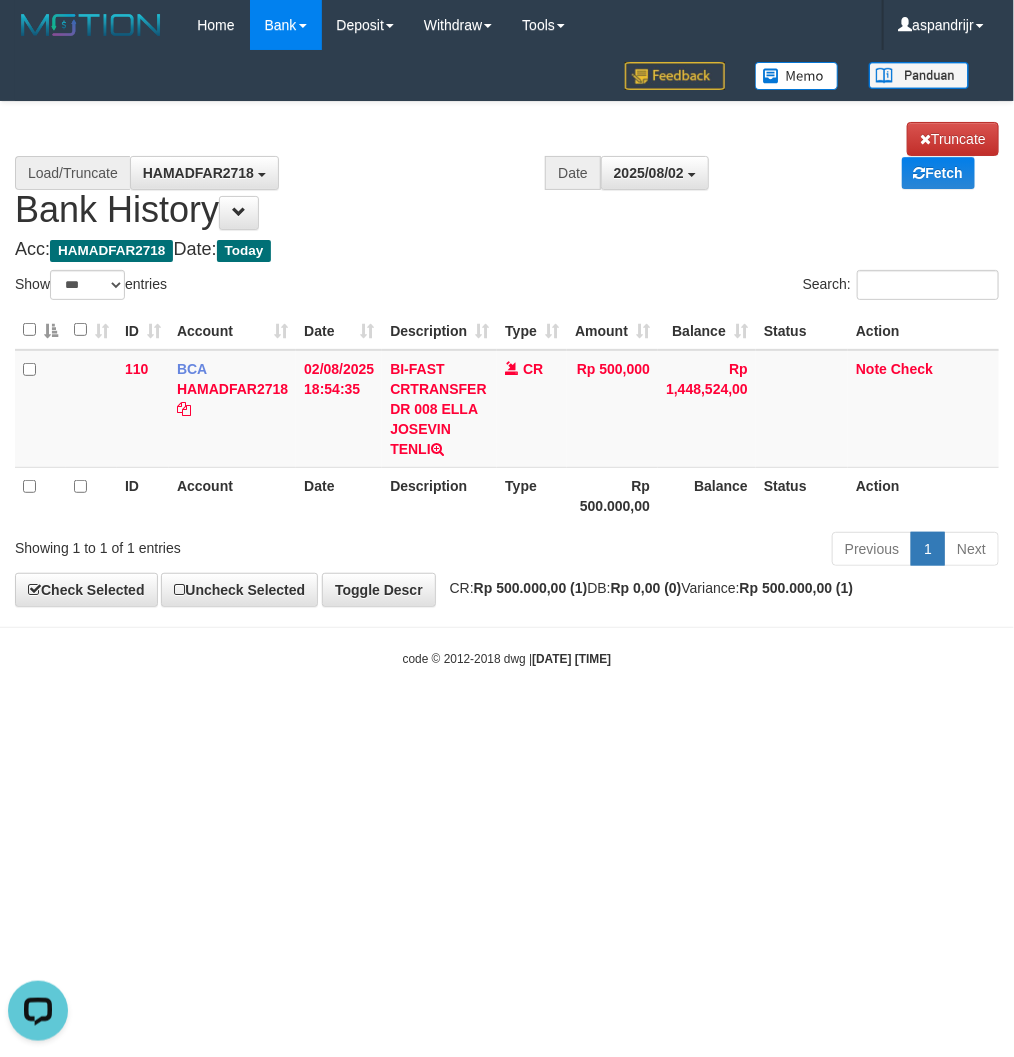scroll, scrollTop: 0, scrollLeft: 0, axis: both 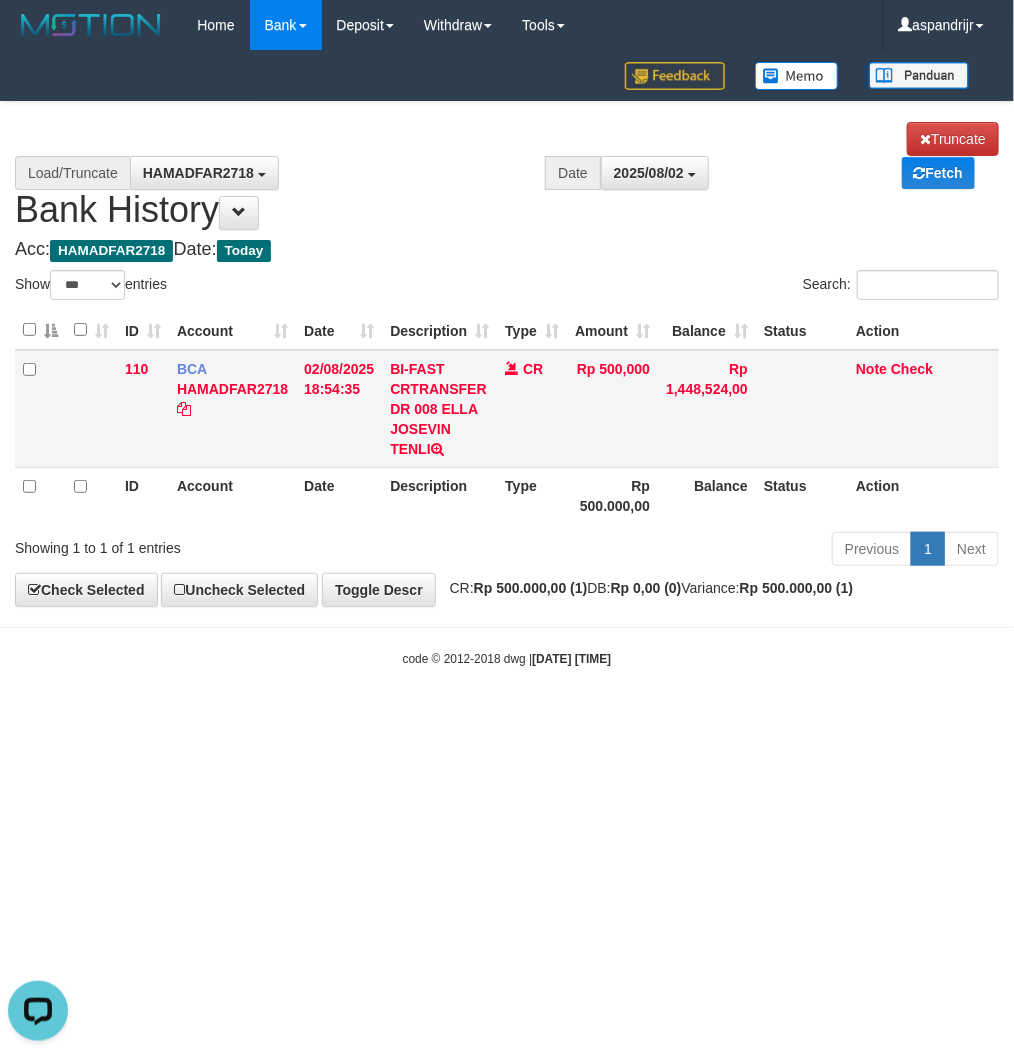 click on "BI-FAST CRTRANSFER DR 008 ELLA JOSEVIN TENLI" at bounding box center (439, 409) 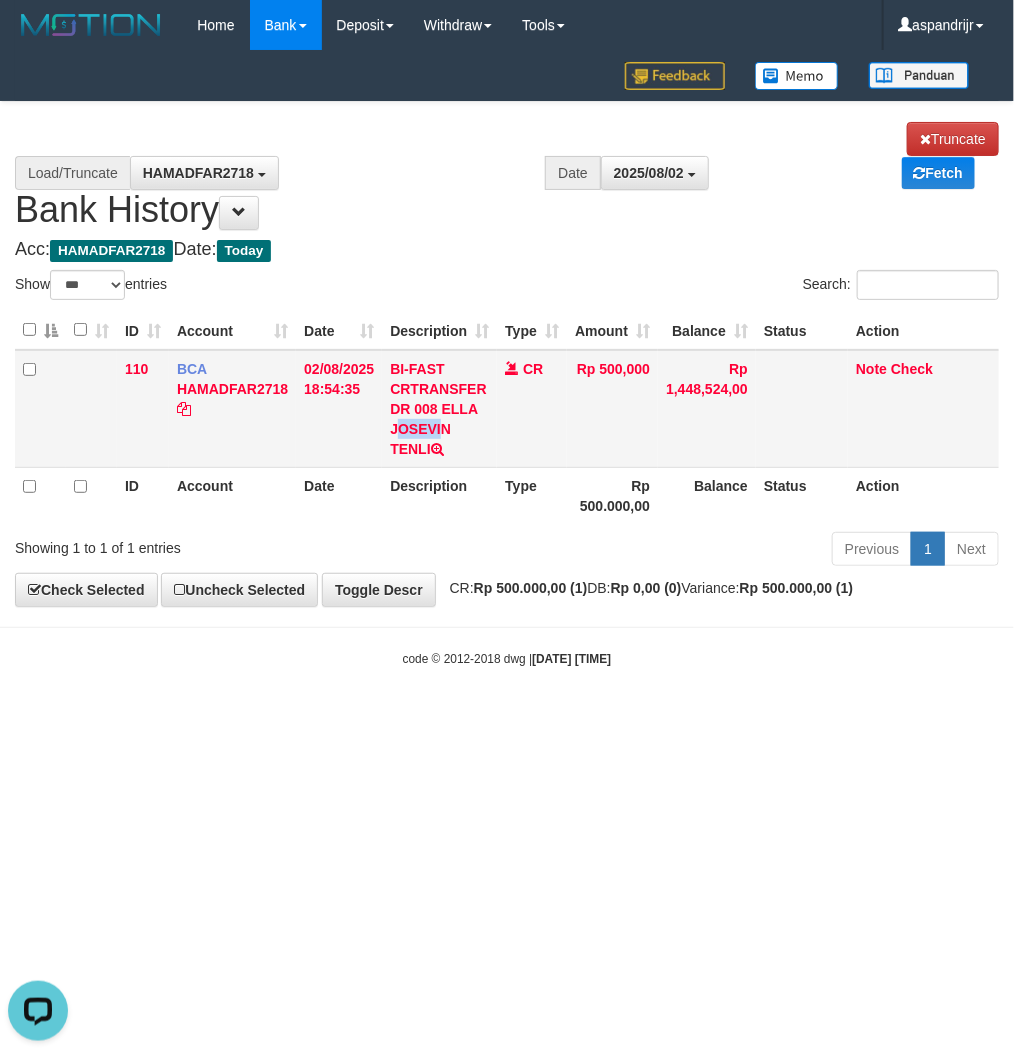 click on "BI-FAST CRTRANSFER DR 008 ELLA JOSEVIN TENLI" at bounding box center [439, 409] 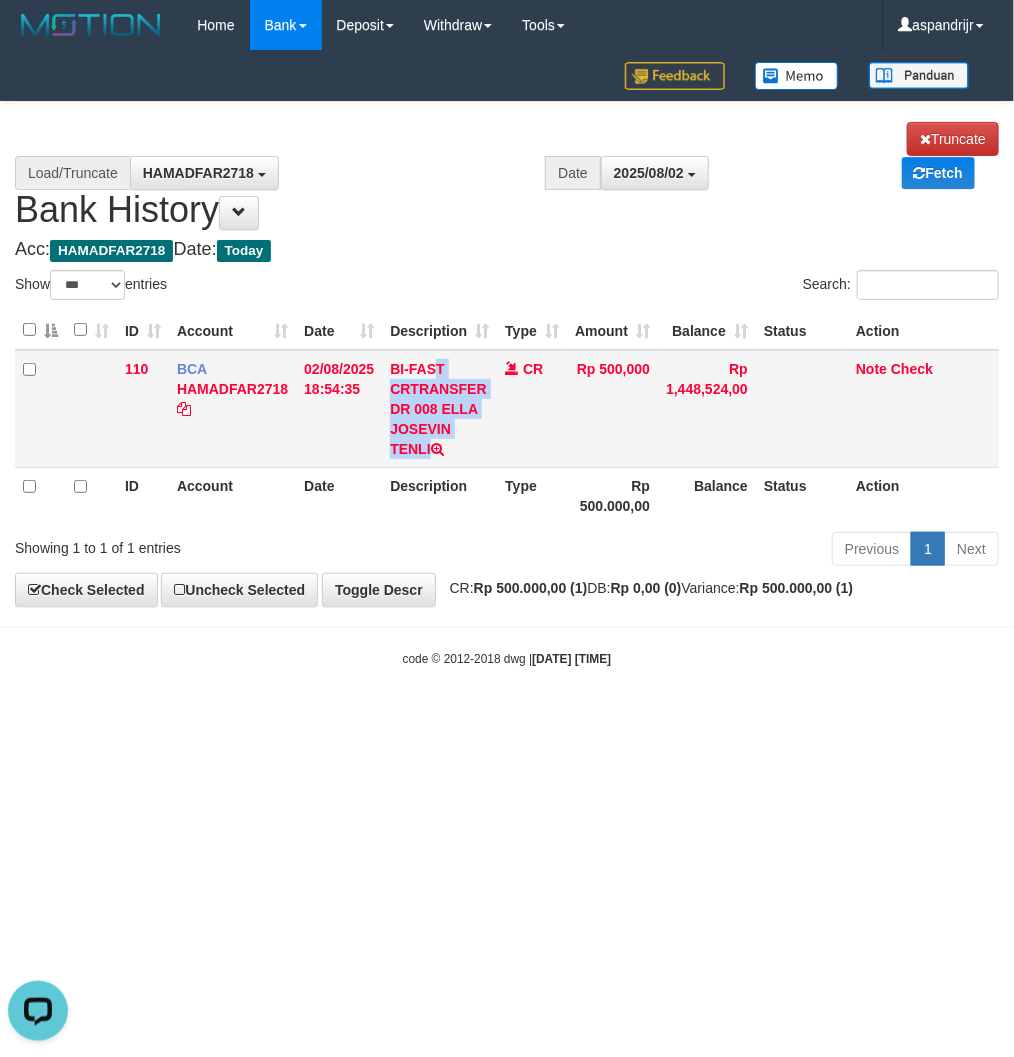 click on "BI-FAST CRTRANSFER DR 008 ELLA JOSEVIN TENLI" at bounding box center [439, 409] 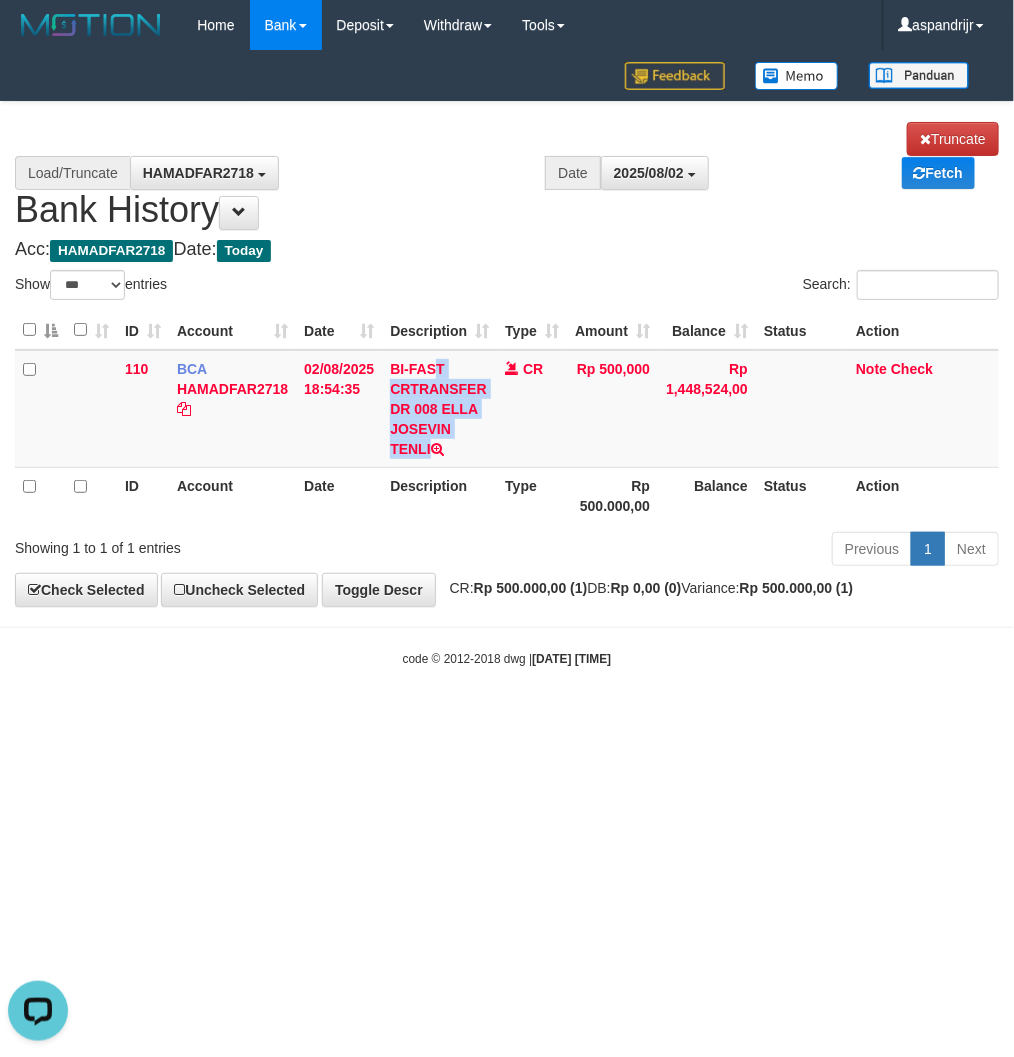 copy on "BI-FAST CRTRANSFER DR 008 ELLA JOSEVIN TENLI" 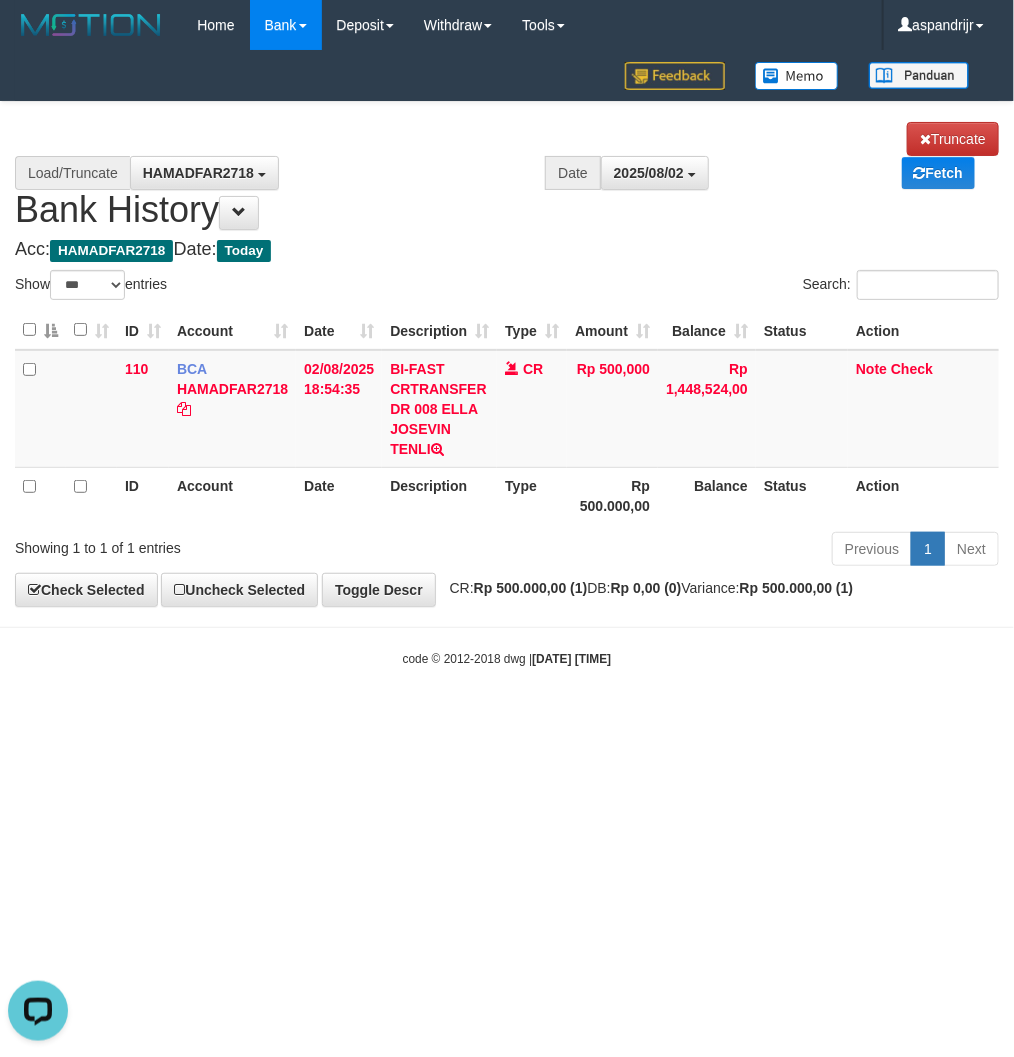 click on "Toggle navigation
Home
Bank
Account List
Load
By Website
Group
[ITOTO]													PRABUJITU
By Load Group (DPS)
Group asp-1
Mutasi Bank
Search
Sync
Note Mutasi
Deposit
DPS List" at bounding box center (507, 359) 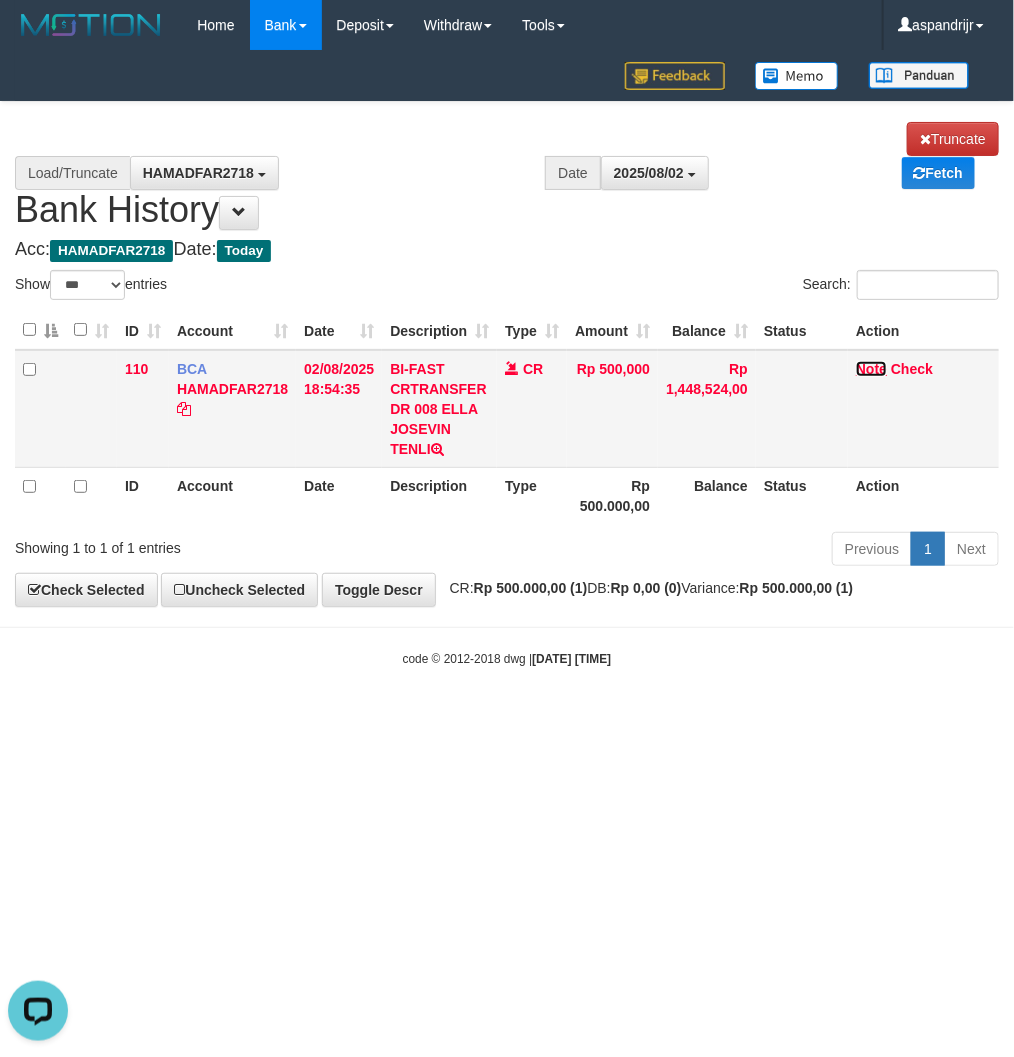 click on "Note" at bounding box center [871, 369] 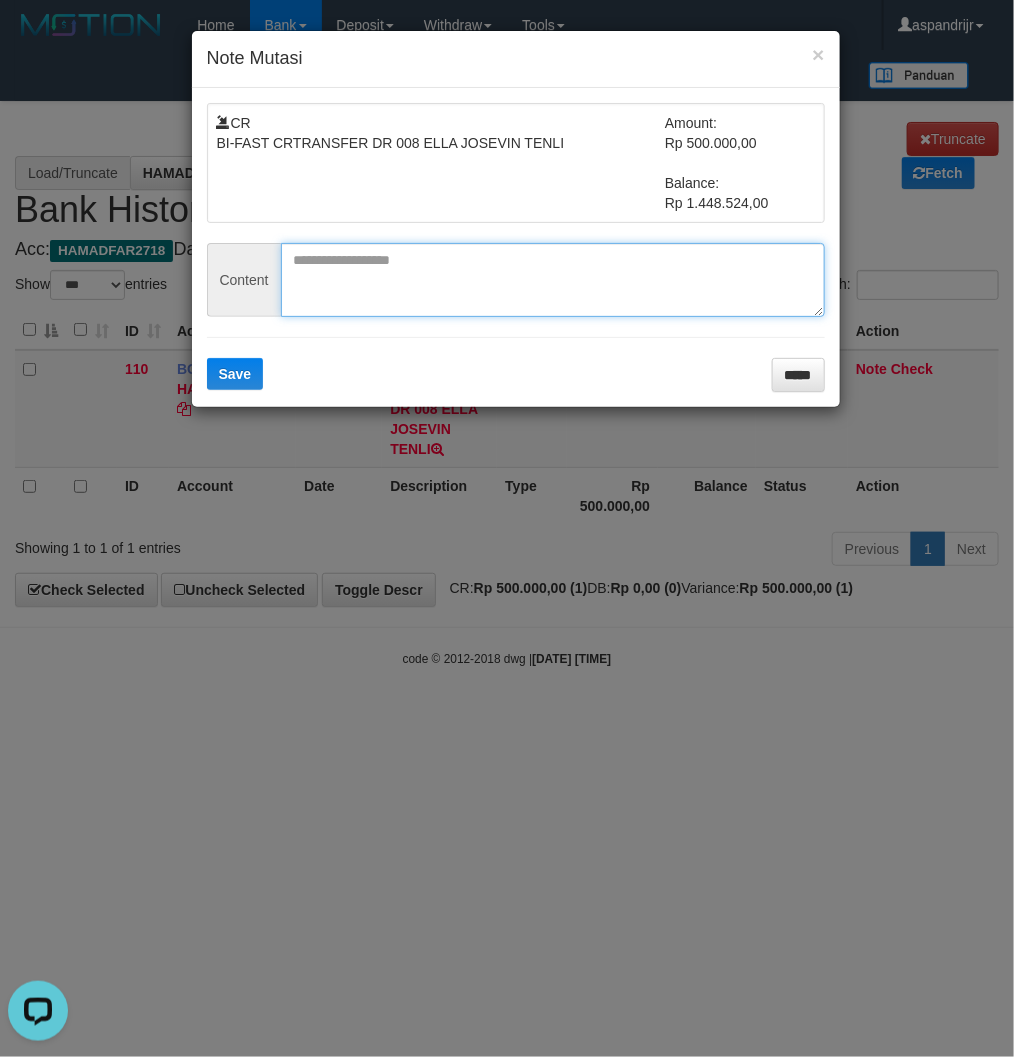 click at bounding box center (553, 280) 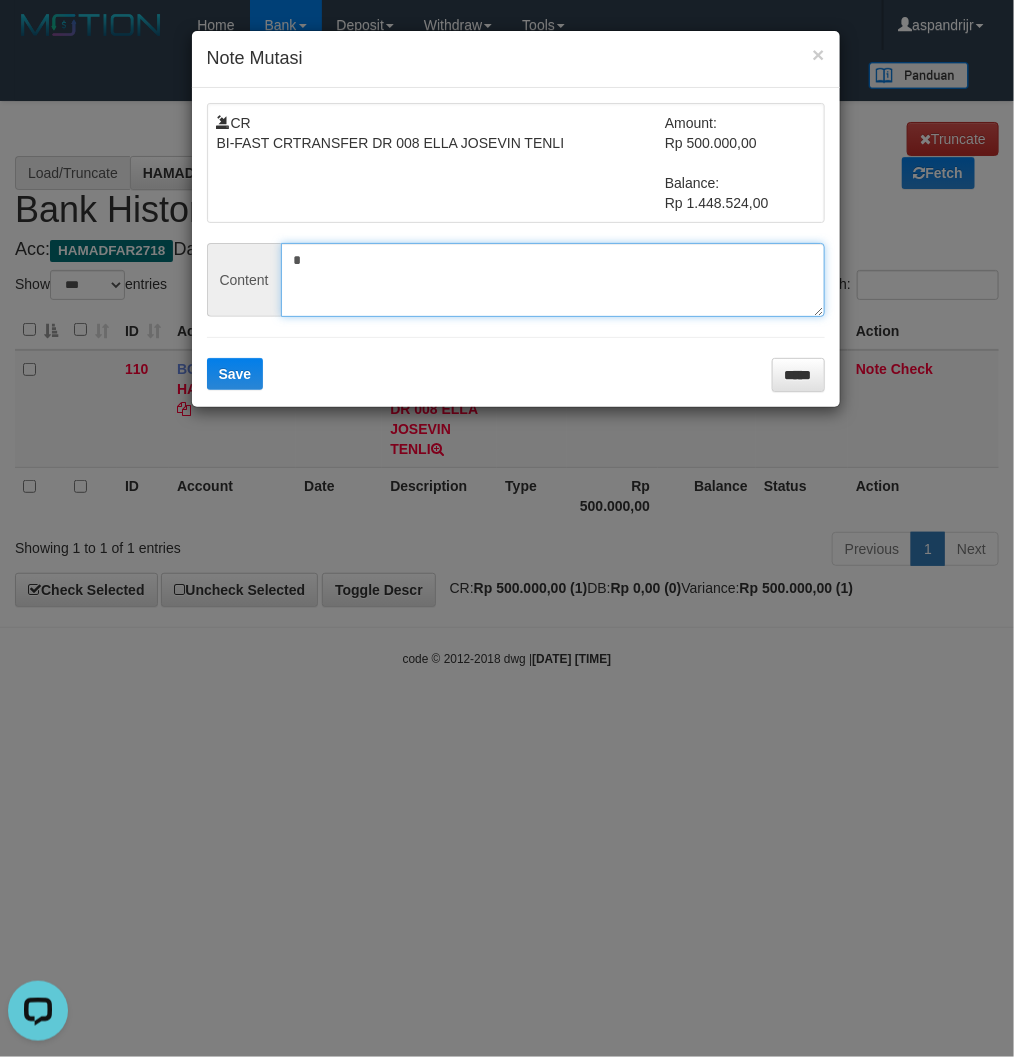 paste on "*********" 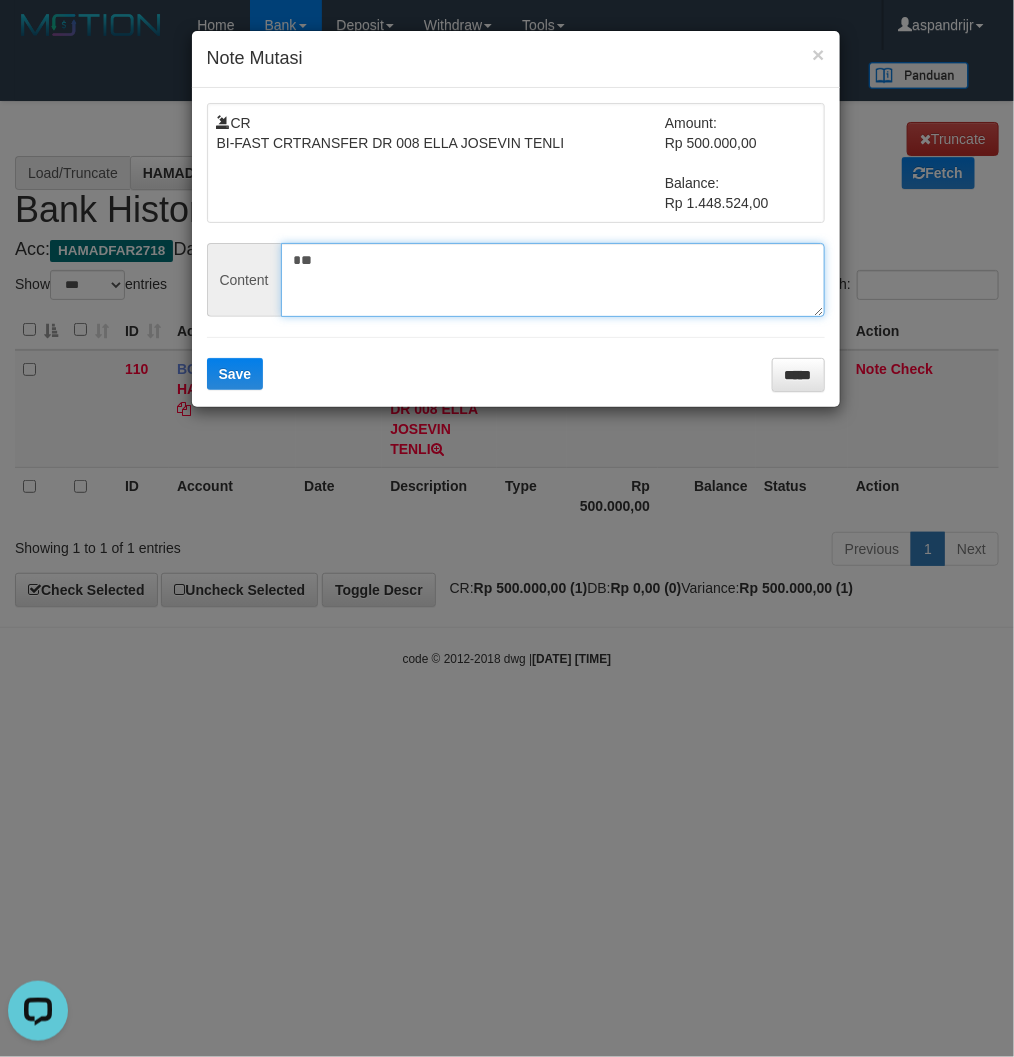 type on "*" 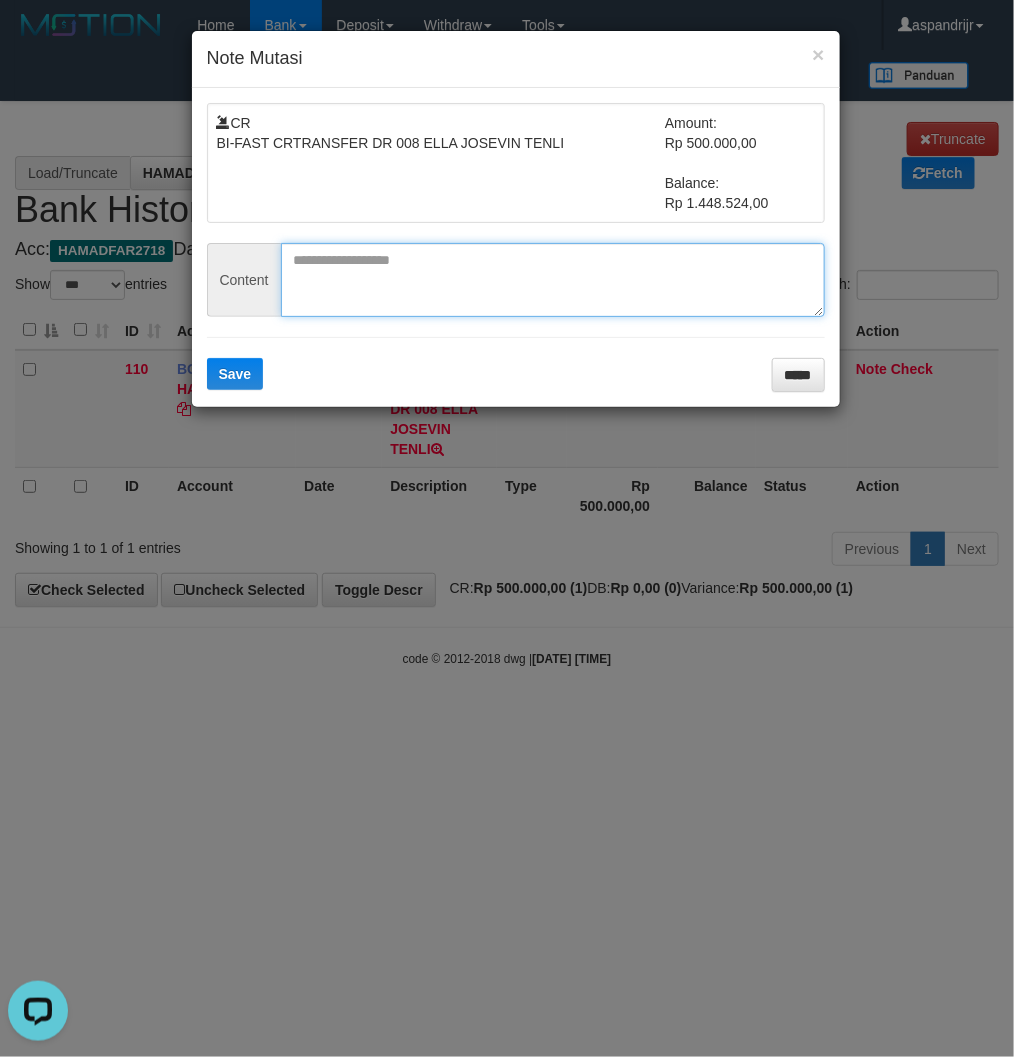 paste on "*********" 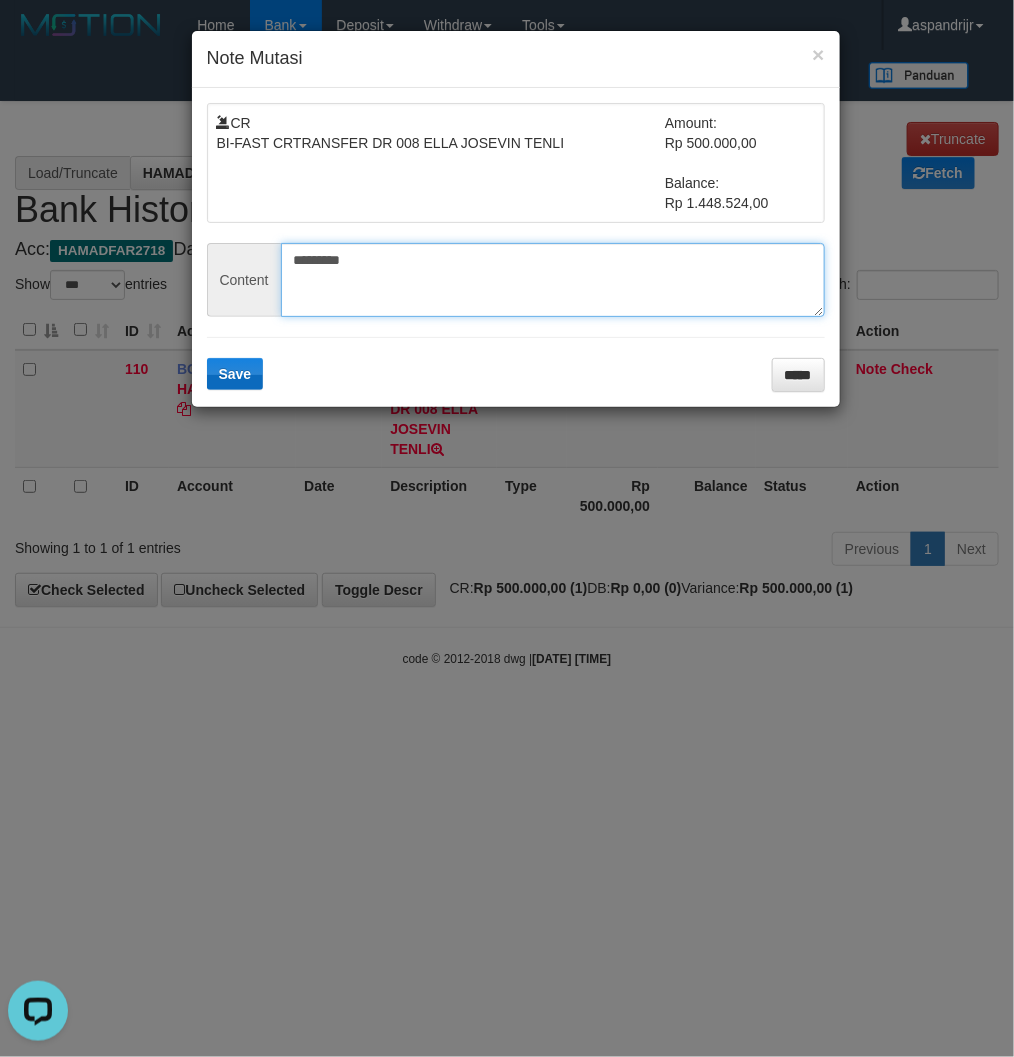 type on "*********" 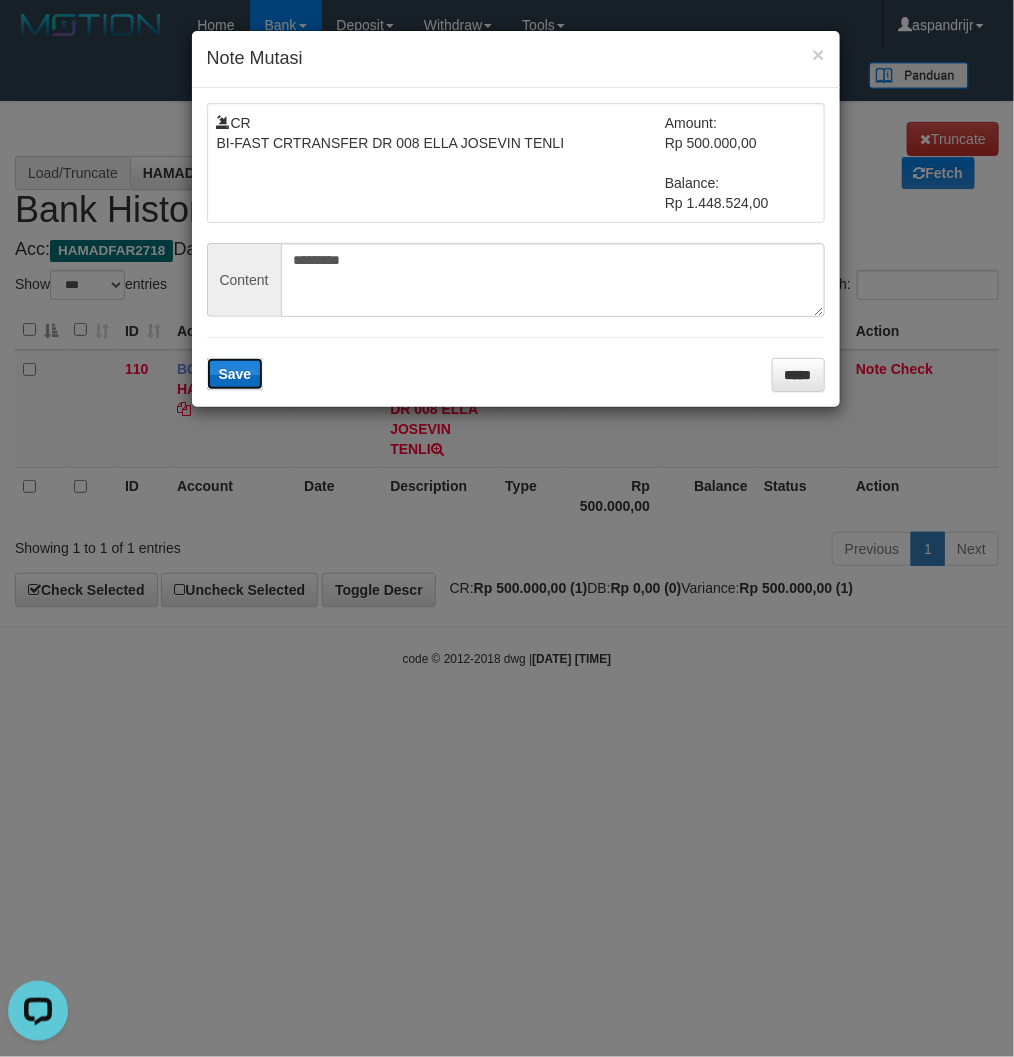click on "Save" at bounding box center (235, 374) 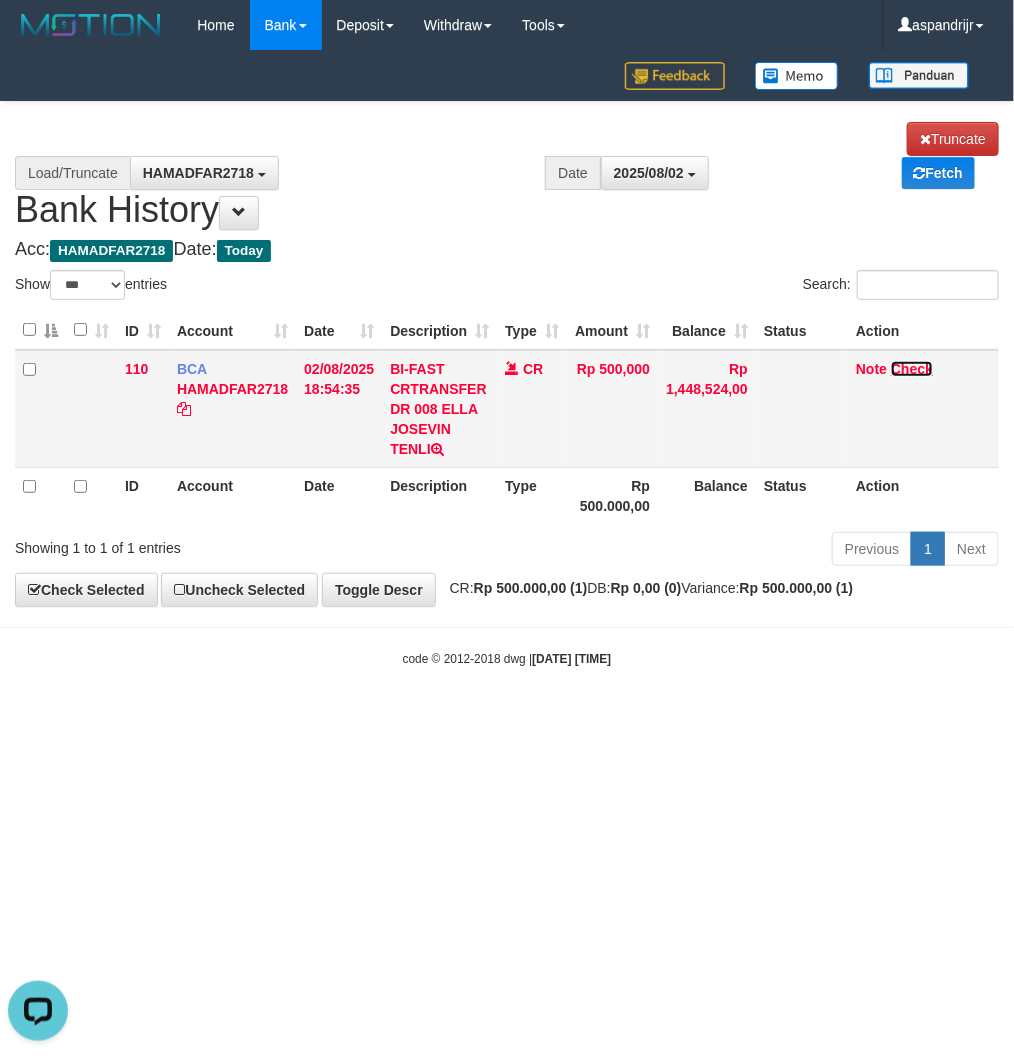 click on "Check" at bounding box center [912, 369] 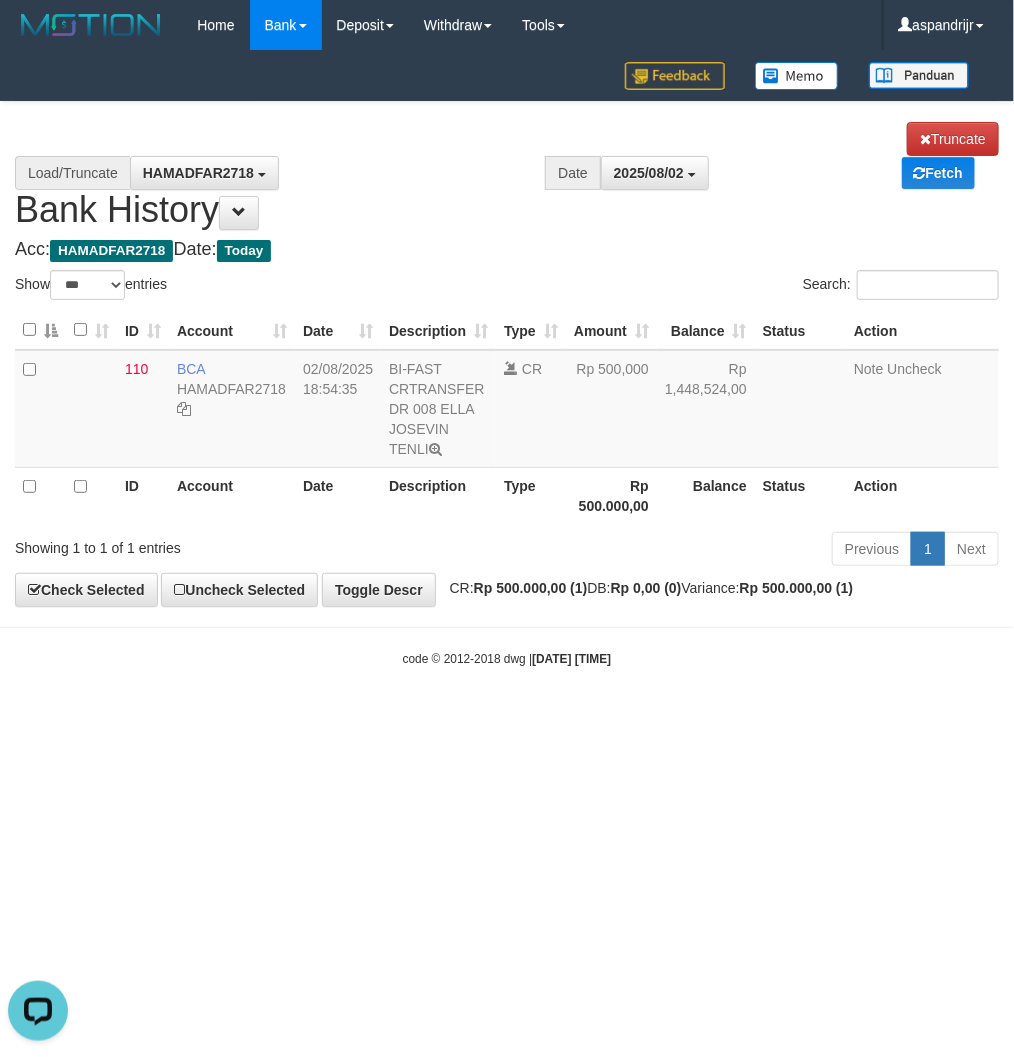 click on "code © 2012-2018 dwg |  2025/08/02 18:54:39" at bounding box center (507, 659) 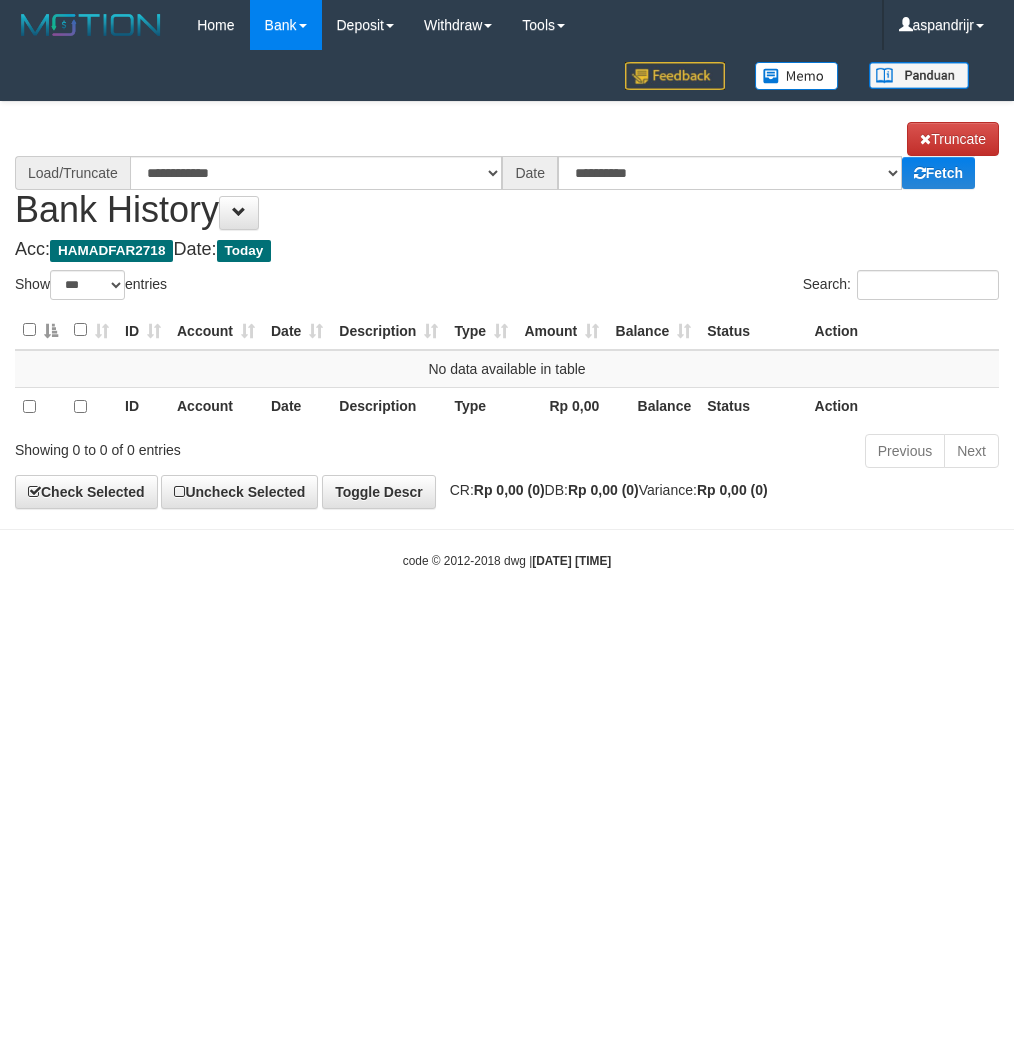select on "***" 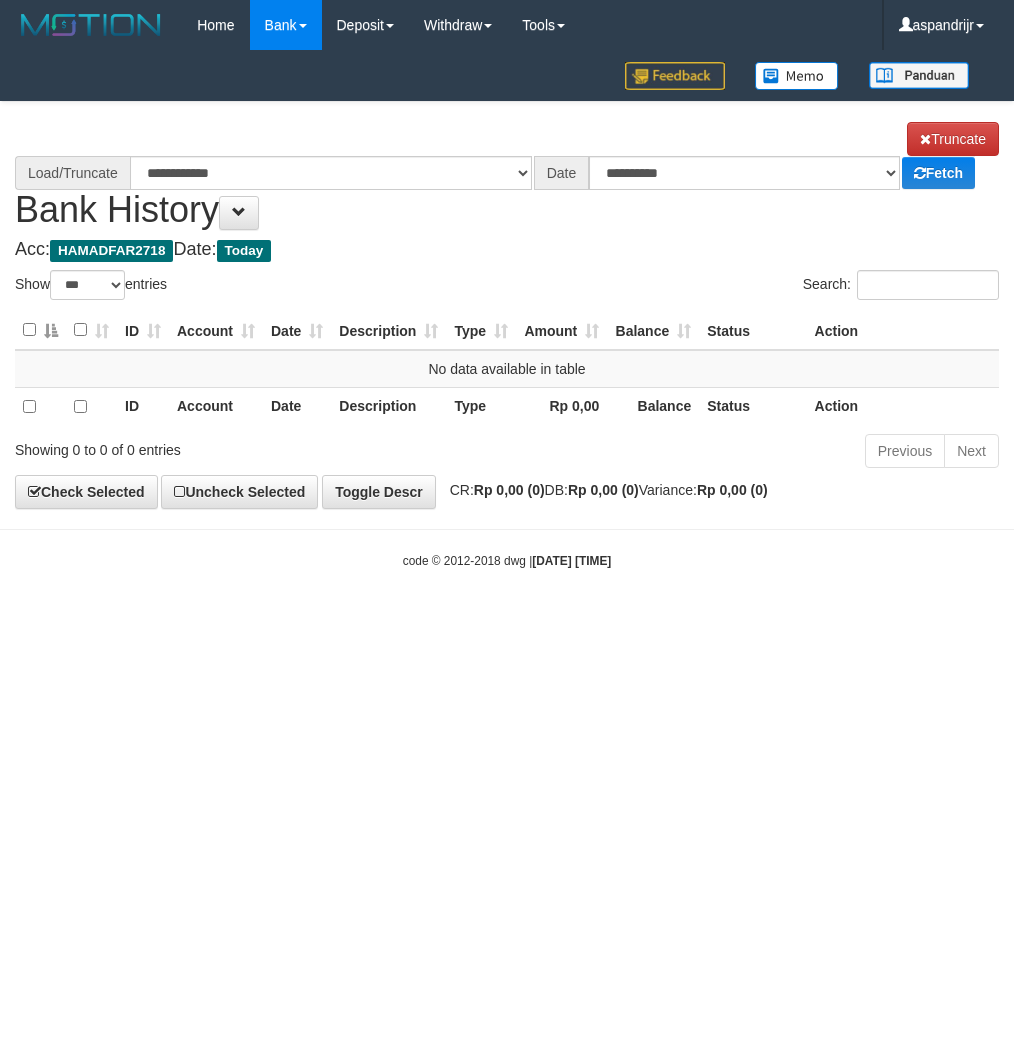 scroll, scrollTop: 0, scrollLeft: 0, axis: both 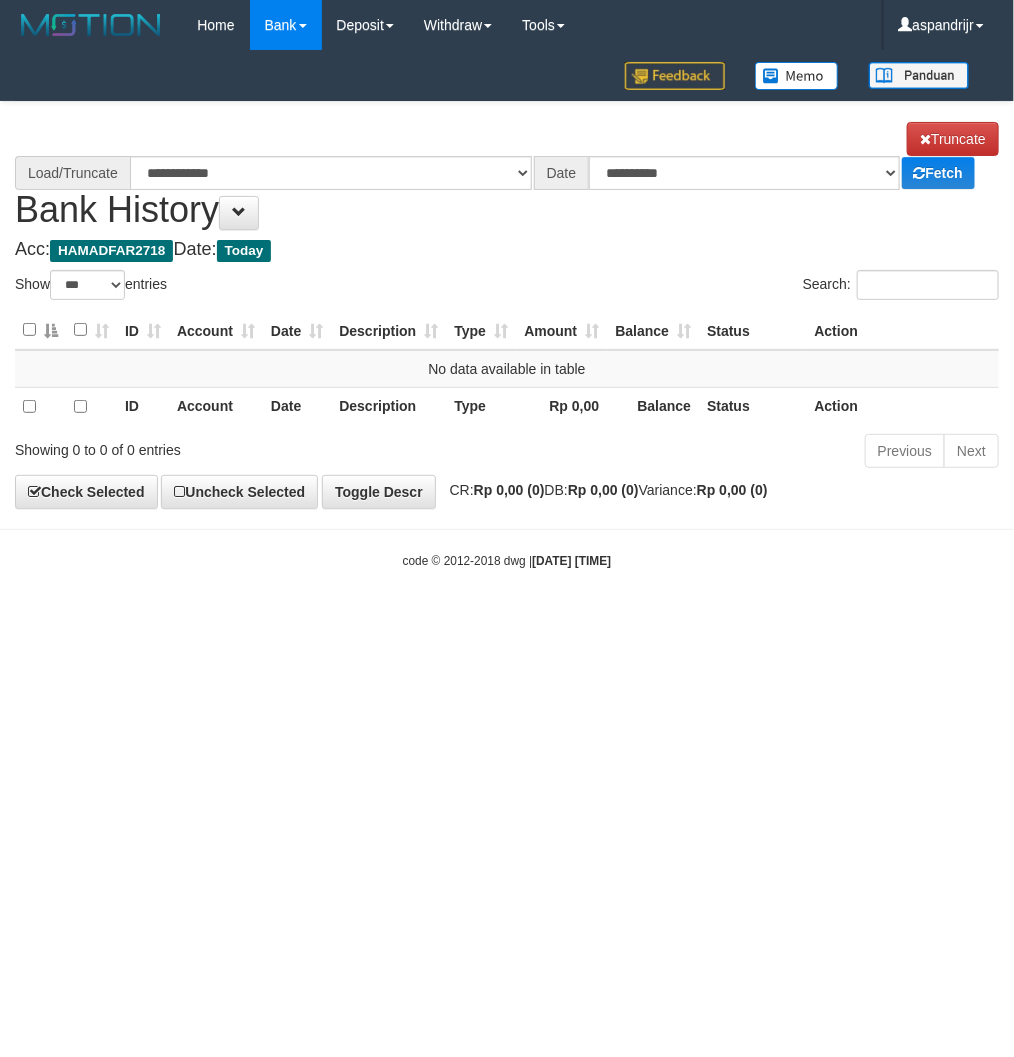 select on "****" 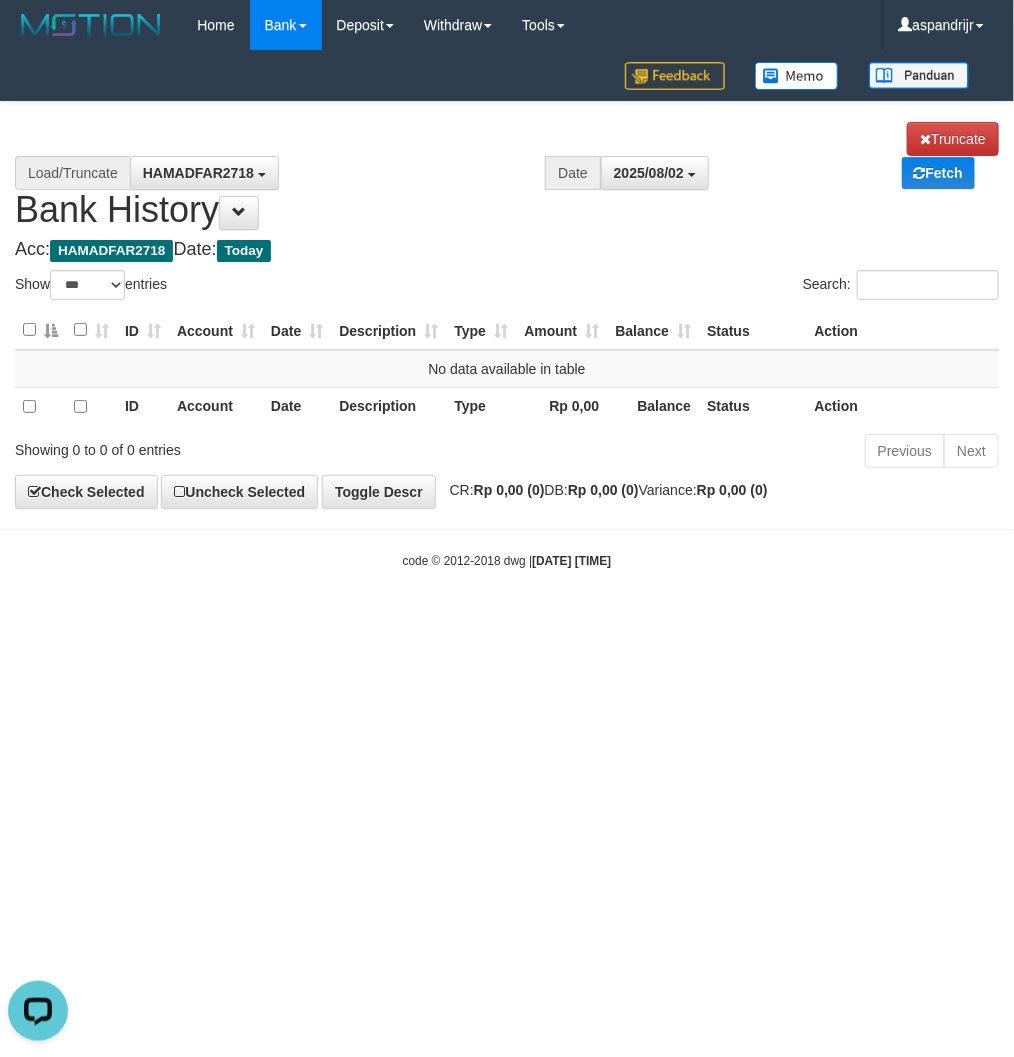 scroll, scrollTop: 0, scrollLeft: 0, axis: both 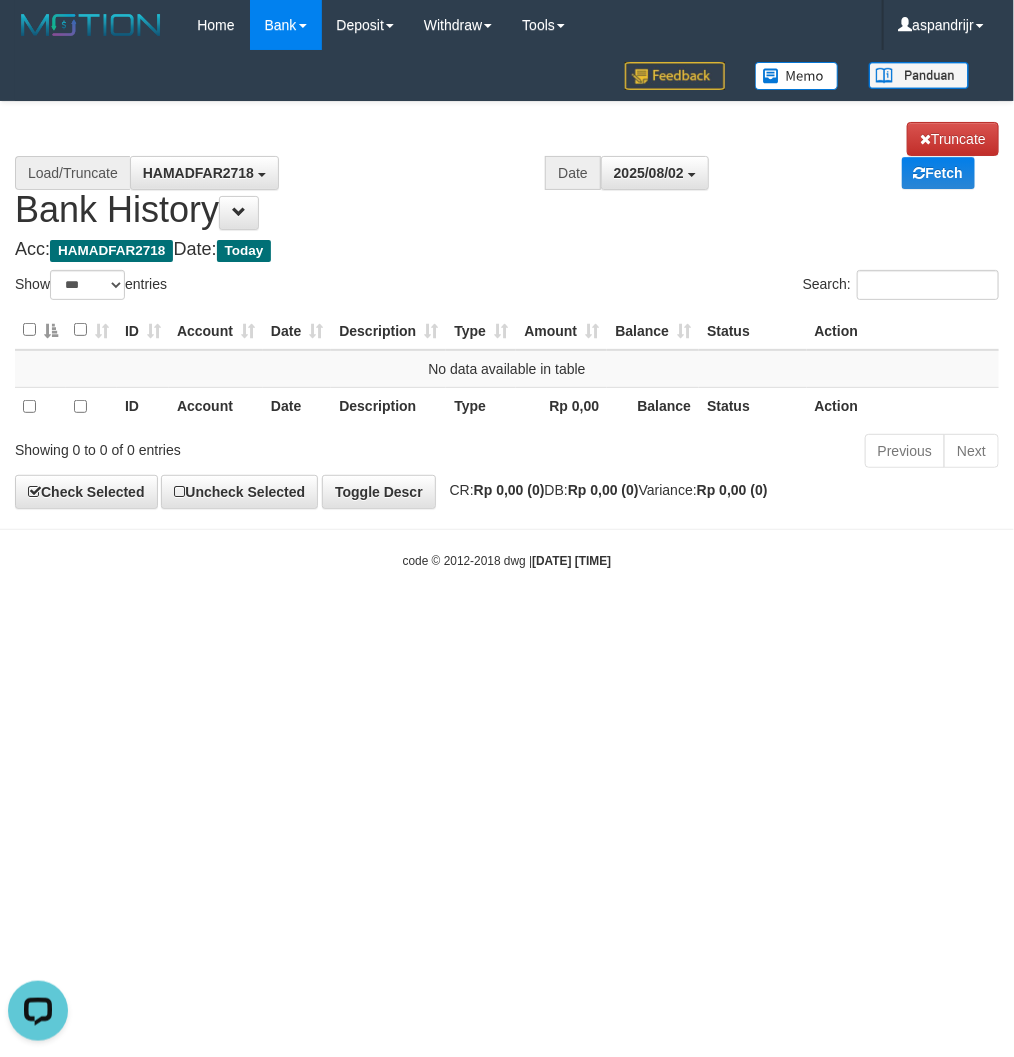 click on "Toggle navigation
Home
Bank
Account List
Load
By Website
Group
[ITOTO]													PRABUJITU
By Load Group (DPS)
Group asp-1
Mutasi Bank
Search
Sync
Note Mutasi
Deposit
DPS List" at bounding box center [507, 310] 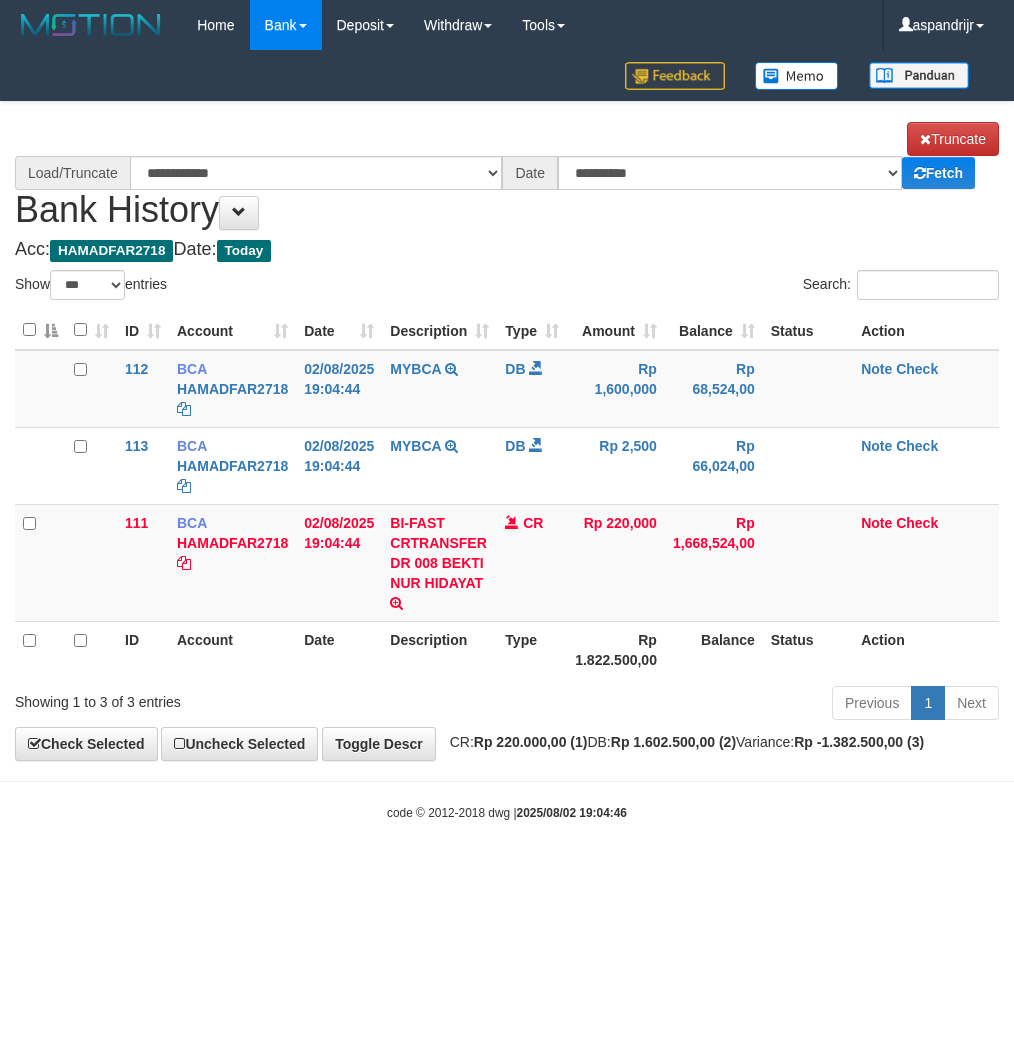 select on "***" 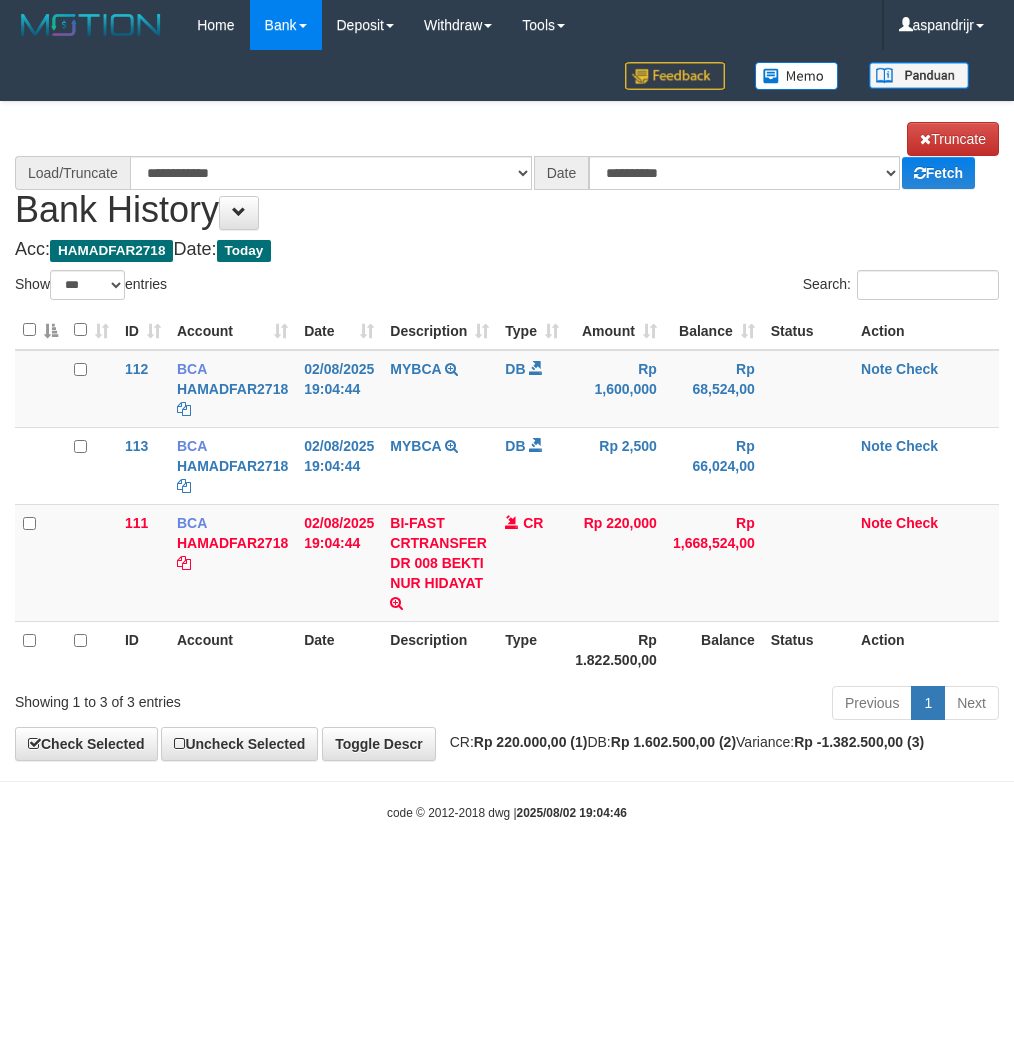 scroll, scrollTop: 0, scrollLeft: 0, axis: both 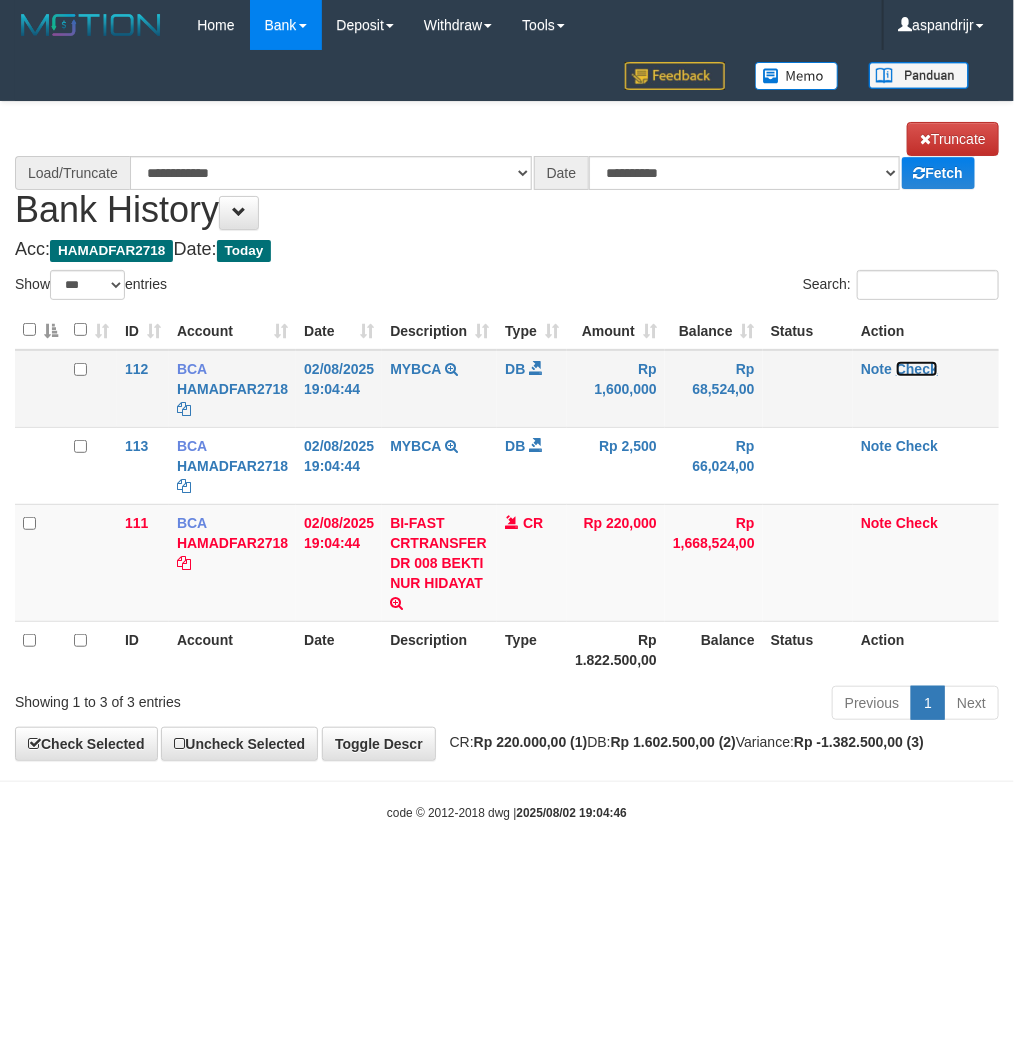 click on "Check" at bounding box center [917, 369] 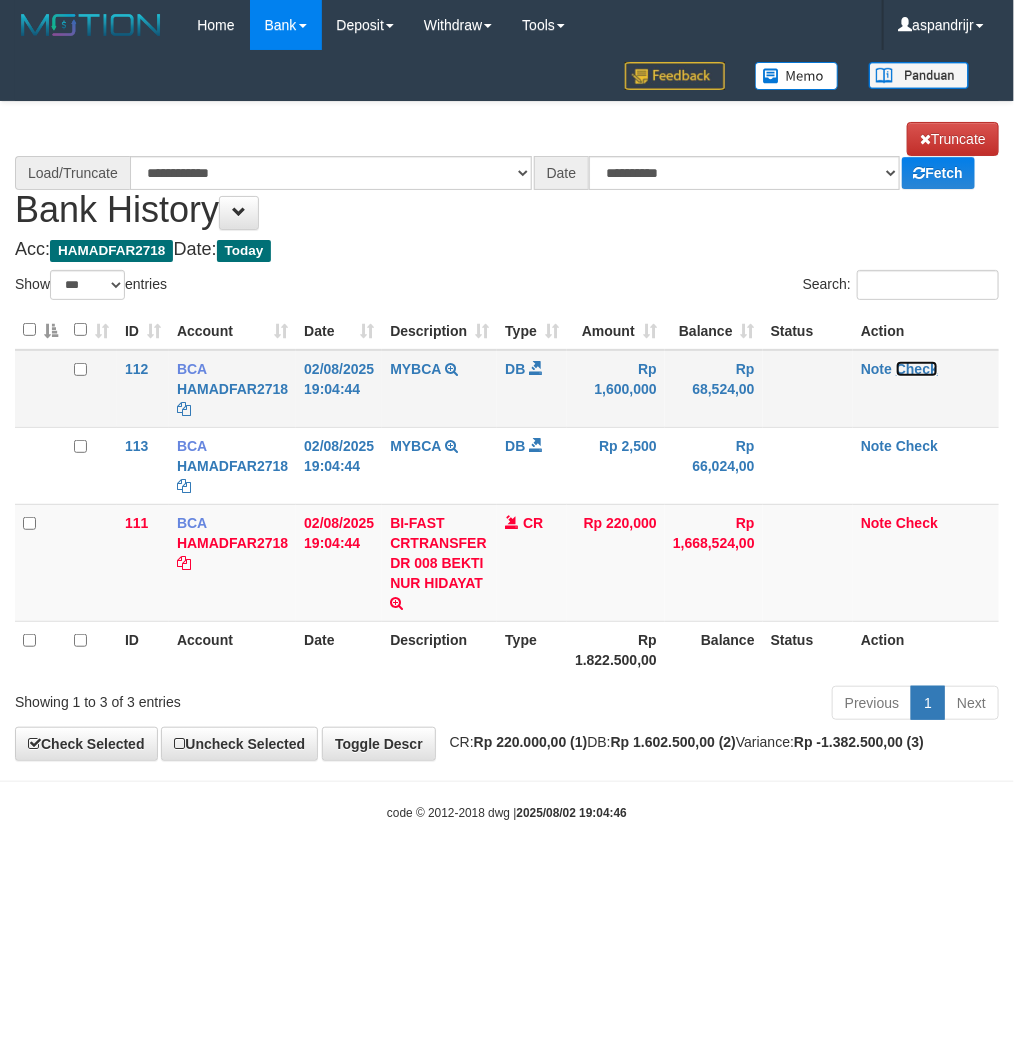 select on "****" 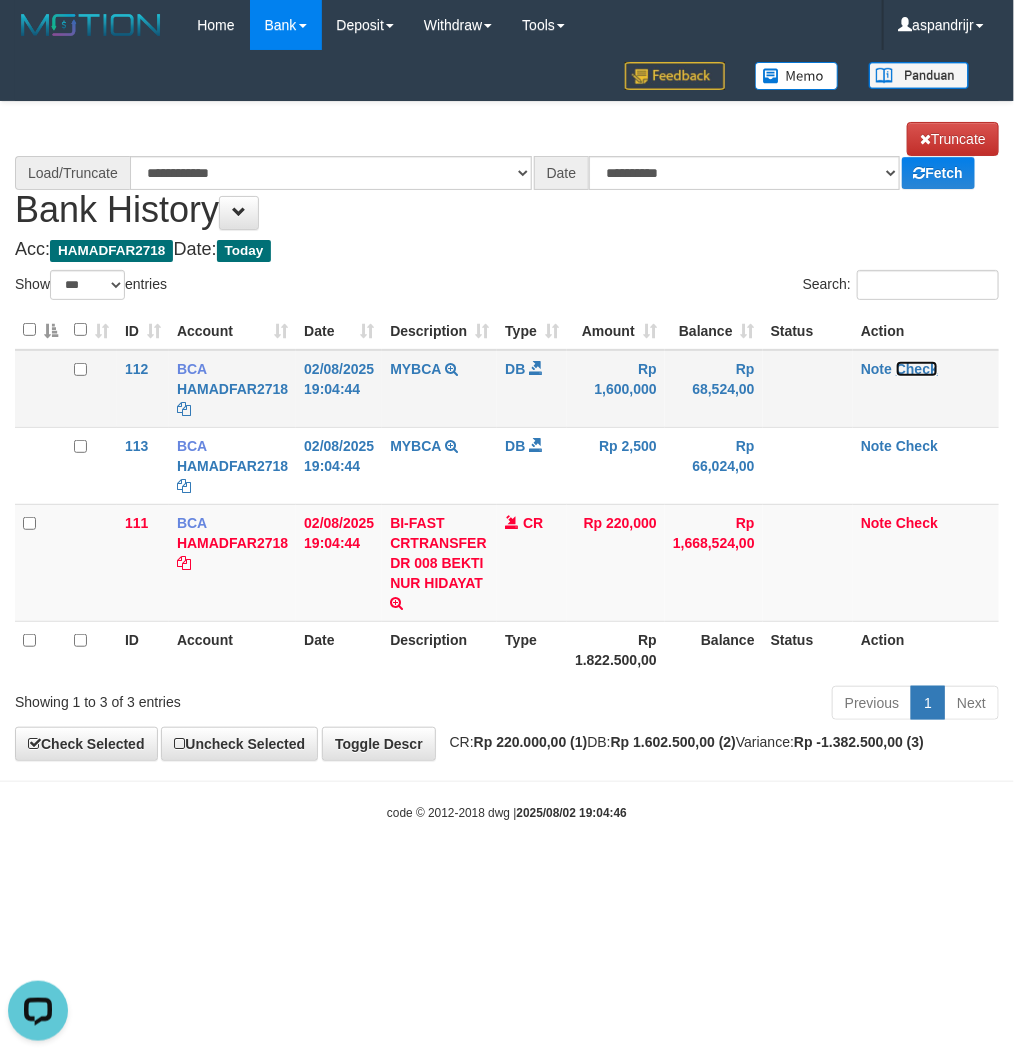 scroll, scrollTop: 0, scrollLeft: 0, axis: both 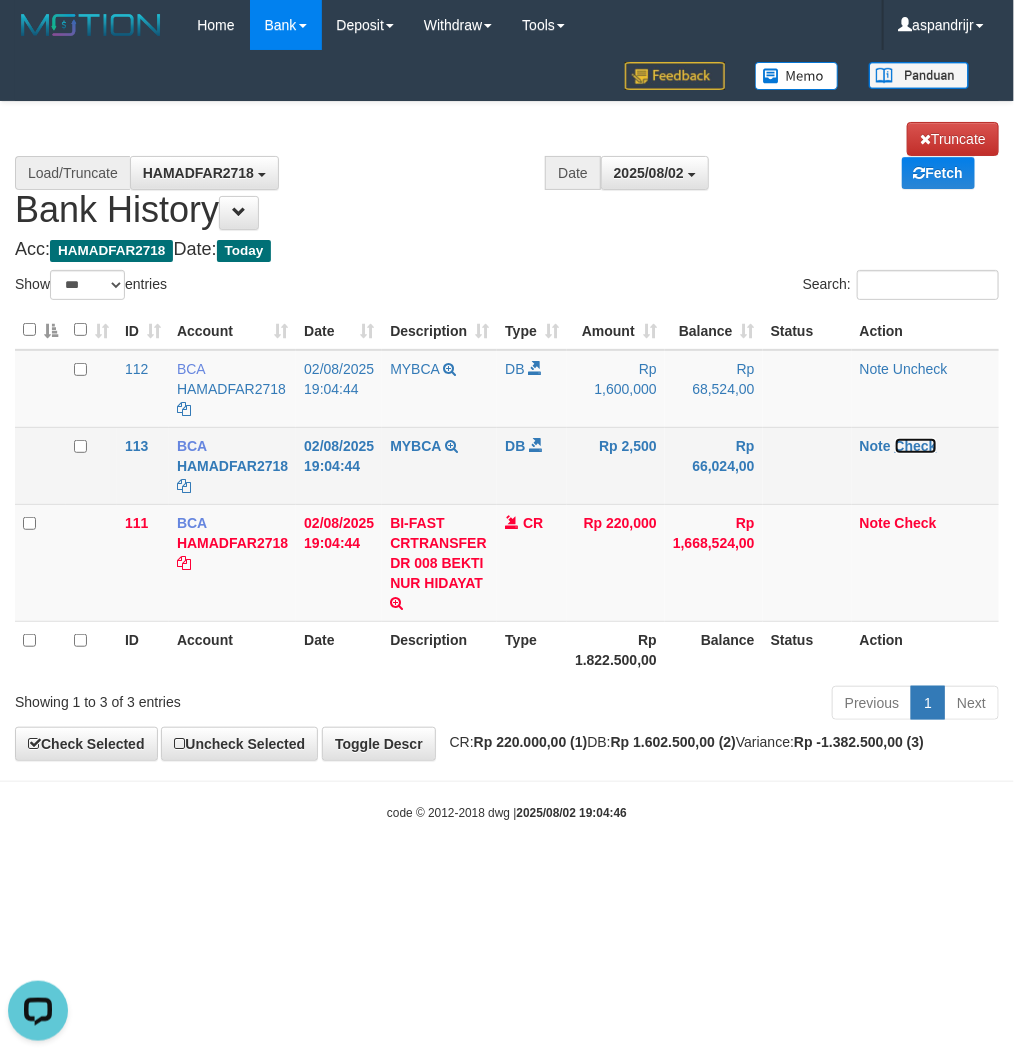 click on "Check" at bounding box center (916, 446) 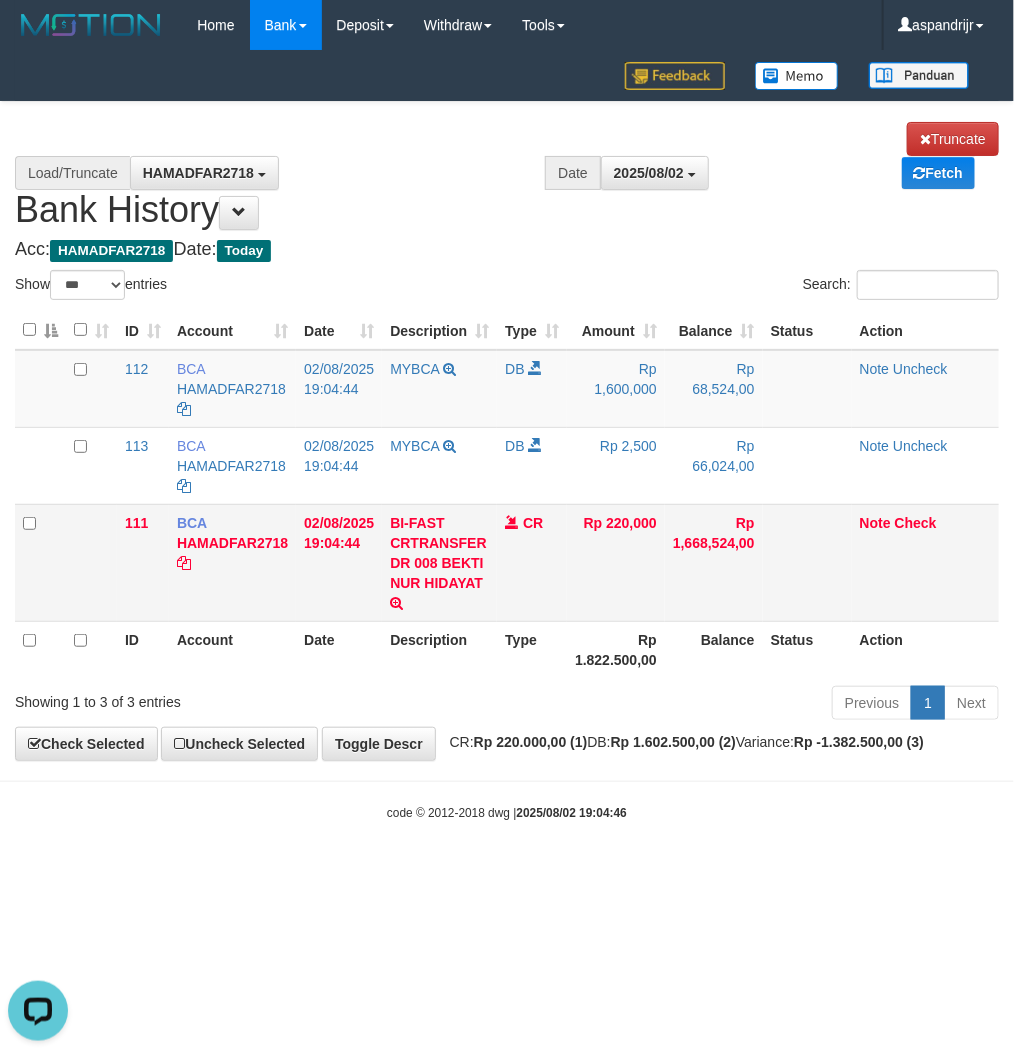 click on "BI-FAST CRTRANSFER DR 008 BEKTI NUR HIDAYAT" at bounding box center [439, 562] 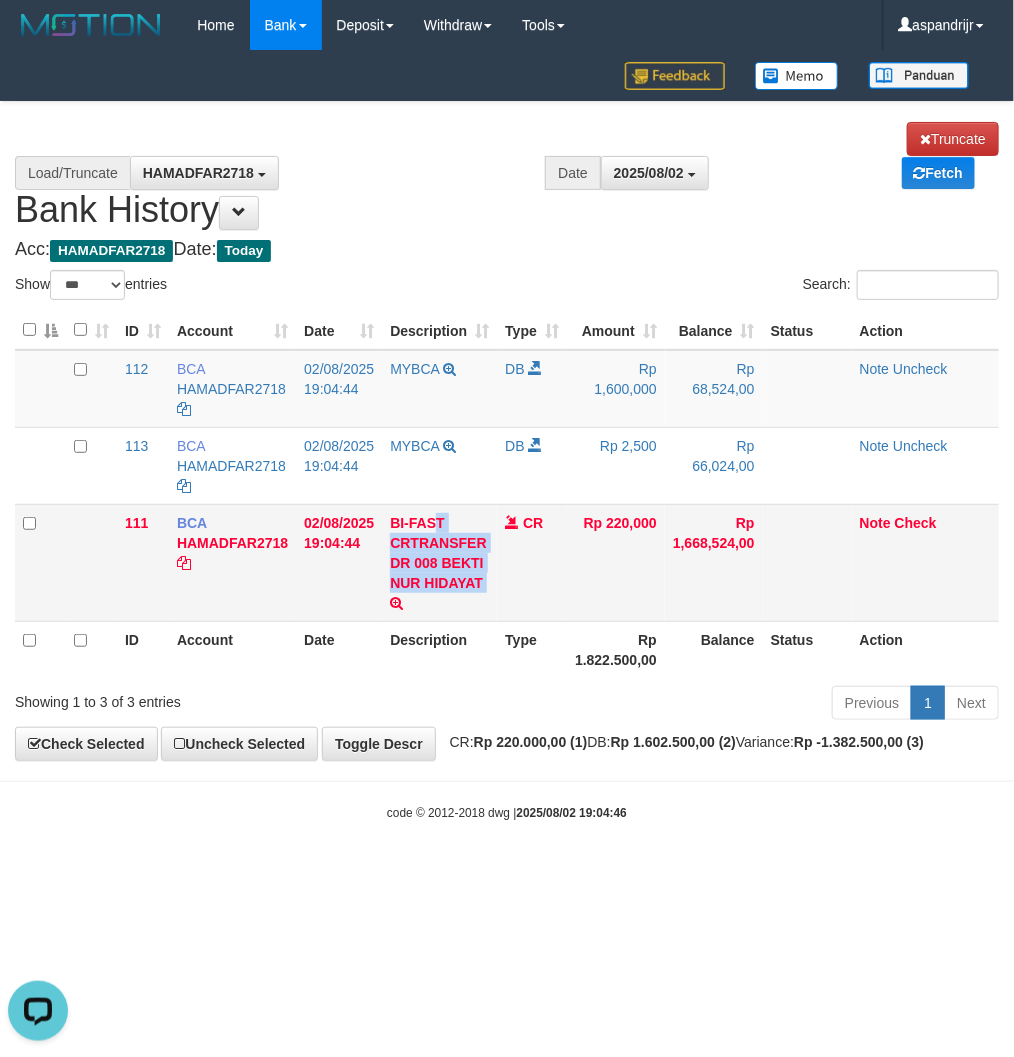 click on "BI-FAST CRTRANSFER DR 008 BEKTI NUR HIDAYAT" at bounding box center (439, 562) 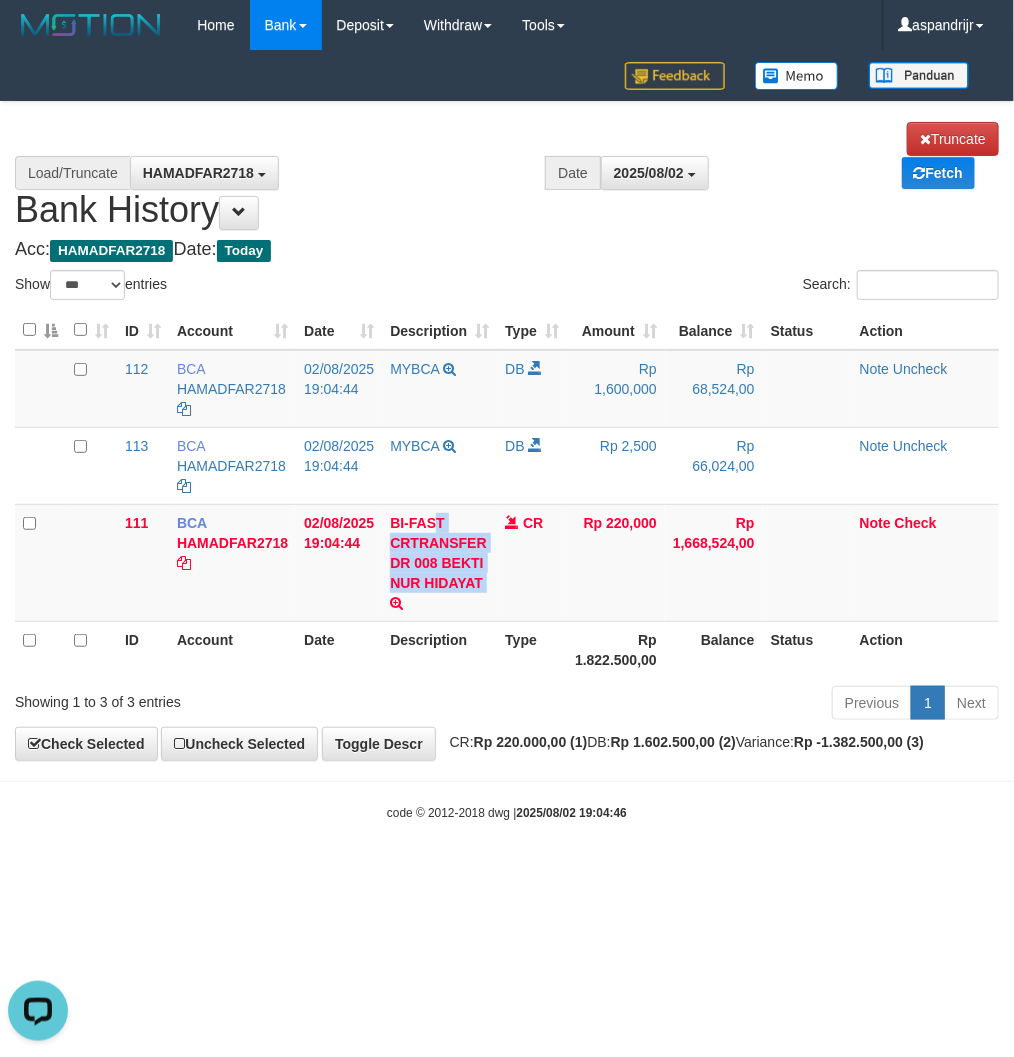 copy on "BI-FAST CRTRANSFER DR 008 BEKTI NUR HIDAYAT" 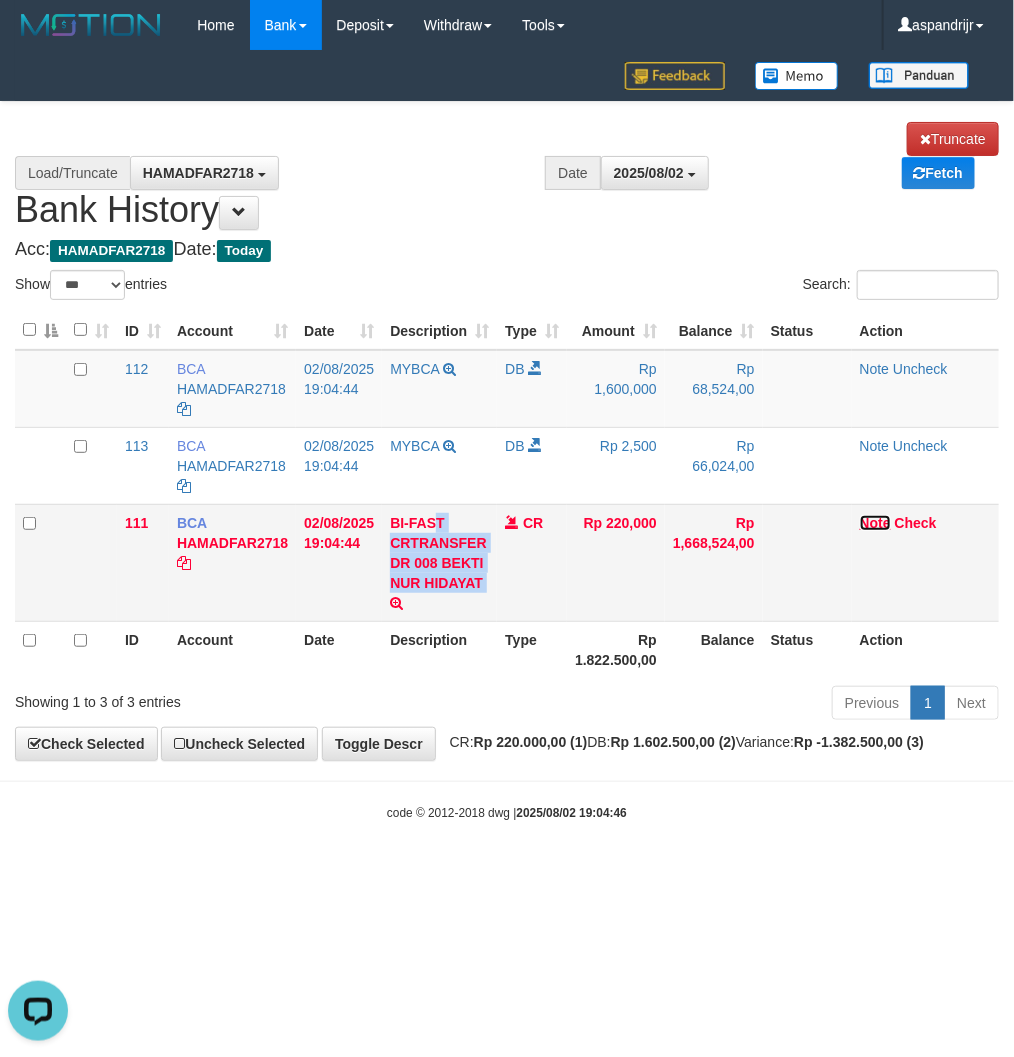 click on "Note" at bounding box center (875, 523) 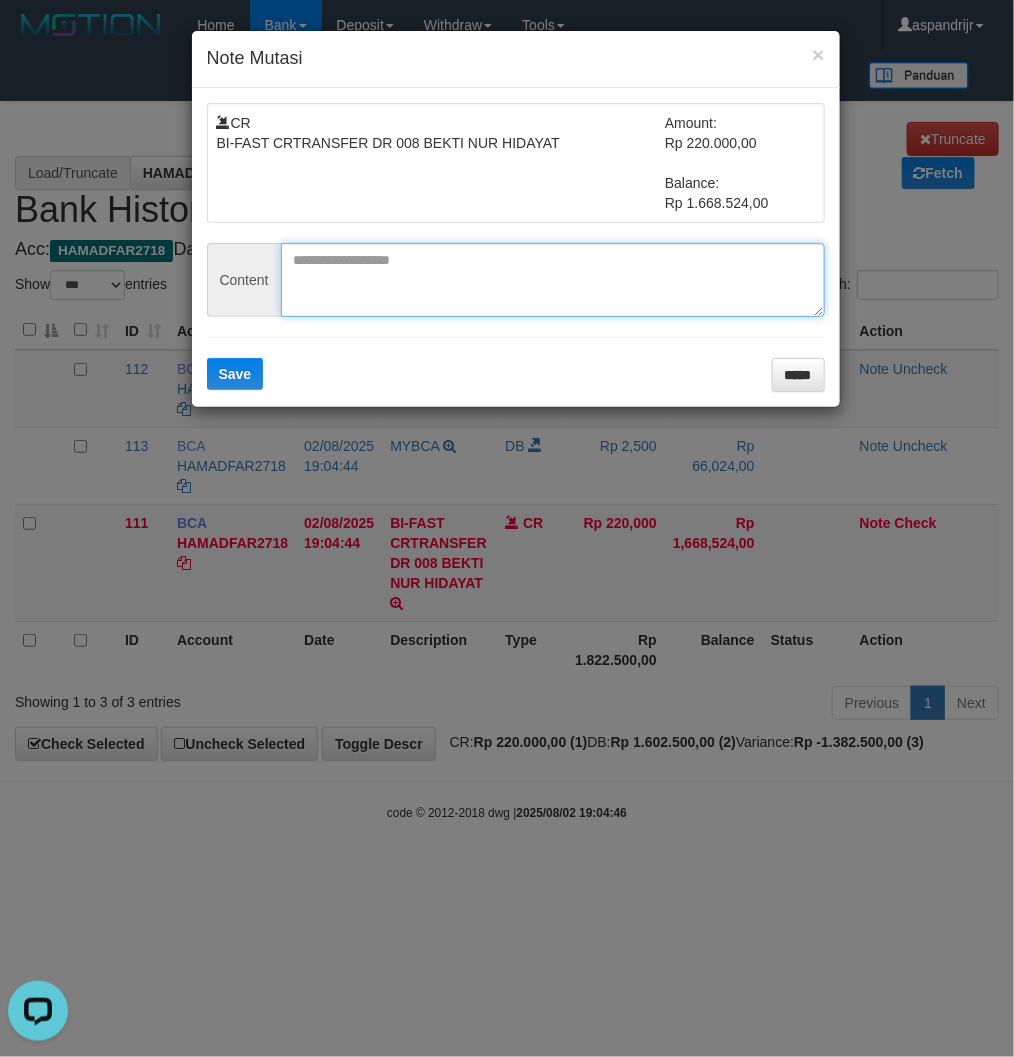 click at bounding box center [553, 280] 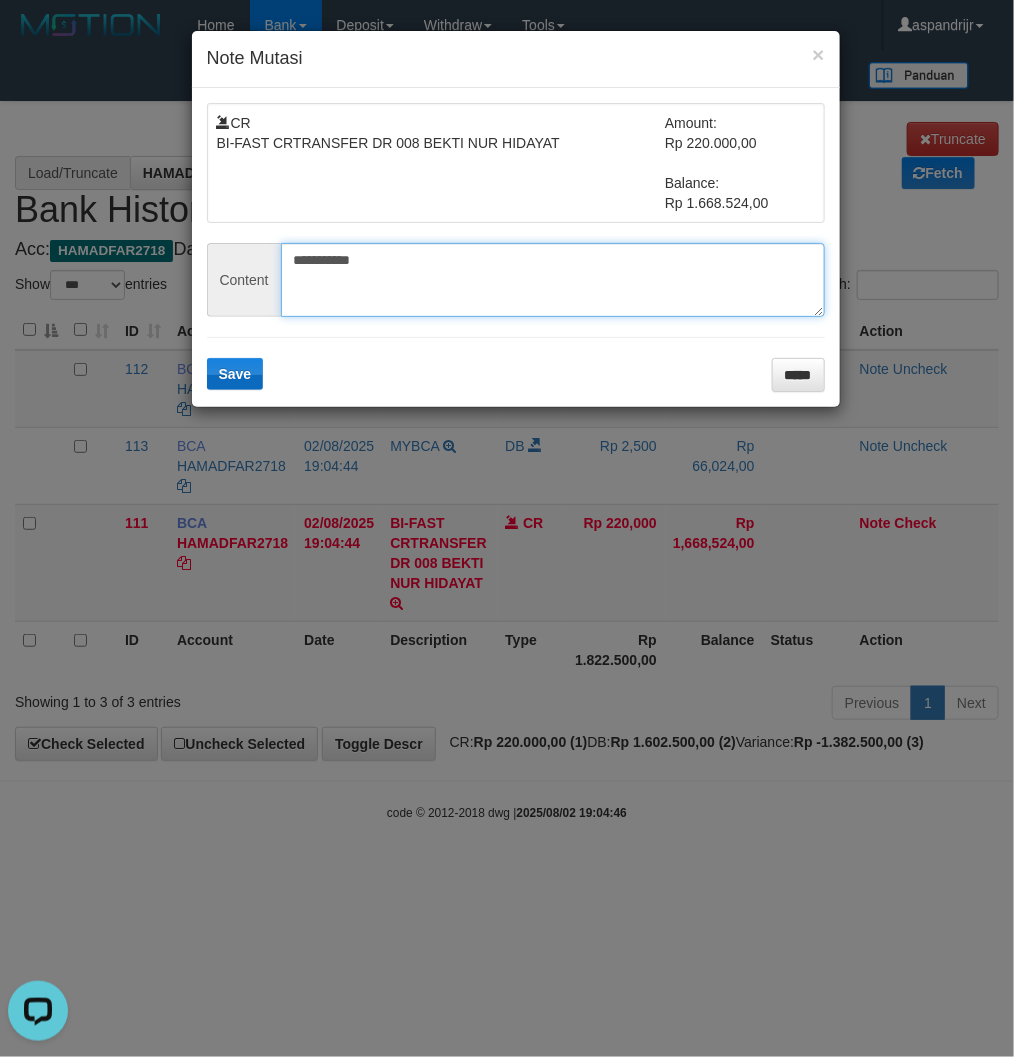 type on "**********" 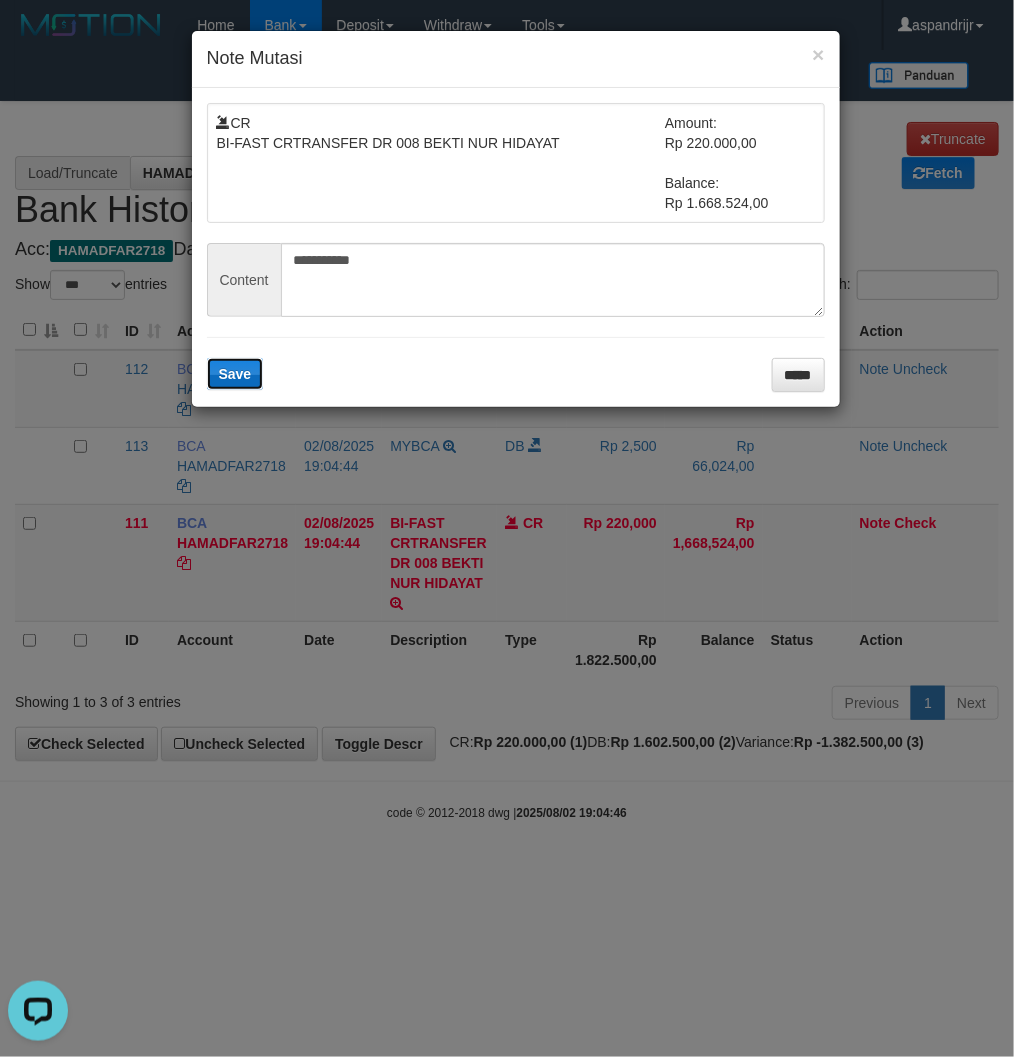 click on "Save" at bounding box center [235, 374] 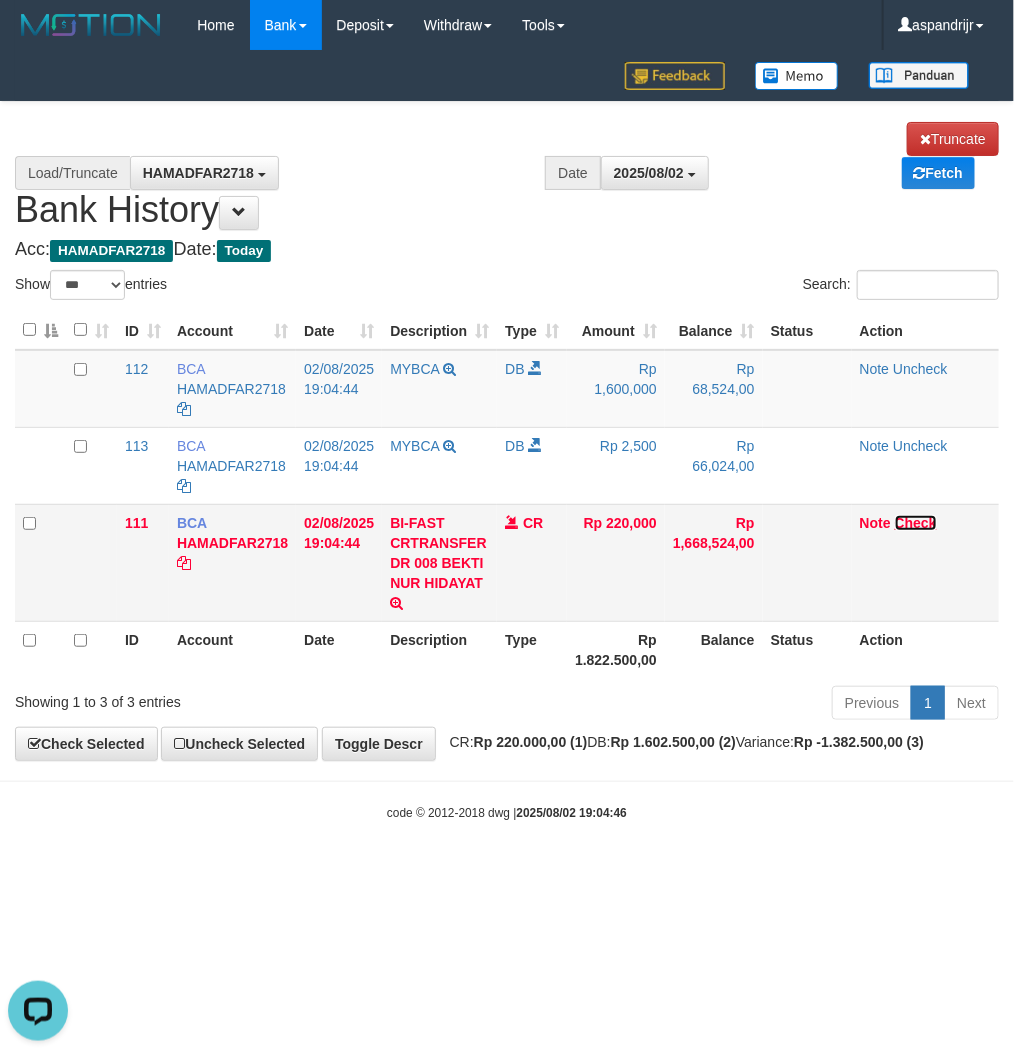 click on "Check" at bounding box center [916, 523] 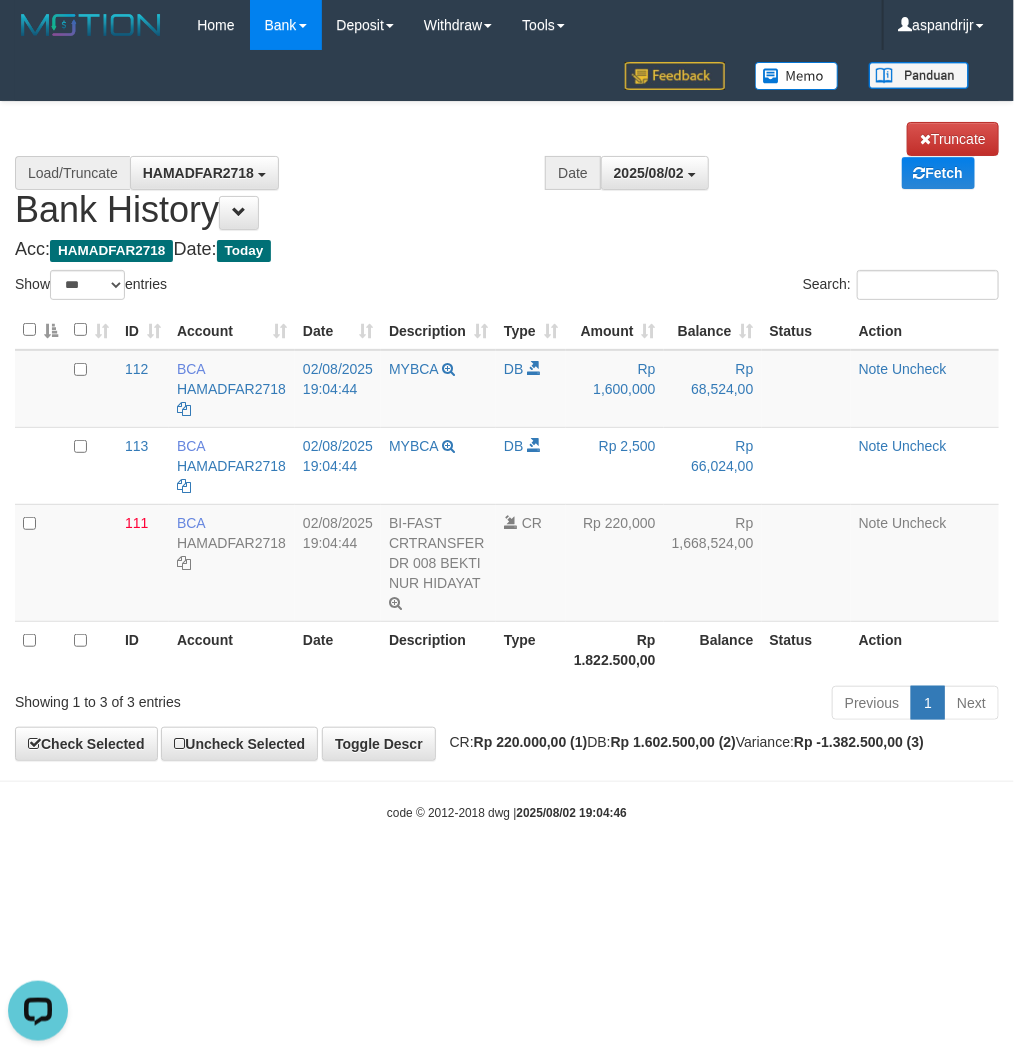 click on "Toggle navigation
Home
Bank
Account List
Load
By Website
Group
[ITOTO]													PRABUJITU
By Load Group (DPS)
Group asp-1
Mutasi Bank
Search
Sync
Note Mutasi
Deposit
DPS Fetch -" at bounding box center (507, 436) 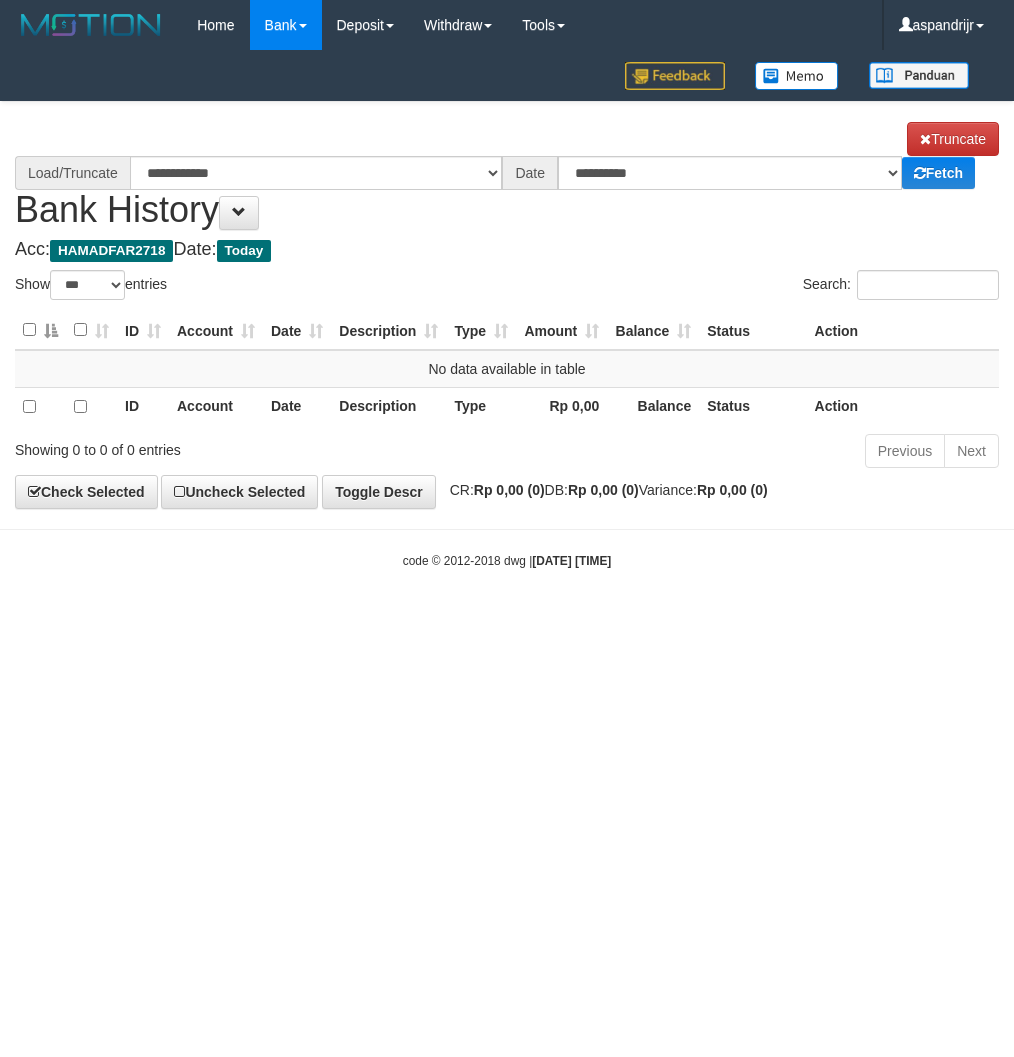 select on "***" 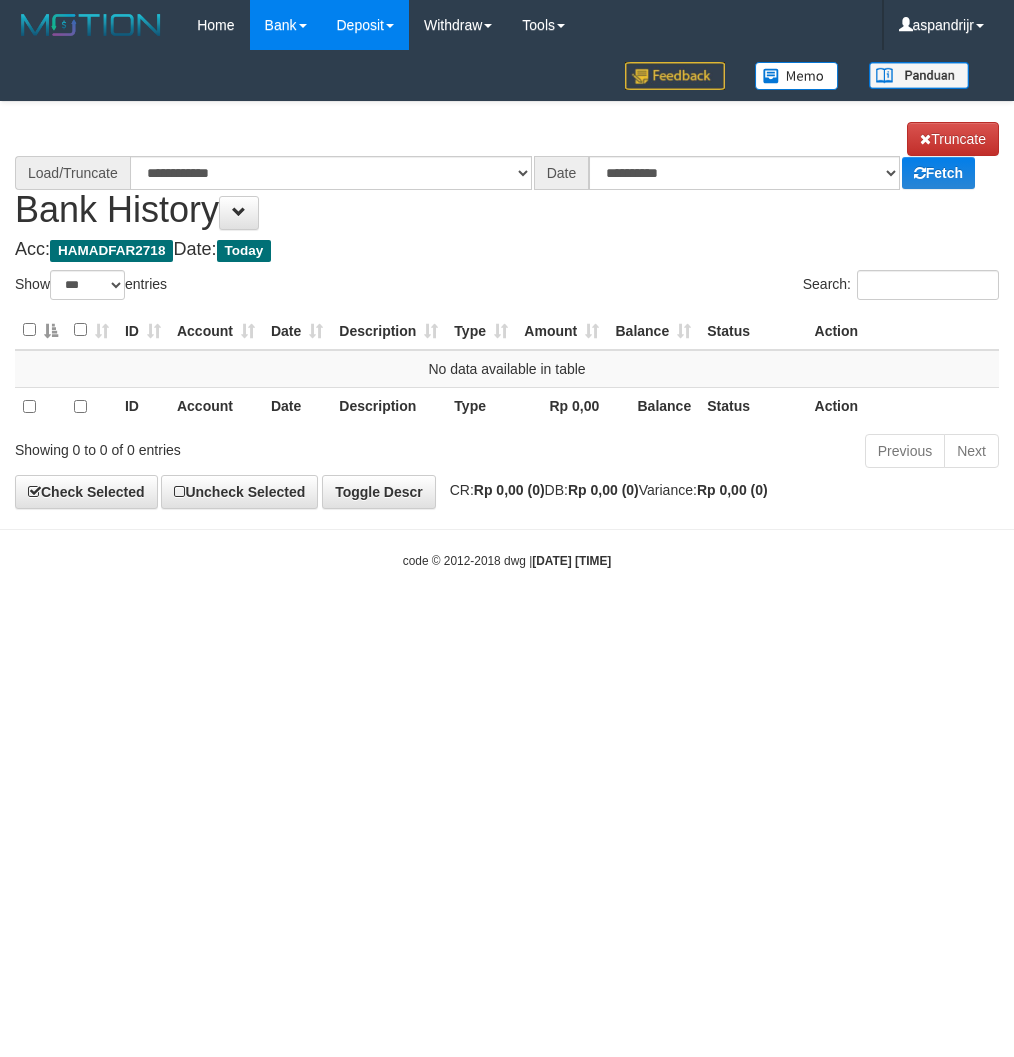 scroll, scrollTop: 0, scrollLeft: 0, axis: both 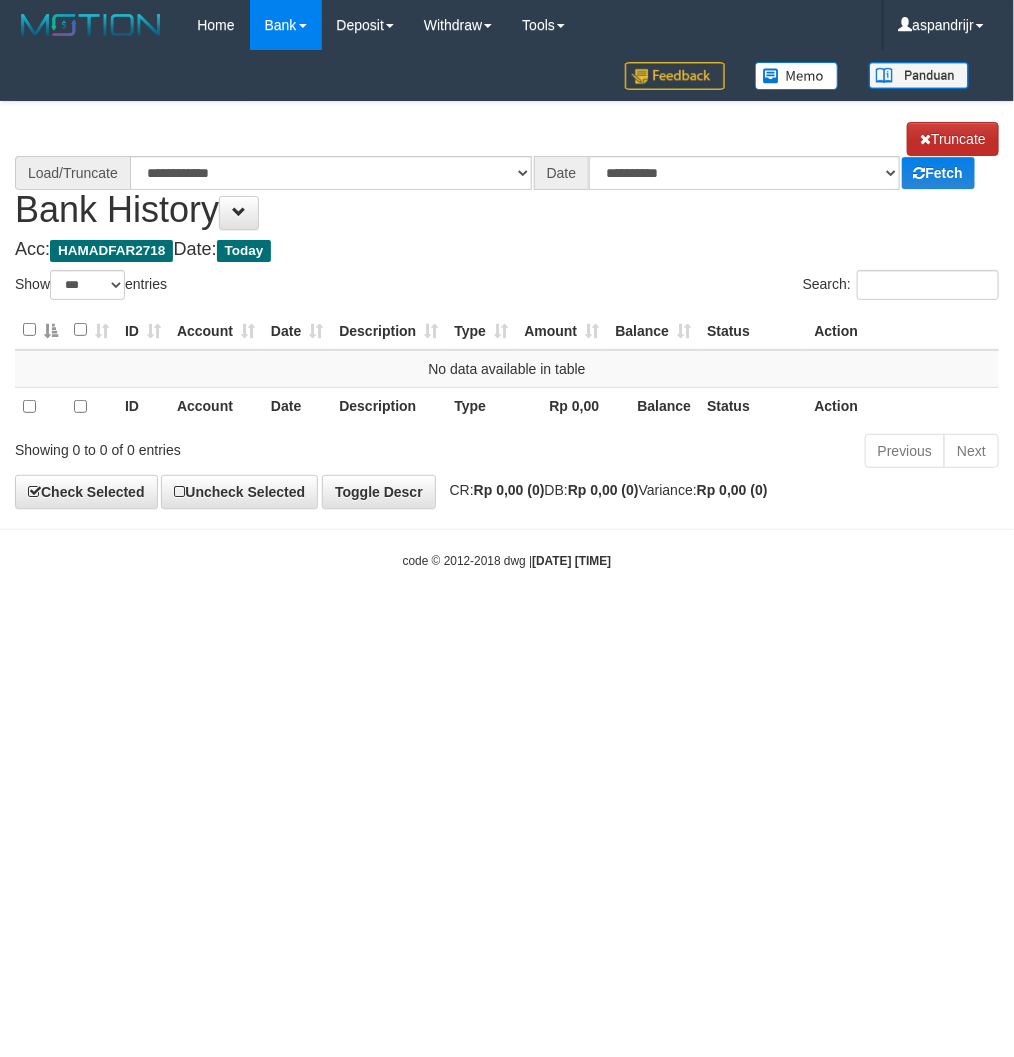 select on "****" 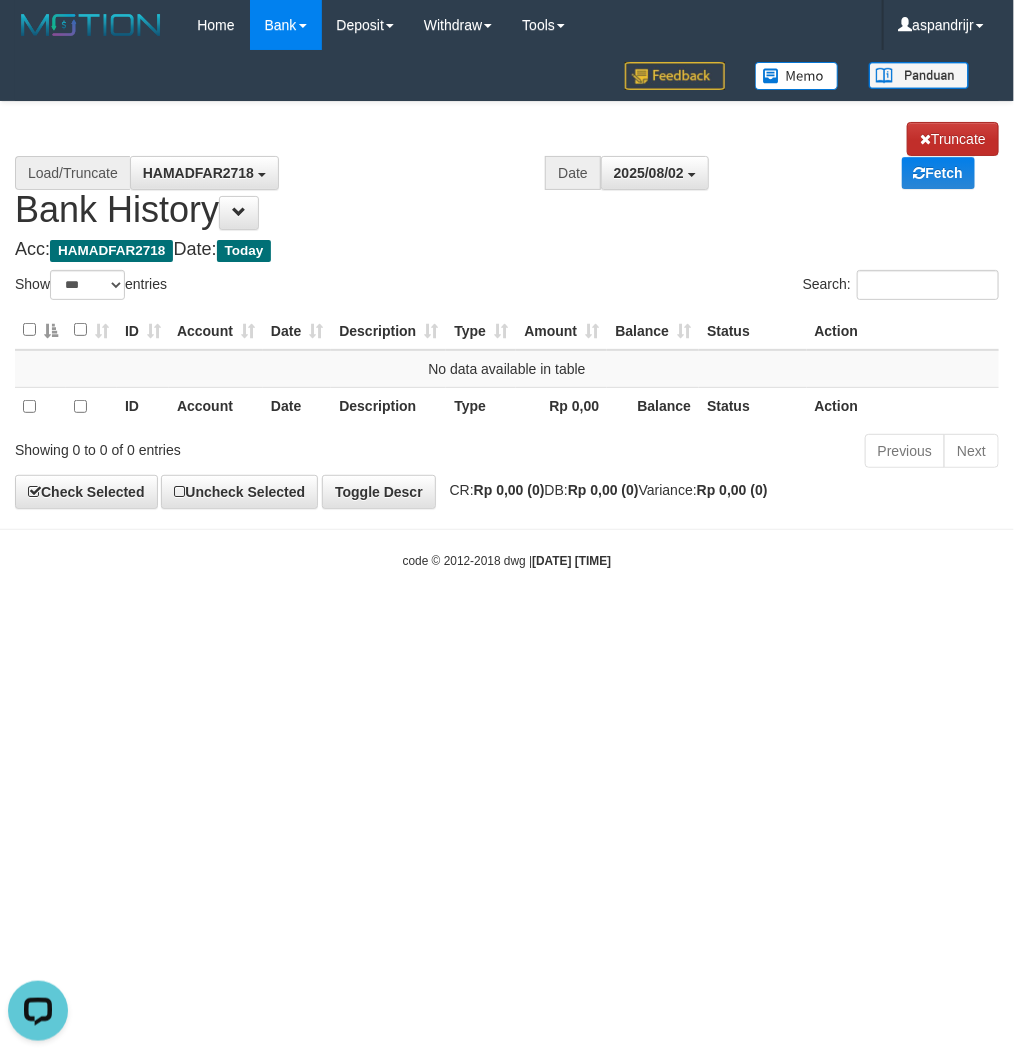 scroll, scrollTop: 0, scrollLeft: 0, axis: both 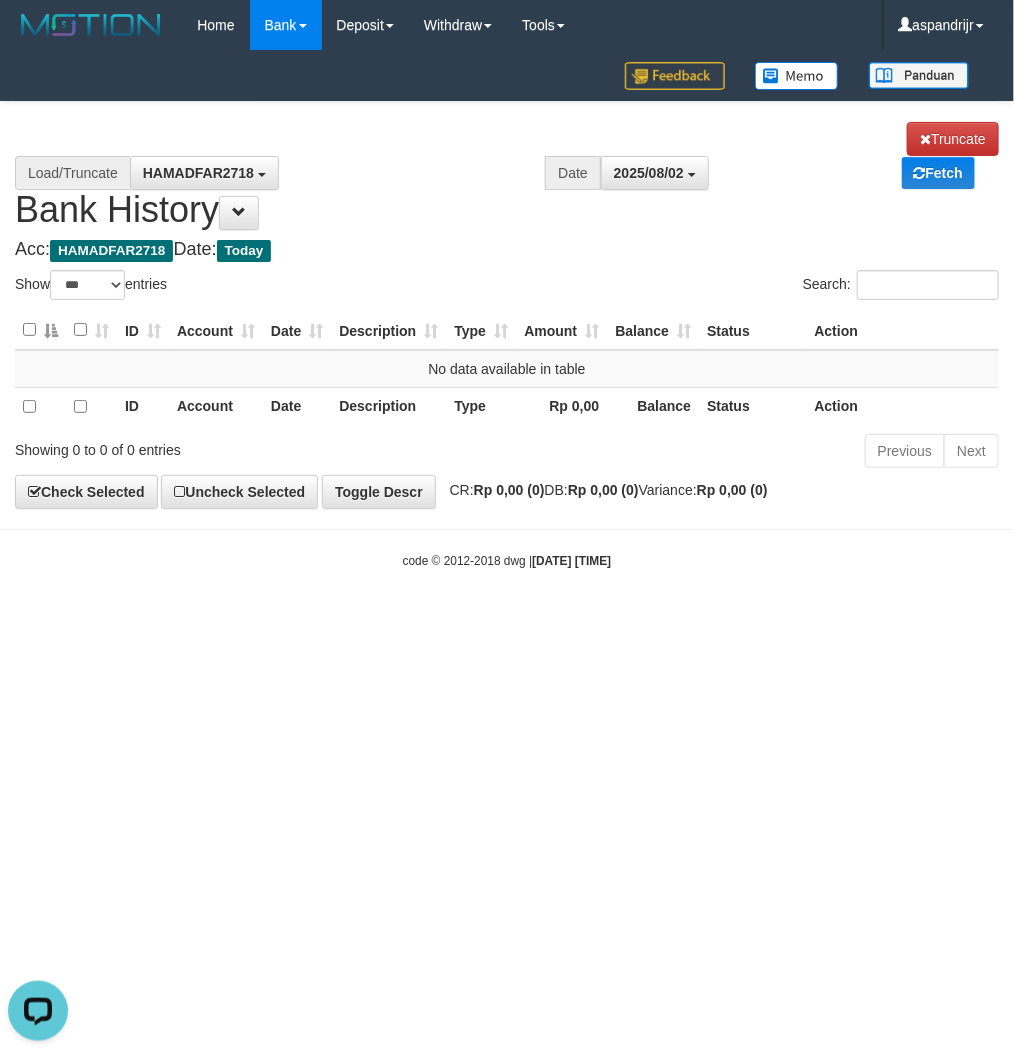 click on "Toggle navigation
Home
Bank
Account List
Load
By Website
Group
[ITOTO]													PRABUJITU
By Load Group (DPS)
Group asp-1
Mutasi Bank
Search
Sync
Note Mutasi
Deposit
DPS List" at bounding box center [507, 310] 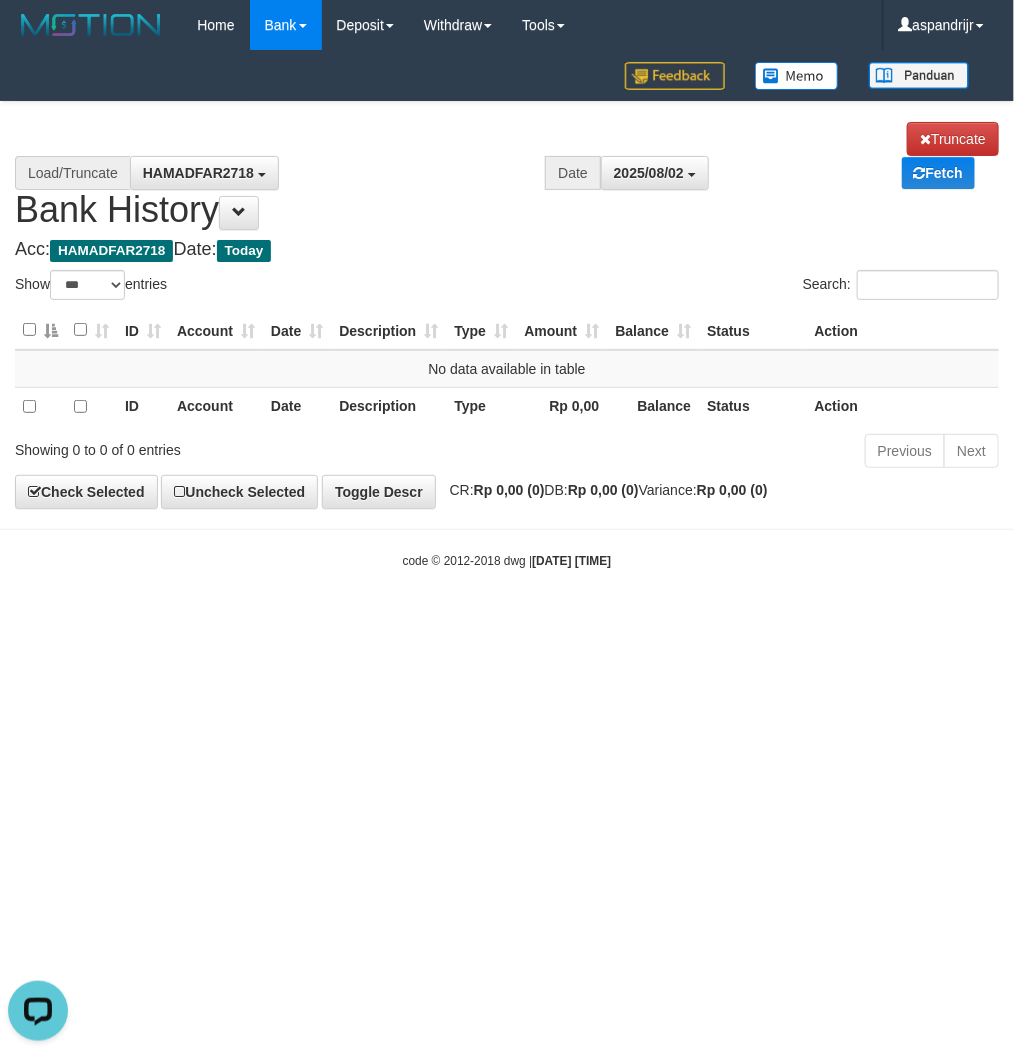click on "Toggle navigation
Home
Bank
Account List
Load
By Website
Group
[ITOTO]													PRABUJITU
By Load Group (DPS)
Group asp-1
Mutasi Bank
Search
Sync
Note Mutasi
Deposit
DPS List" at bounding box center (507, 310) 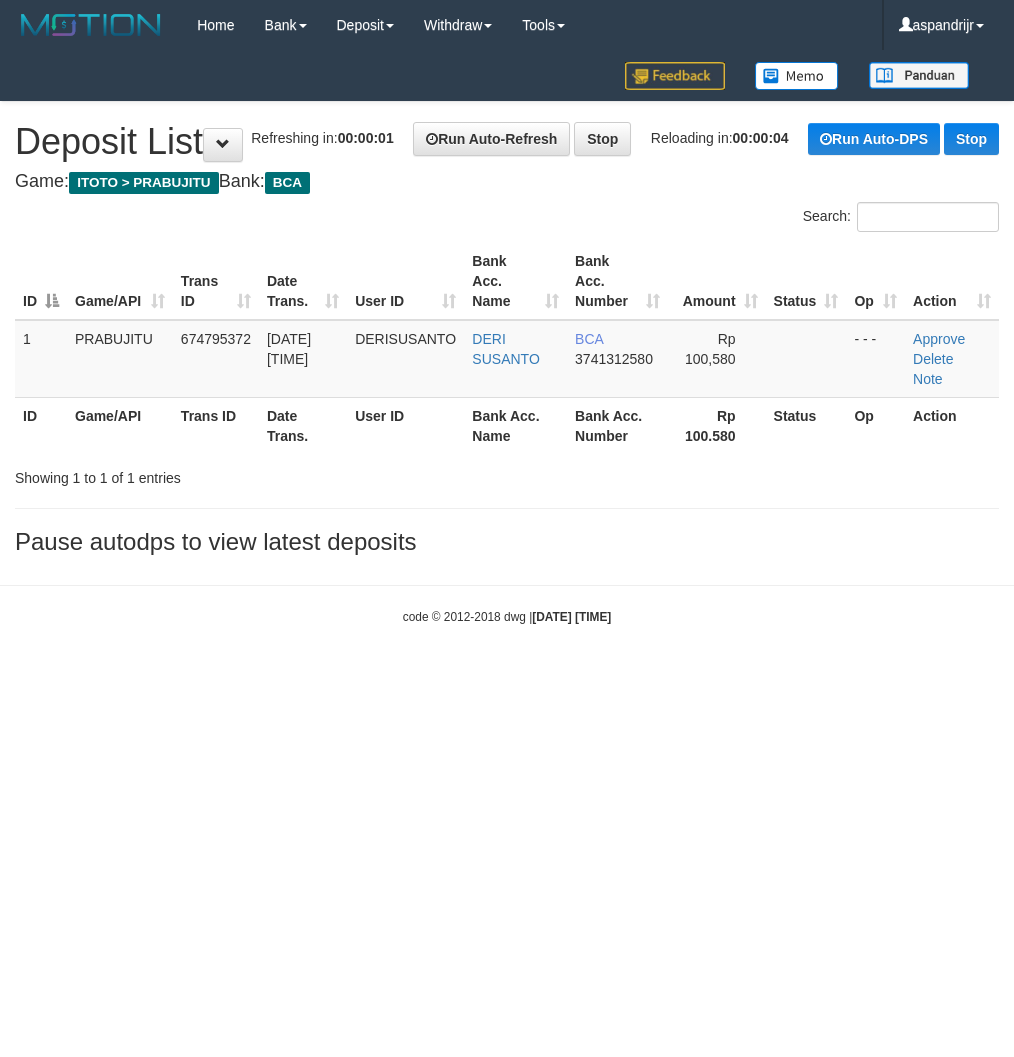 scroll, scrollTop: 0, scrollLeft: 0, axis: both 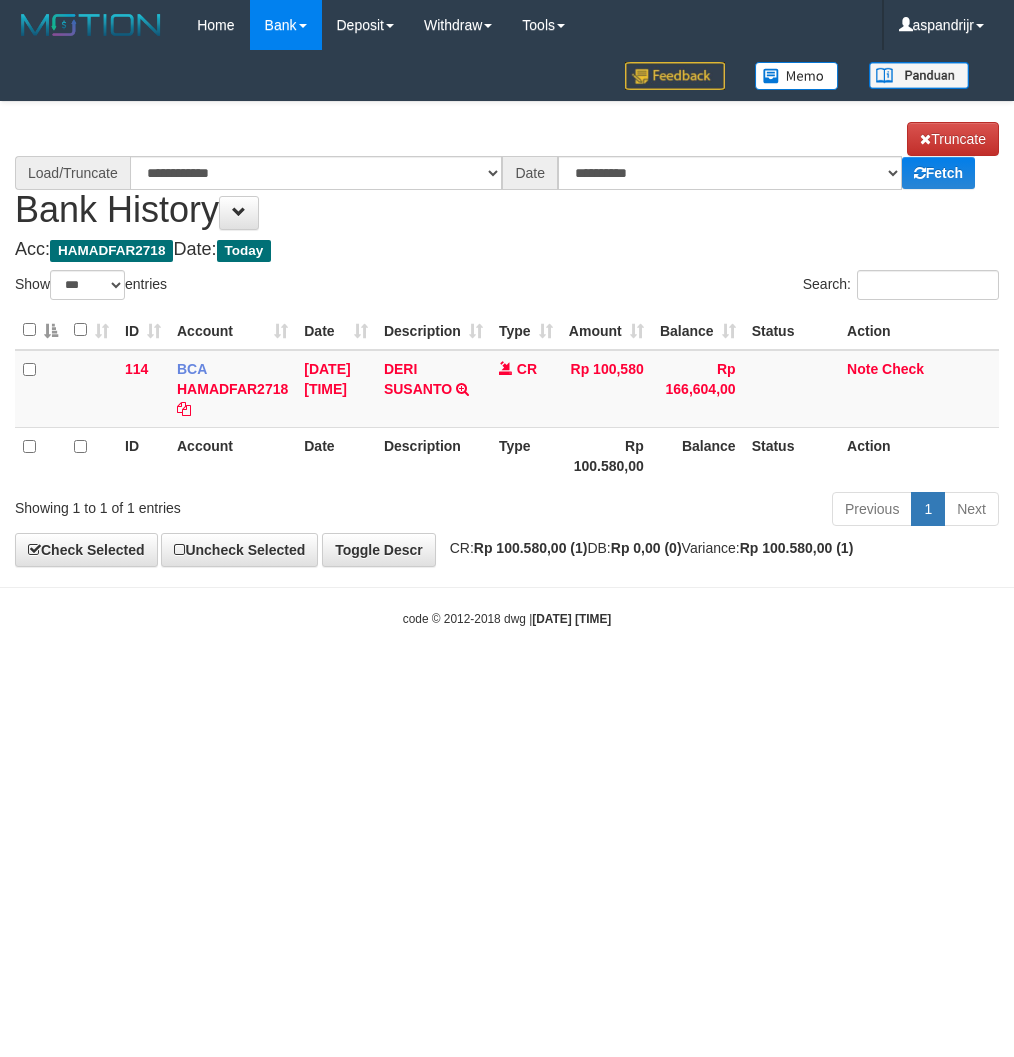 select on "***" 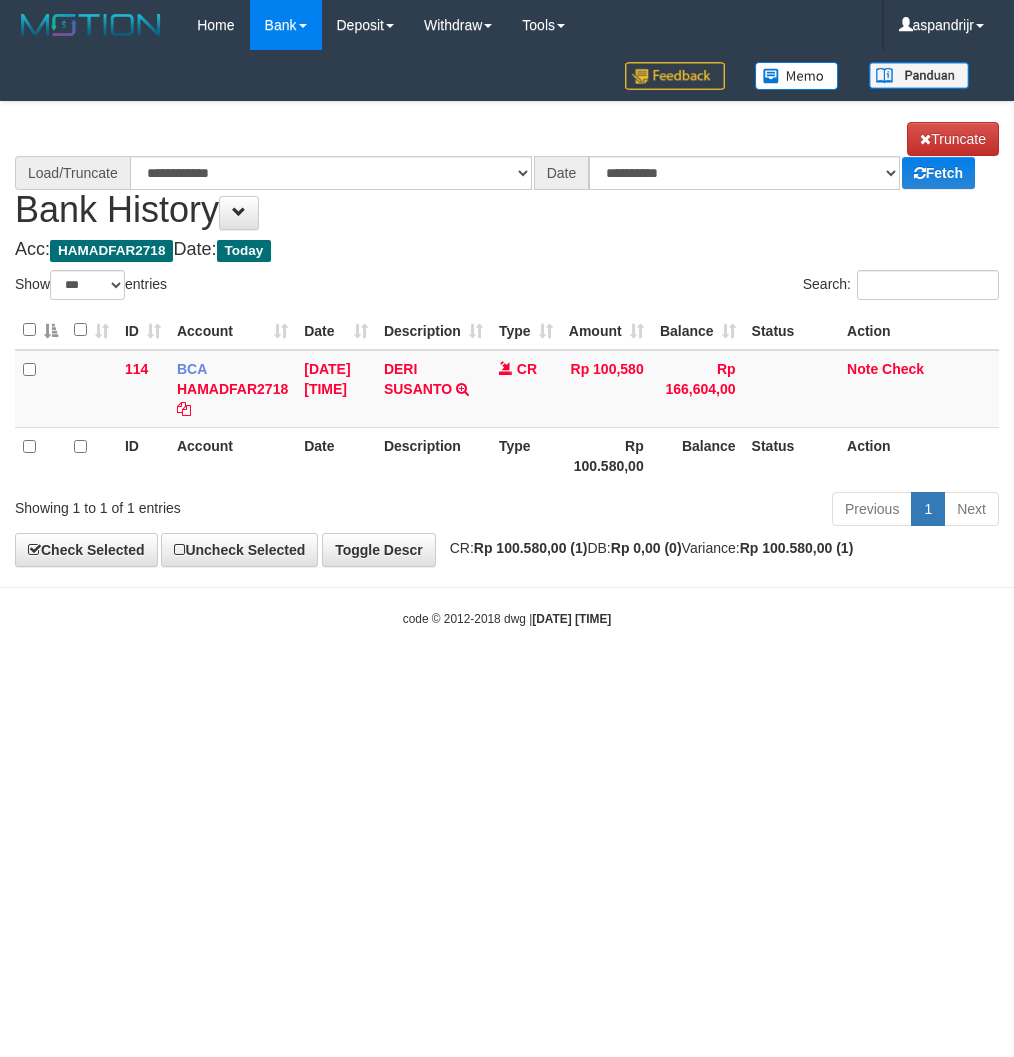 scroll, scrollTop: 0, scrollLeft: 0, axis: both 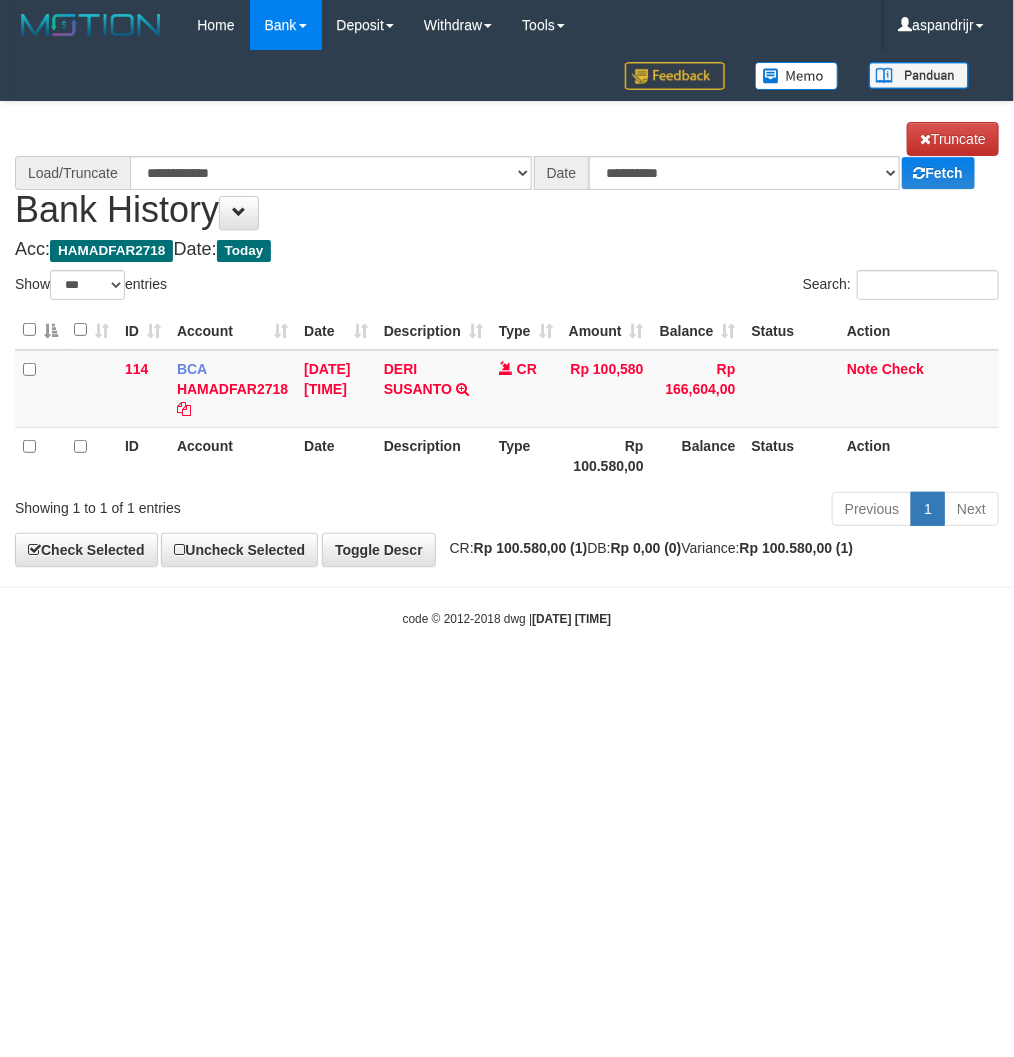 select on "****" 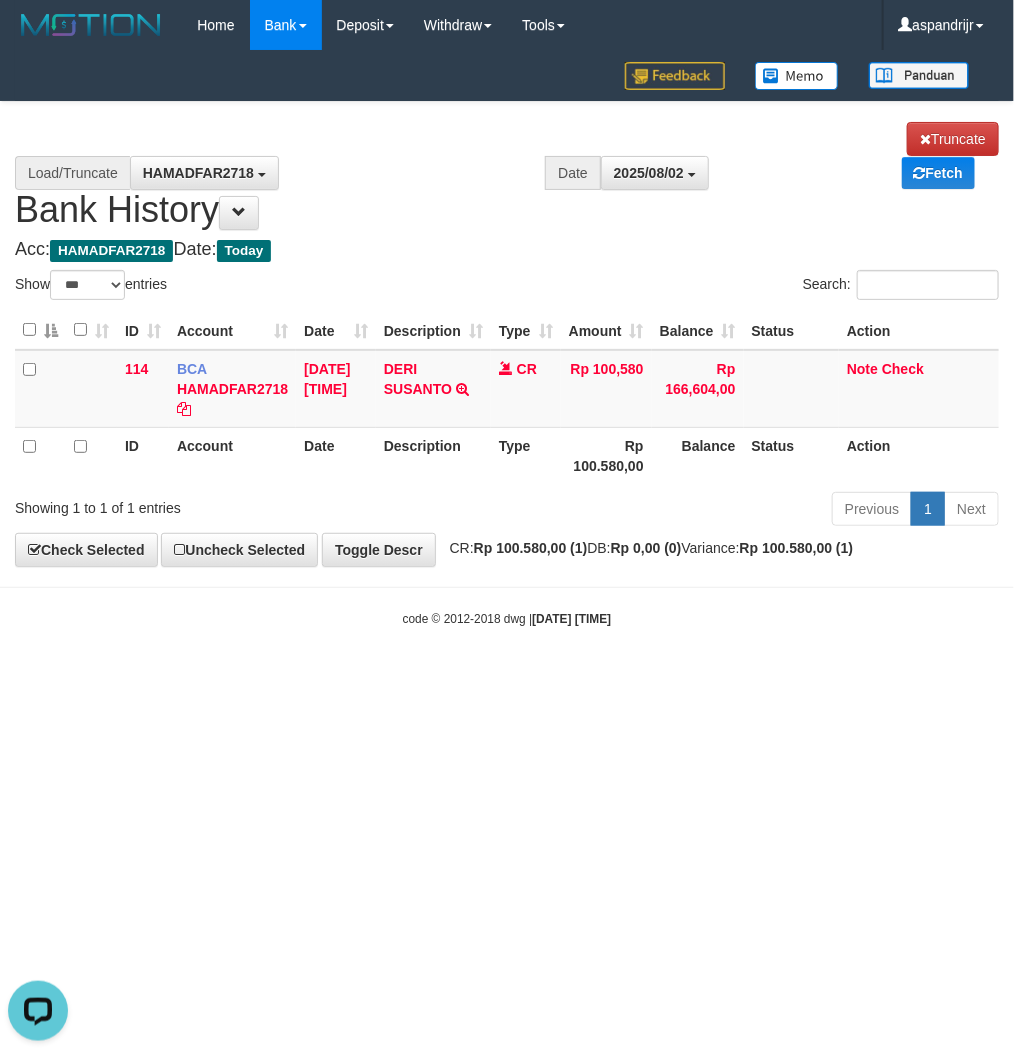 scroll, scrollTop: 0, scrollLeft: 0, axis: both 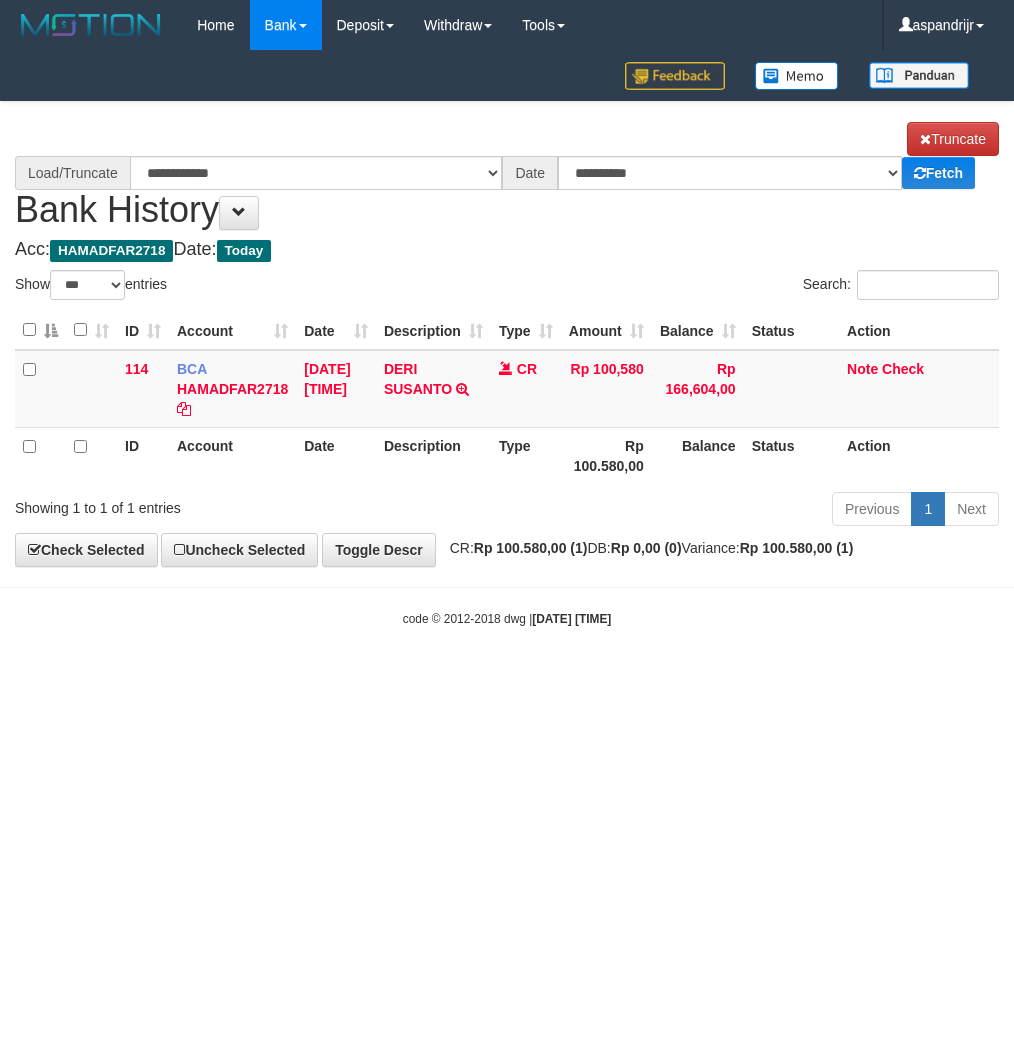 select on "***" 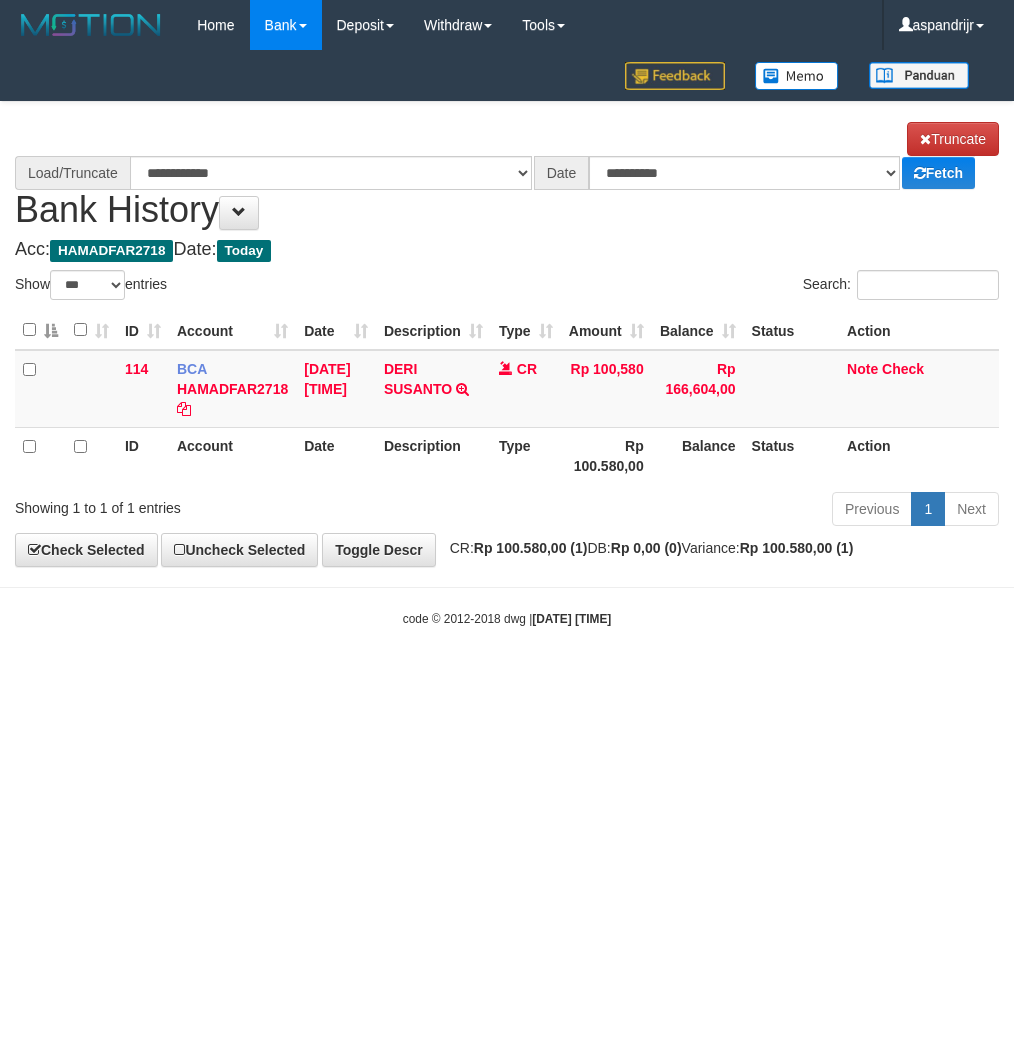 scroll, scrollTop: 0, scrollLeft: 0, axis: both 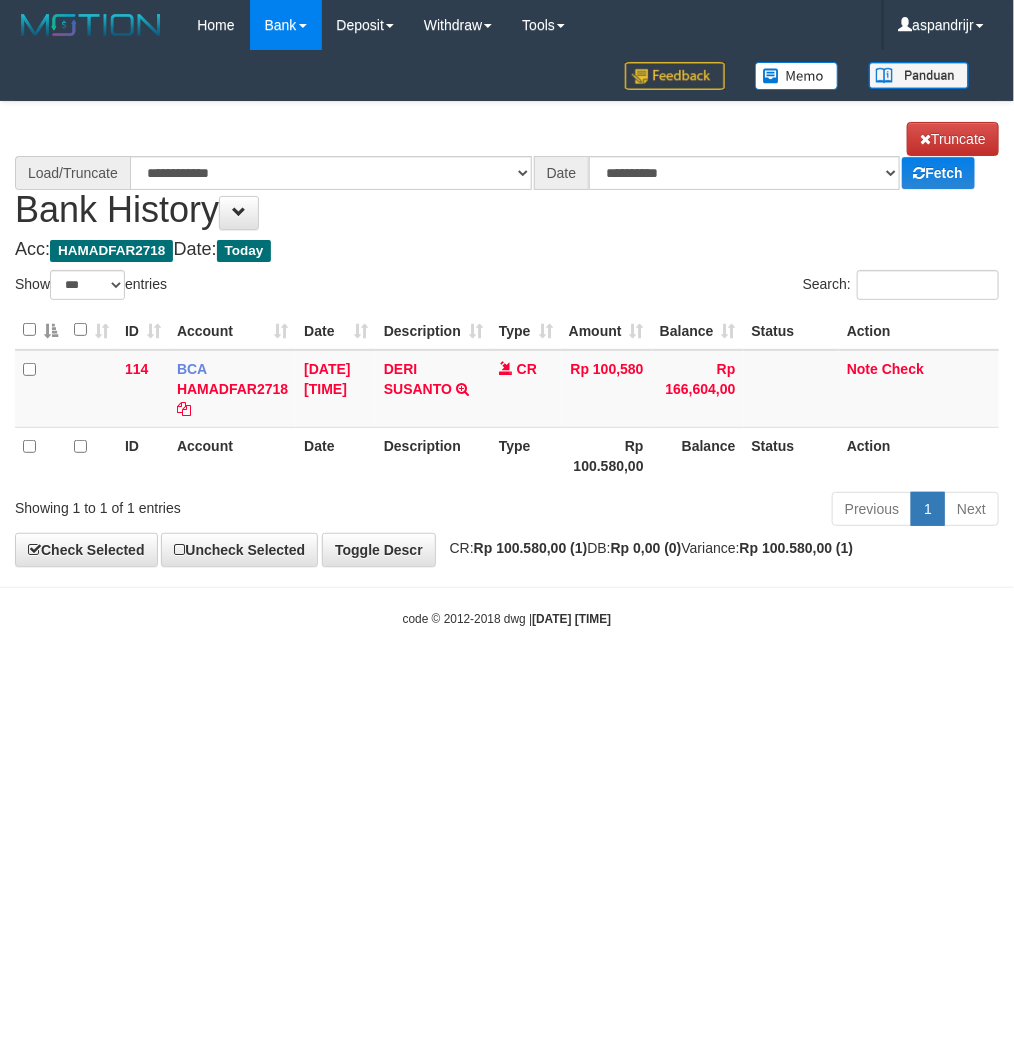 click on "Toggle navigation
Home
Bank
Account List
Load
By Website
Group
[ITOTO]													PRABUJITU
By Load Group (DPS)
Group asp-1
Mutasi Bank
Search
Sync
Note Mutasi
Deposit
DPS Fetch -" at bounding box center [507, 339] 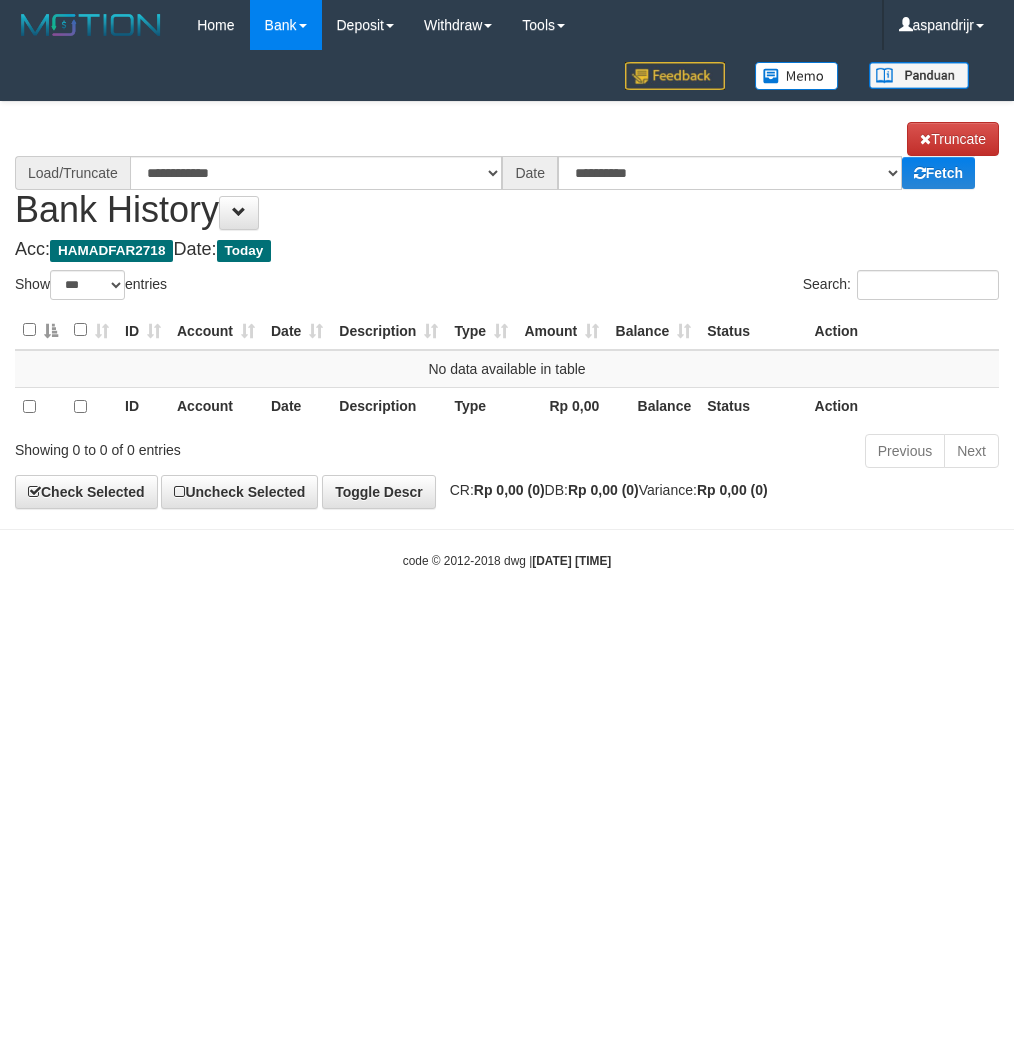 select on "***" 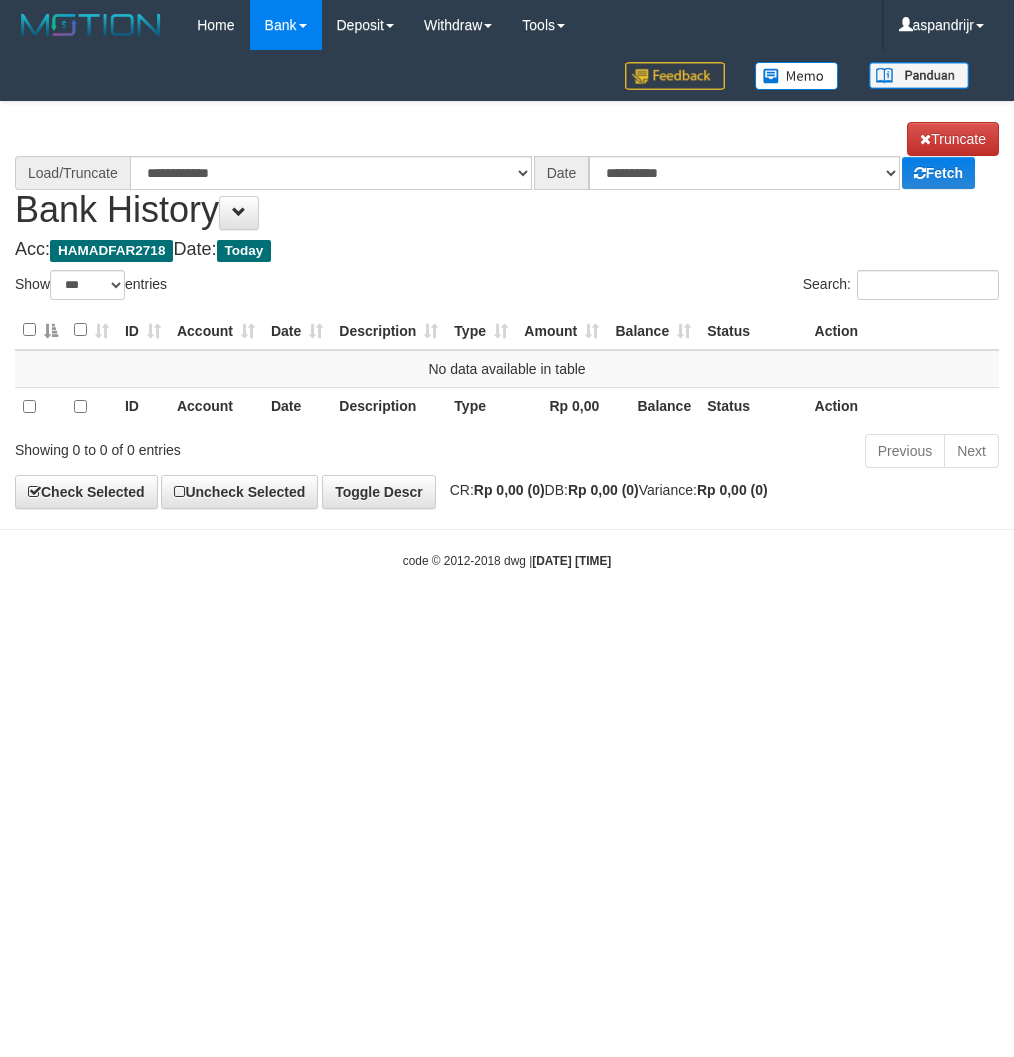 scroll, scrollTop: 0, scrollLeft: 0, axis: both 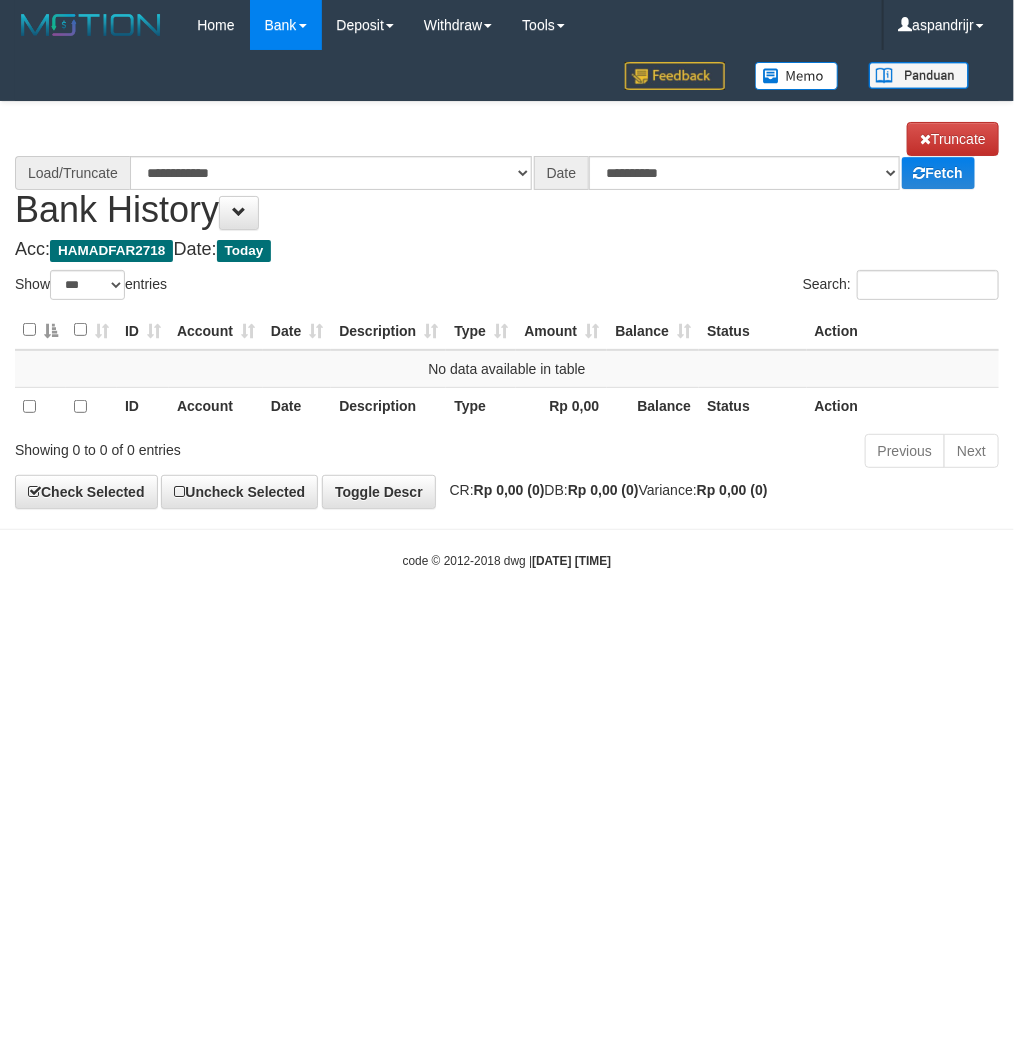 select on "****" 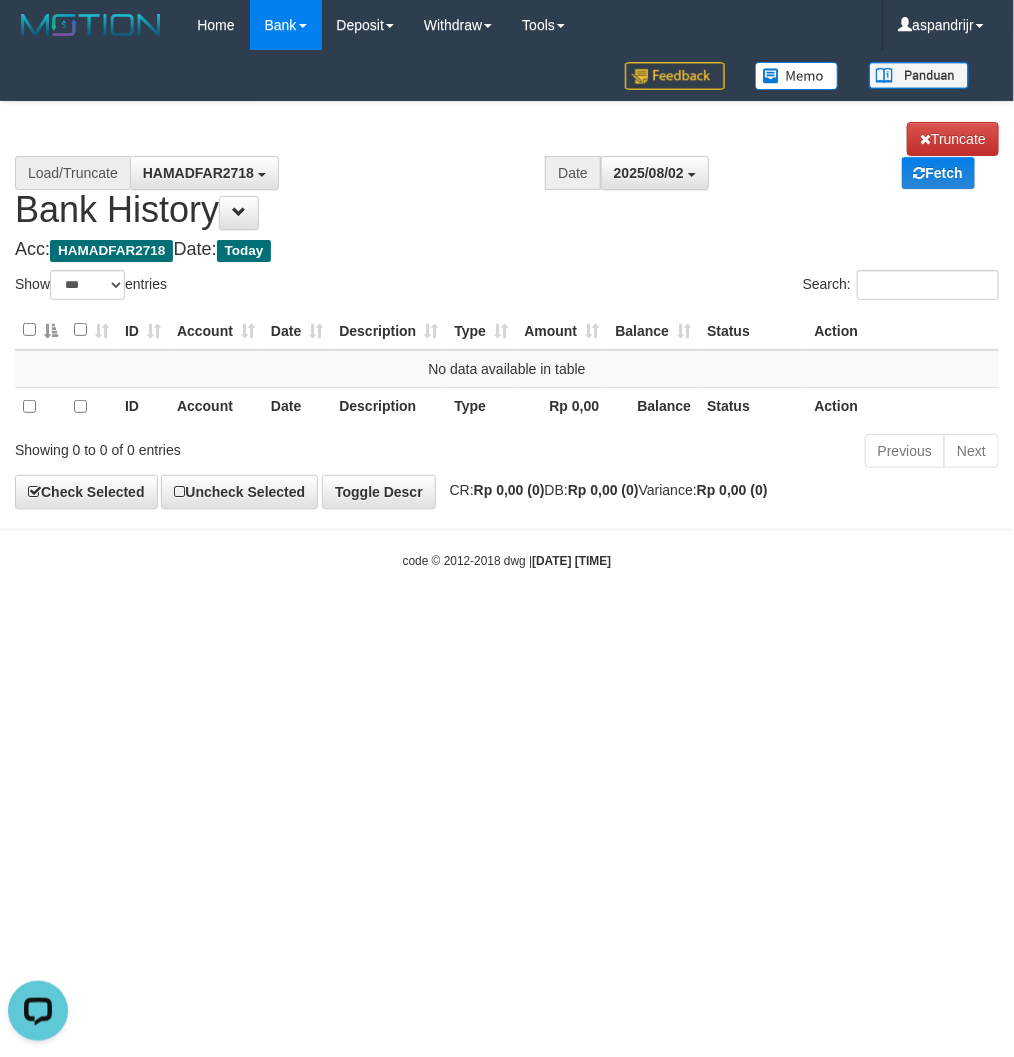 scroll, scrollTop: 0, scrollLeft: 0, axis: both 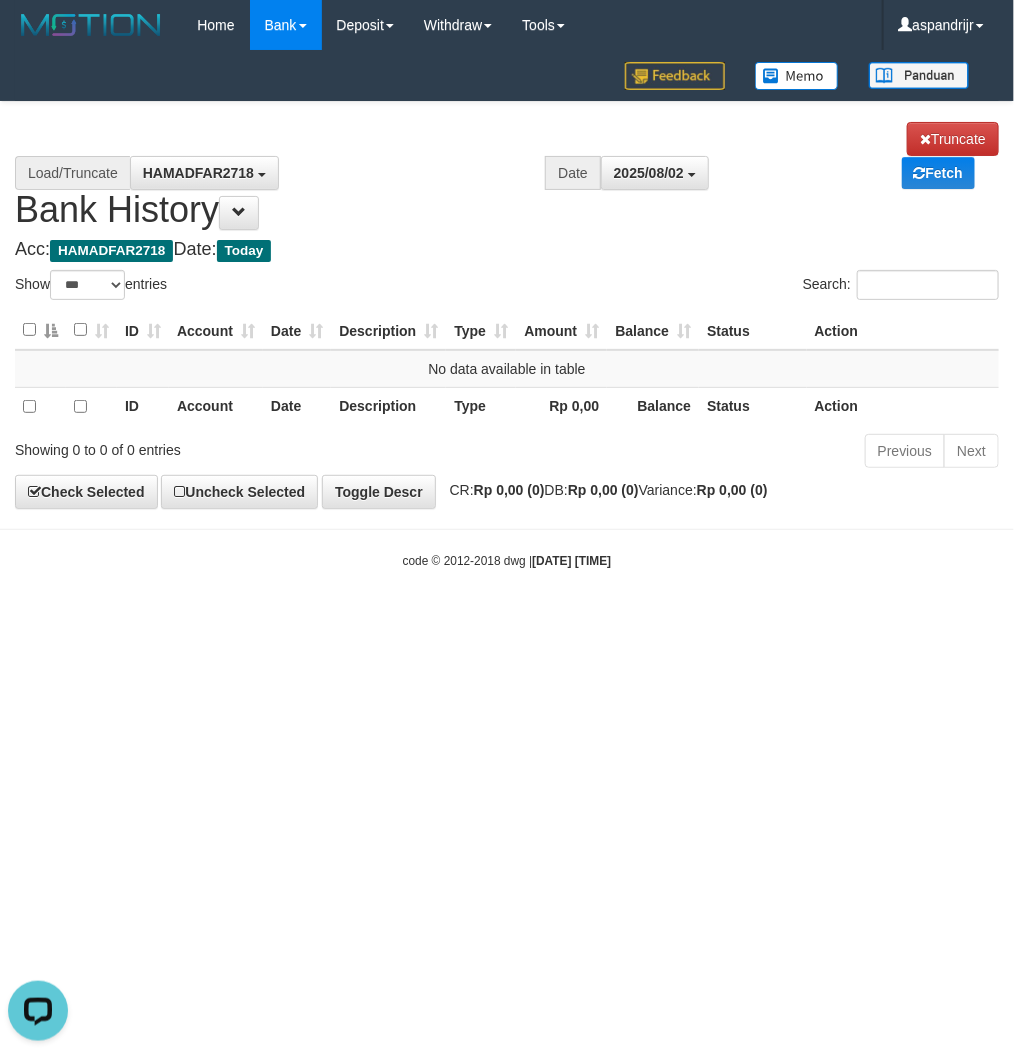 click on "Toggle navigation
Home
Bank
Account List
Load
By Website
Group
[ITOTO]													PRABUJITU
By Load Group (DPS)
Group asp-1
Mutasi Bank
Search
Sync
Note Mutasi
Deposit
DPS List" at bounding box center (507, 310) 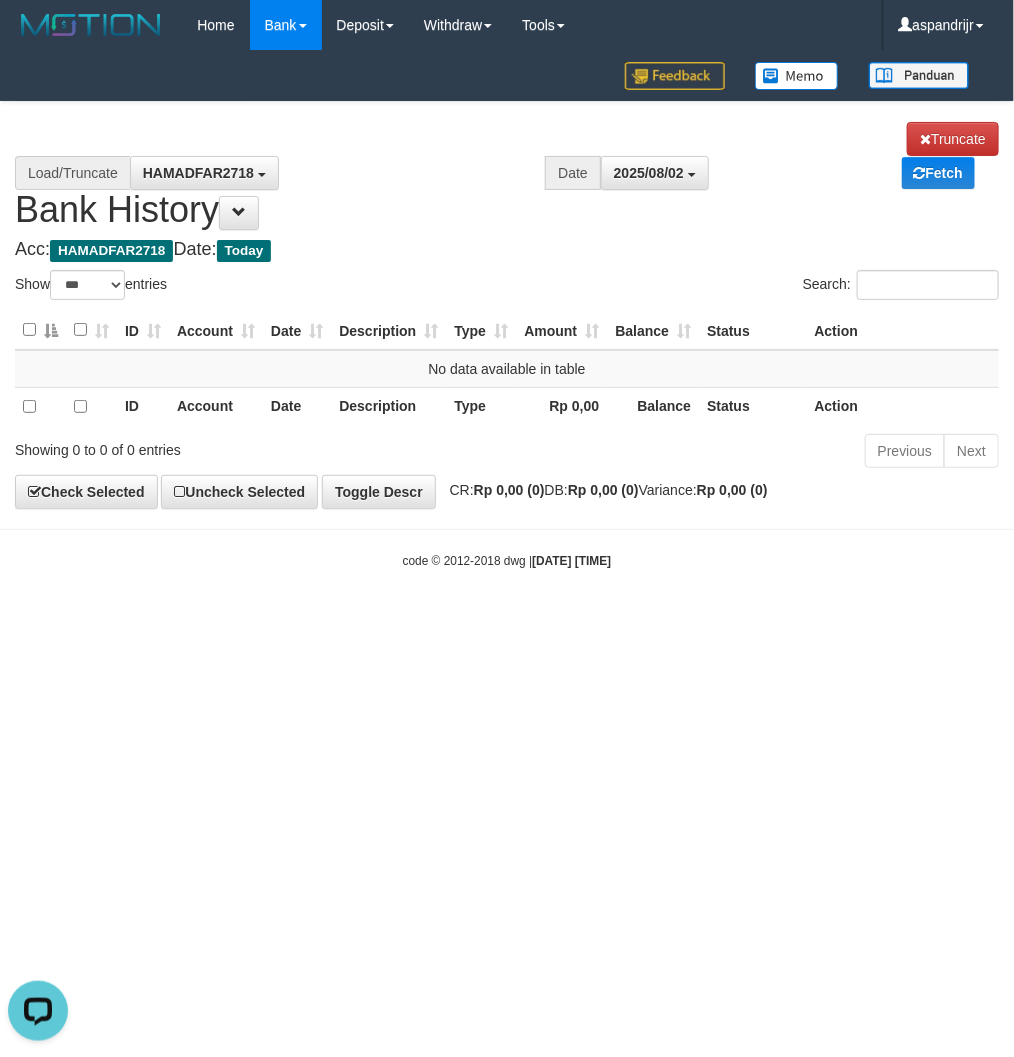 click on "Toggle navigation
Home
Bank
Account List
Load
By Website
Group
[ITOTO]													PRABUJITU
By Load Group (DPS)
Group asp-1
Mutasi Bank
Search
Sync
Note Mutasi
Deposit
DPS Fetch -" at bounding box center (507, 310) 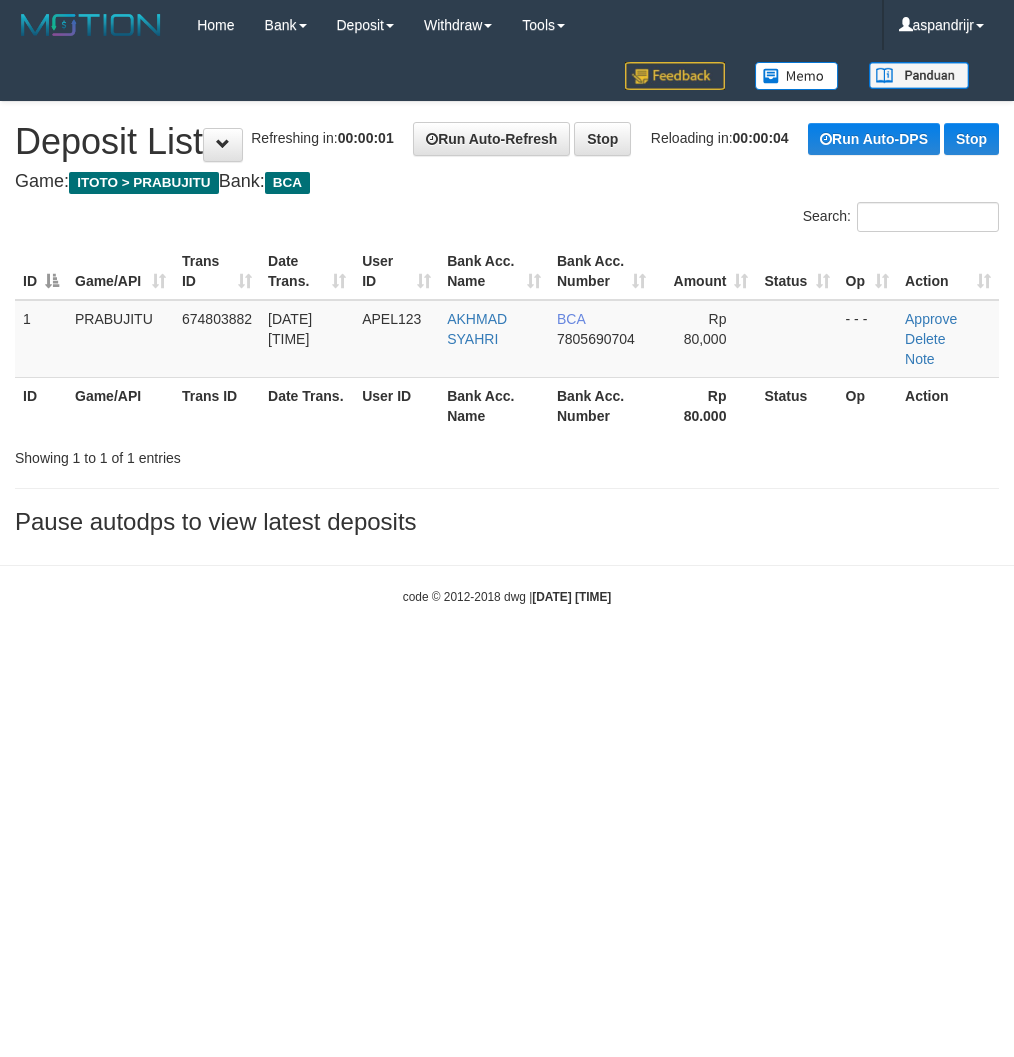 scroll, scrollTop: 0, scrollLeft: 0, axis: both 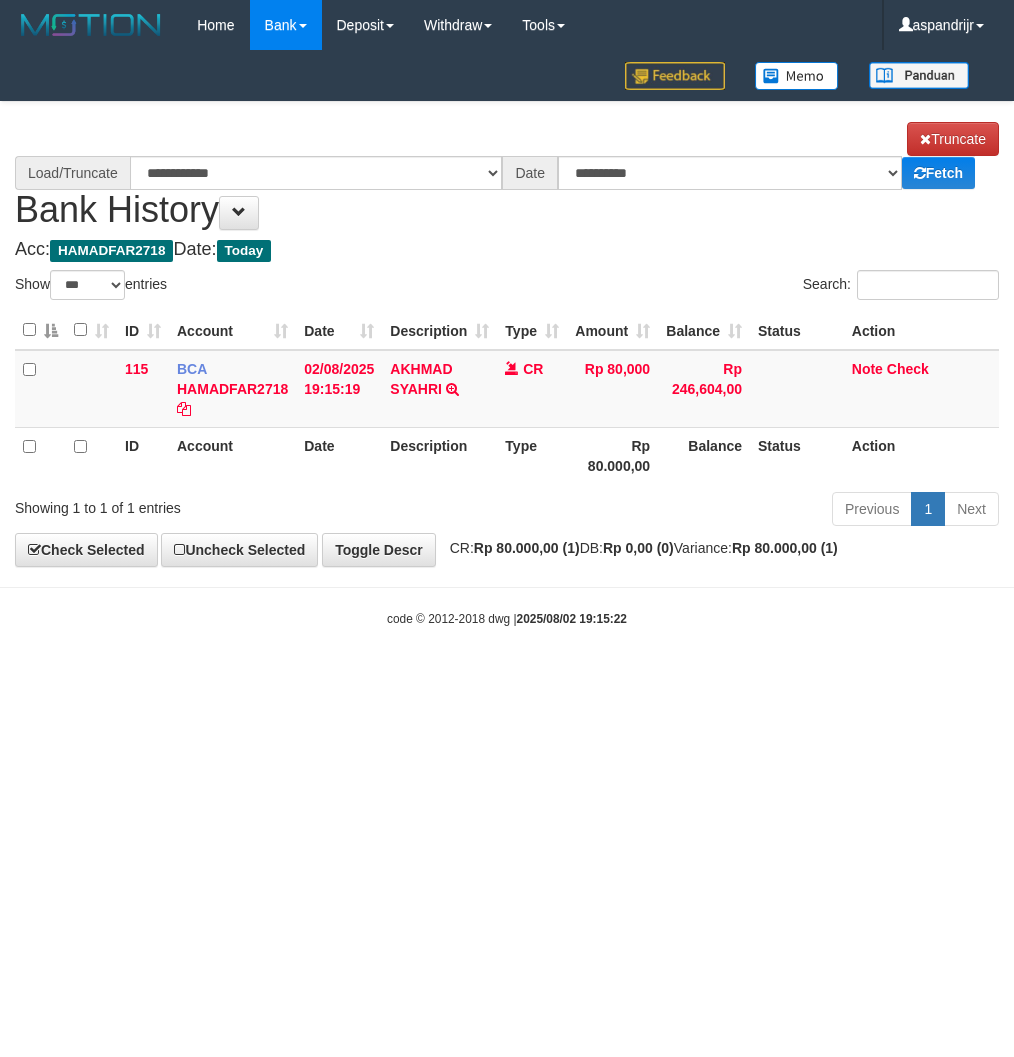 select on "***" 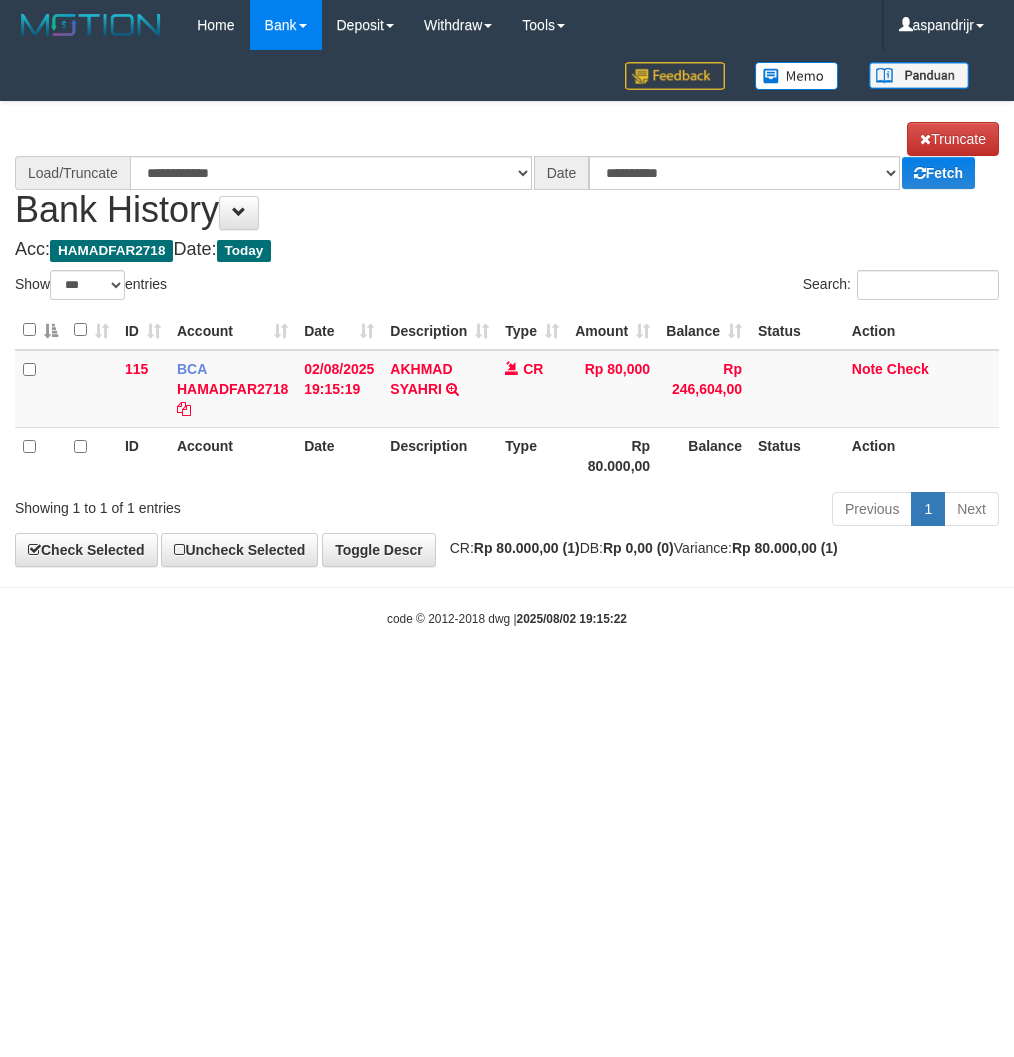 scroll, scrollTop: 0, scrollLeft: 0, axis: both 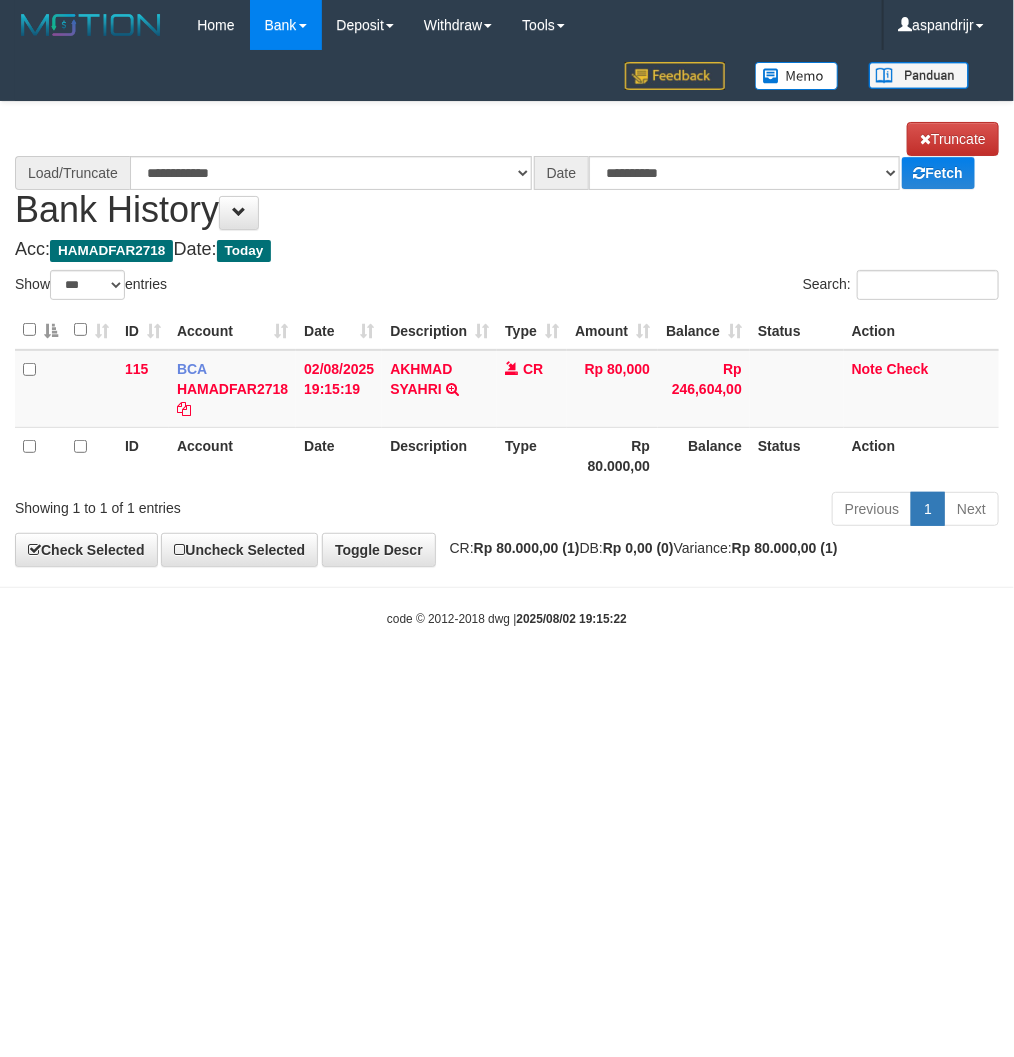 click on "Toggle navigation
Home
Bank
Account List
Load
By Website
Group
[ITOTO]													PRABUJITU
By Load Group (DPS)
Group asp-1
Mutasi Bank
Search
Sync
Note Mutasi
Deposit
DPS List" at bounding box center (507, 339) 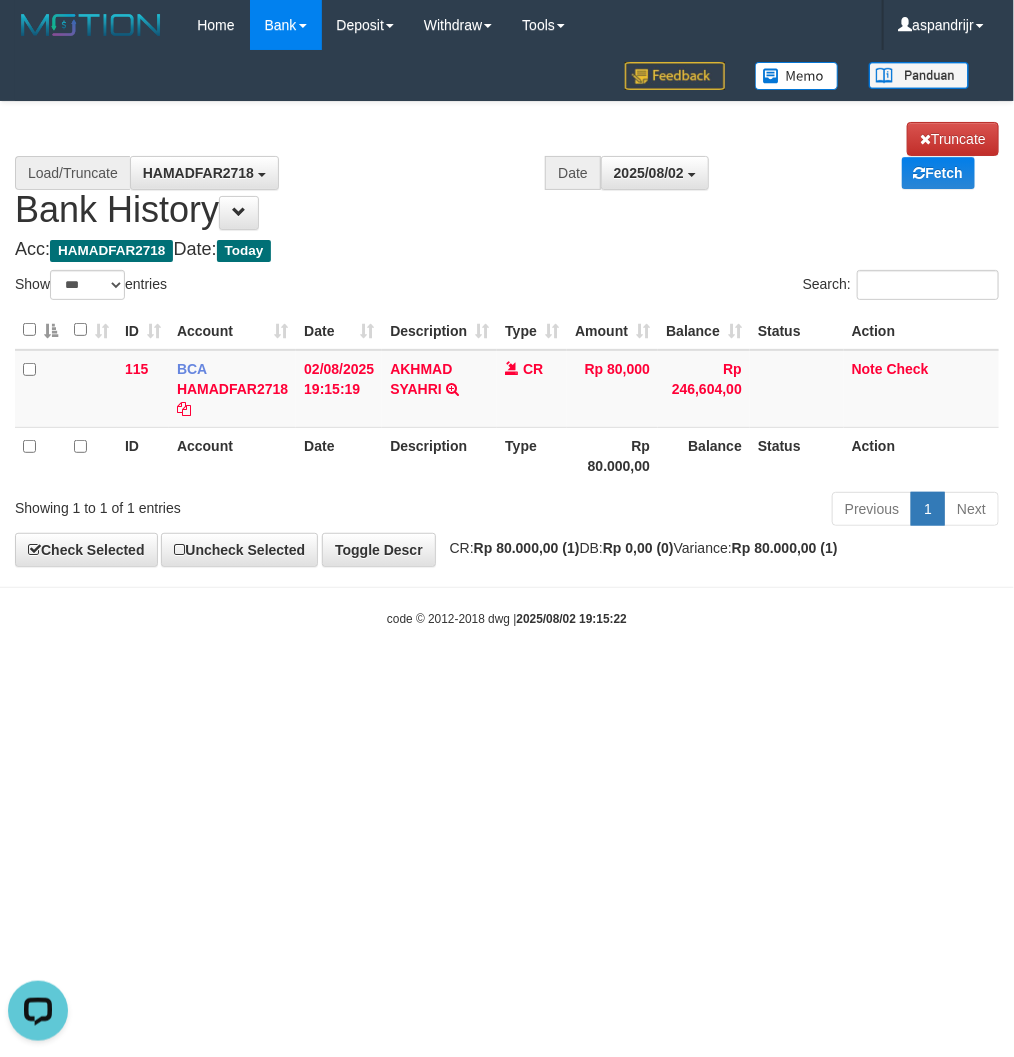 scroll, scrollTop: 0, scrollLeft: 0, axis: both 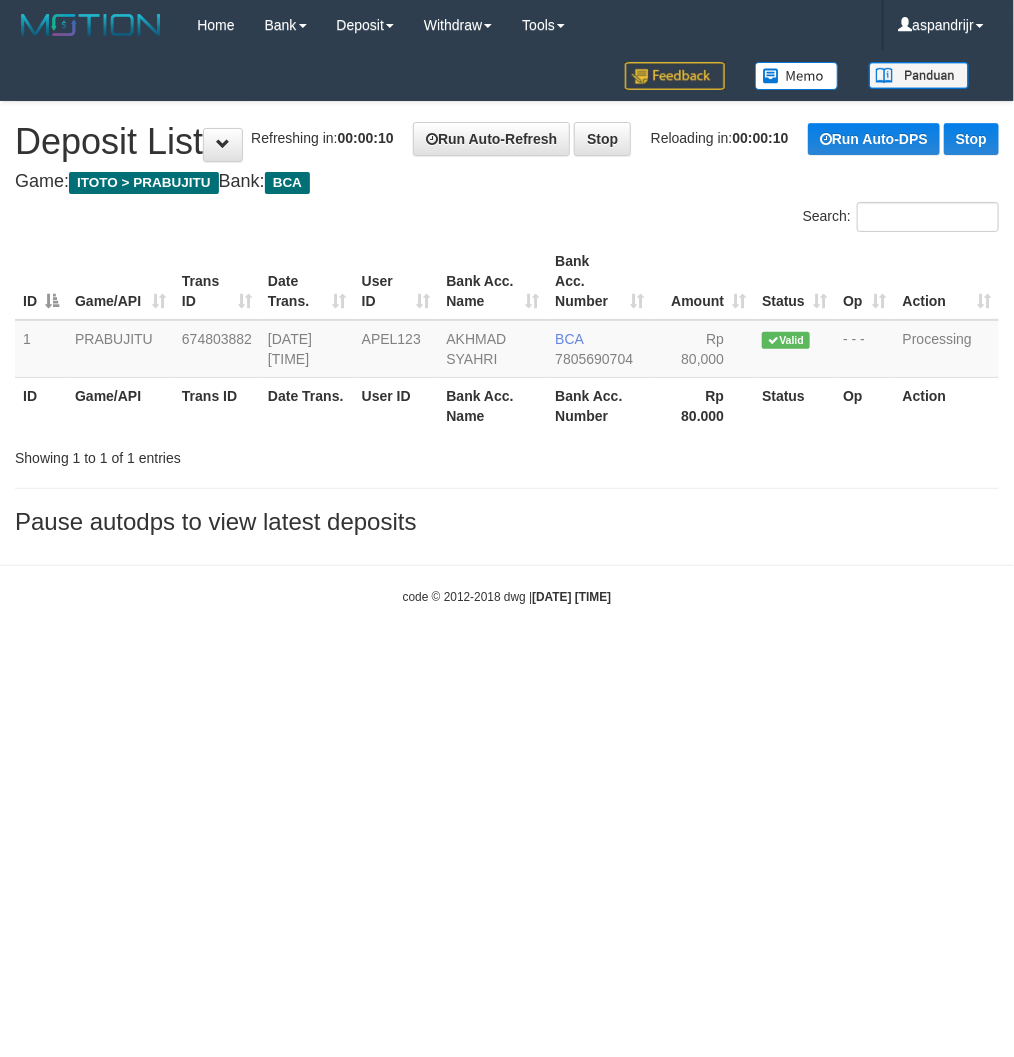 click on "Toggle navigation
Home
Bank
Account List
Load
By Website
Group
[ITOTO]													PRABUJITU
By Load Group (DPS)
Group asp-1
Mutasi Bank
Search
Sync
Note Mutasi
Deposit
DPS List" at bounding box center (507, 328) 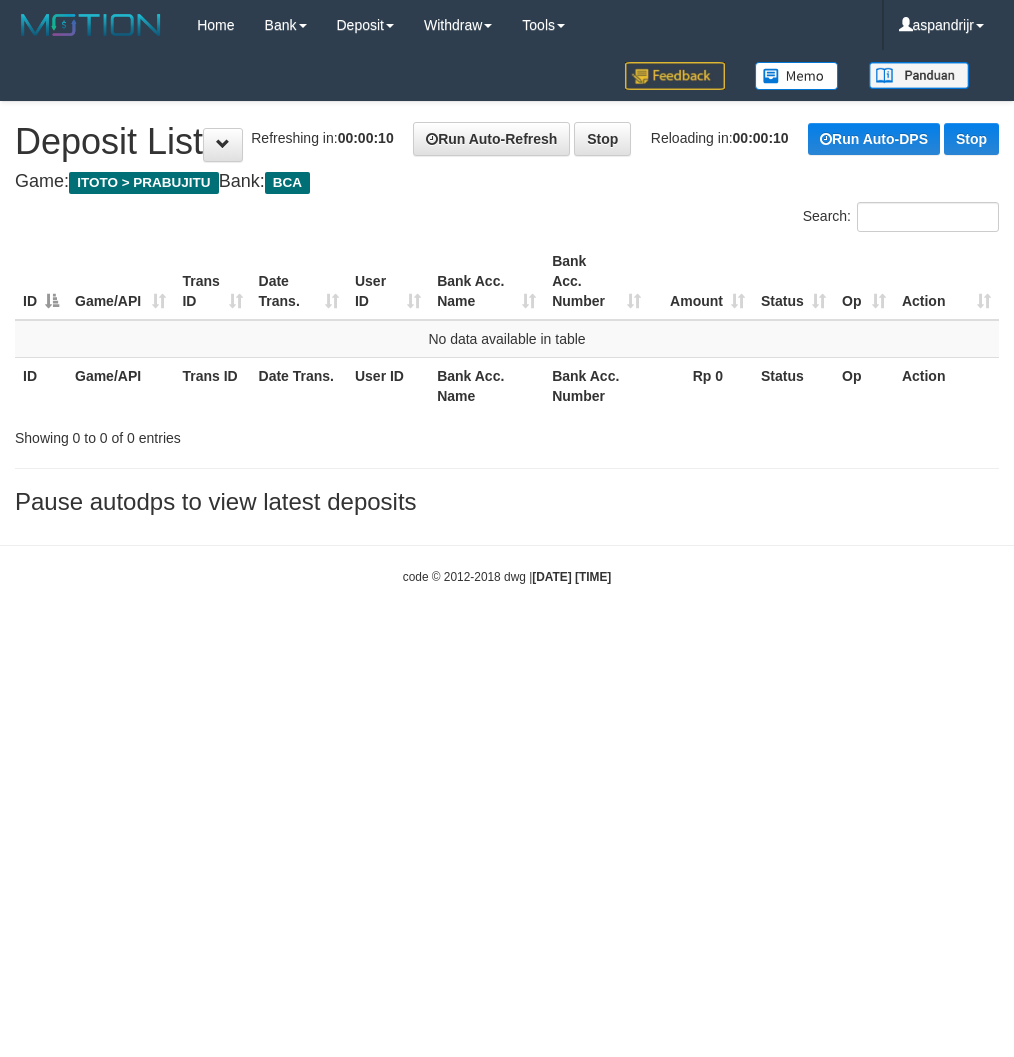 scroll, scrollTop: 0, scrollLeft: 0, axis: both 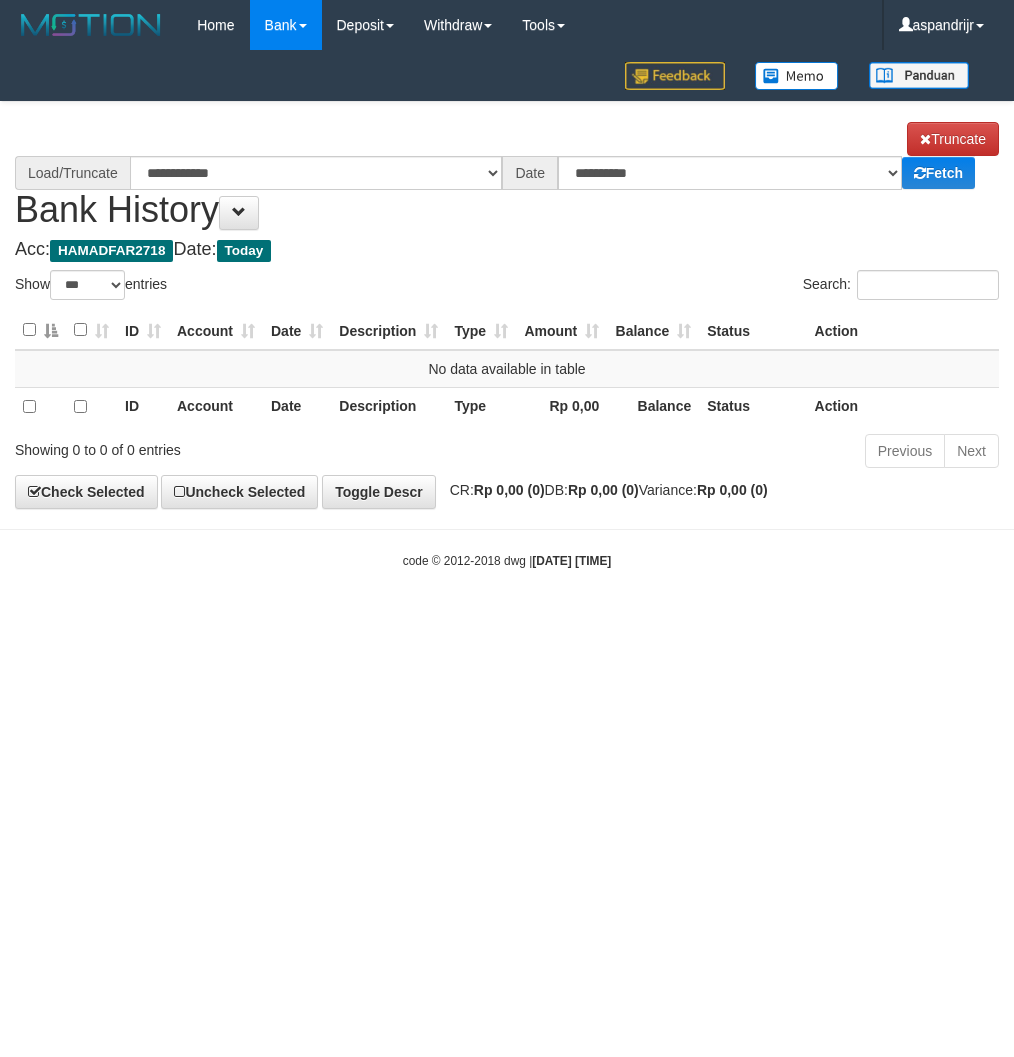 select on "***" 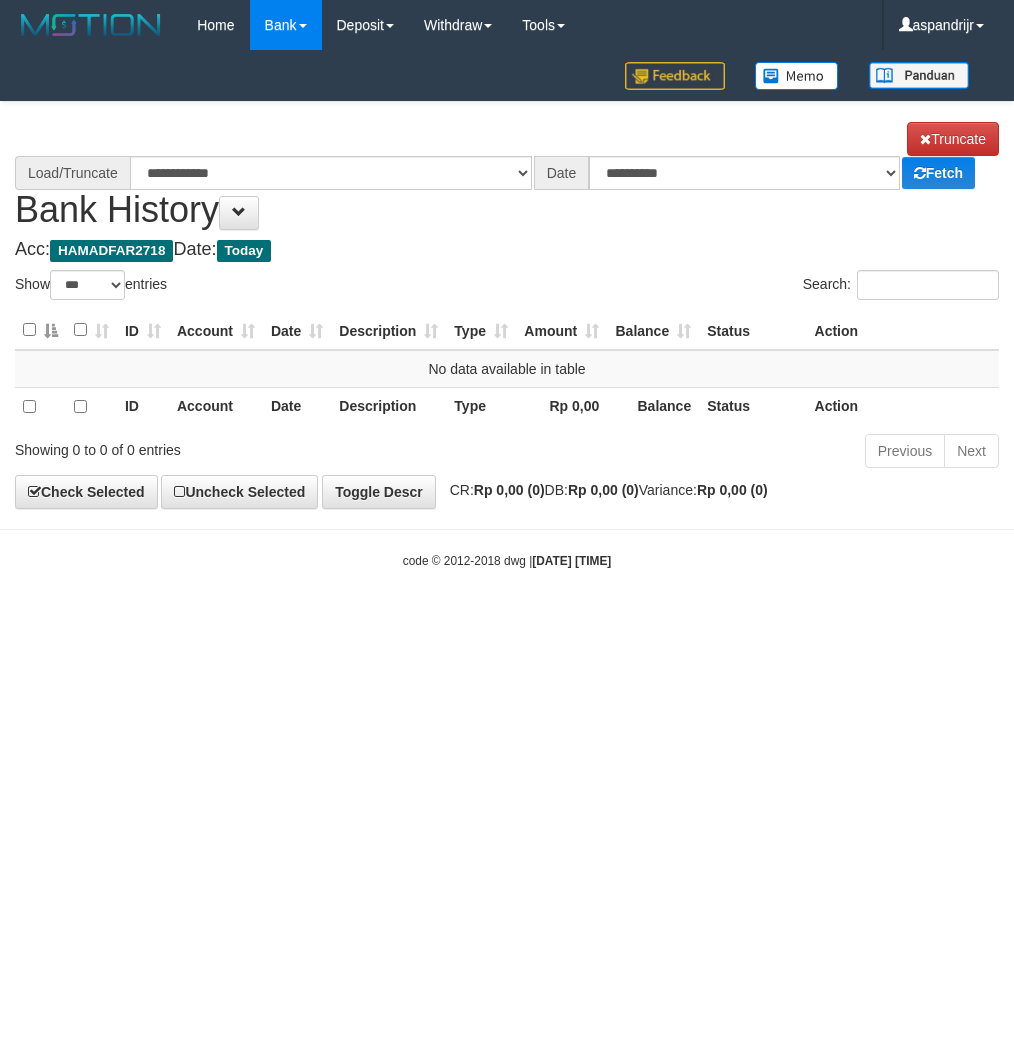 scroll, scrollTop: 0, scrollLeft: 0, axis: both 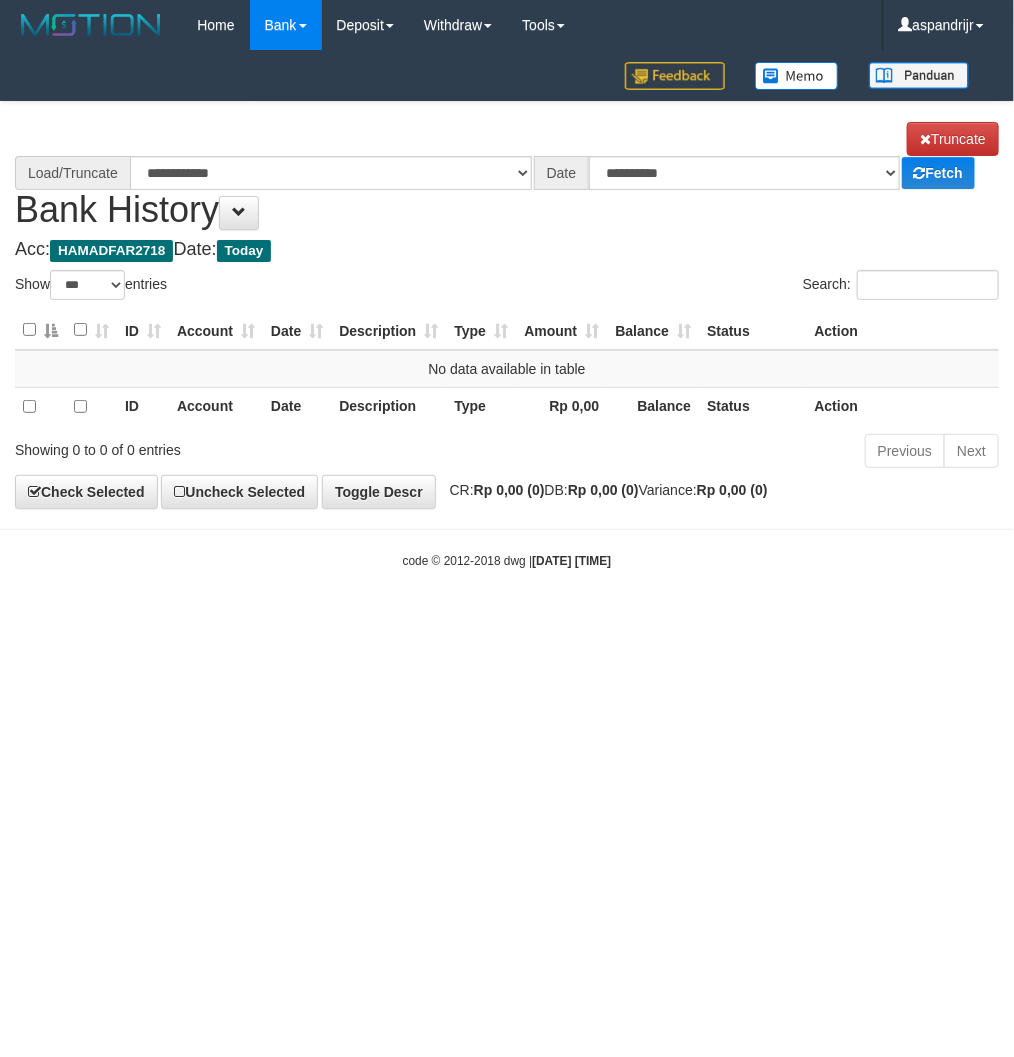 select on "****" 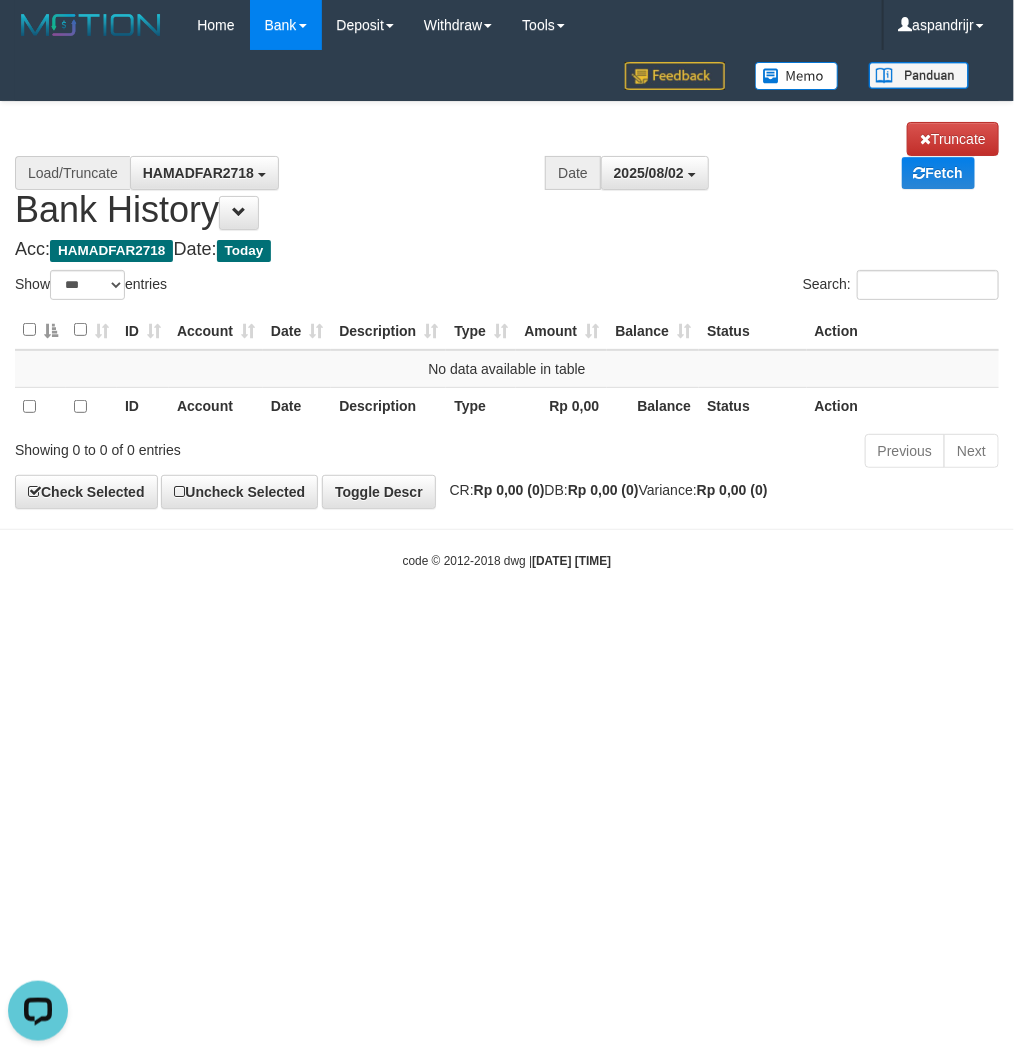scroll, scrollTop: 0, scrollLeft: 0, axis: both 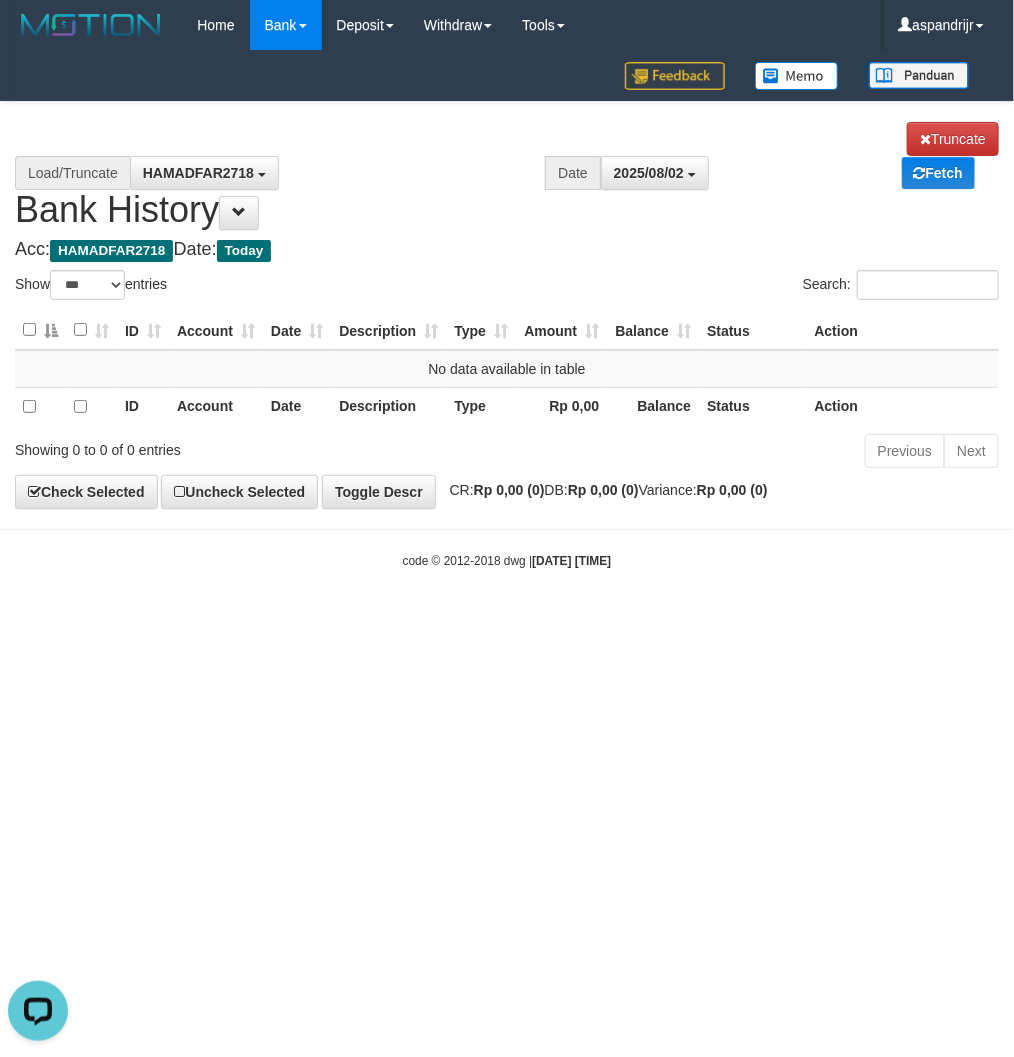 click on "Toggle navigation
Home
Bank
Account List
Load
By Website
Group
[ITOTO]													PRABUJITU
By Load Group (DPS)
Group asp-1
Mutasi Bank
Search
Sync
Note Mutasi
Deposit
DPS List" at bounding box center (507, 310) 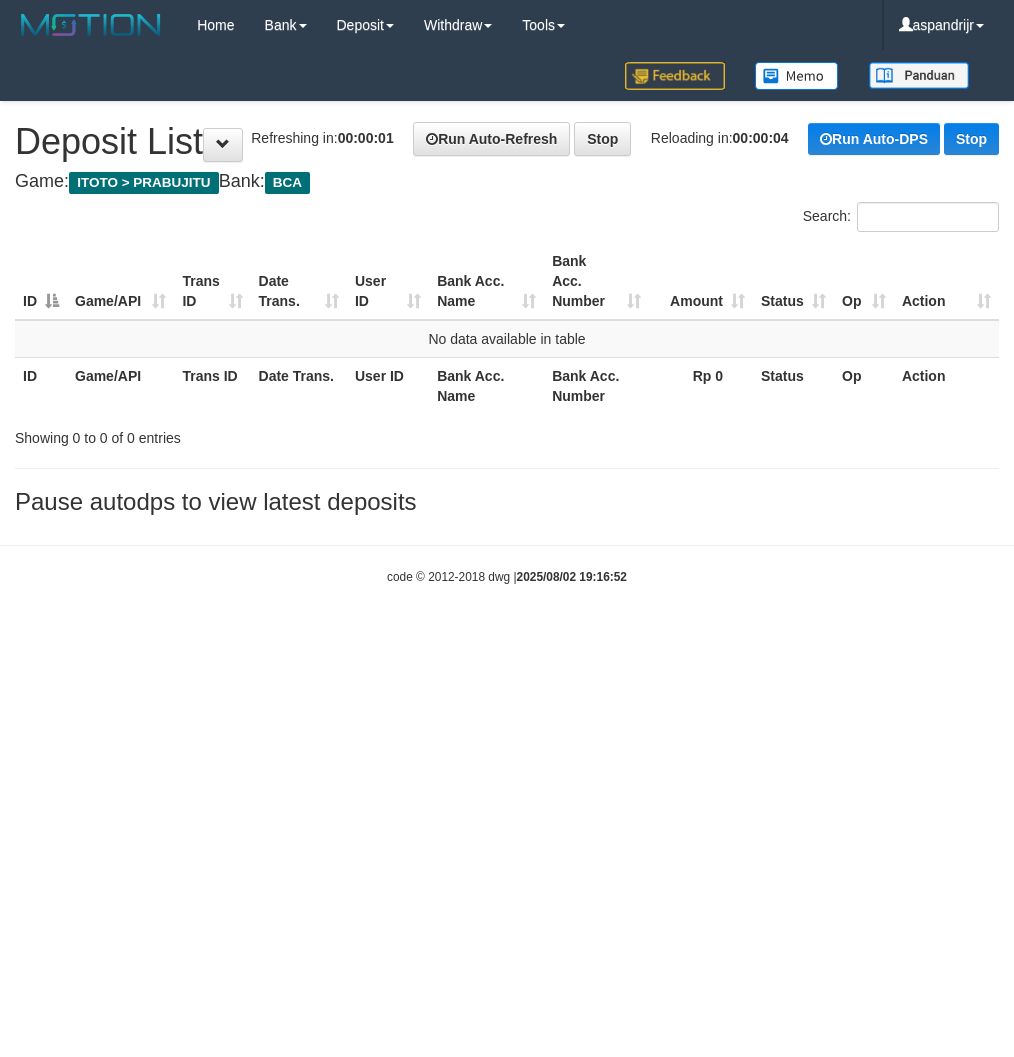 scroll, scrollTop: 0, scrollLeft: 0, axis: both 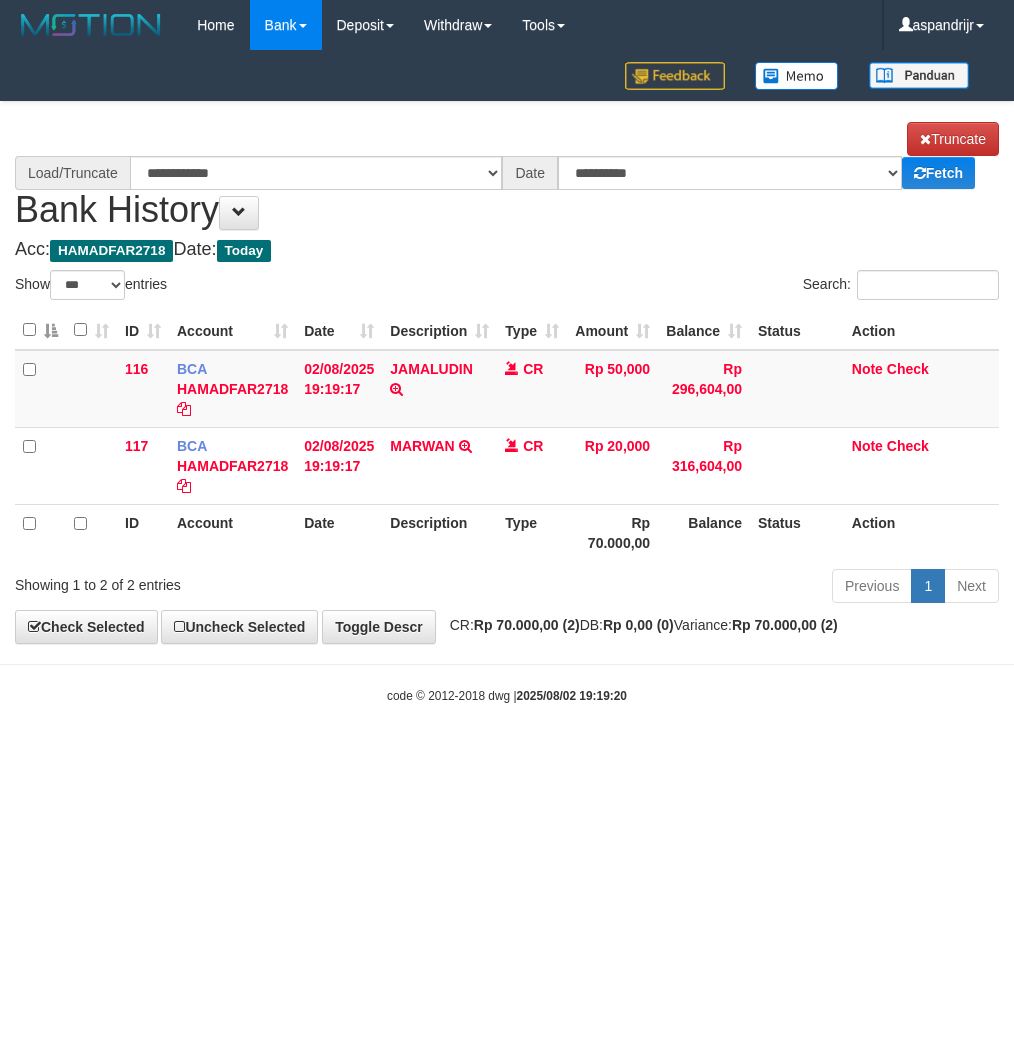 select on "***" 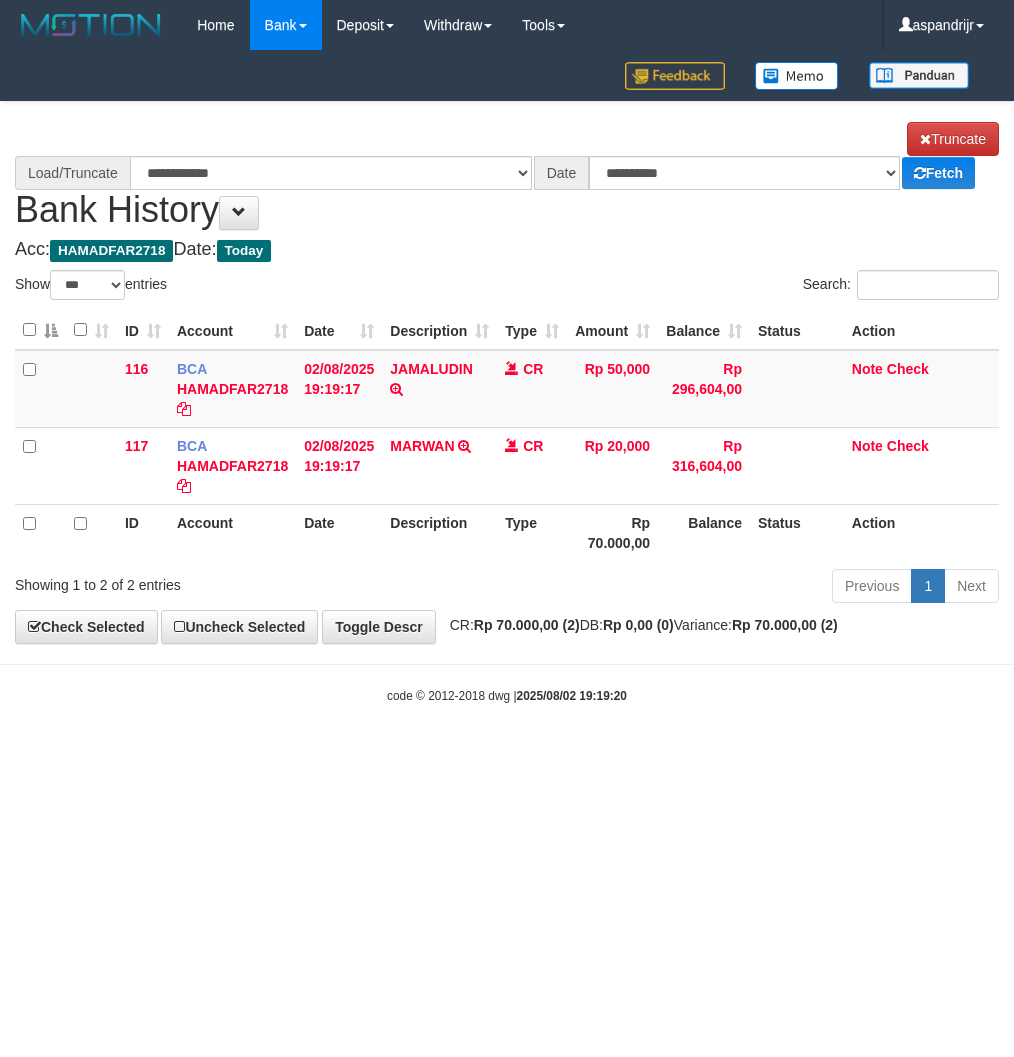 scroll, scrollTop: 0, scrollLeft: 0, axis: both 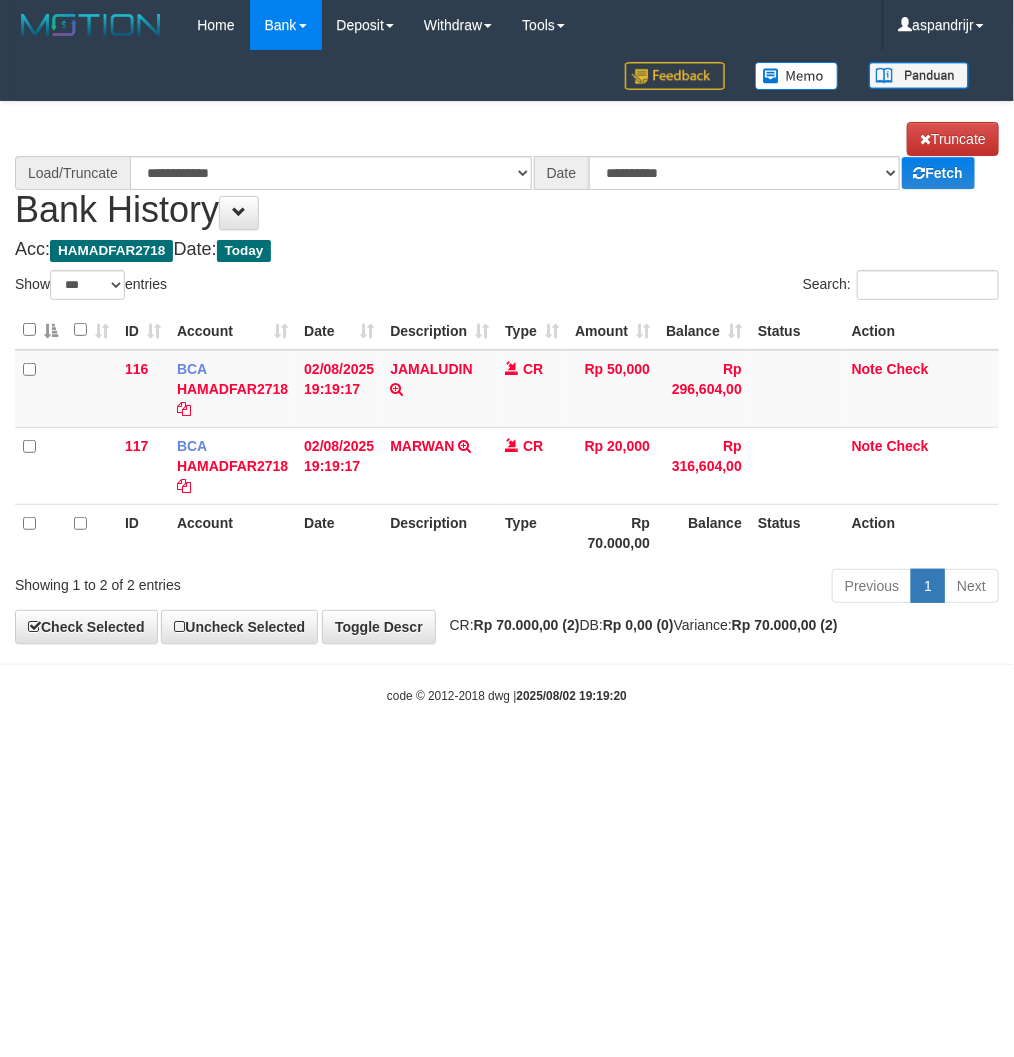 click on "Toggle navigation
Home
Bank
Account List
Load
By Website
Group
[ITOTO]													PRABUJITU
By Load Group (DPS)
Group asp-1
Mutasi Bank
Search
Sync
Note Mutasi
Deposit
DPS List" at bounding box center [507, 377] 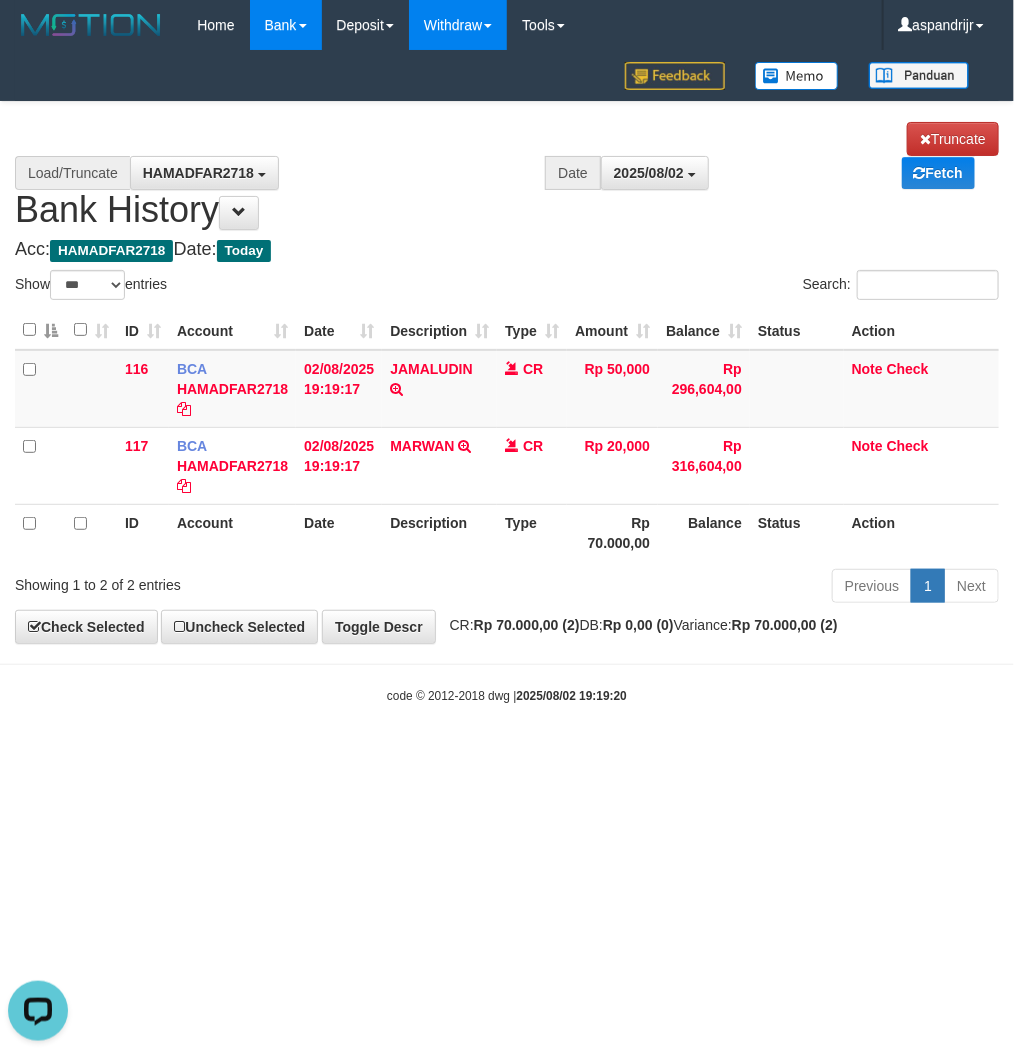 scroll, scrollTop: 0, scrollLeft: 0, axis: both 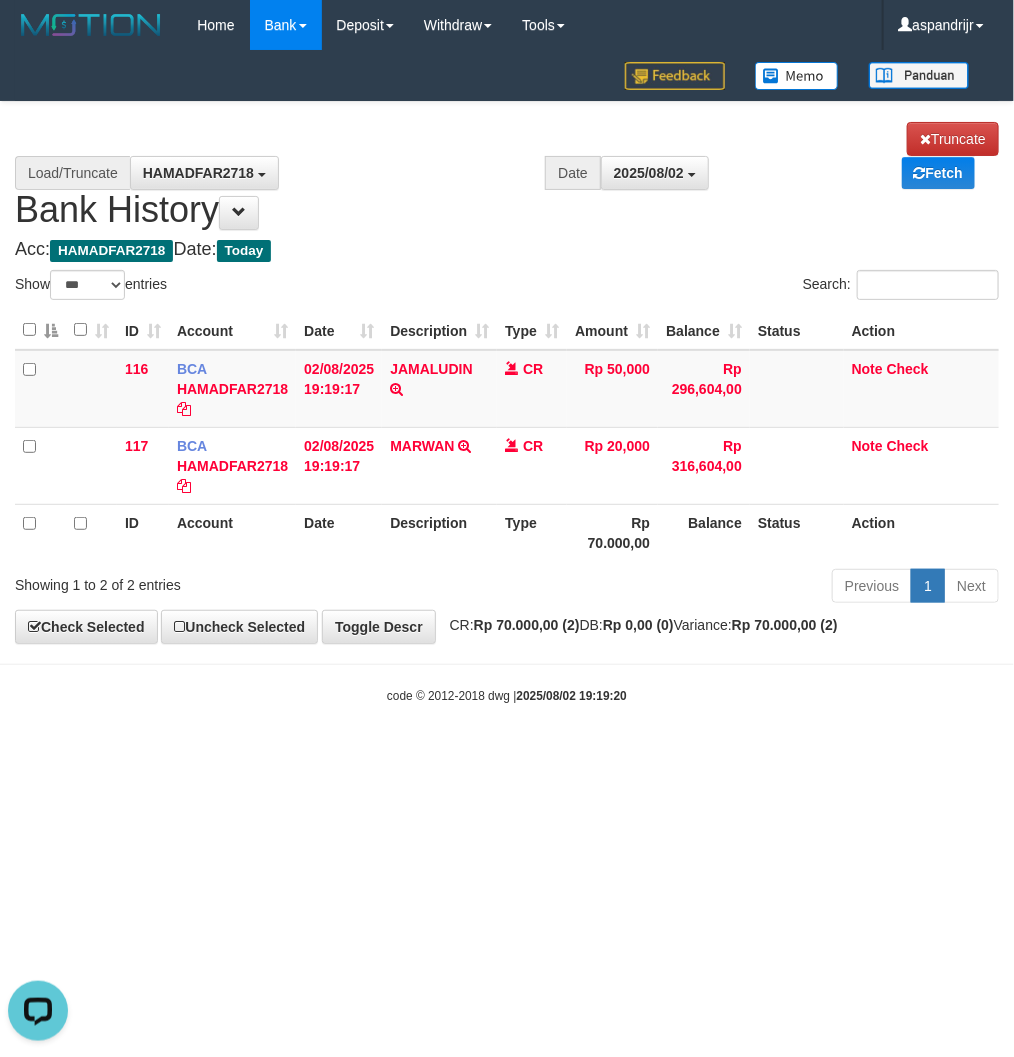 click on "code © 2012-2018 dwg |  2025/08/02 19:19:20" at bounding box center (507, 695) 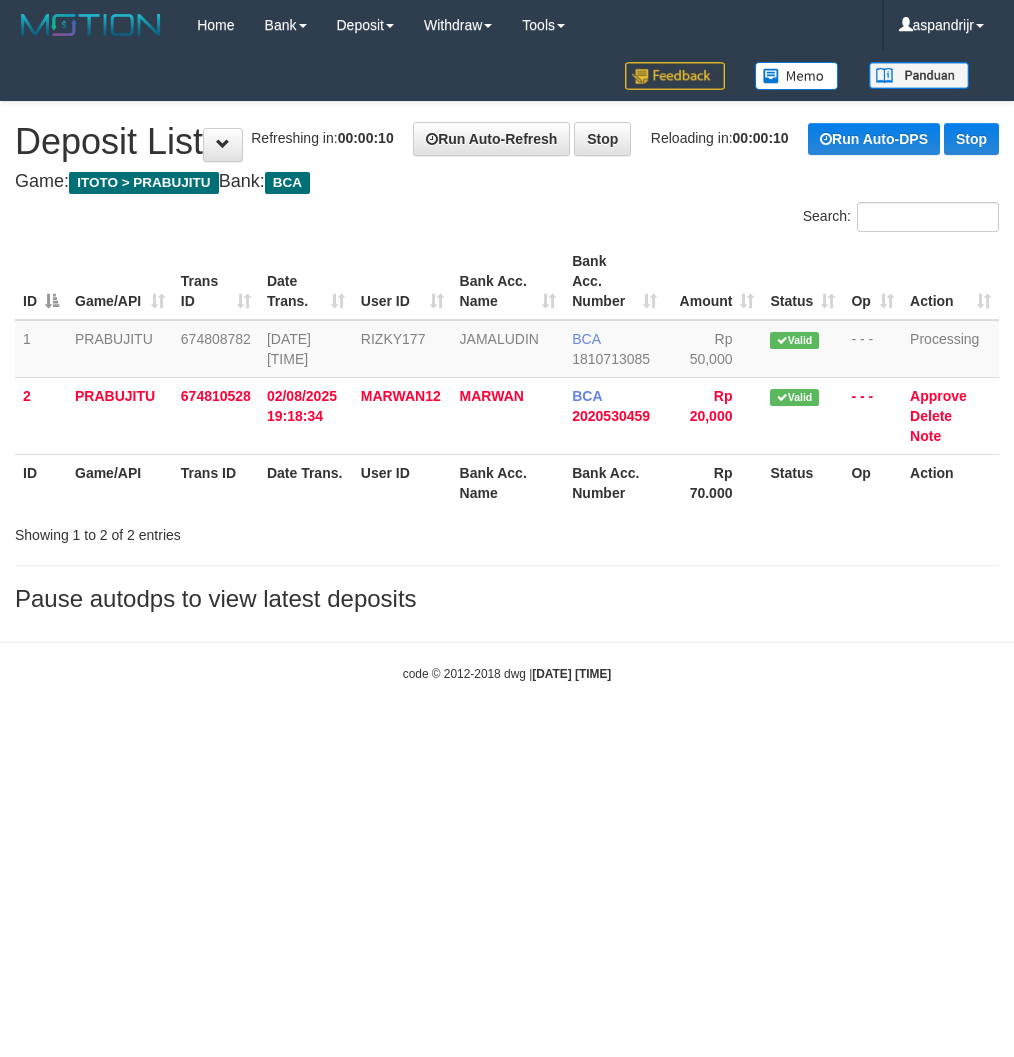 scroll, scrollTop: 0, scrollLeft: 0, axis: both 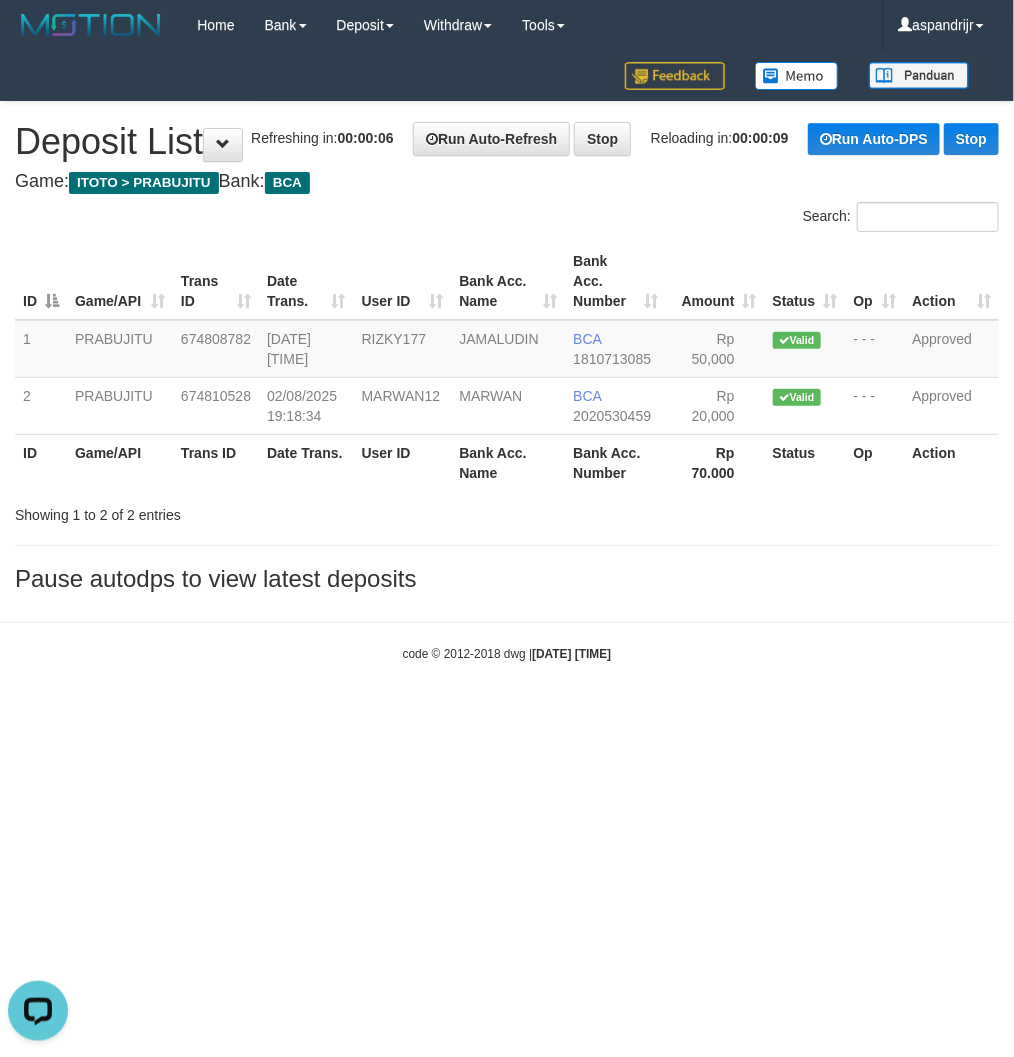 click on "Toggle navigation
Home
Bank
Account List
Load
By Website
Group
[ITOTO]													PRABUJITU
By Load Group (DPS)
Group asp-1
Mutasi Bank
Search
Sync
Note Mutasi
Deposit
DPS Fetch -" at bounding box center [507, 356] 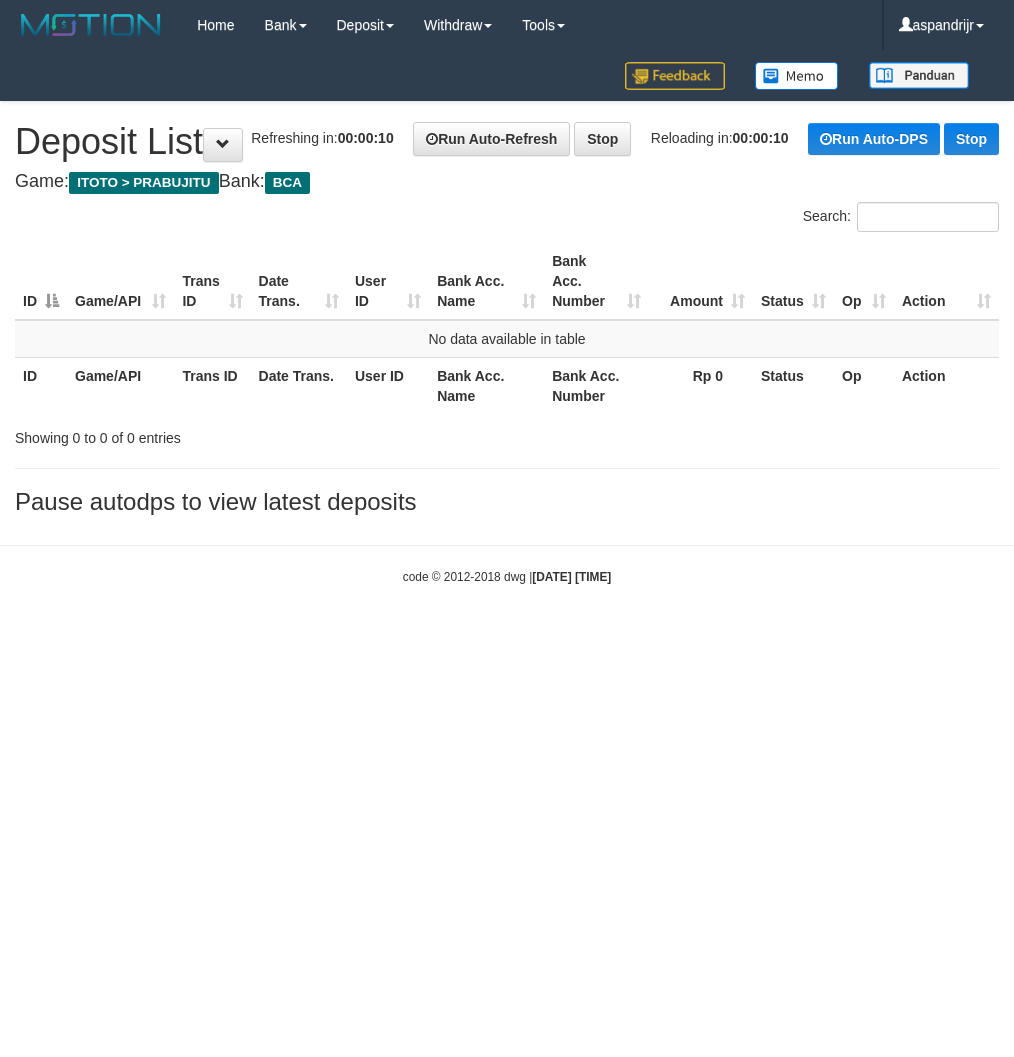 scroll, scrollTop: 0, scrollLeft: 0, axis: both 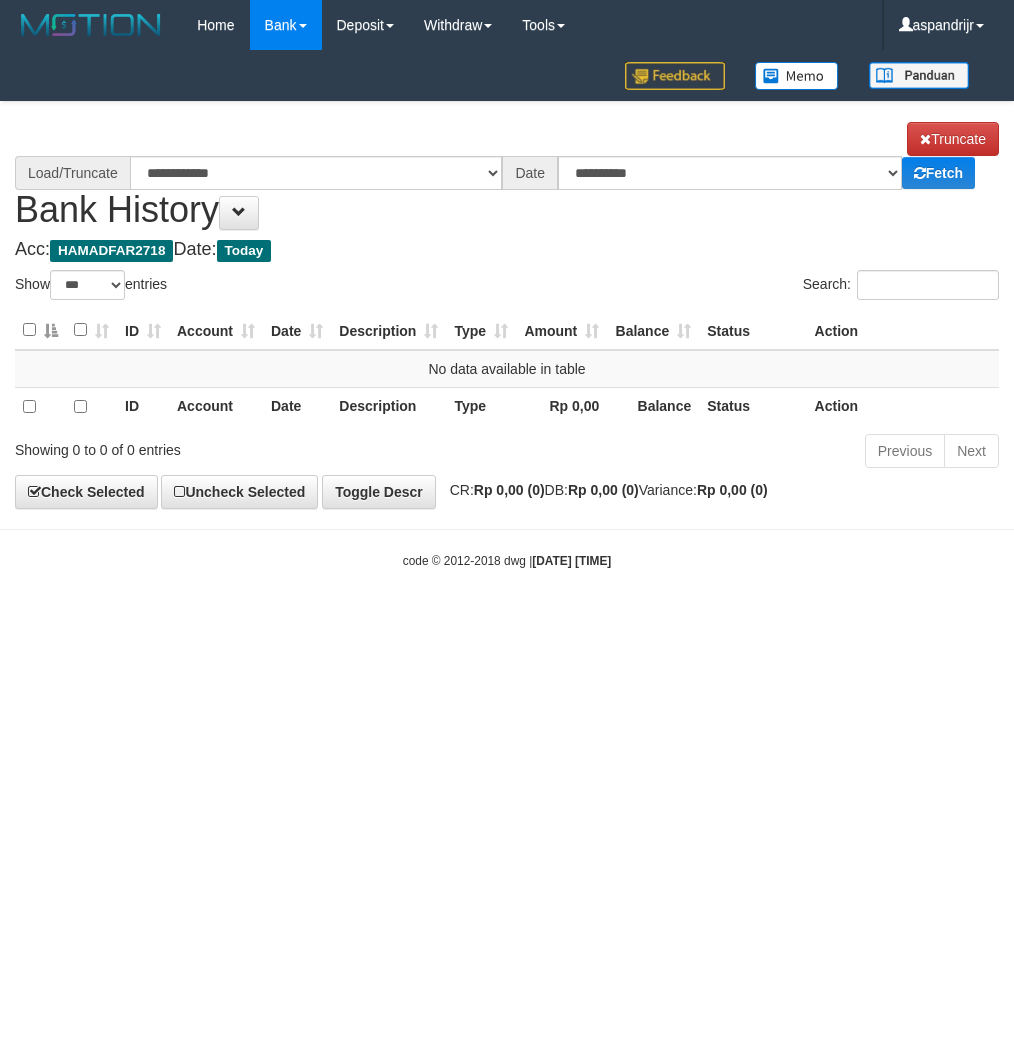 select on "***" 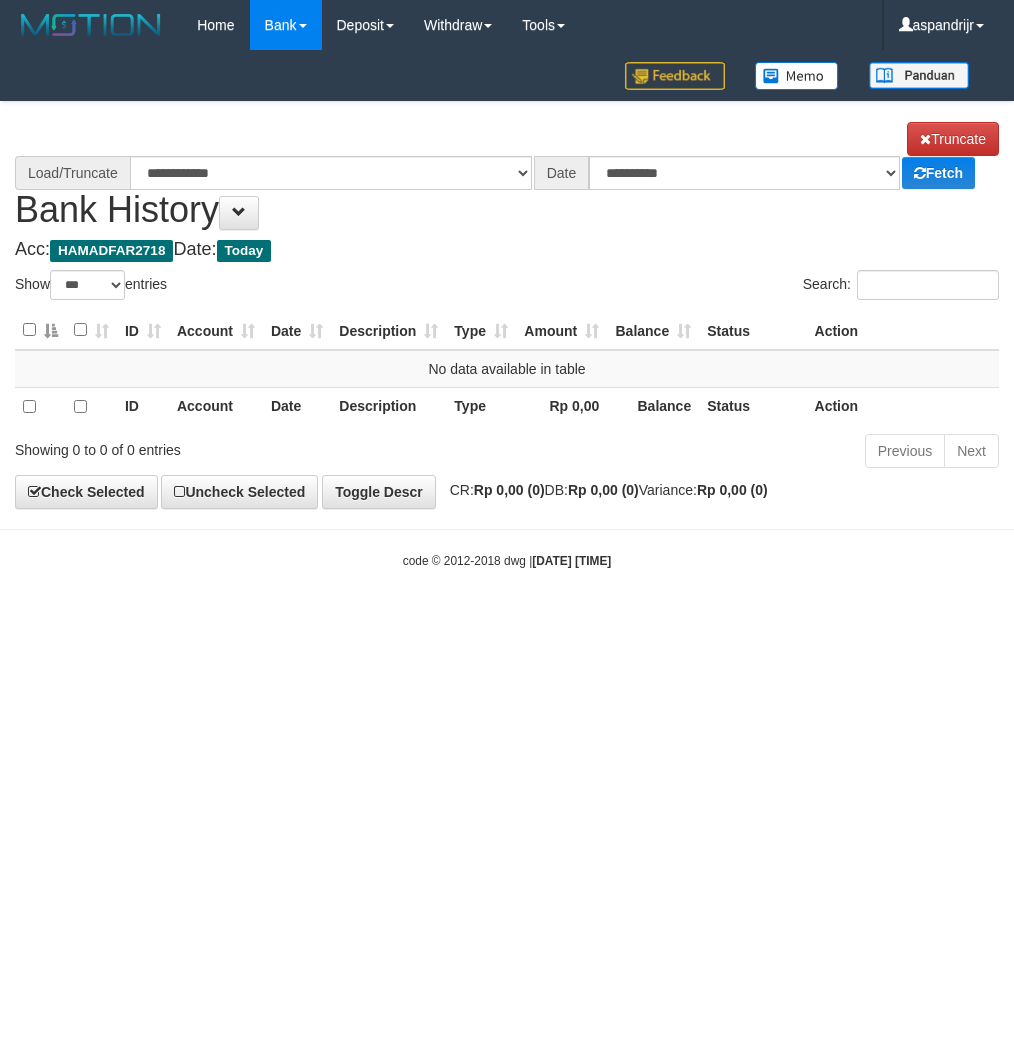 scroll, scrollTop: 0, scrollLeft: 0, axis: both 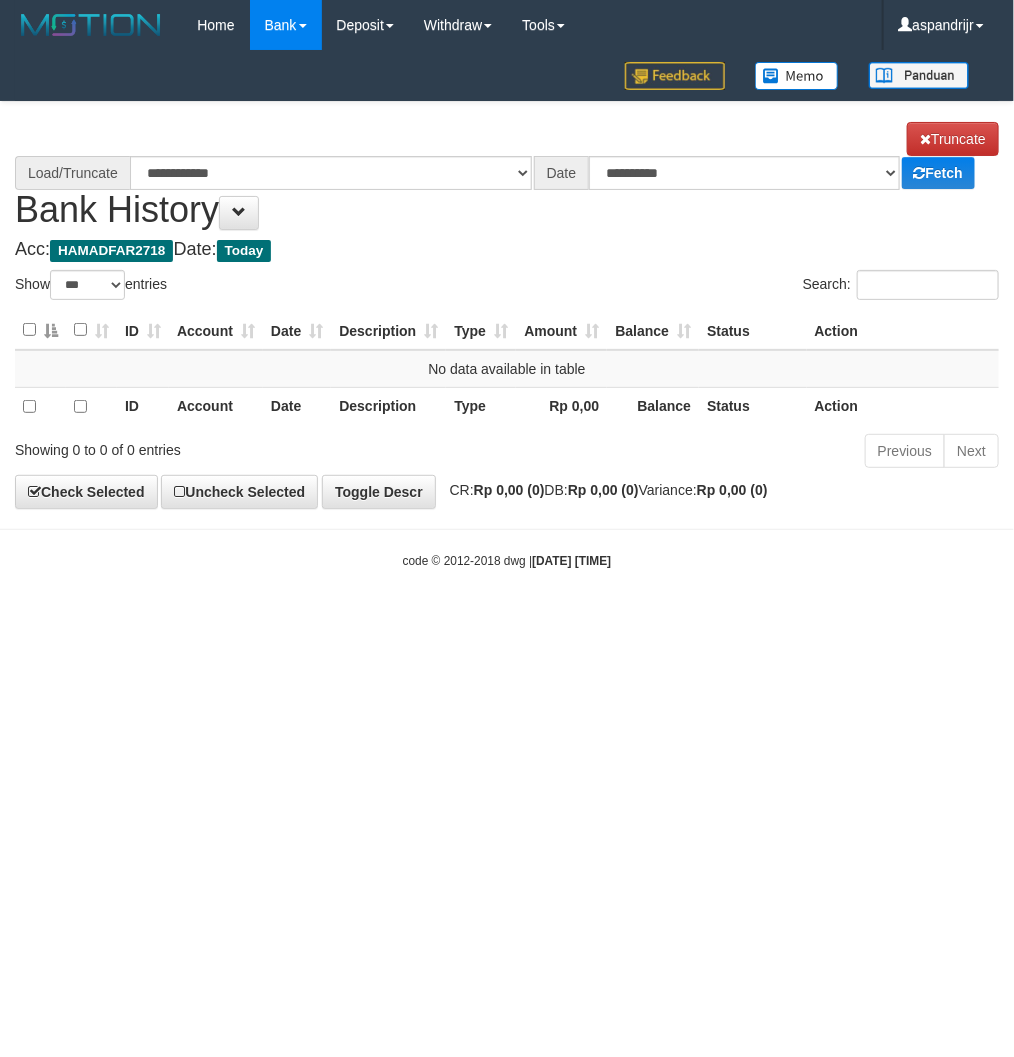select on "****" 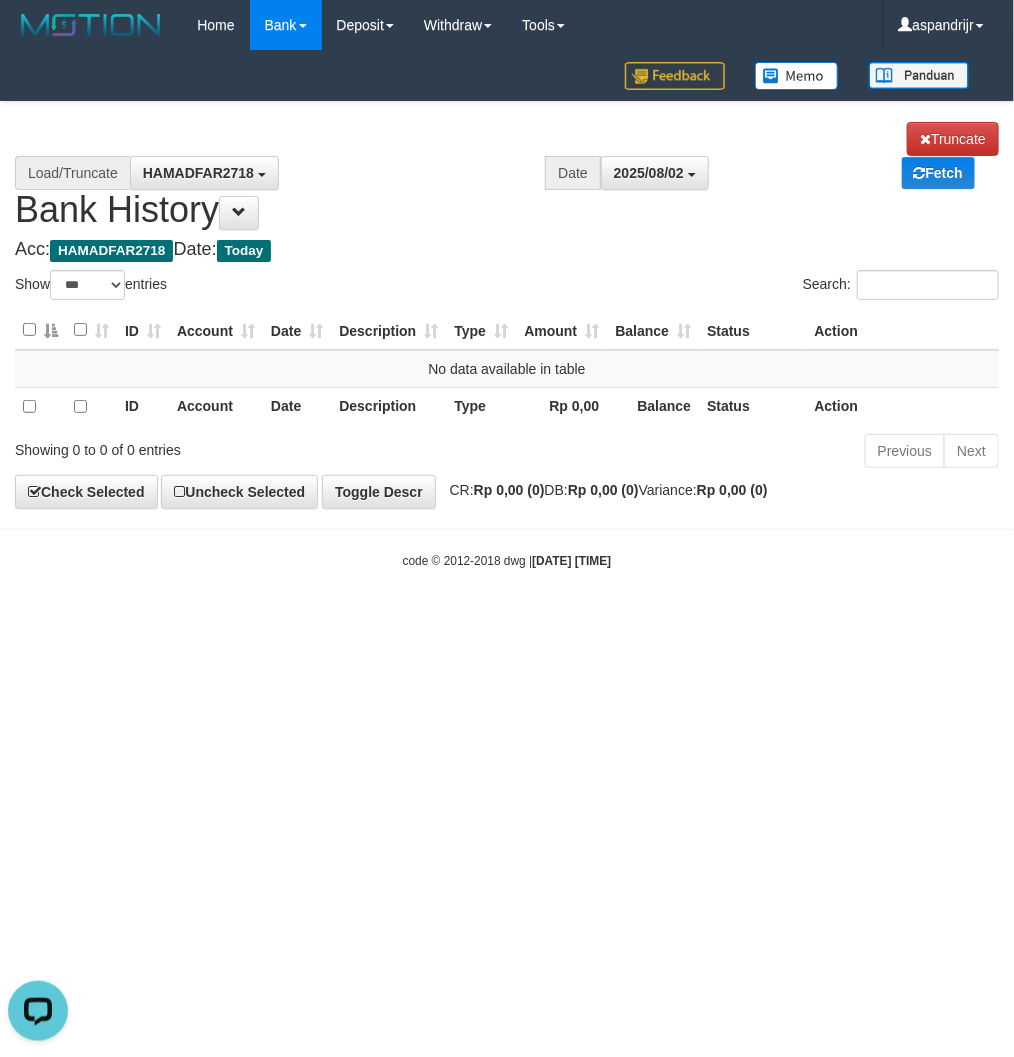 scroll, scrollTop: 0, scrollLeft: 0, axis: both 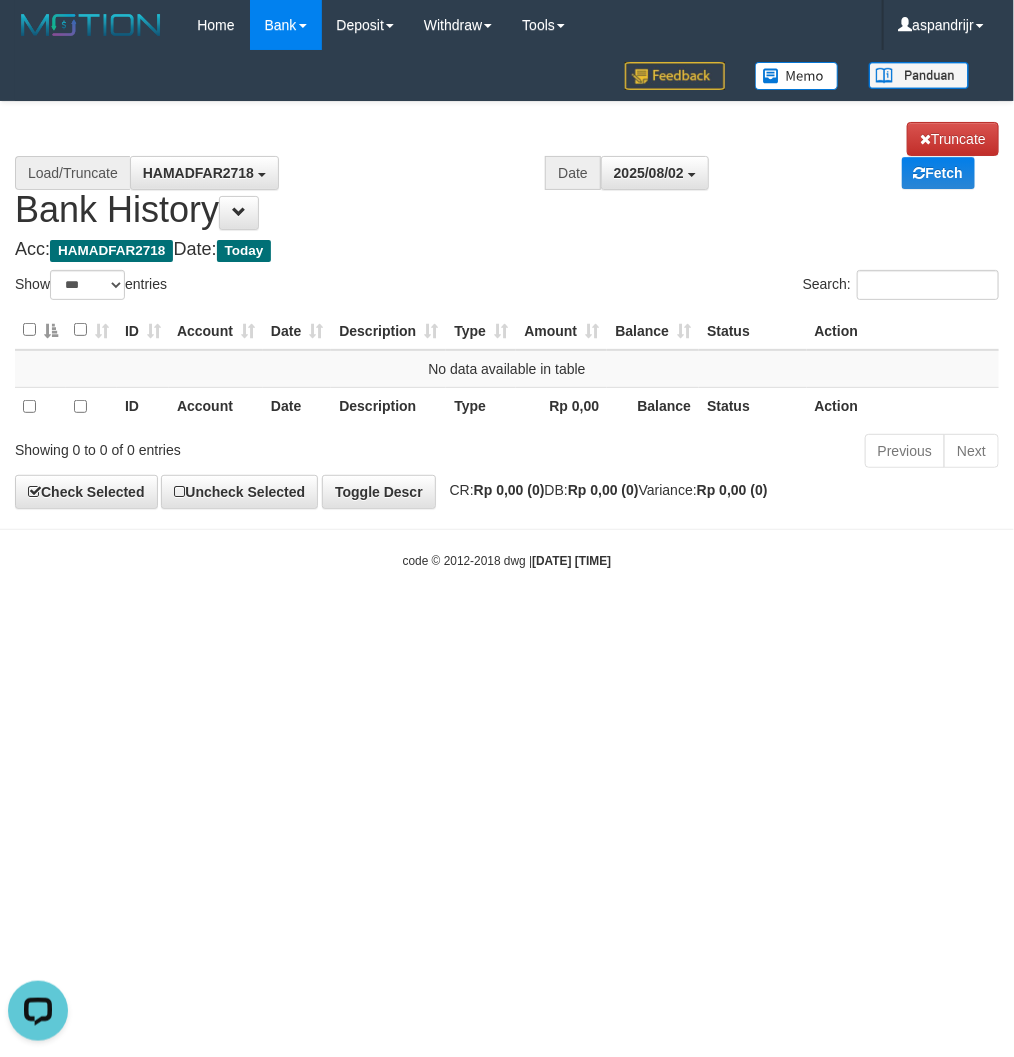 click on "Toggle navigation
Home
Bank
Account List
Load
By Website
Group
[ITOTO]													PRABUJITU
By Load Group (DPS)
Group asp-1
Mutasi Bank
Search
Sync
Note Mutasi
Deposit
DPS List" at bounding box center (507, 310) 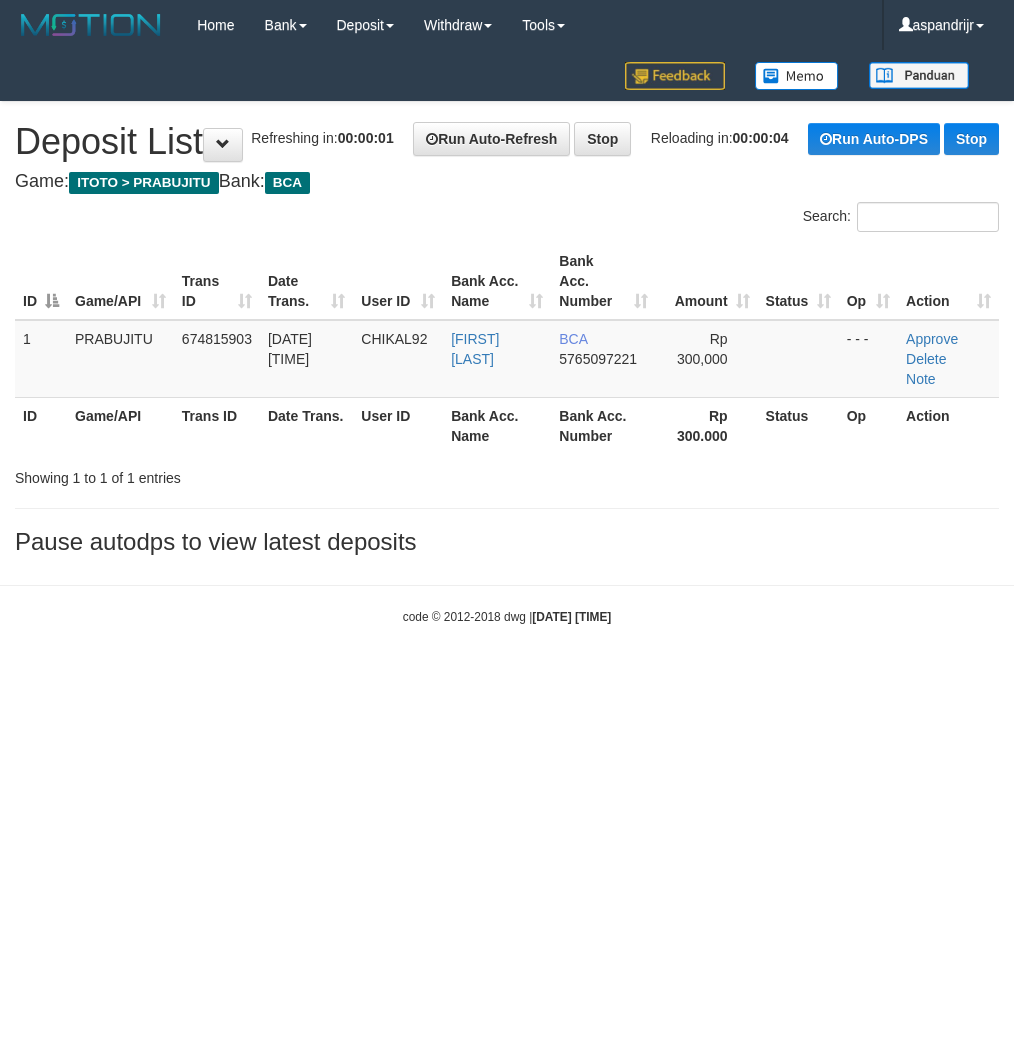scroll, scrollTop: 0, scrollLeft: 0, axis: both 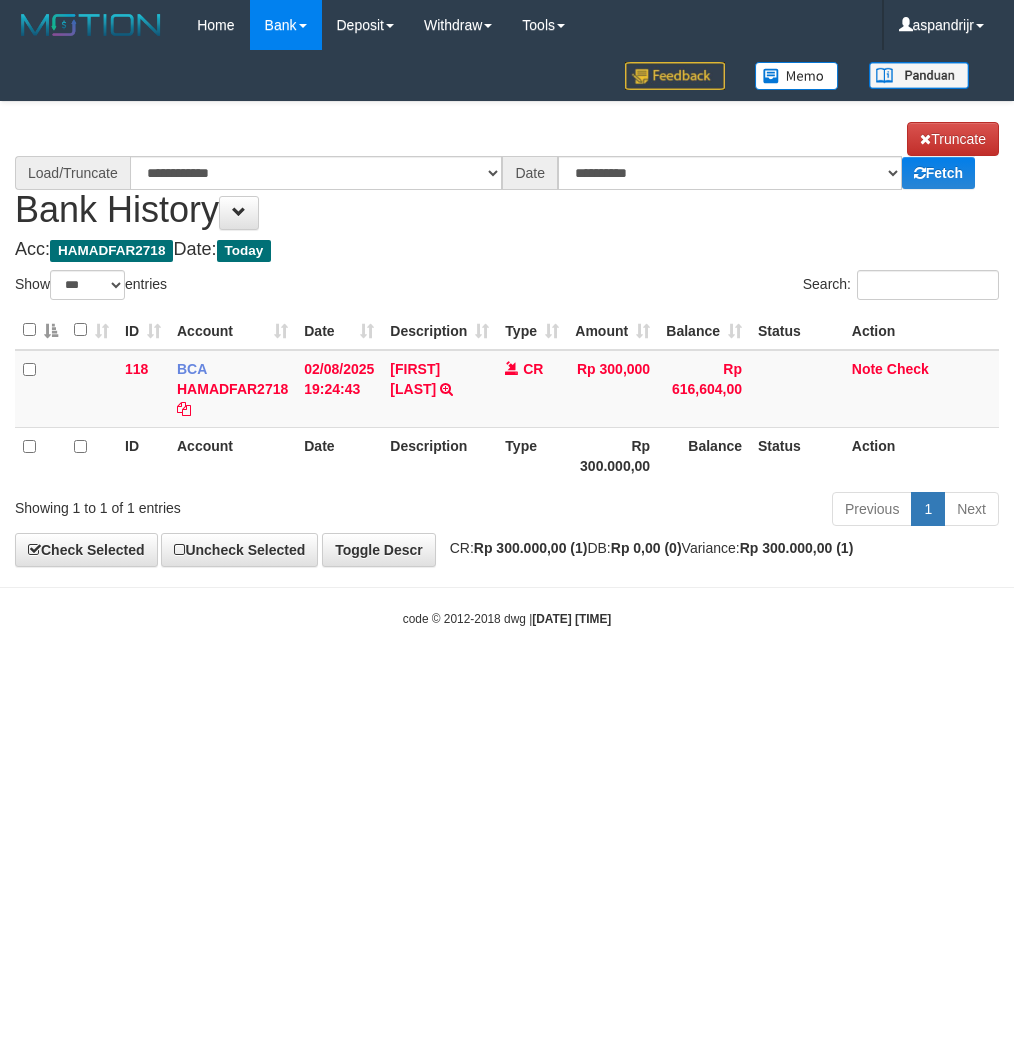 select on "***" 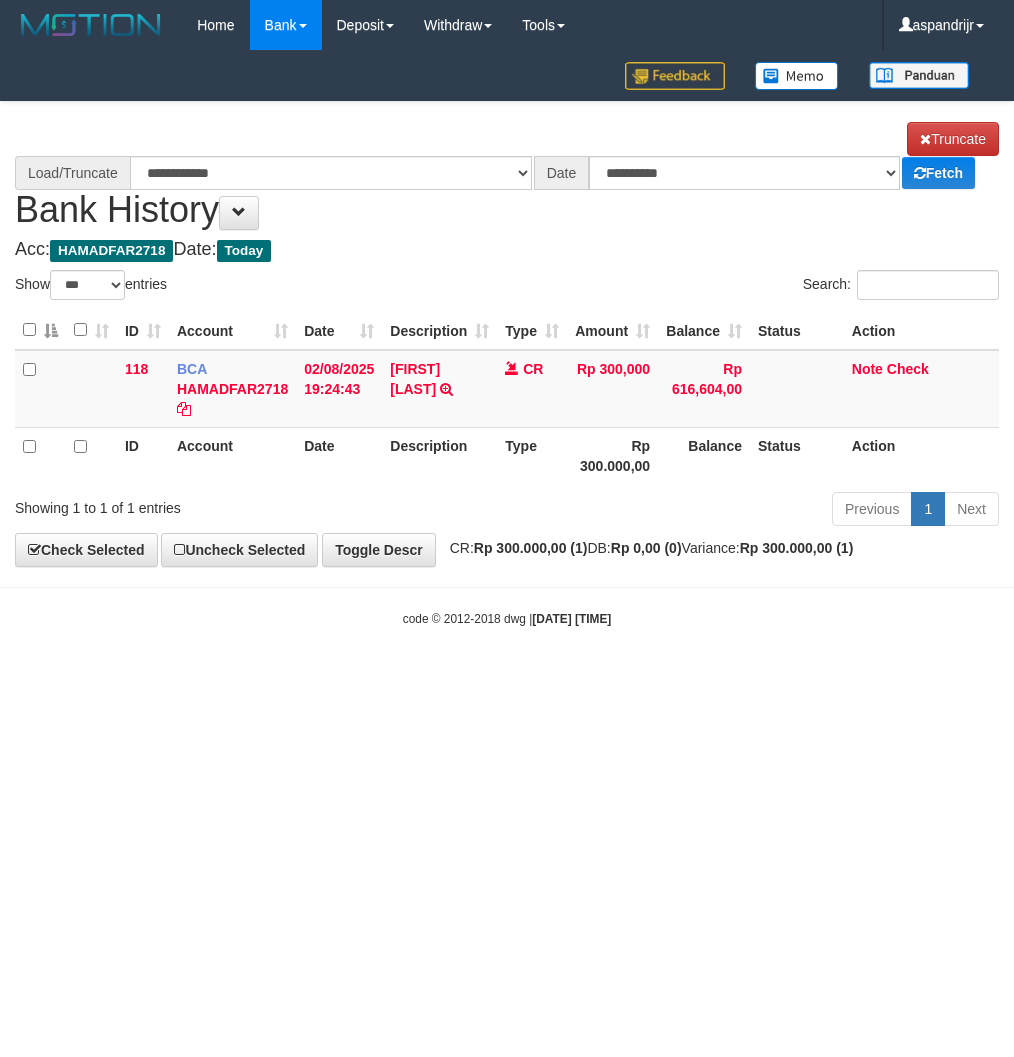 scroll, scrollTop: 0, scrollLeft: 0, axis: both 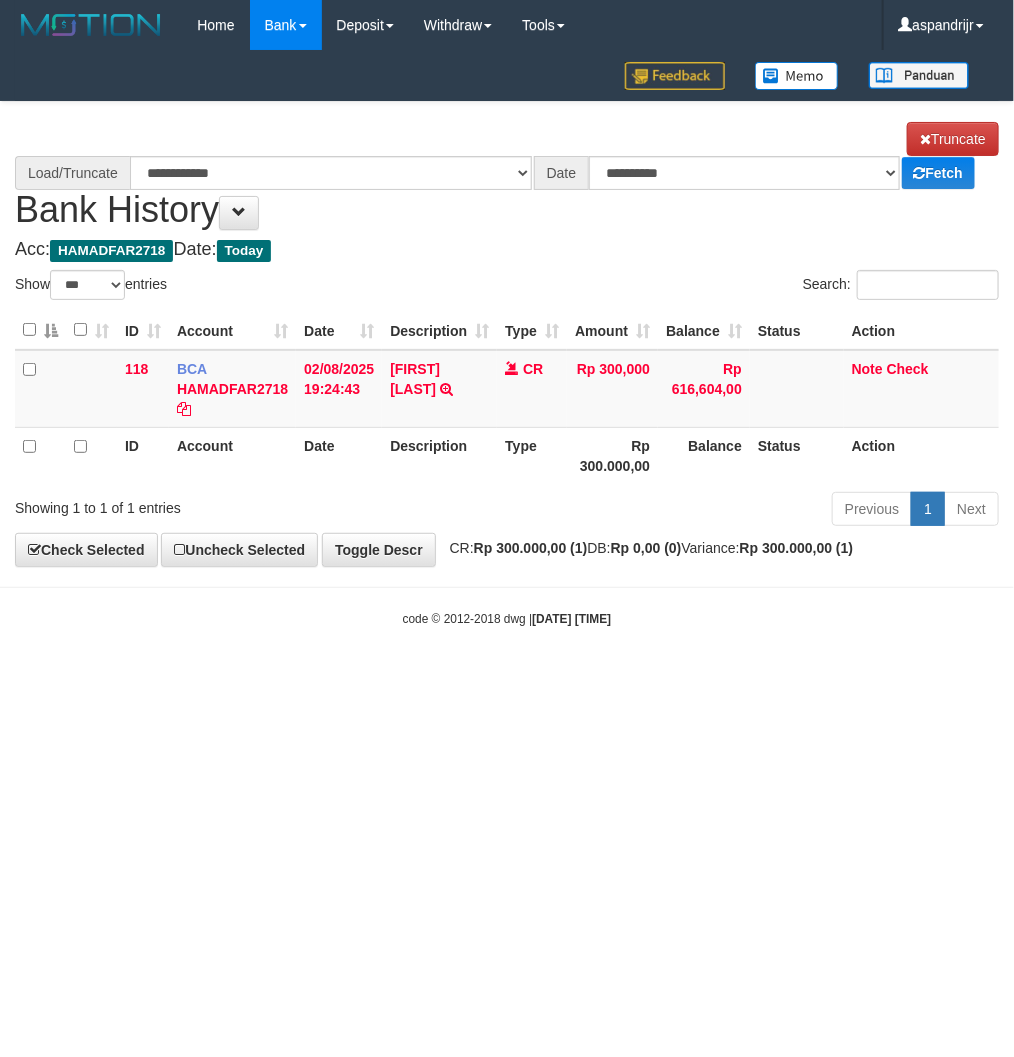 click on "Toggle navigation
Home
Bank
Account List
Load
By Website
Group
[ITOTO]													PRABUJITU
By Load Group (DPS)
Group asp-1
Mutasi Bank
Search
Sync
Note Mutasi
Deposit
DPS List" at bounding box center [507, 339] 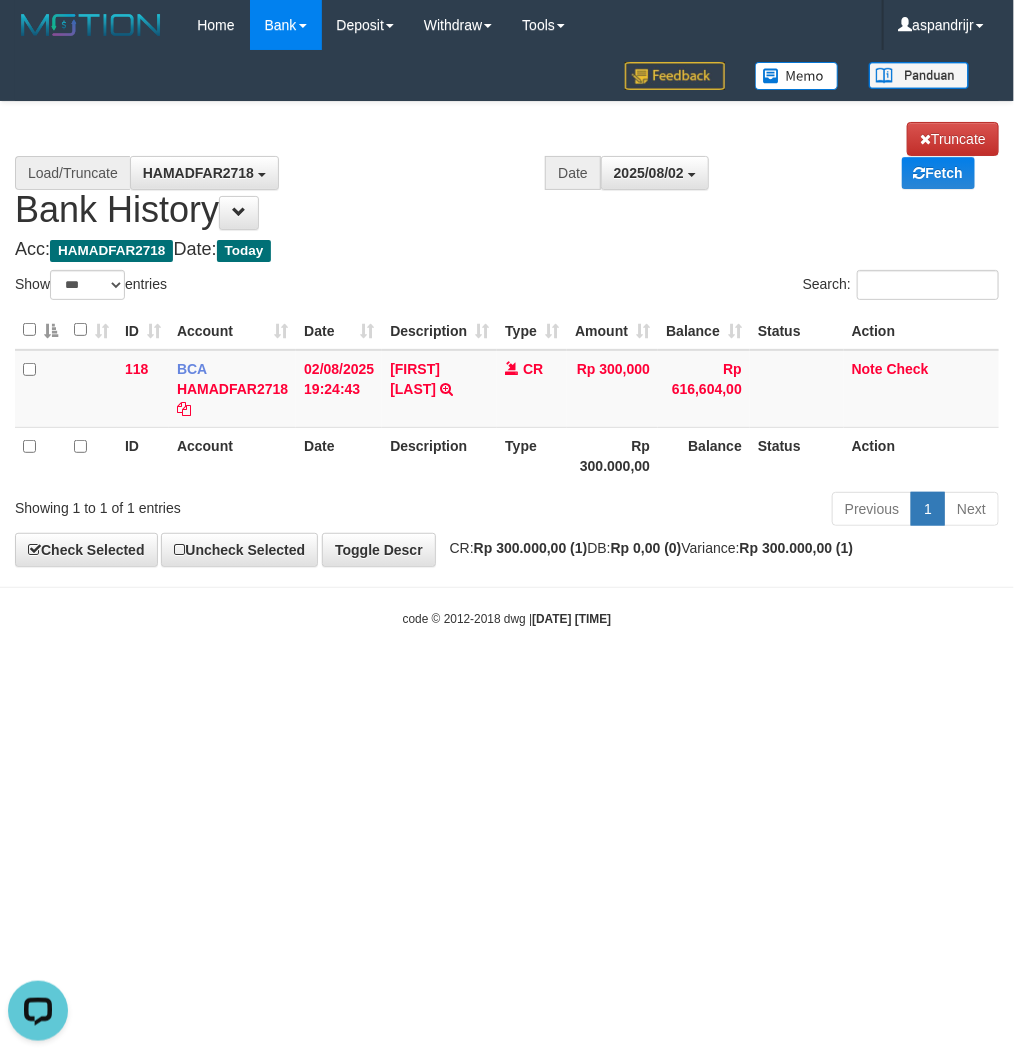 scroll, scrollTop: 0, scrollLeft: 0, axis: both 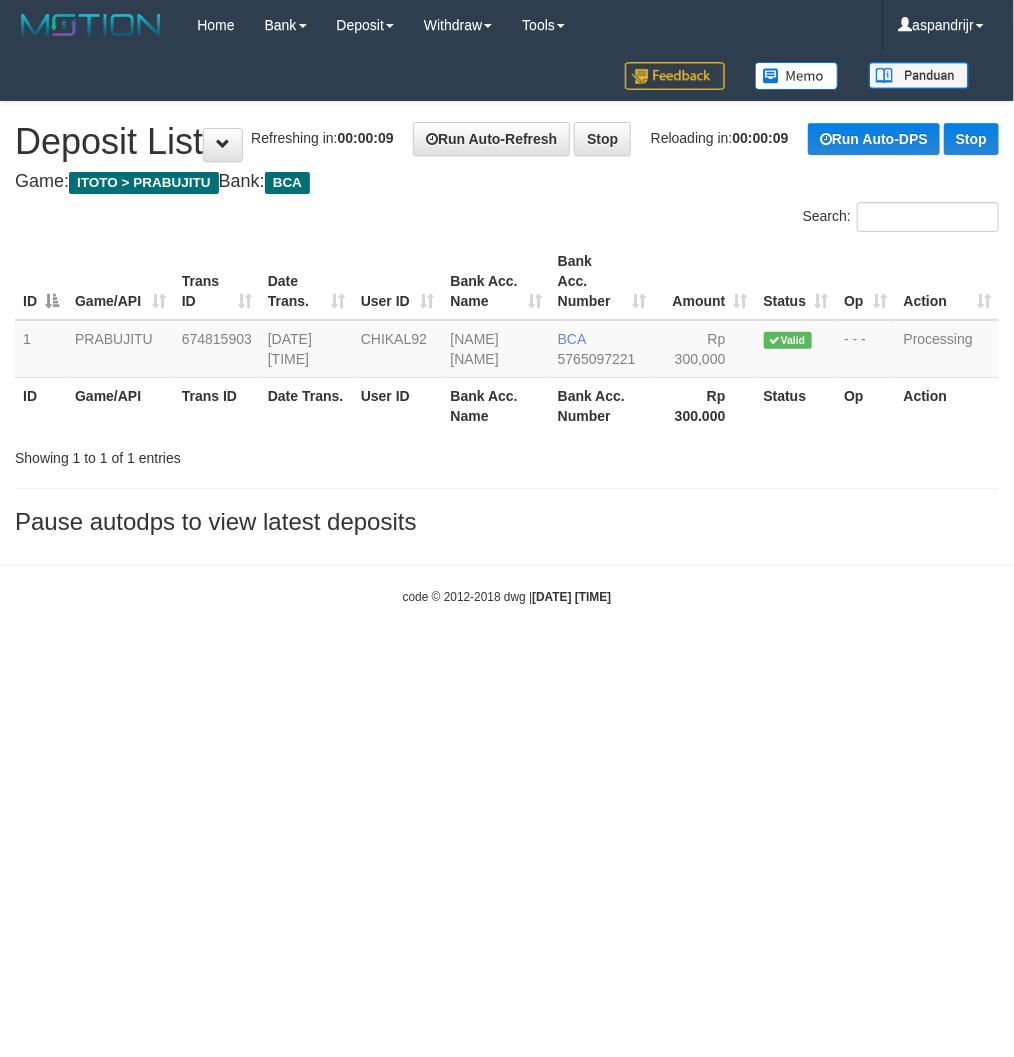 click on "Toggle navigation
Home
Bank
Account List
Load
By Website
Group
[ITOTO]													PRABUJITU
By Load Group (DPS)
Group asp-1
Mutasi Bank
Search
Sync
Note Mutasi
Deposit
DPS Fetch -" at bounding box center [507, 328] 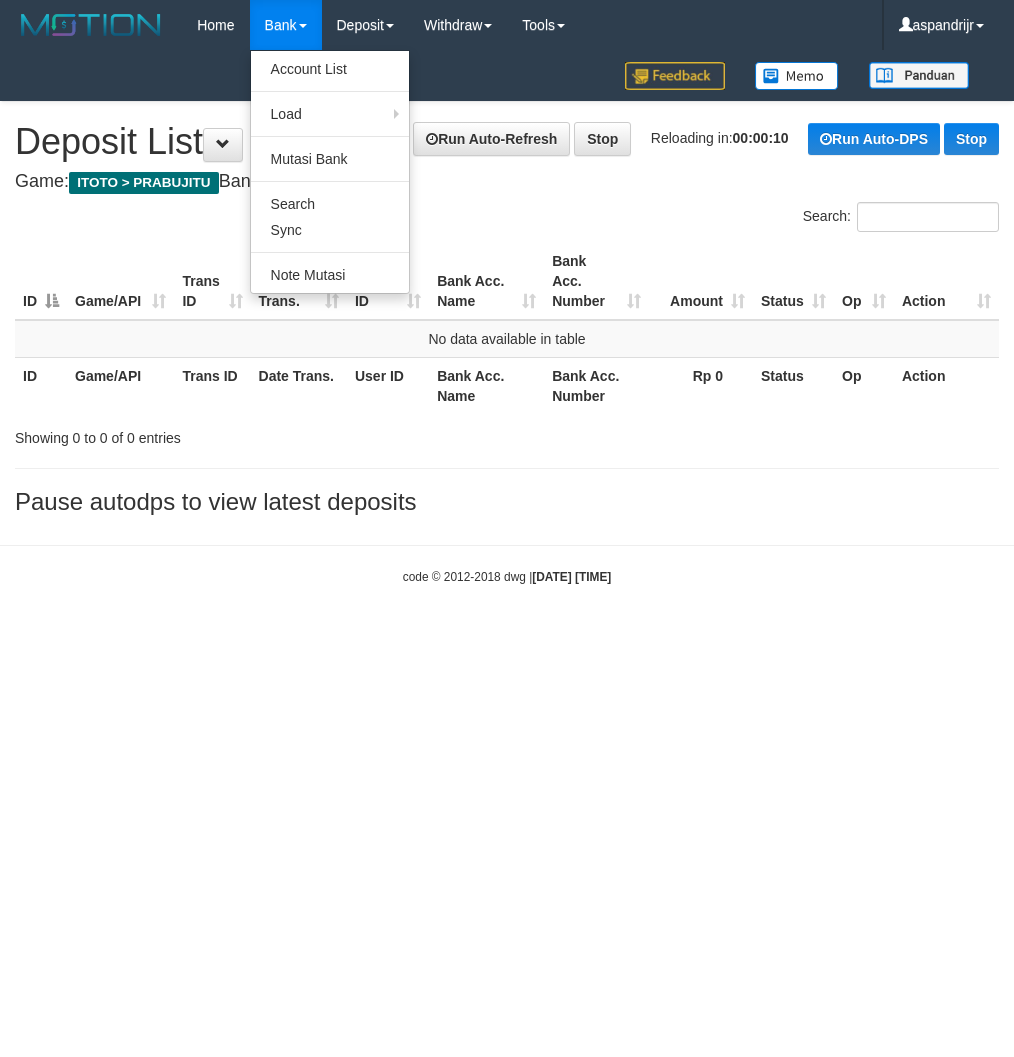 scroll, scrollTop: 0, scrollLeft: 0, axis: both 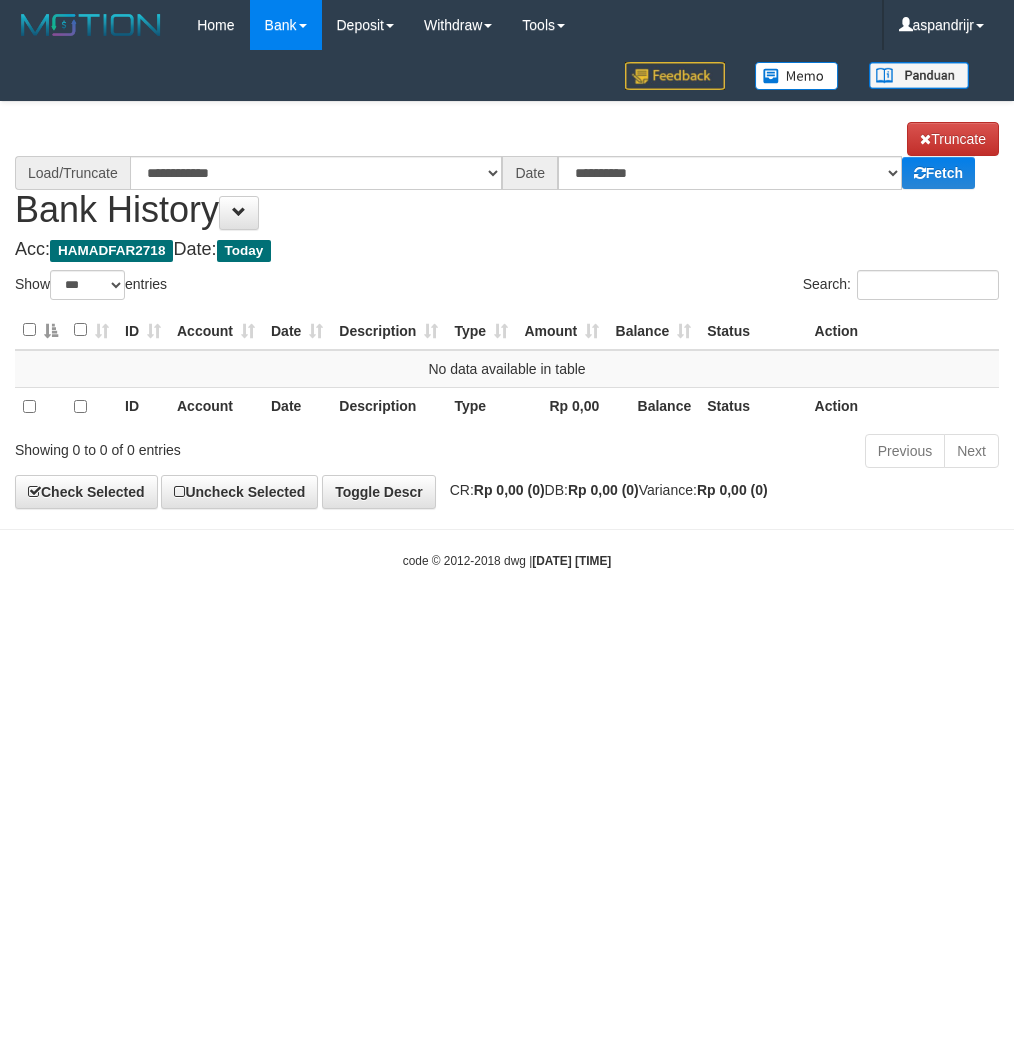 select on "***" 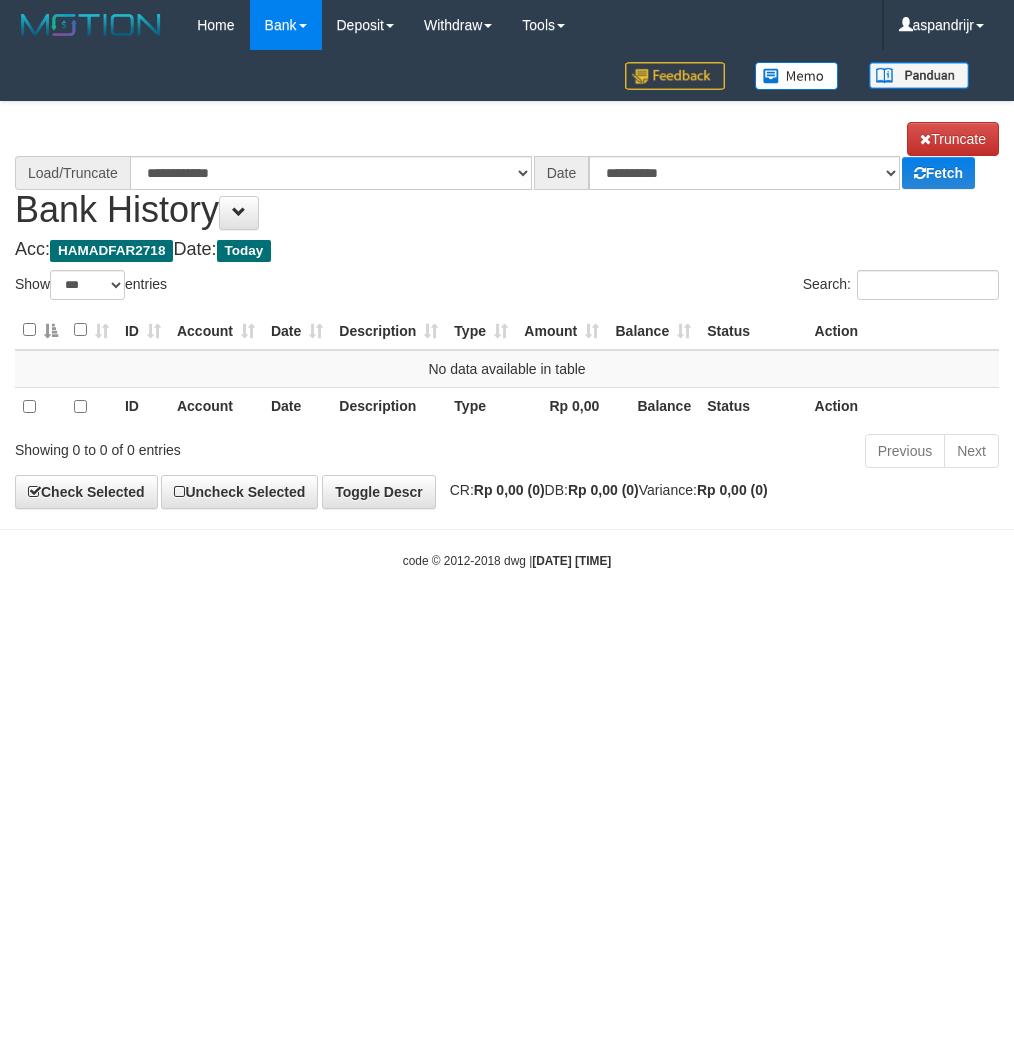 scroll, scrollTop: 0, scrollLeft: 0, axis: both 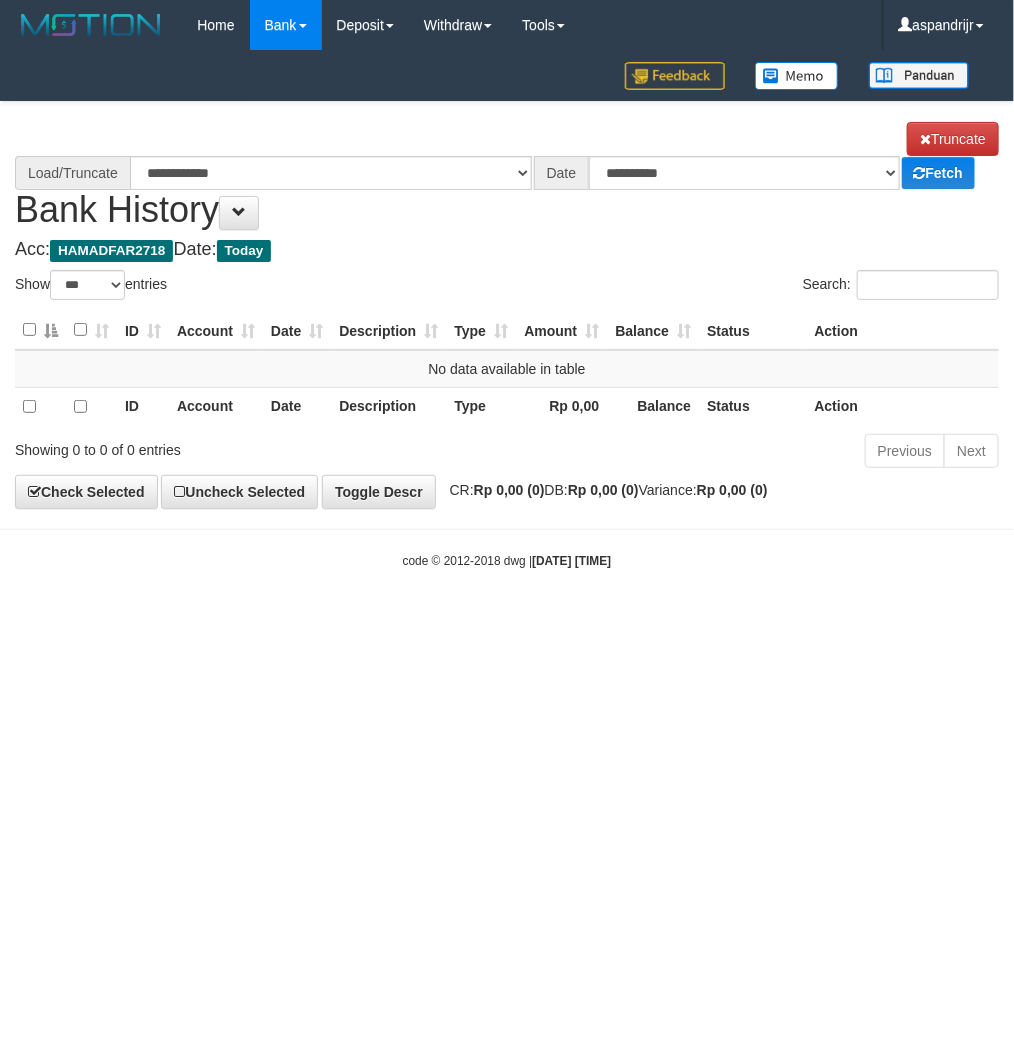 click on "Toggle navigation
Home
Bank
Account List
Load
By Website
Group
[ITOTO]													PRABUJITU
By Load Group (DPS)
Group asp-1
Mutasi Bank
Search
Sync
Note Mutasi
Deposit
DPS List" at bounding box center (507, 310) 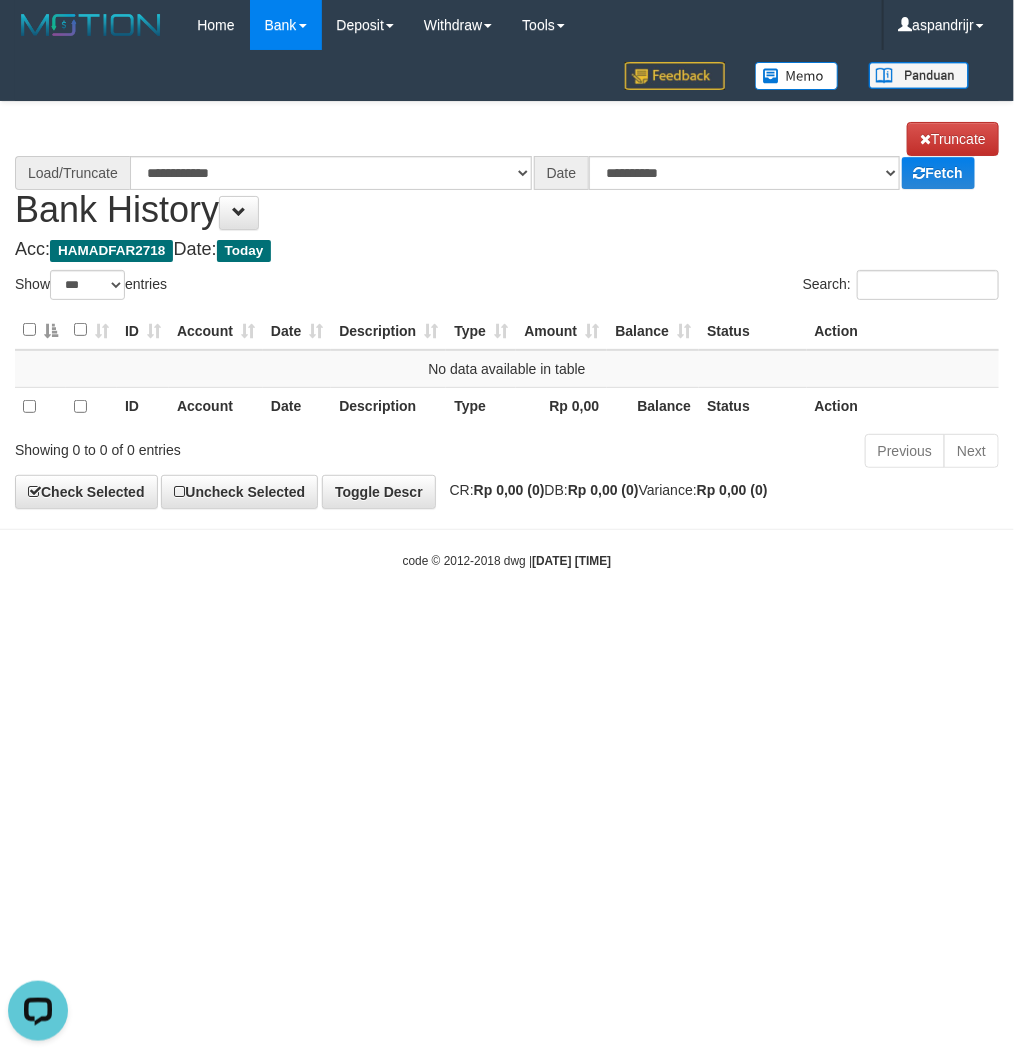 scroll, scrollTop: 0, scrollLeft: 0, axis: both 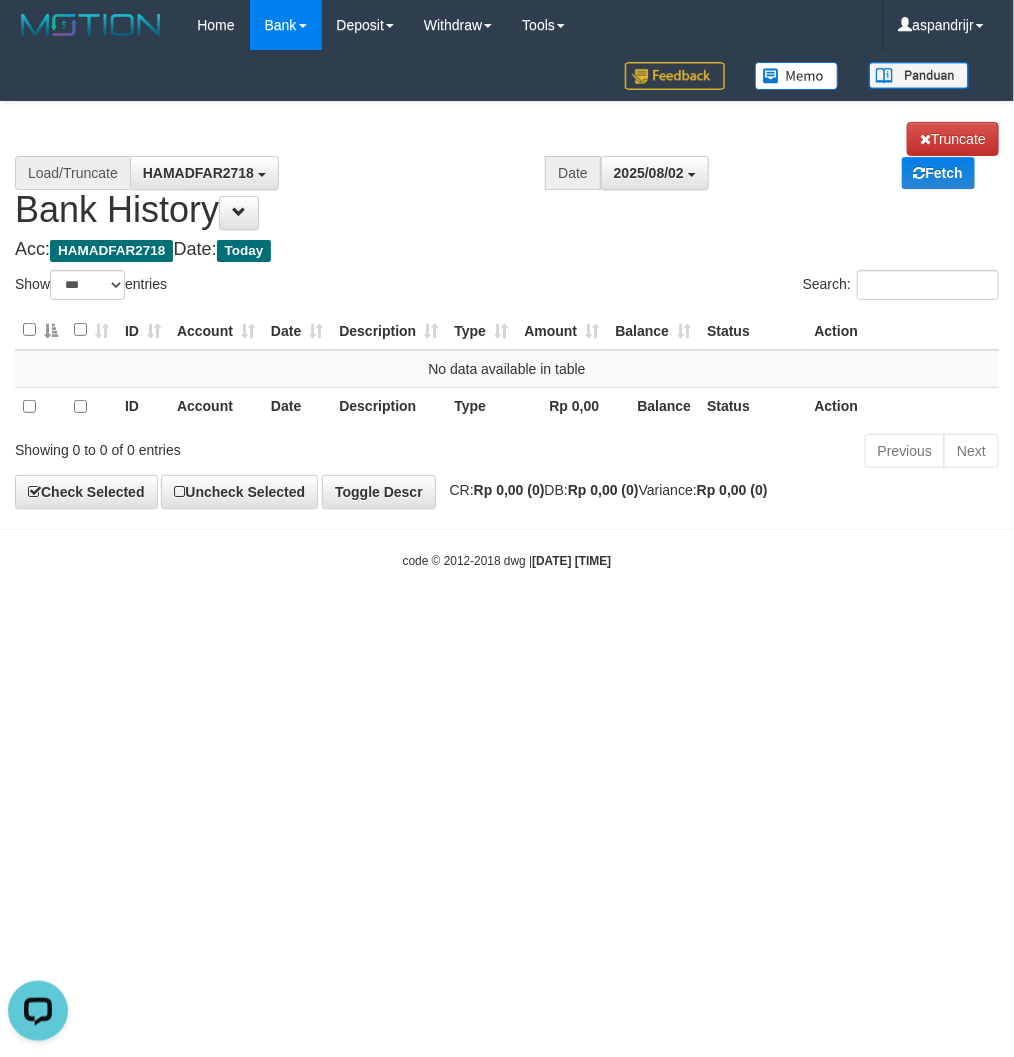 click on "Toggle navigation
Home
Bank
Account List
Load
By Website
Group
[ITOTO]													PRABUJITU
By Load Group (DPS)
Group asp-1
Mutasi Bank
Search
Sync
Note Mutasi
Deposit
DPS List" at bounding box center (507, 310) 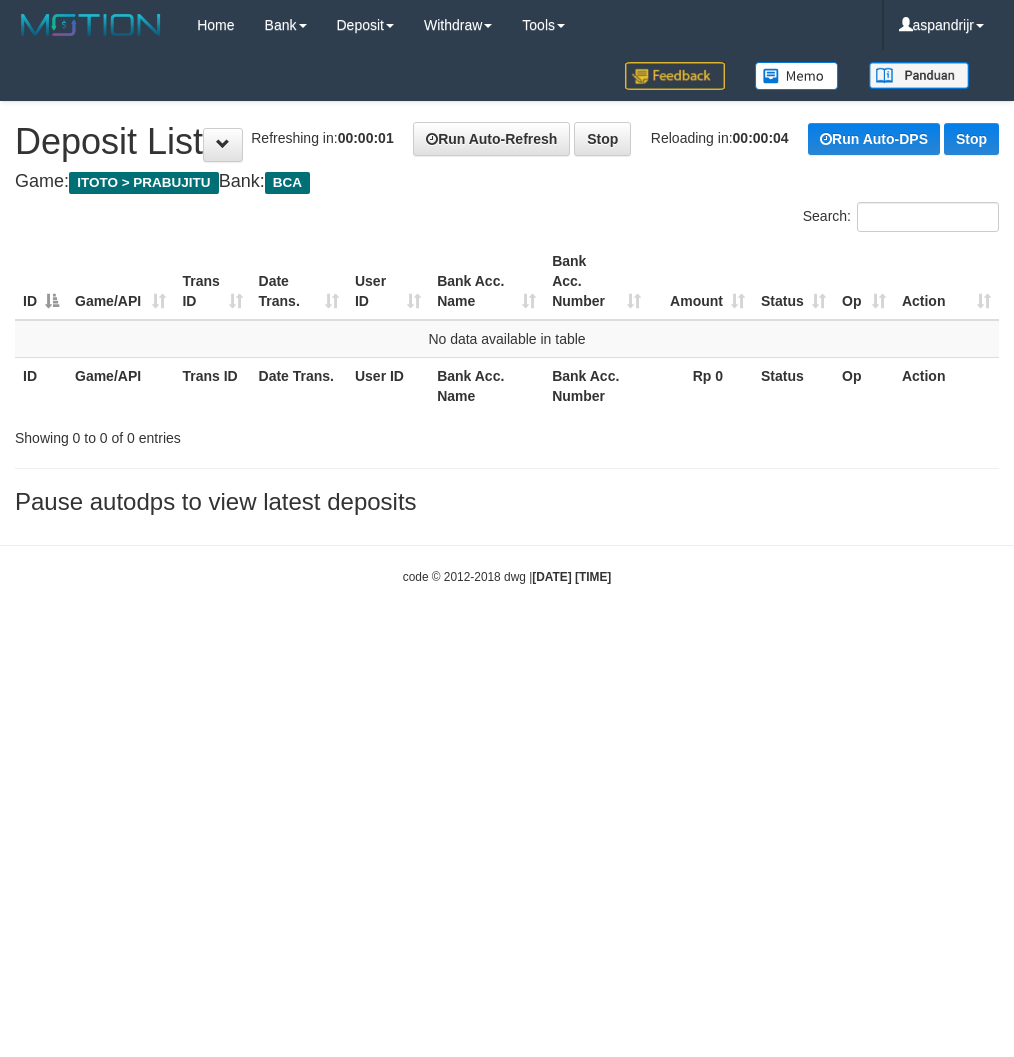 scroll, scrollTop: 0, scrollLeft: 0, axis: both 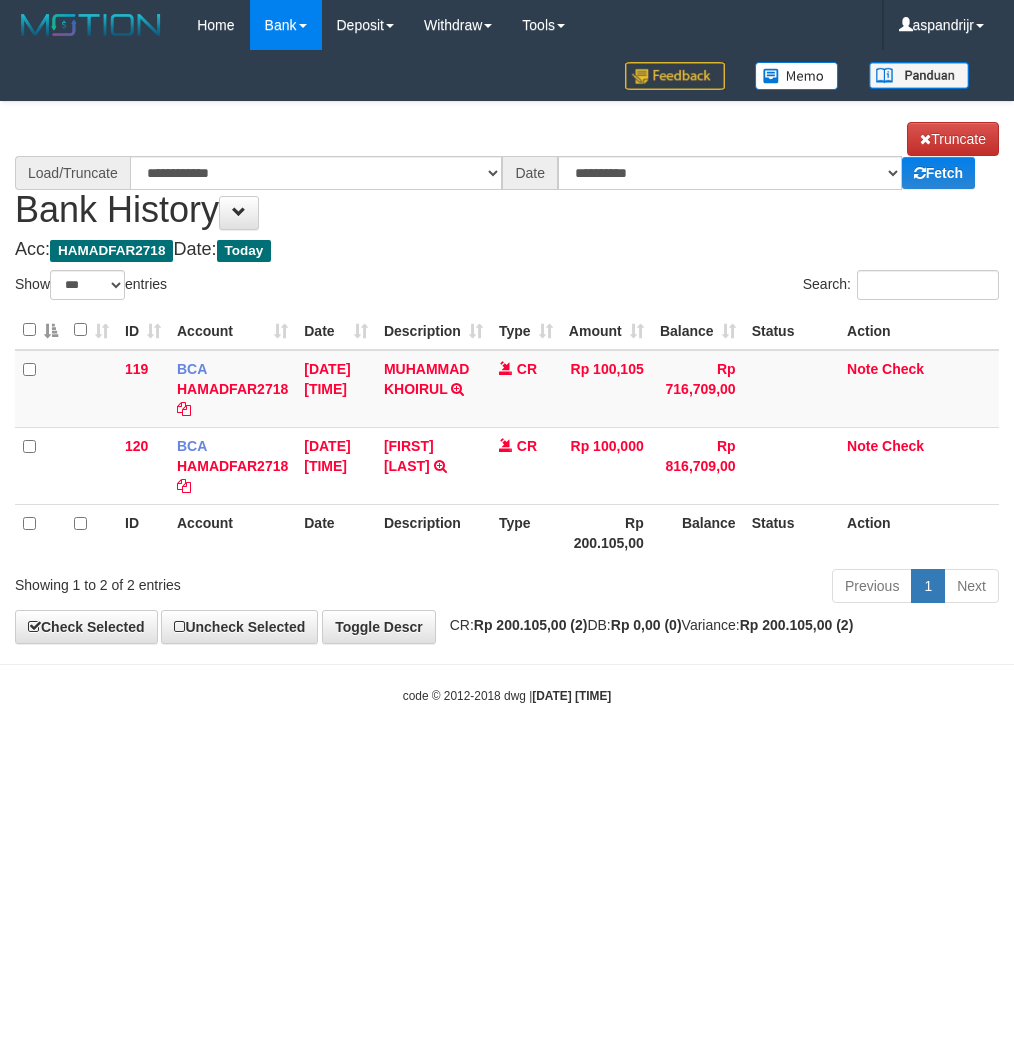 select on "***" 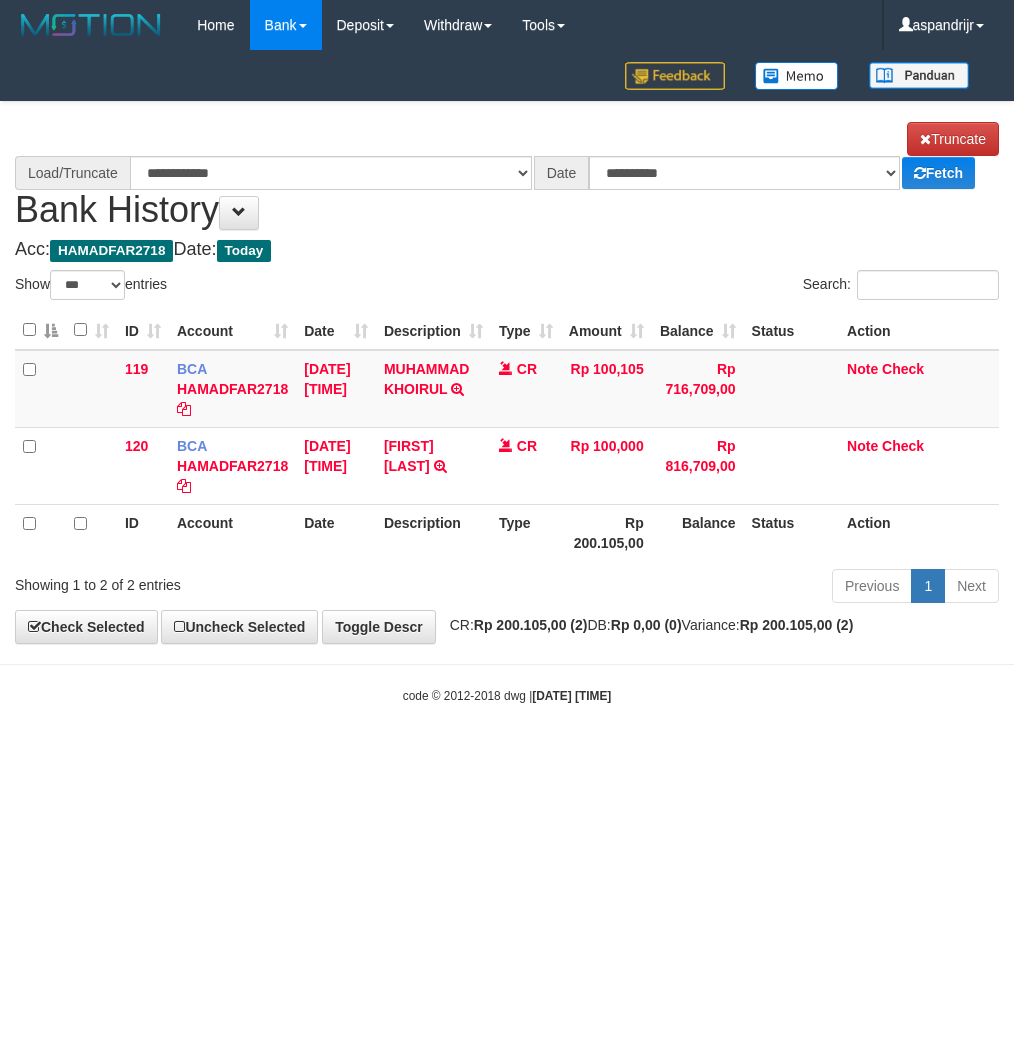 scroll, scrollTop: 0, scrollLeft: 0, axis: both 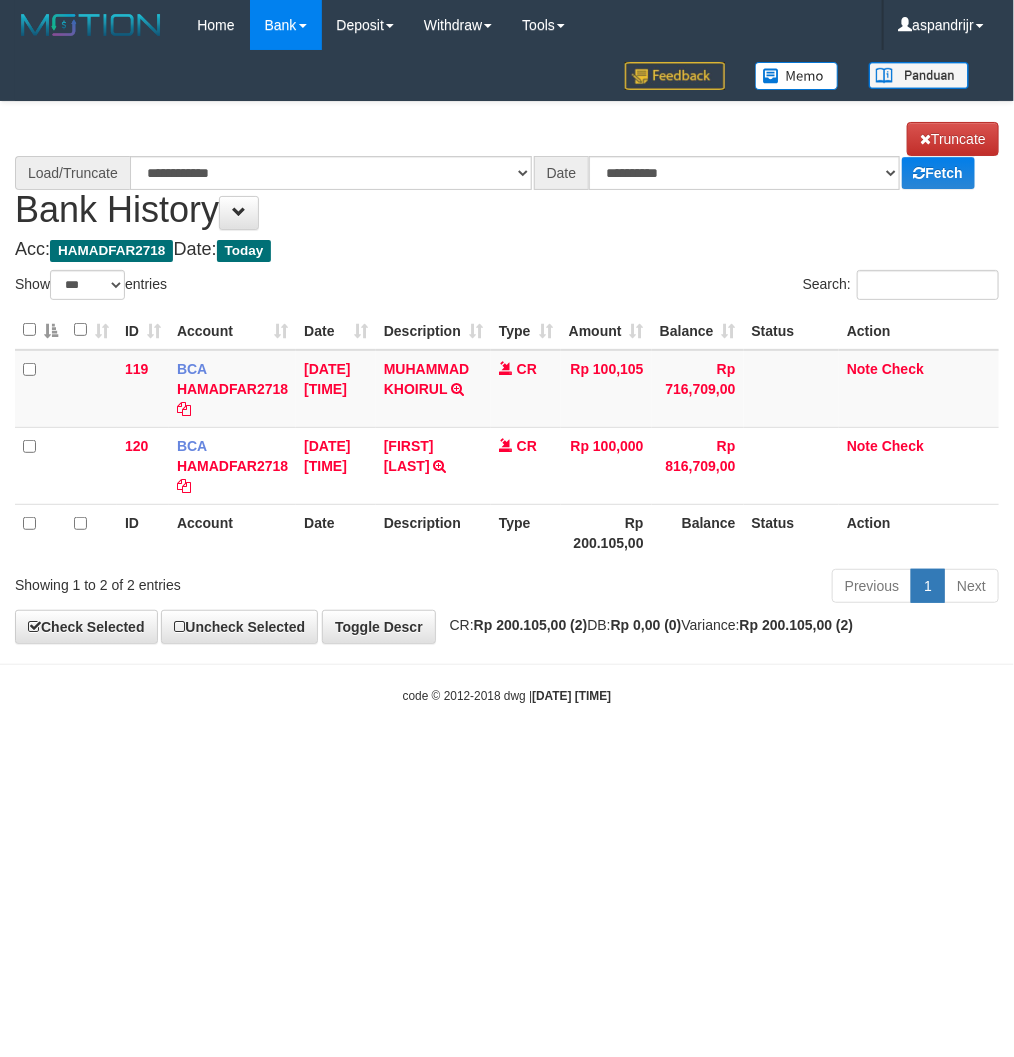 select on "****" 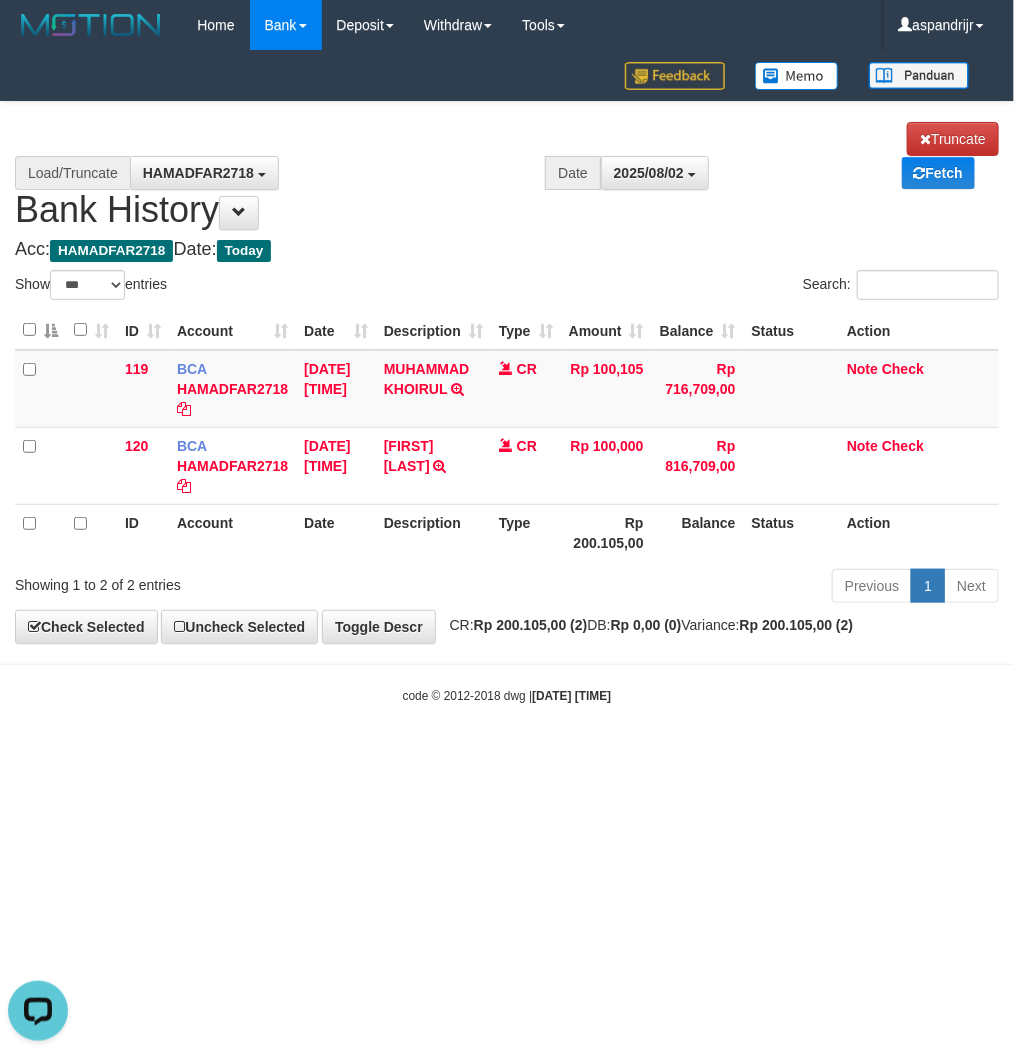 scroll, scrollTop: 0, scrollLeft: 0, axis: both 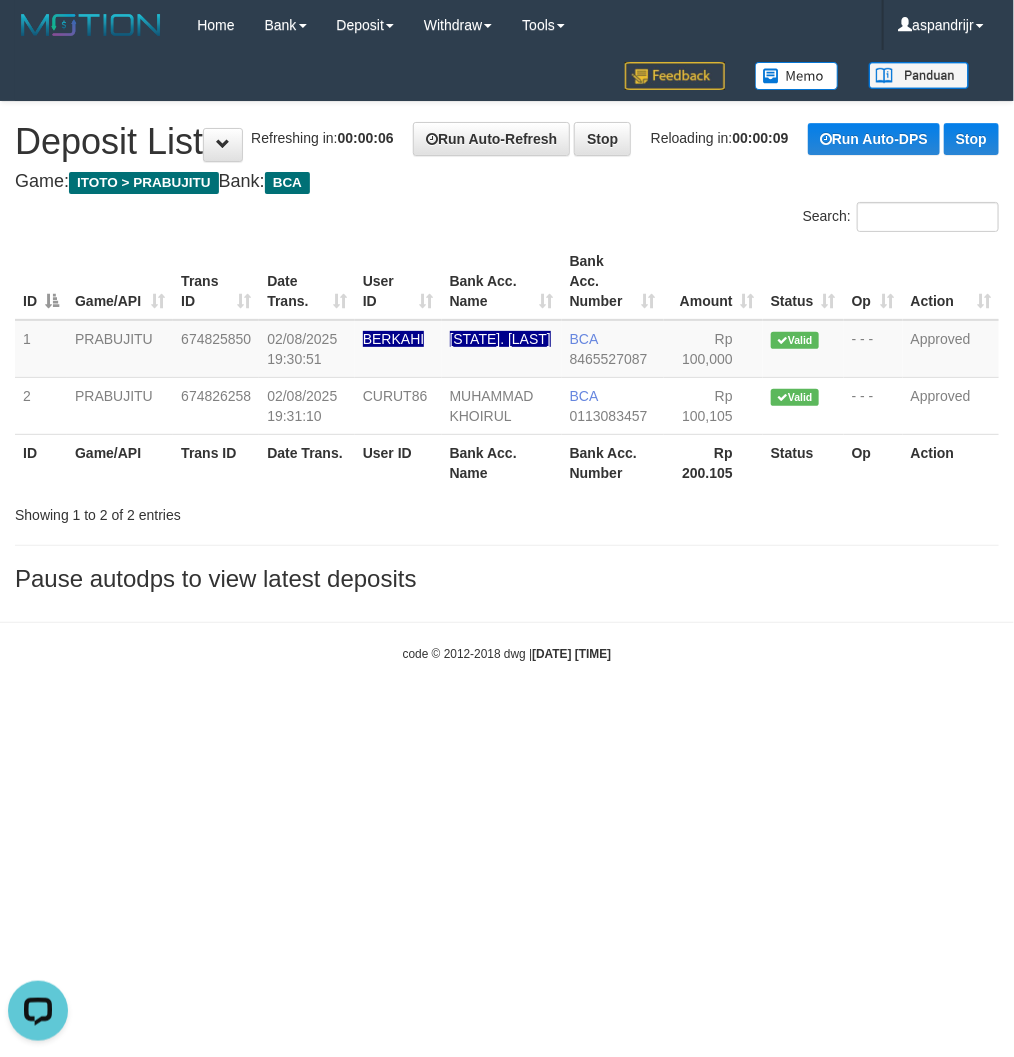 click on "Toggle navigation
Home
Bank
Account List
Load
By Website
Group
[ITOTO]													PRABUJITU
By Load Group (DPS)
Group asp-1
Mutasi Bank
Search
Sync
Note Mutasi
Deposit
DPS Fetch -" at bounding box center (507, 356) 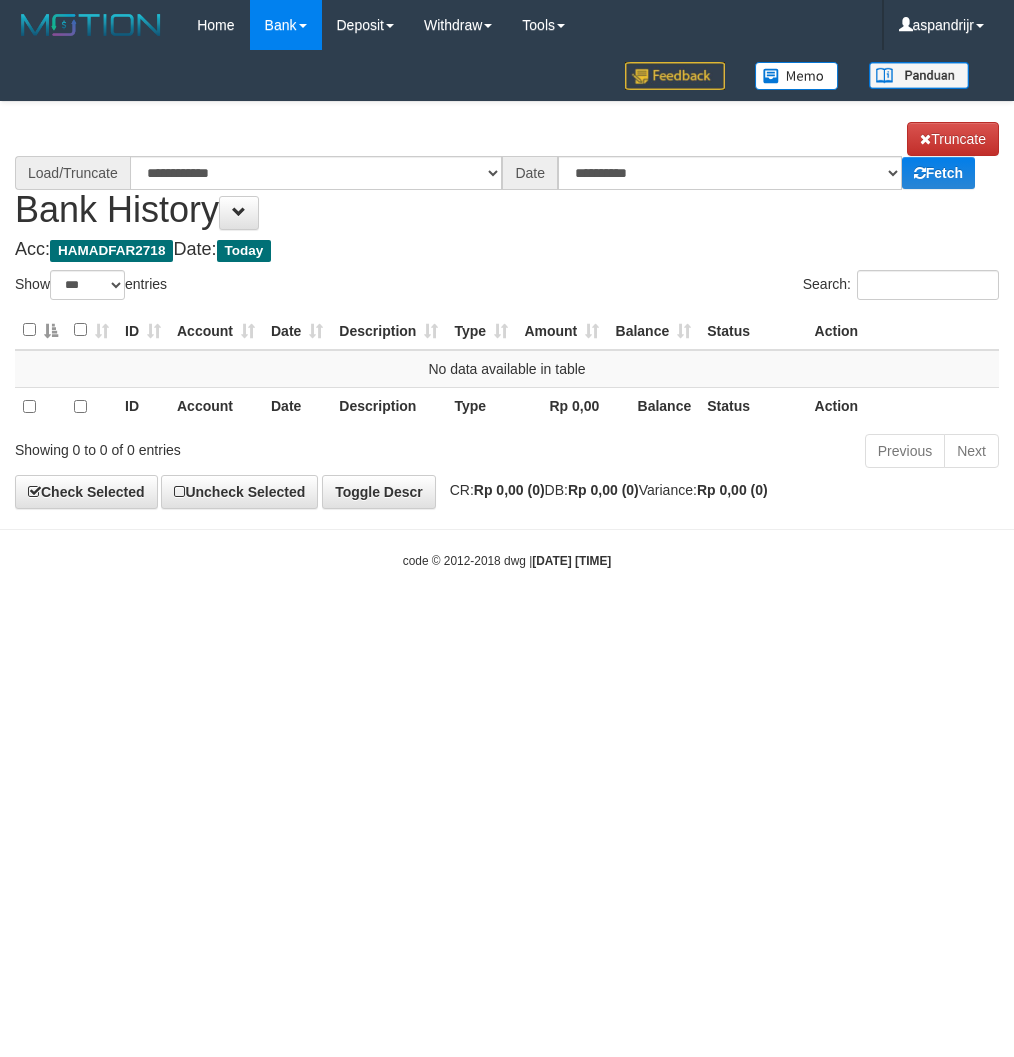 select on "***" 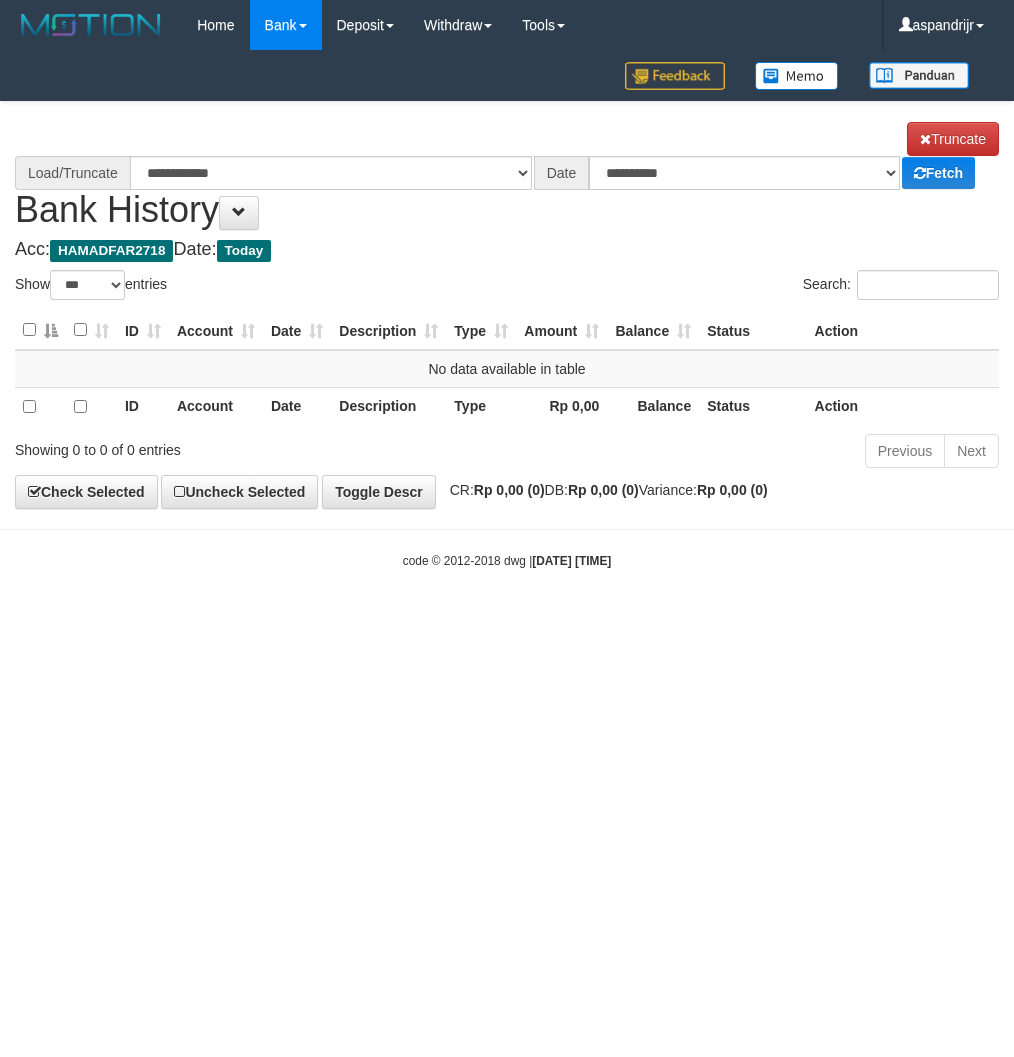 scroll, scrollTop: 0, scrollLeft: 0, axis: both 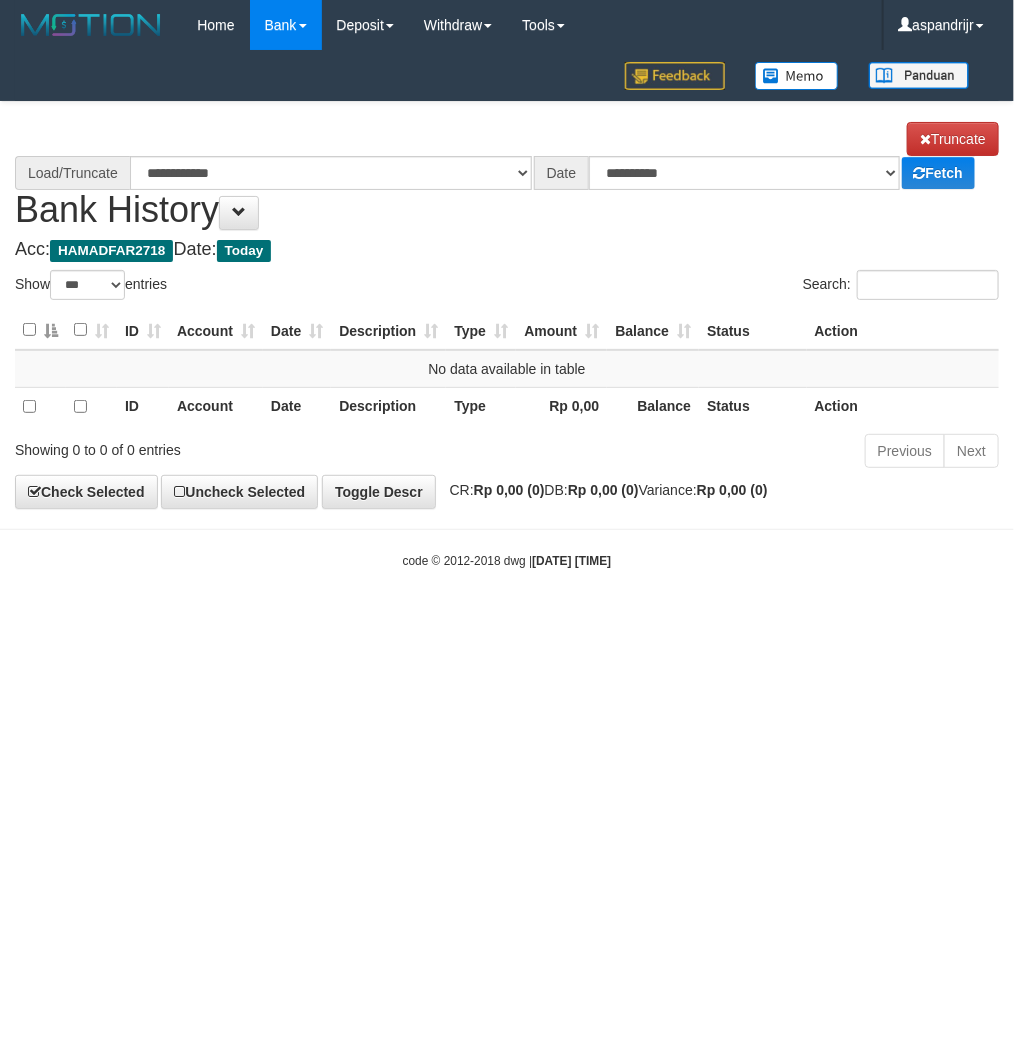 select on "****" 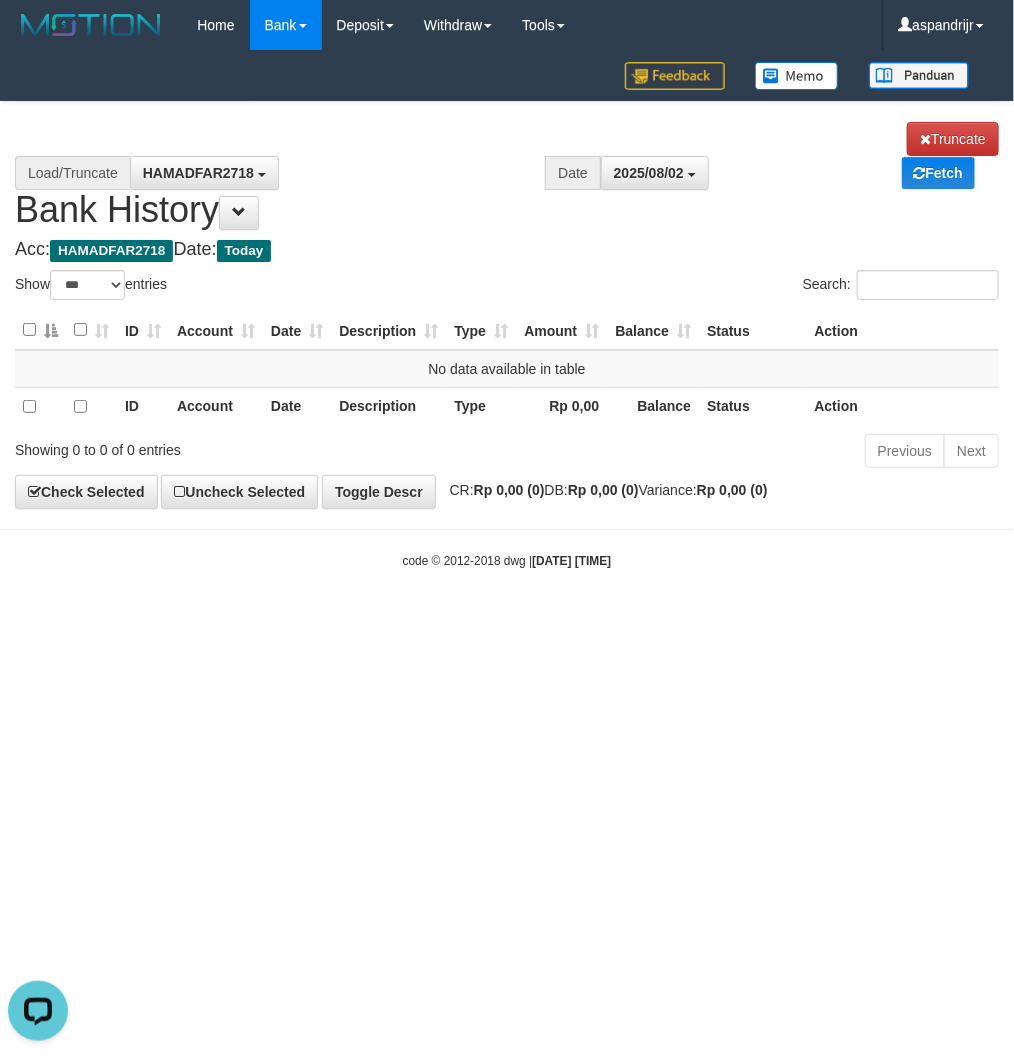 scroll, scrollTop: 0, scrollLeft: 0, axis: both 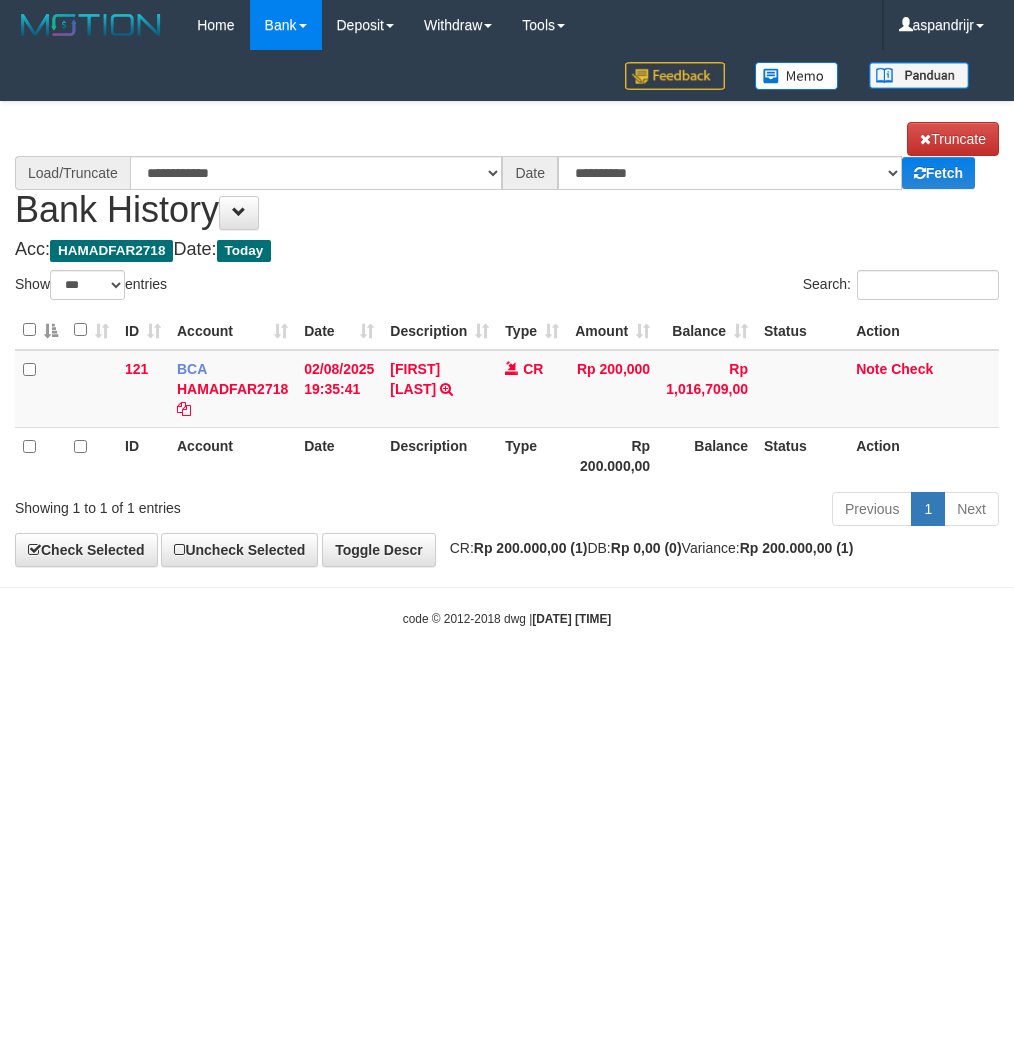 select on "***" 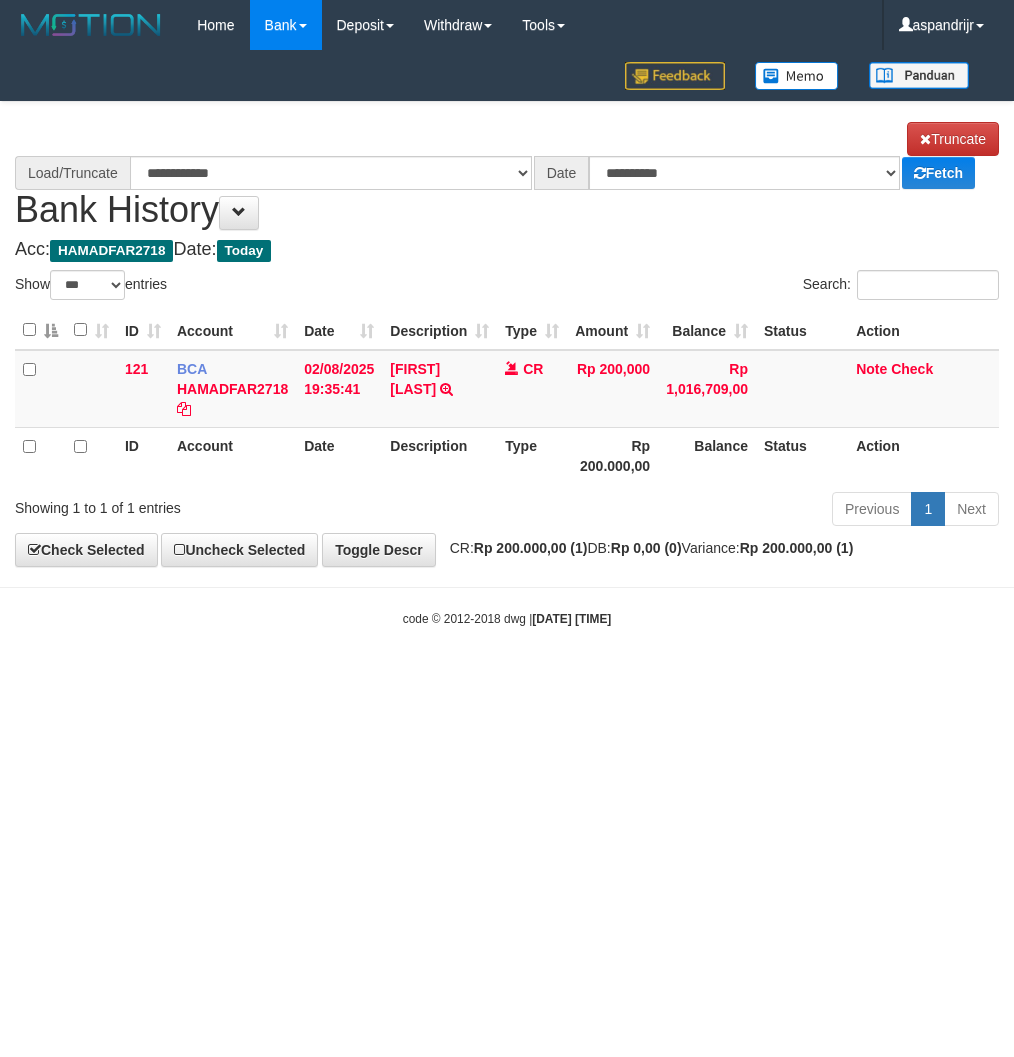 scroll, scrollTop: 0, scrollLeft: 0, axis: both 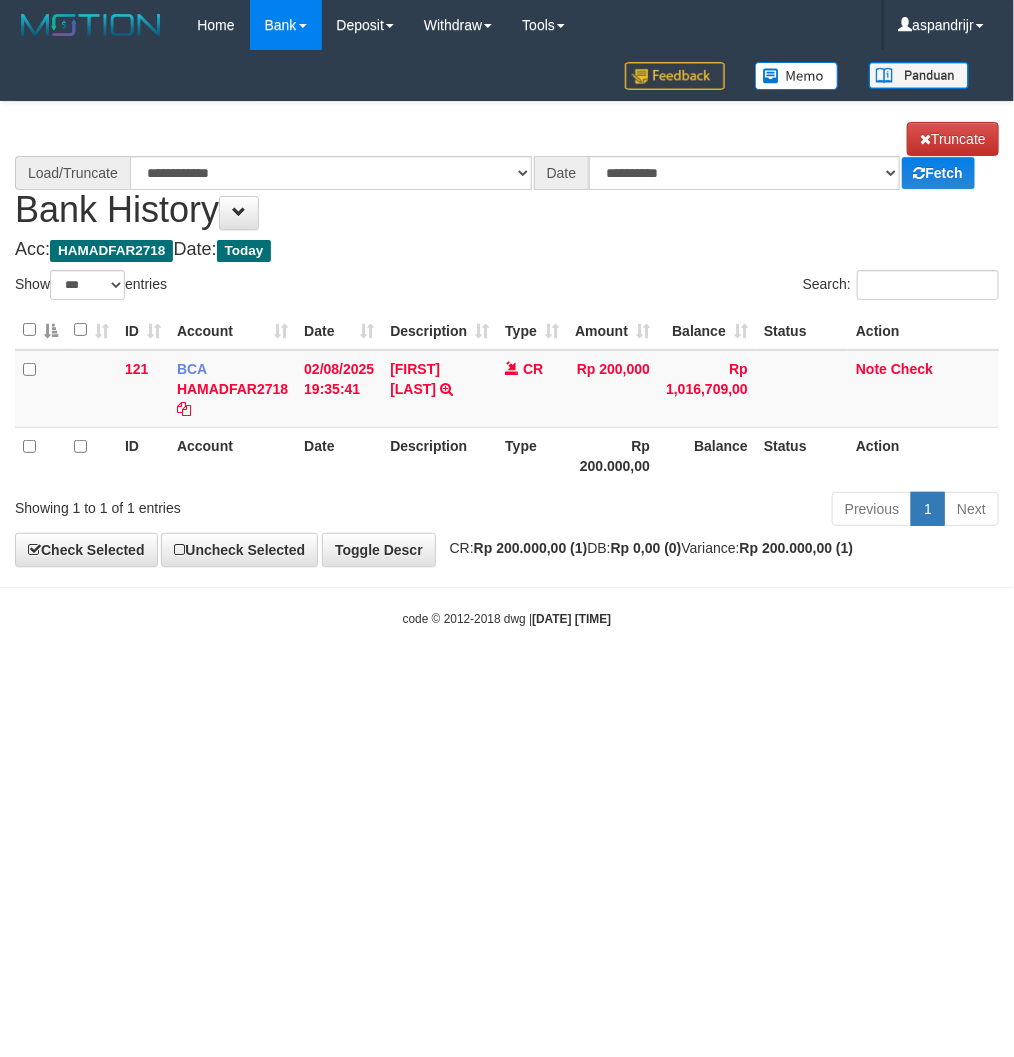 click on "Toggle navigation
Home
Bank
Account List
Load
By Website
Group
[ITOTO]													PRABUJITU
By Load Group (DPS)
Group asp-1
Mutasi Bank
Search
Sync
Note Mutasi
Deposit
DPS Fetch -" at bounding box center (507, 339) 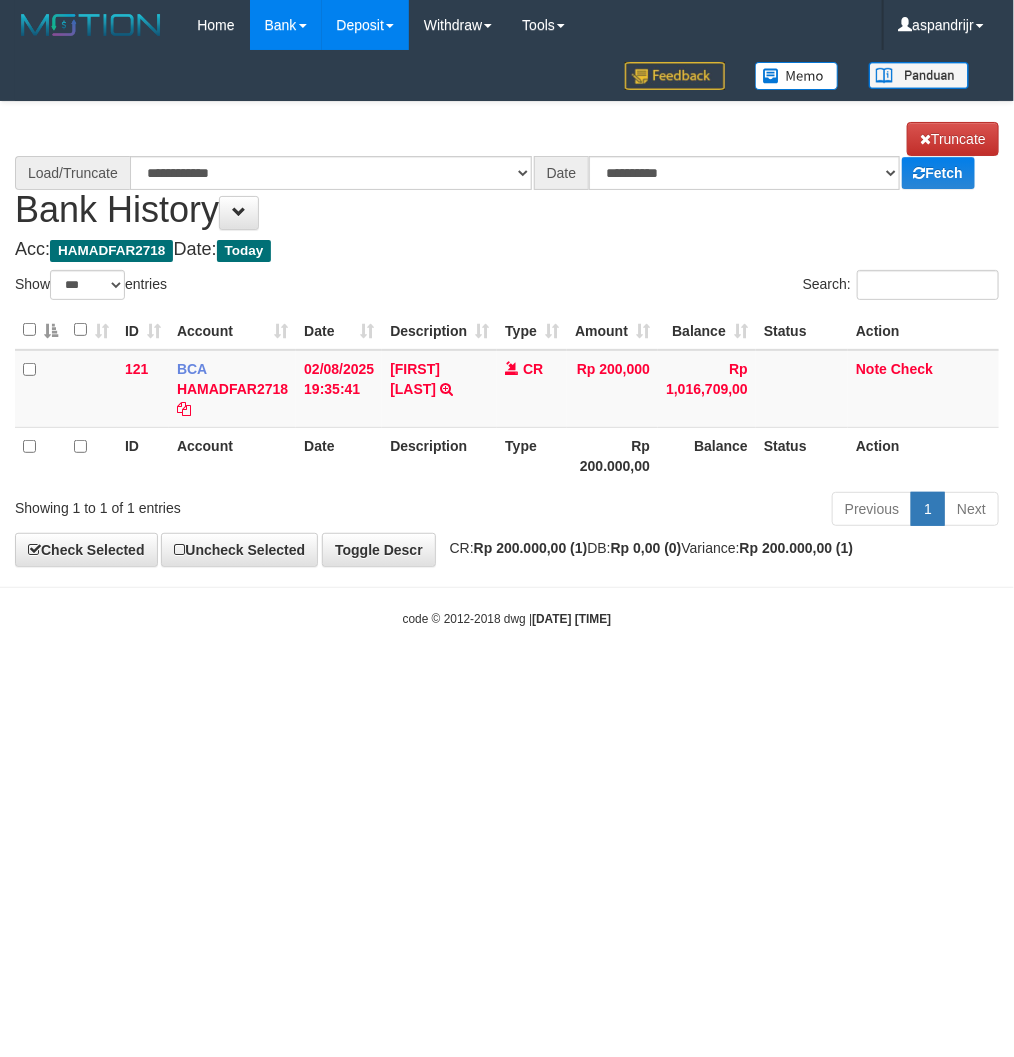 select on "****" 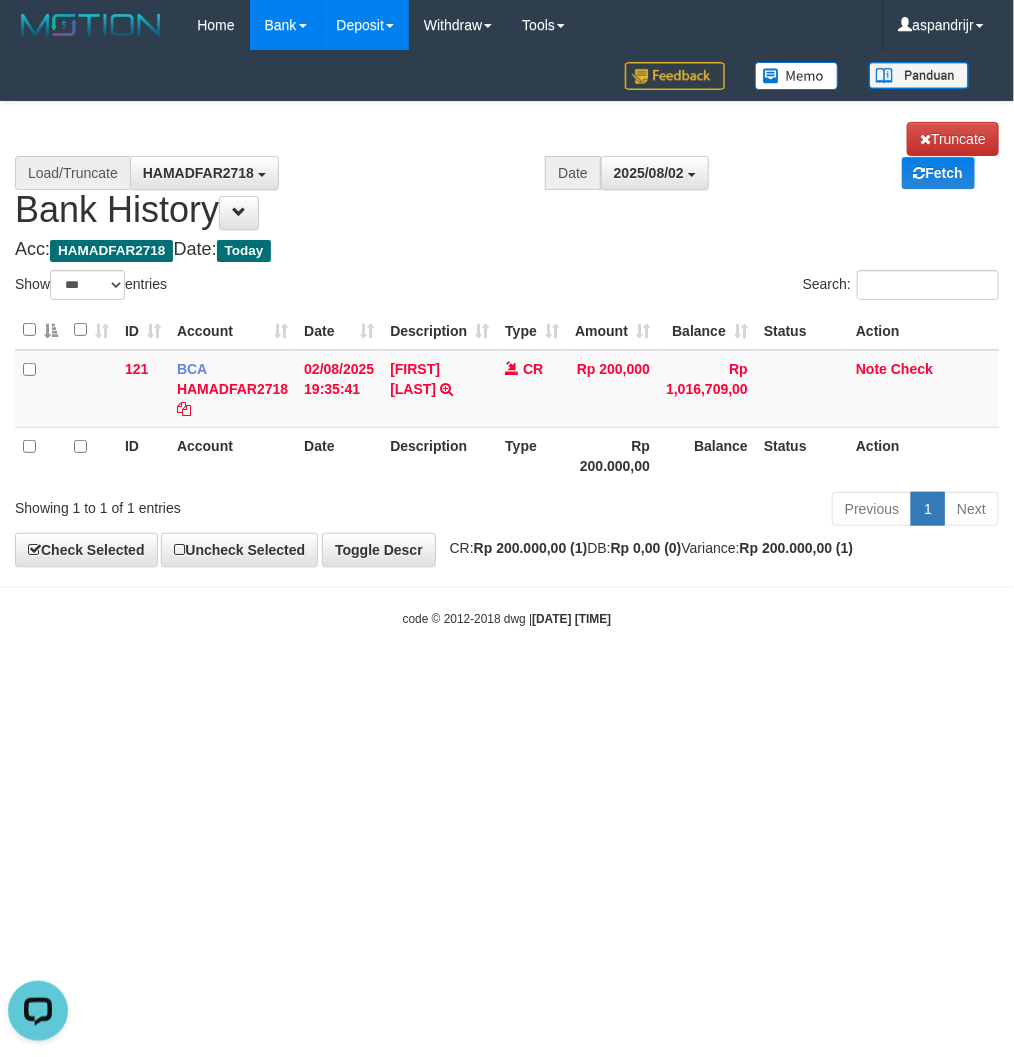 scroll, scrollTop: 0, scrollLeft: 0, axis: both 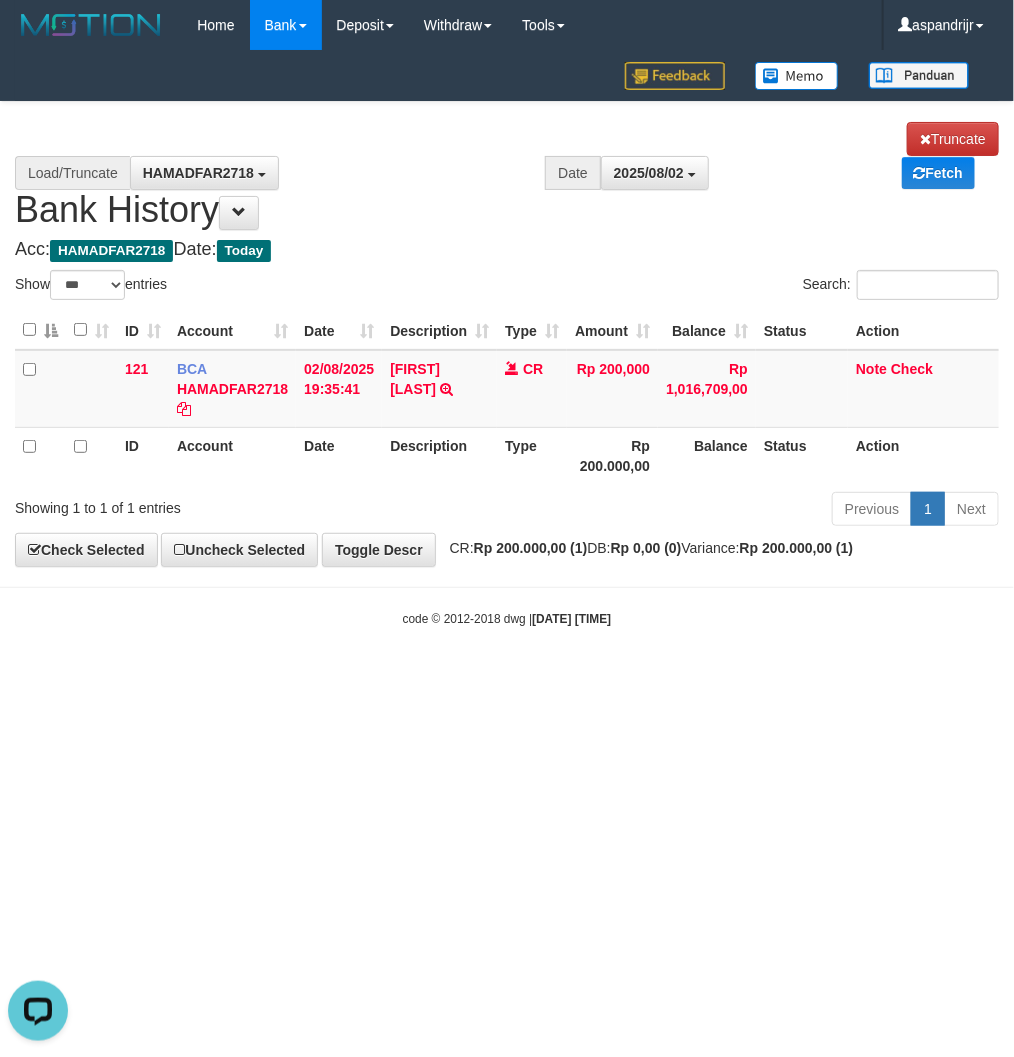 click on "Toggle navigation
Home
Bank
Account List
Load
By Website
Group
[ITOTO]													PRABUJITU
By Load Group (DPS)
Group asp-1
Mutasi Bank
Search
Sync
Note Mutasi
Deposit
DPS Fetch -" at bounding box center (507, 339) 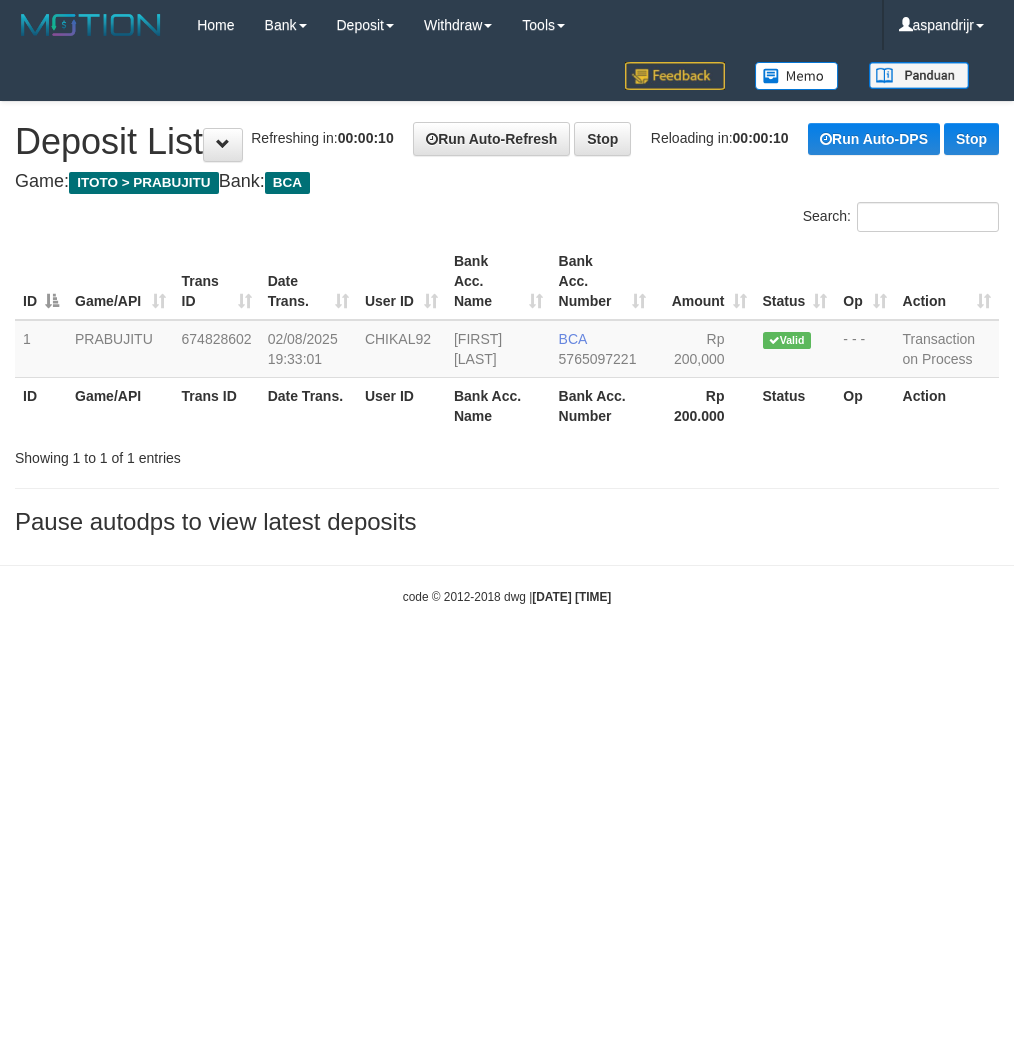 scroll, scrollTop: 0, scrollLeft: 0, axis: both 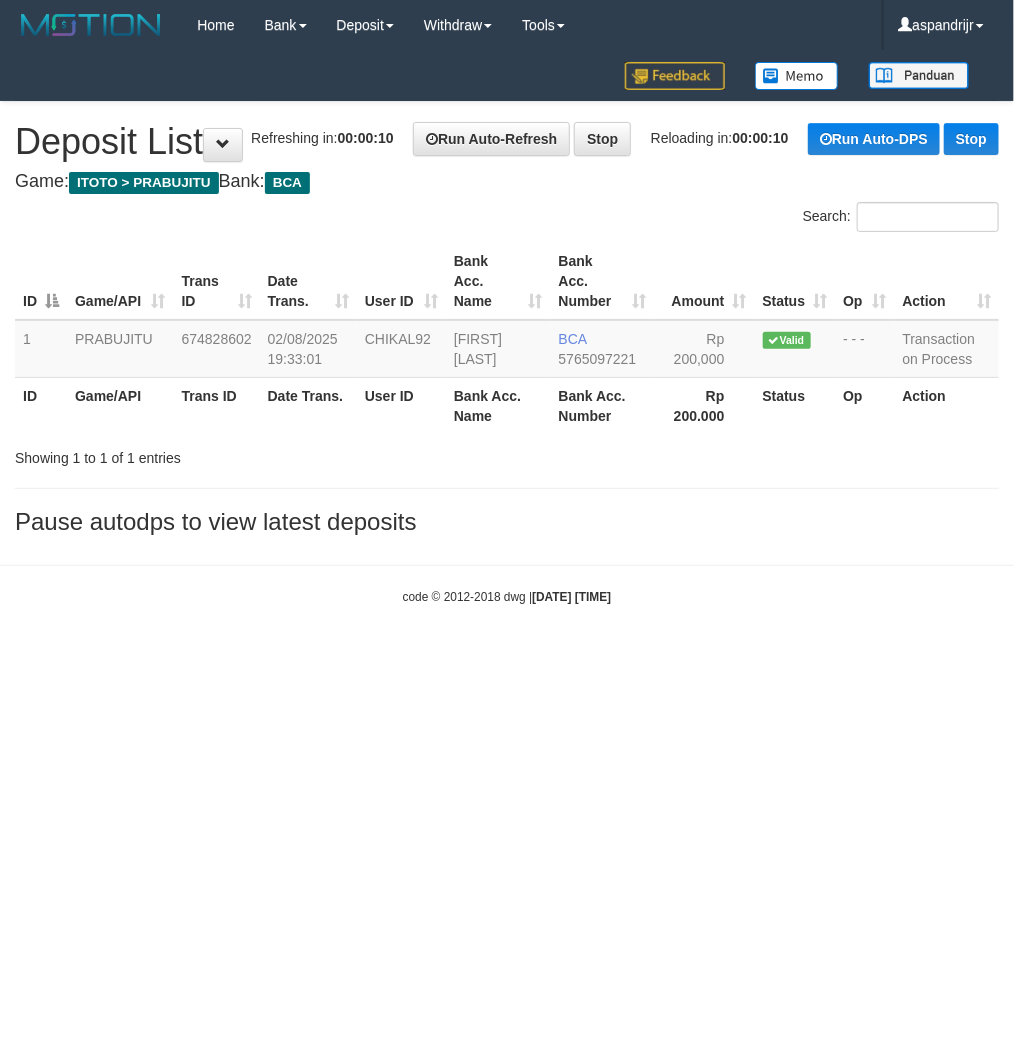 click on "Toggle navigation
Home
Bank
Account List
Load
By Website
Group
[ITOTO]													PRABUJITU
By Load Group (DPS)
Group asp-1
Mutasi Bank
Search
Sync
Note Mutasi
Deposit
DPS List" at bounding box center (507, 328) 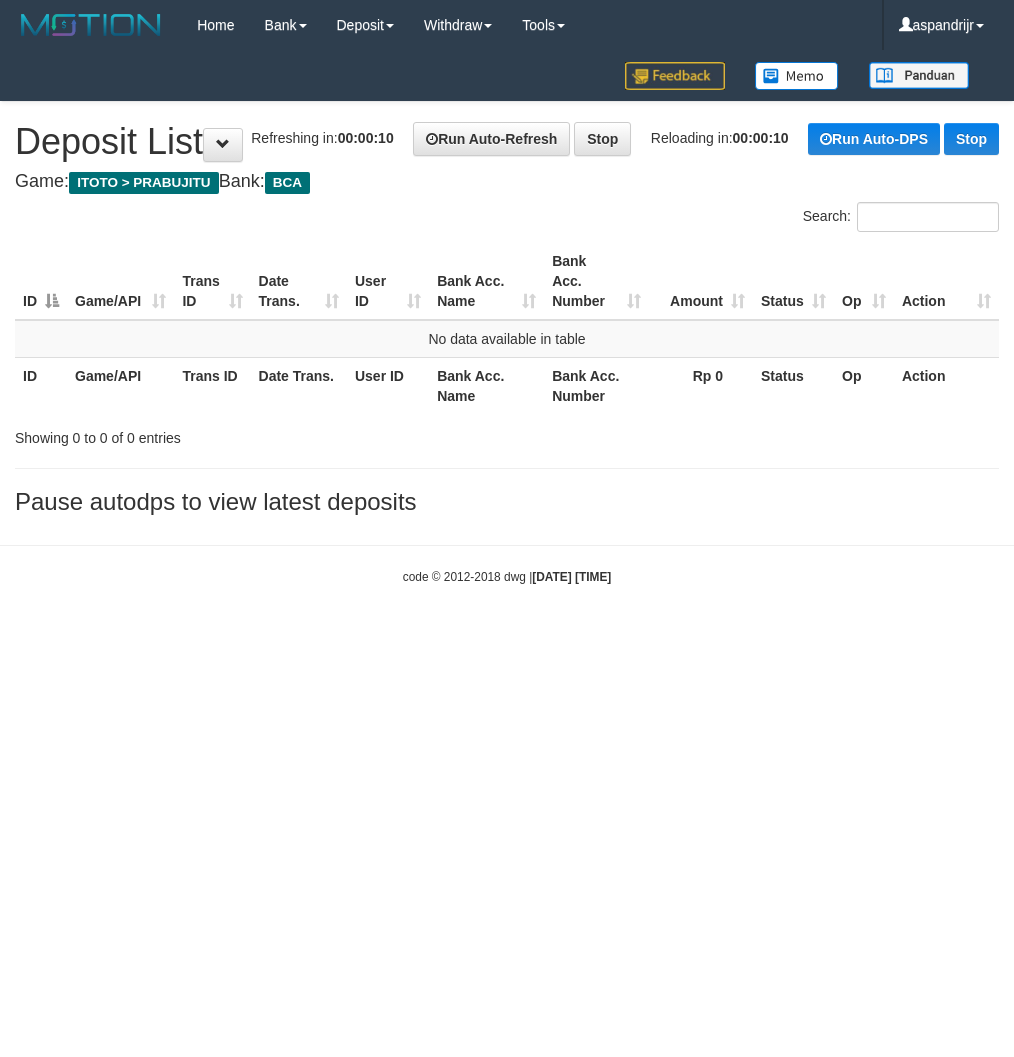 scroll, scrollTop: 0, scrollLeft: 0, axis: both 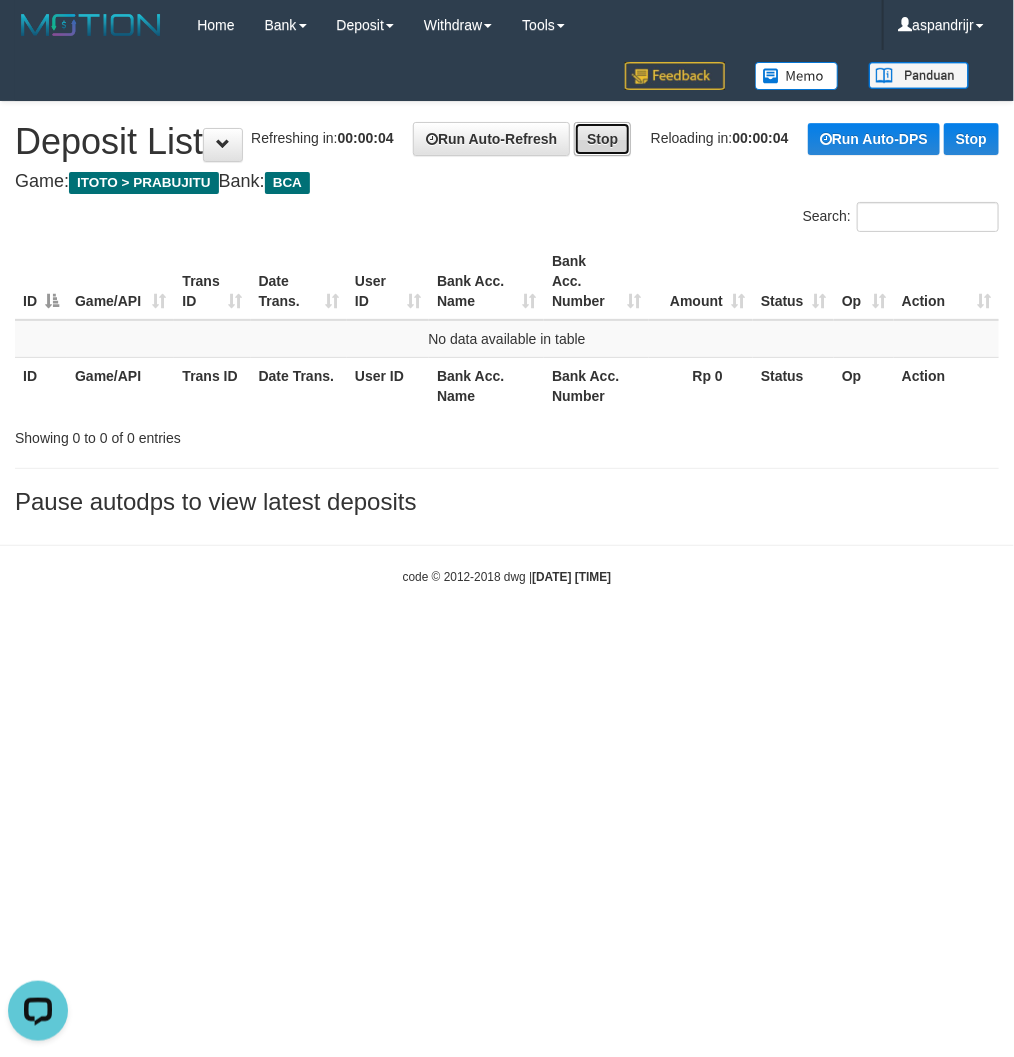 click on "Stop" at bounding box center (602, 139) 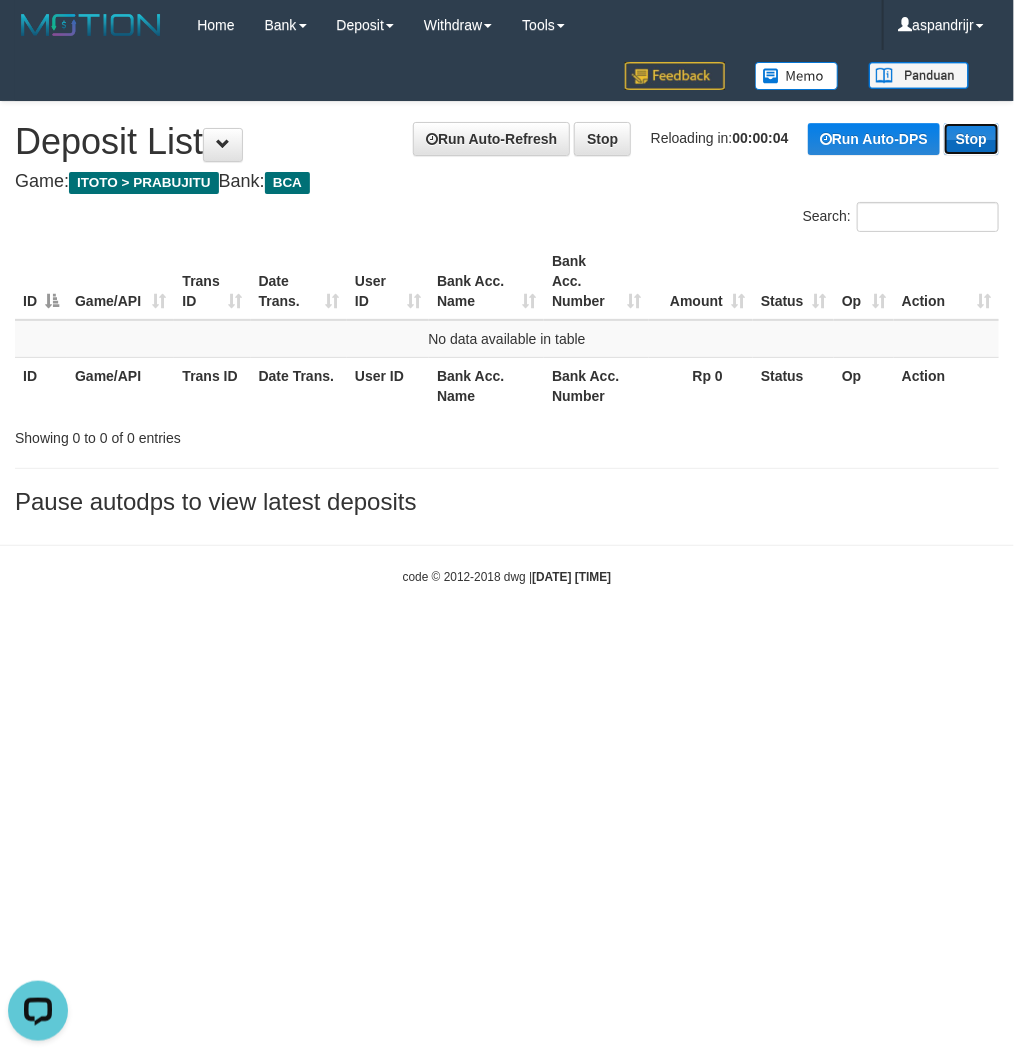 click on "Stop" at bounding box center (971, 139) 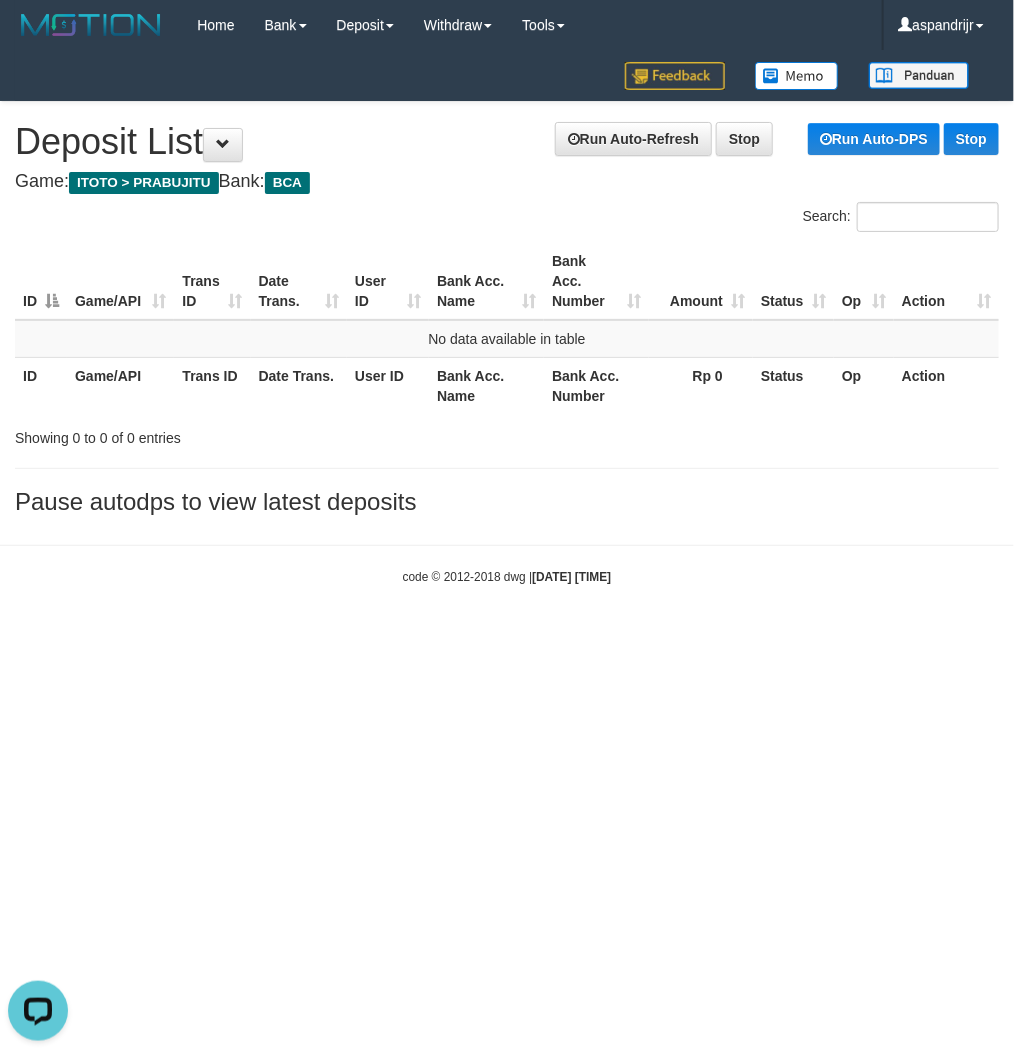 click on "Toggle navigation
Home
Bank
Account List
Load
By Website
Group
[ITOTO]													PRABUJITU
By Load Group (DPS)
Group asp-1
Mutasi Bank
Search
Sync
Note Mutasi
Deposit
DPS Fetch -" at bounding box center (507, 318) 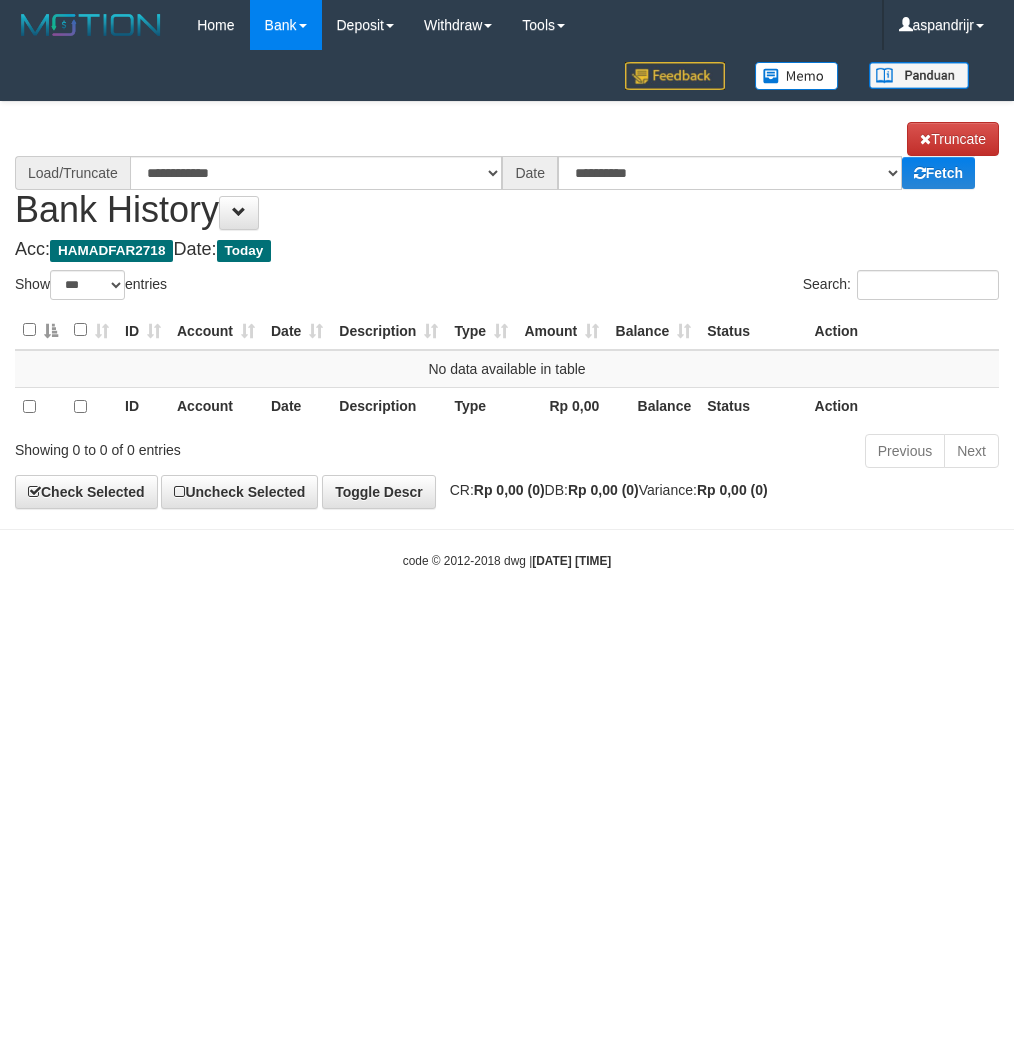 select on "***" 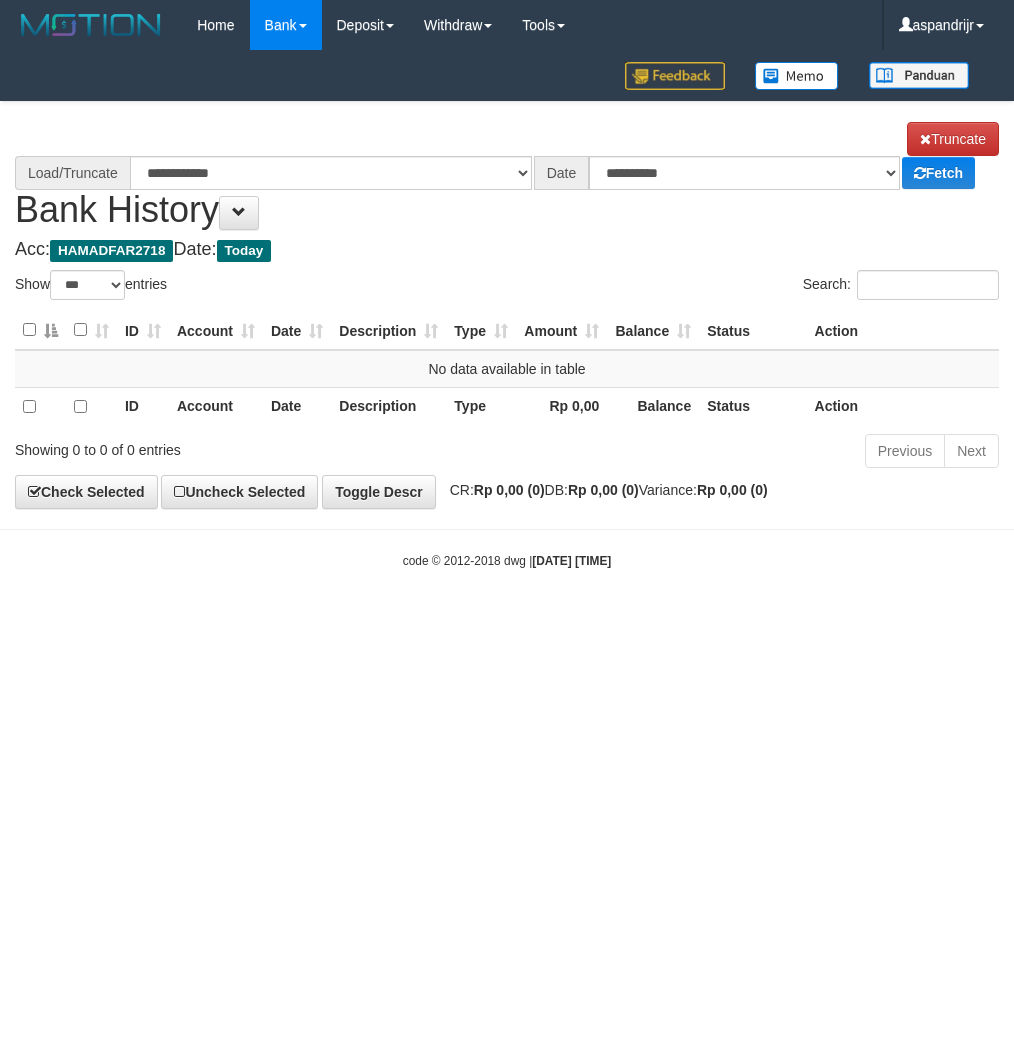 scroll, scrollTop: 0, scrollLeft: 0, axis: both 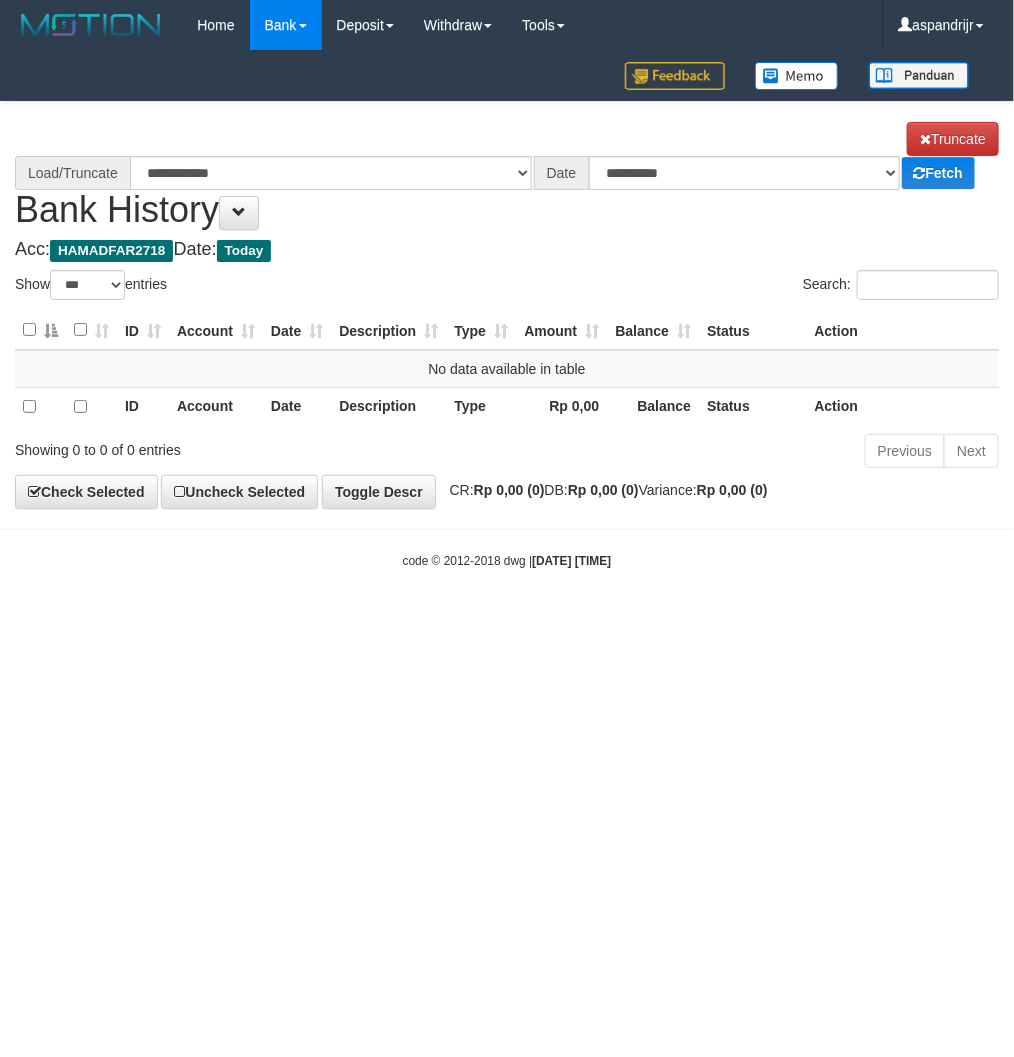 select on "****" 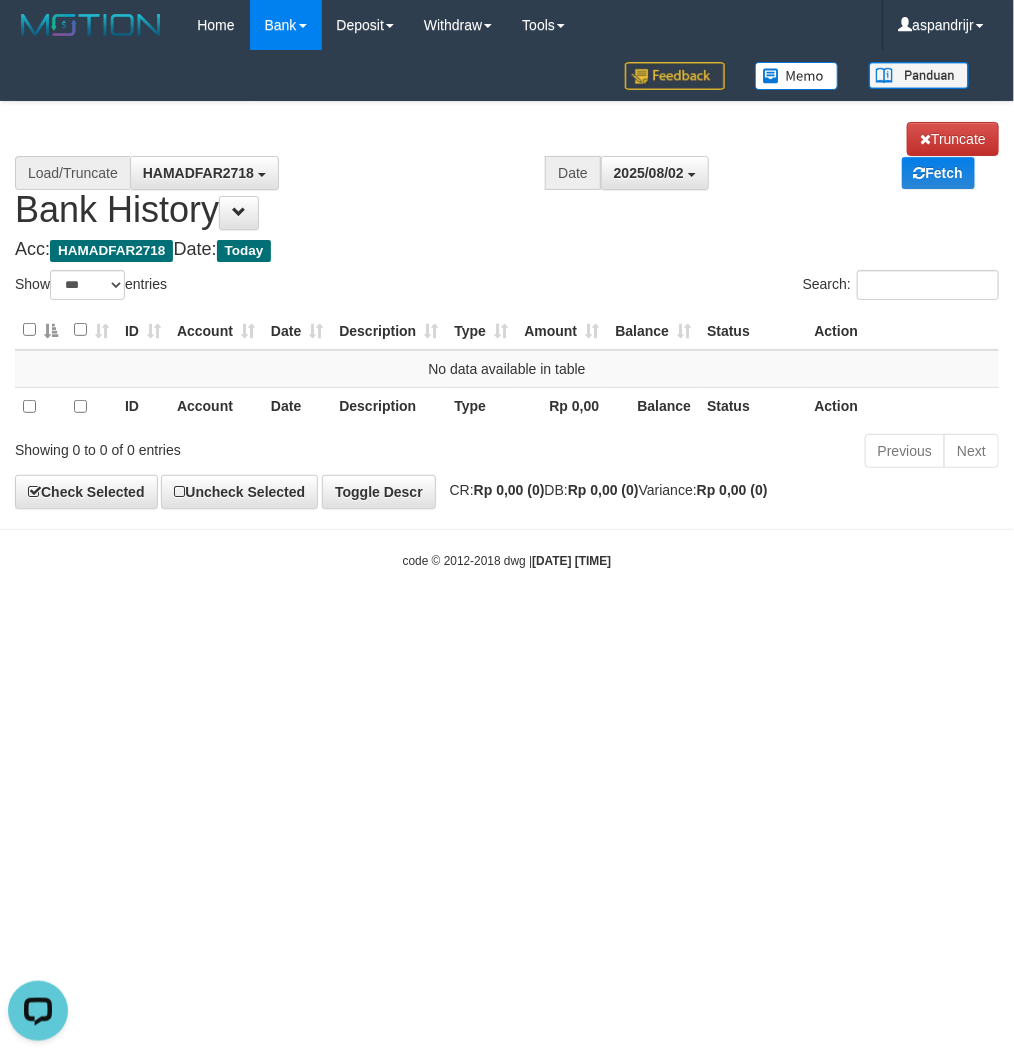 scroll, scrollTop: 0, scrollLeft: 0, axis: both 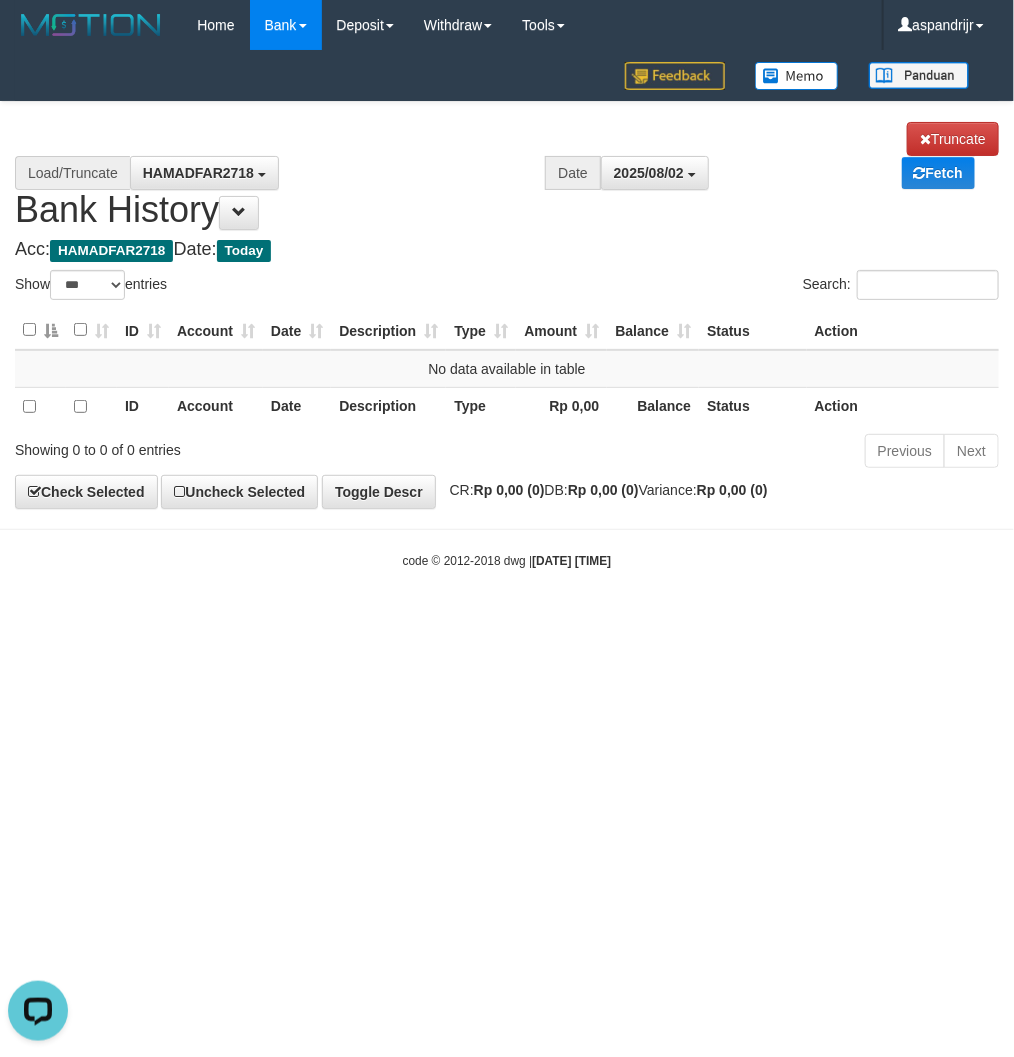 click on "Toggle navigation
Home
Bank
Account List
Load
By Website
Group
[ITOTO]													PRABUJITU
By Load Group (DPS)
Group asp-1
Mutasi Bank
Search
Sync
Note Mutasi
Deposit
DPS List" at bounding box center [507, 310] 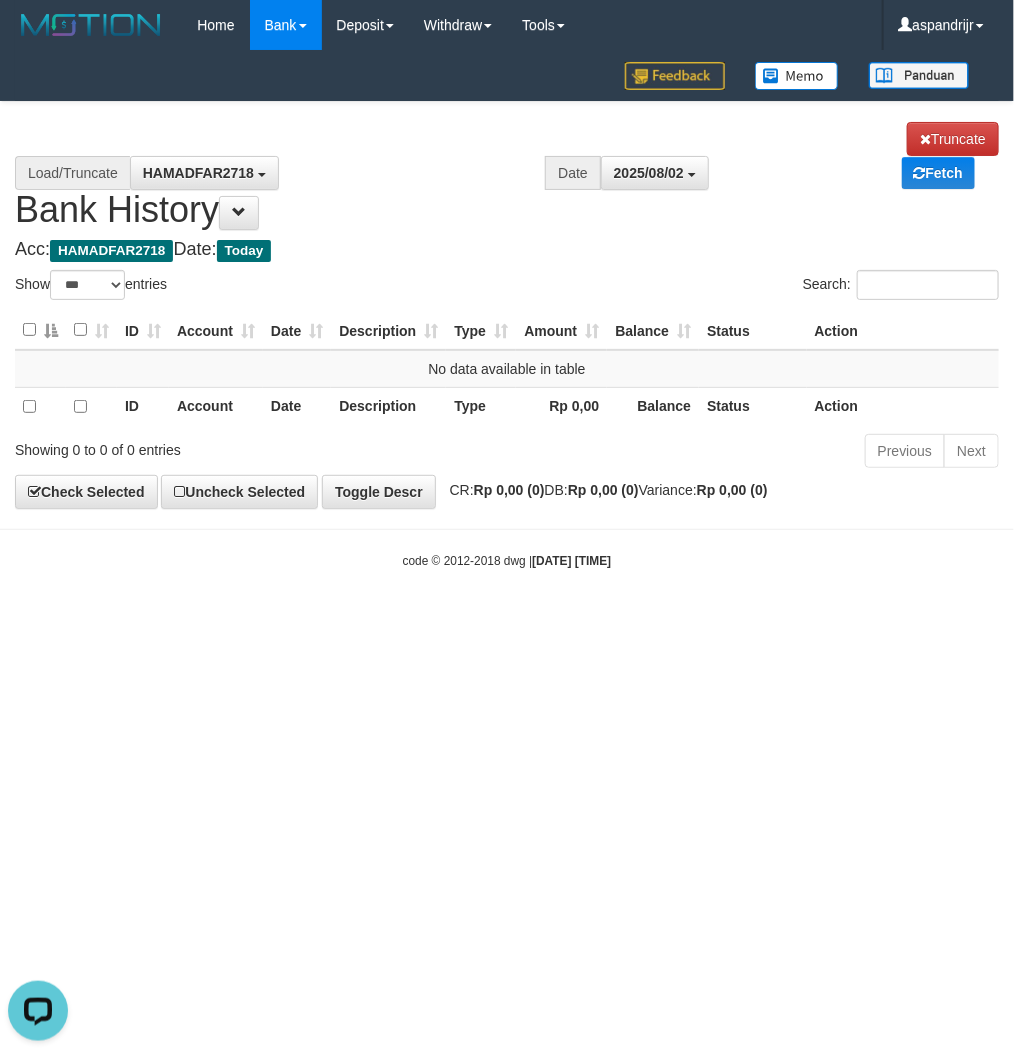 click on "Toggle navigation
Home
Bank
Account List
Load
By Website
Group
[ITOTO]													PRABUJITU
By Load Group (DPS)
Group asp-1
Mutasi Bank
Search
Sync
Note Mutasi
Deposit
DPS List" at bounding box center [507, 310] 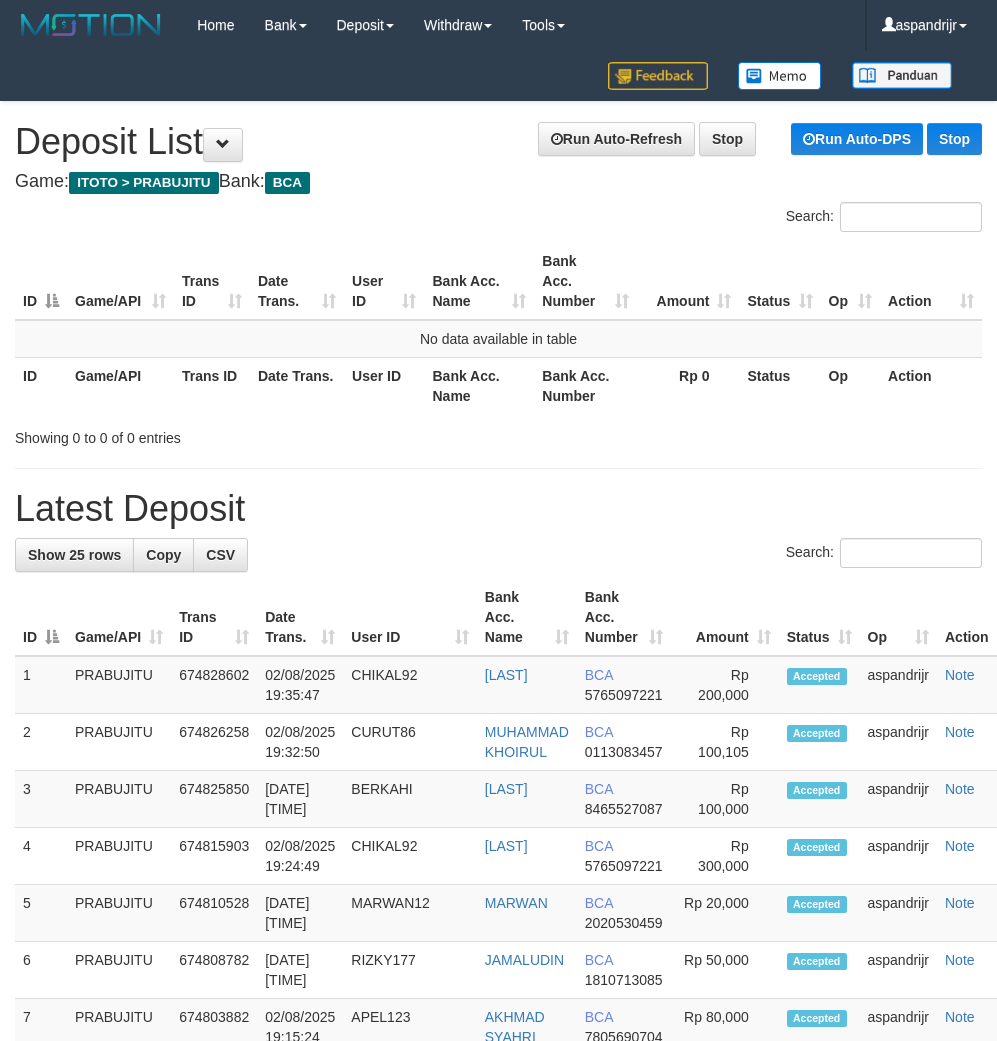 scroll, scrollTop: 0, scrollLeft: 0, axis: both 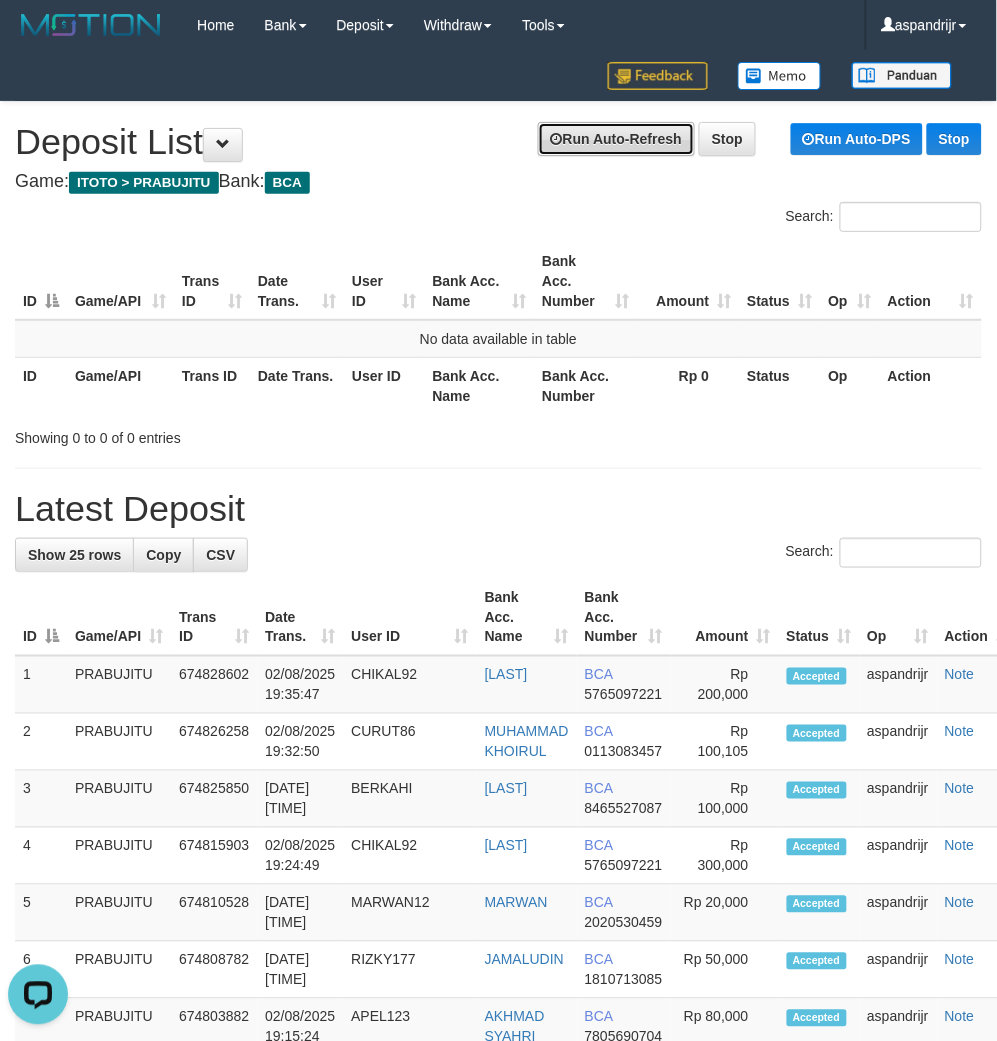 click on "Run Auto-Refresh" at bounding box center (616, 139) 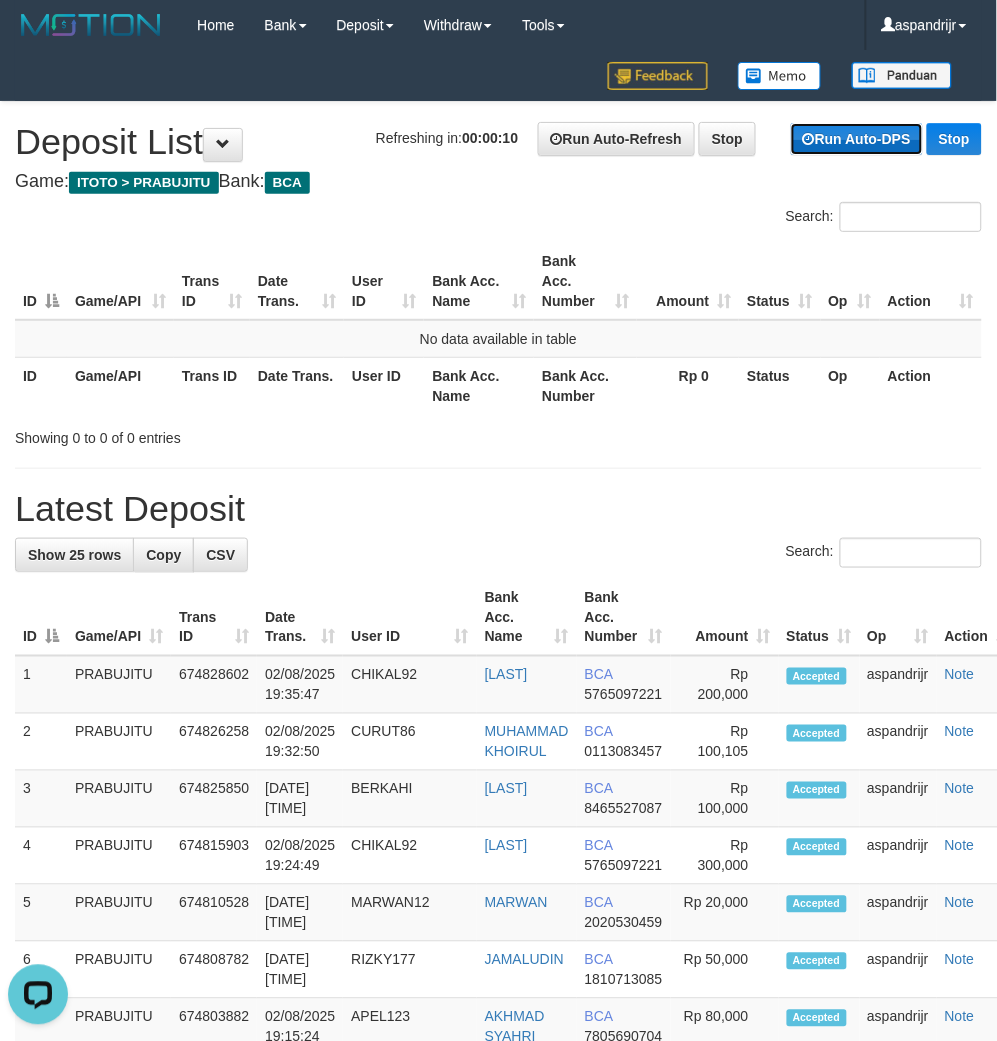 click on "Run Auto-DPS" at bounding box center (857, 139) 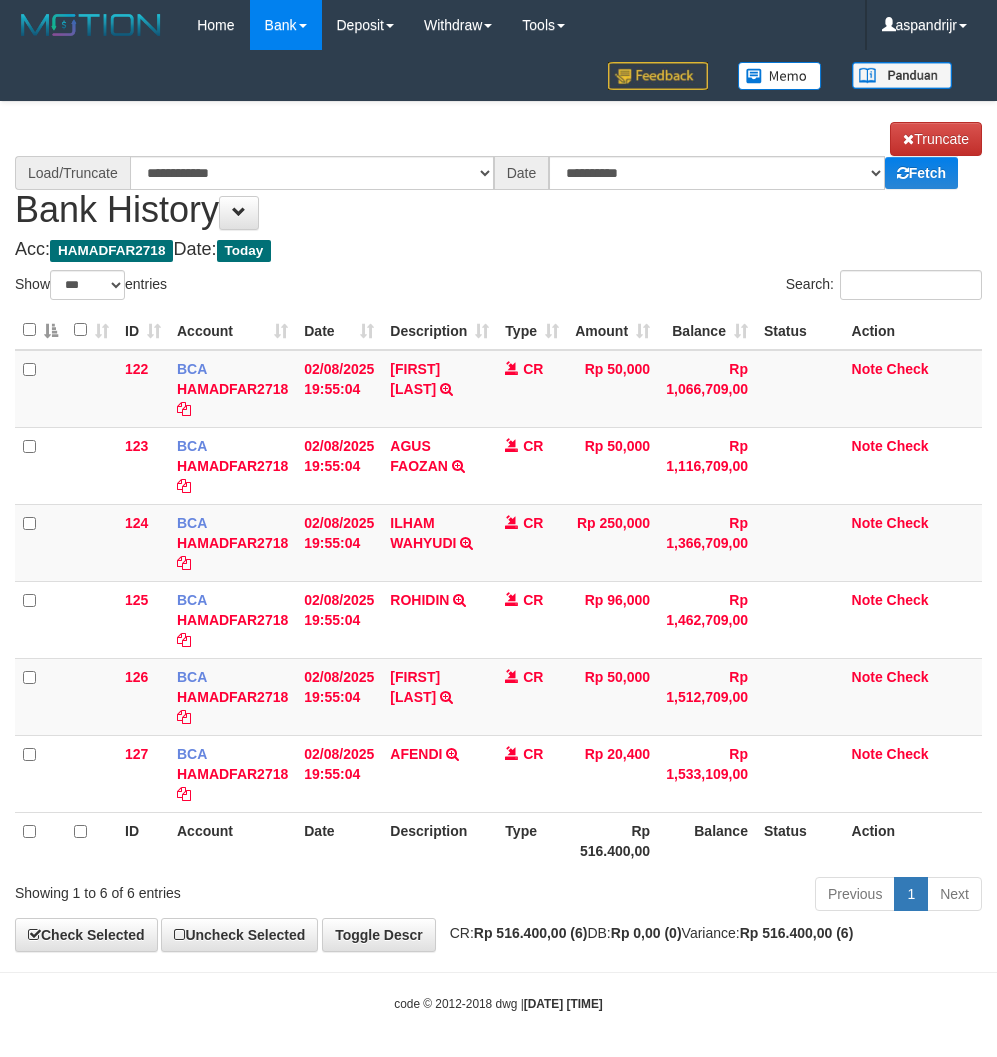select on "***" 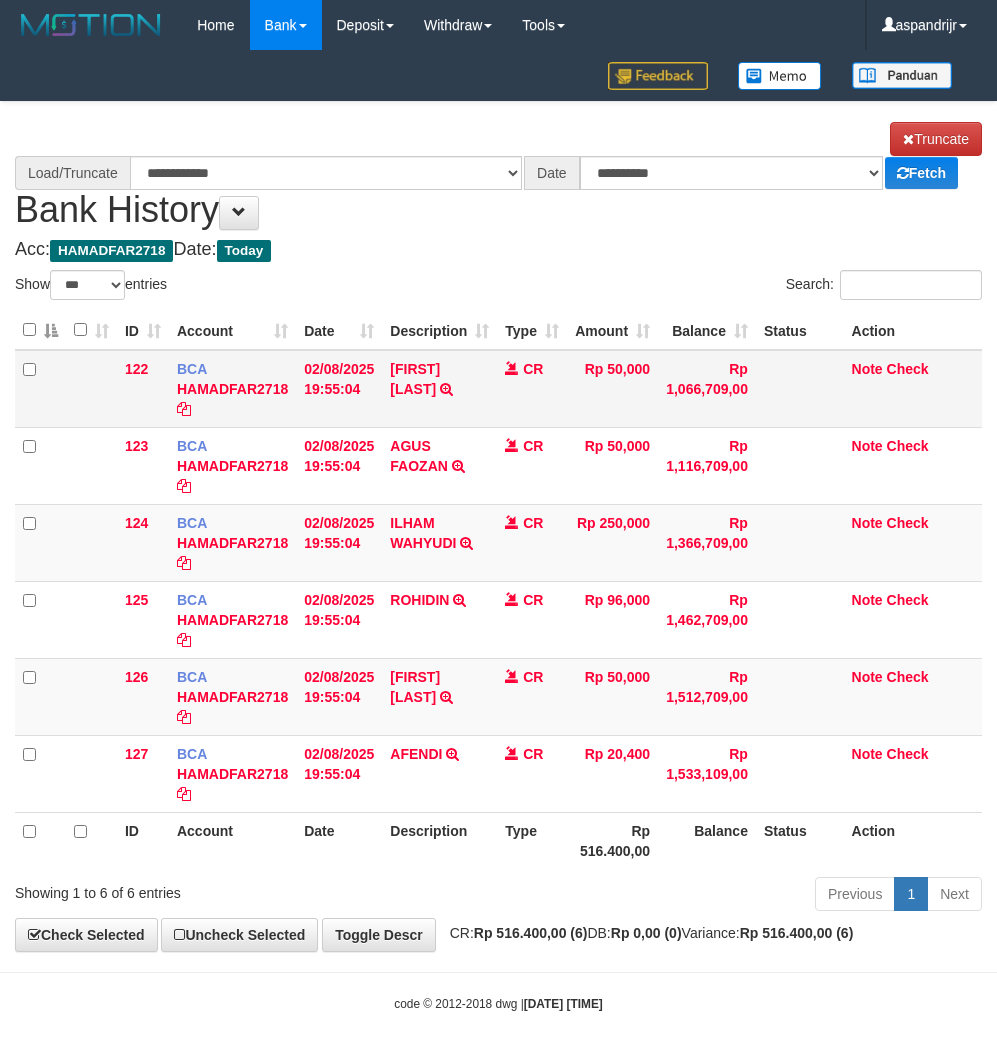 scroll, scrollTop: 0, scrollLeft: 0, axis: both 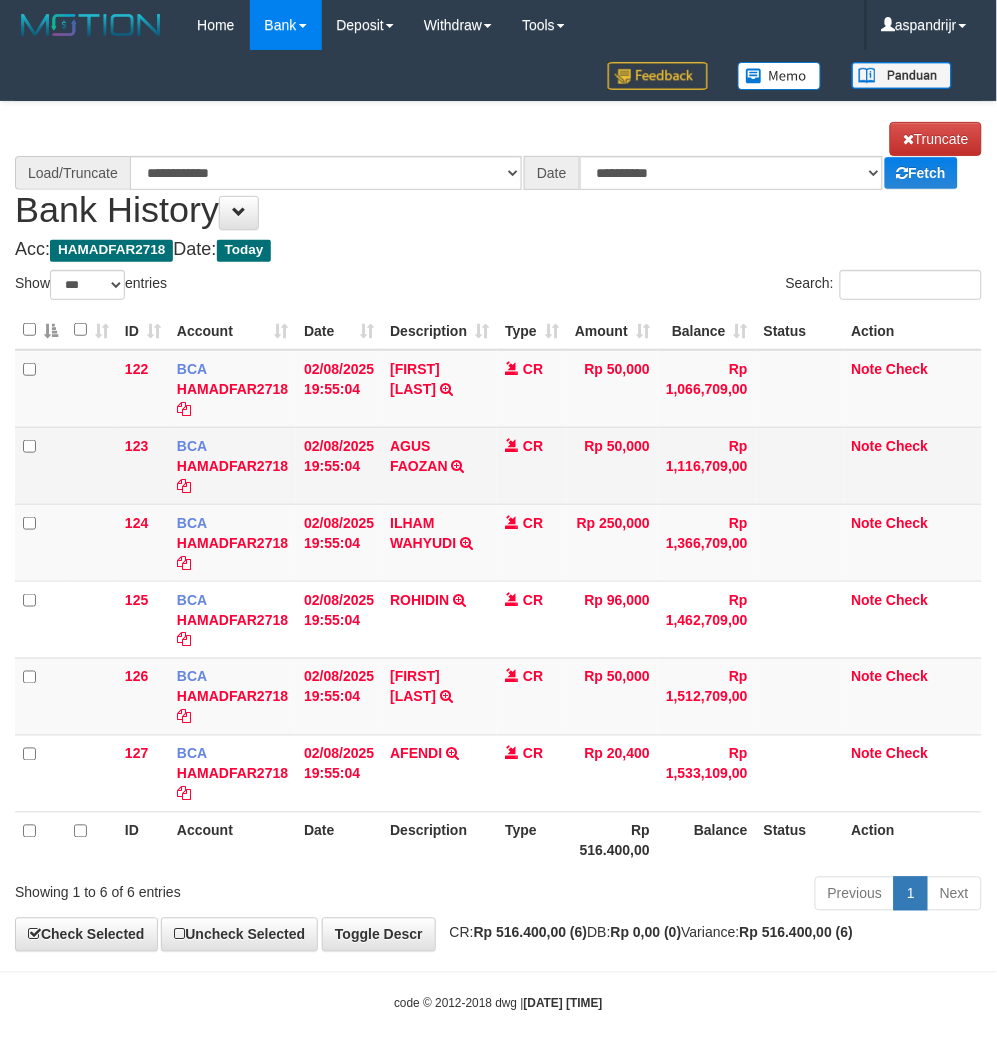 select on "****" 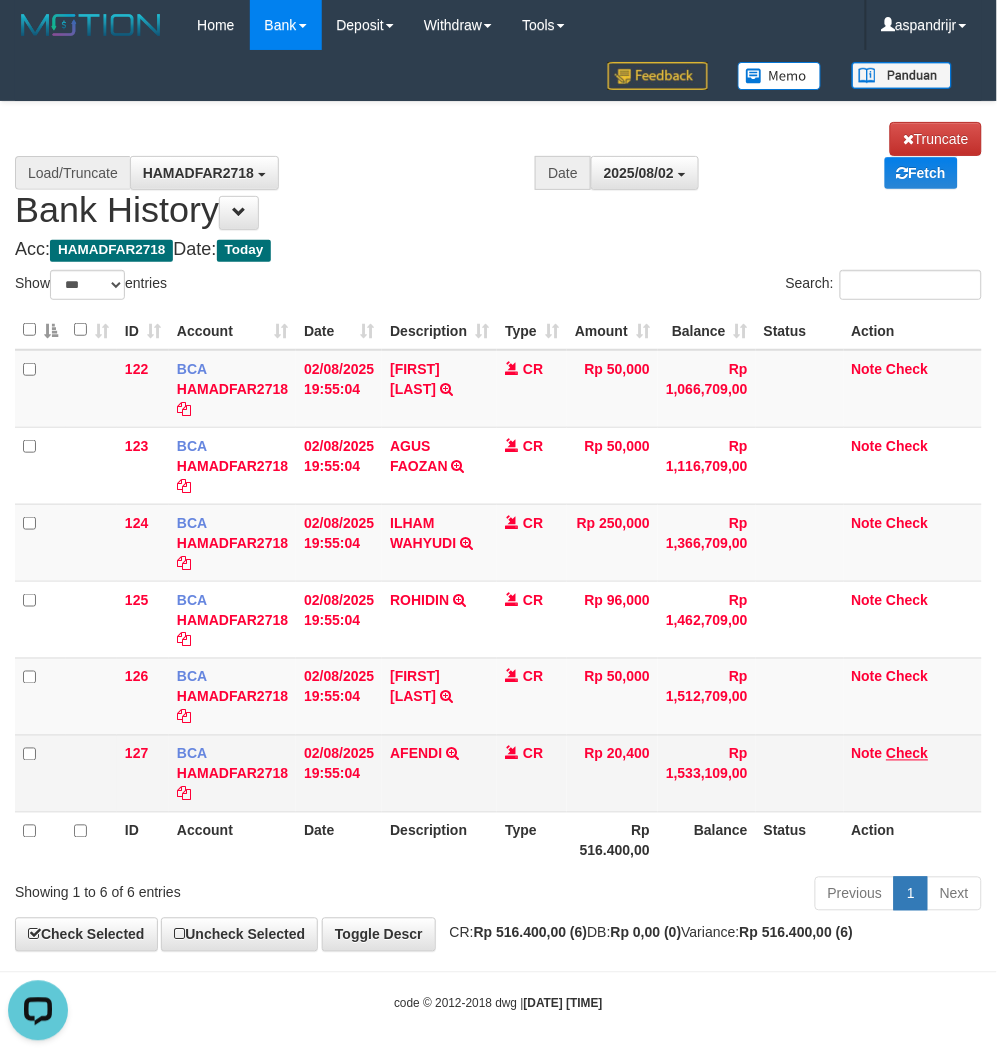 scroll, scrollTop: 0, scrollLeft: 0, axis: both 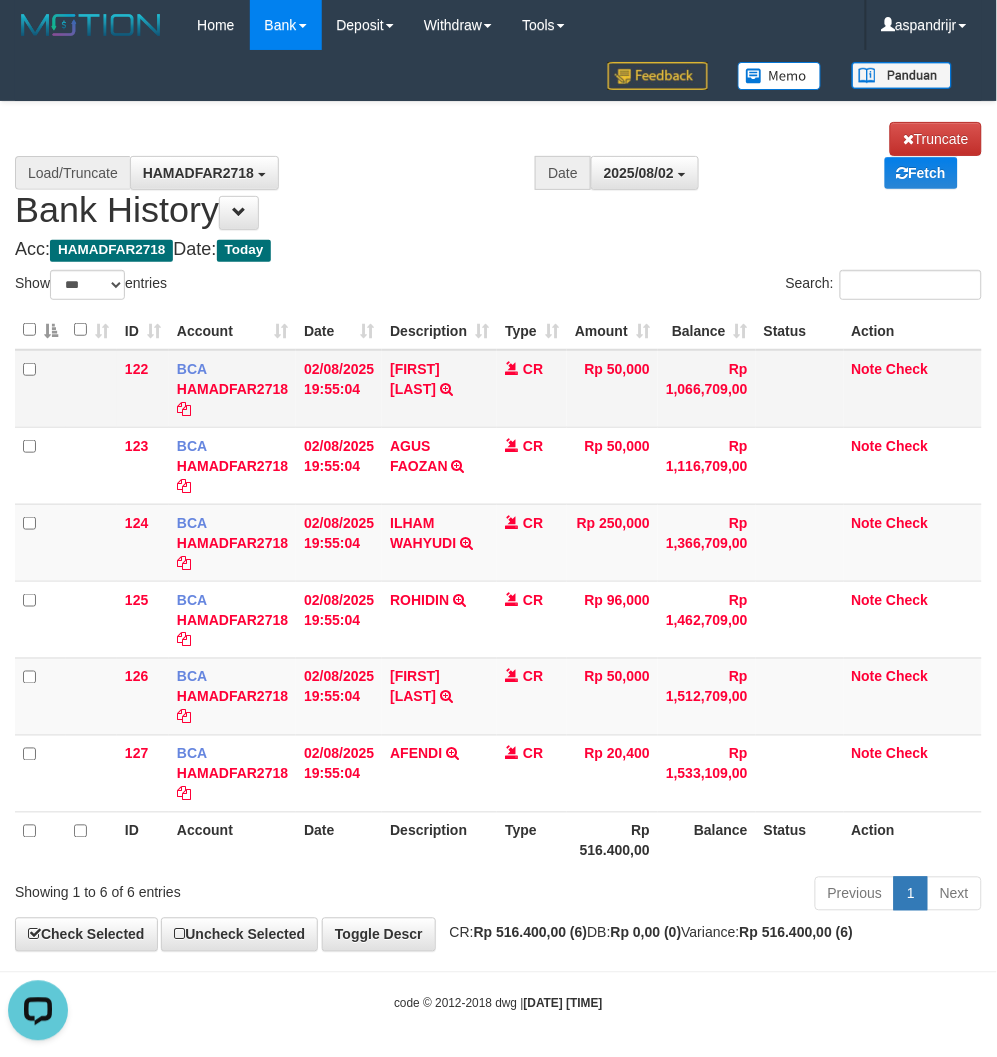 click on "NY. SUMIYATI       TRSF E-BANKING CR 0208/FTSCY/WS95031
50000.00NY. SUMIYATI" at bounding box center [439, 389] 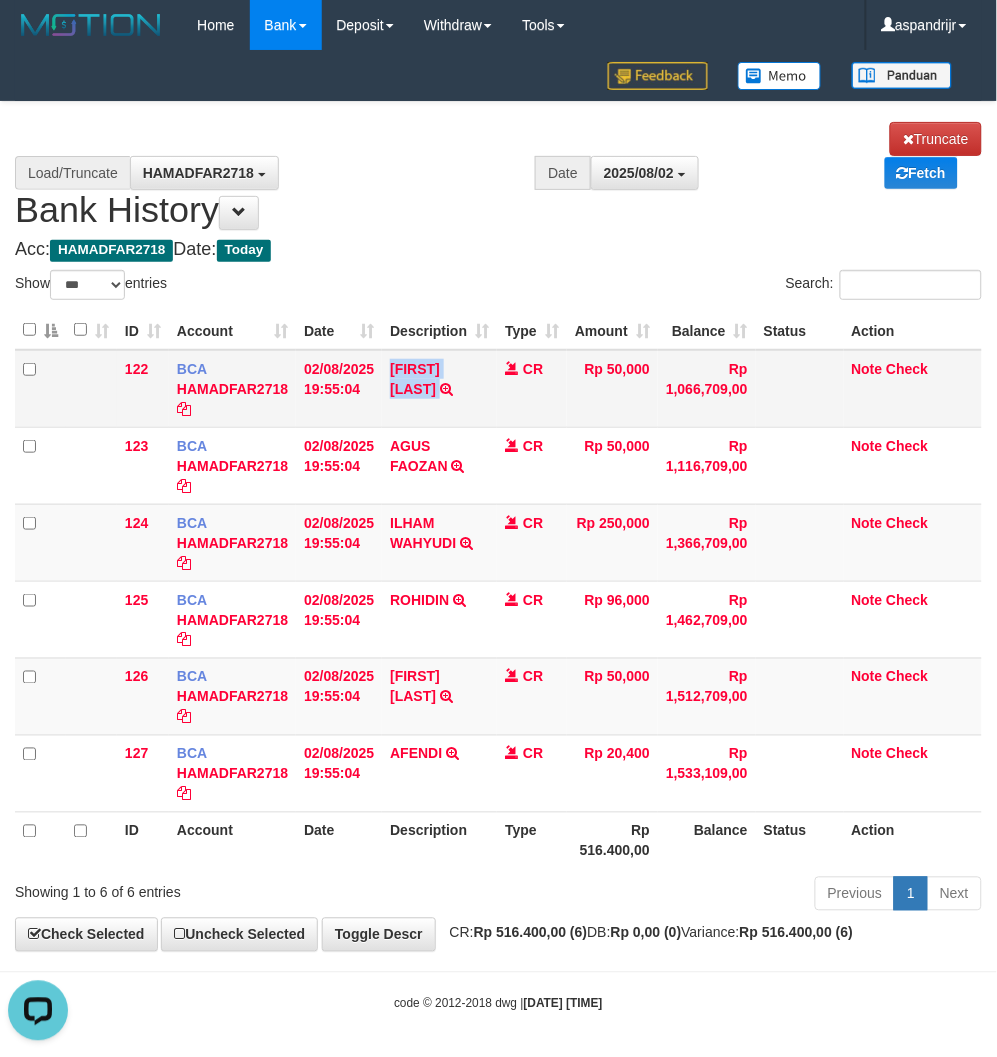 click on "NY. SUMIYATI       TRSF E-BANKING CR 0208/FTSCY/WS95031
50000.00NY. SUMIYATI" at bounding box center (439, 389) 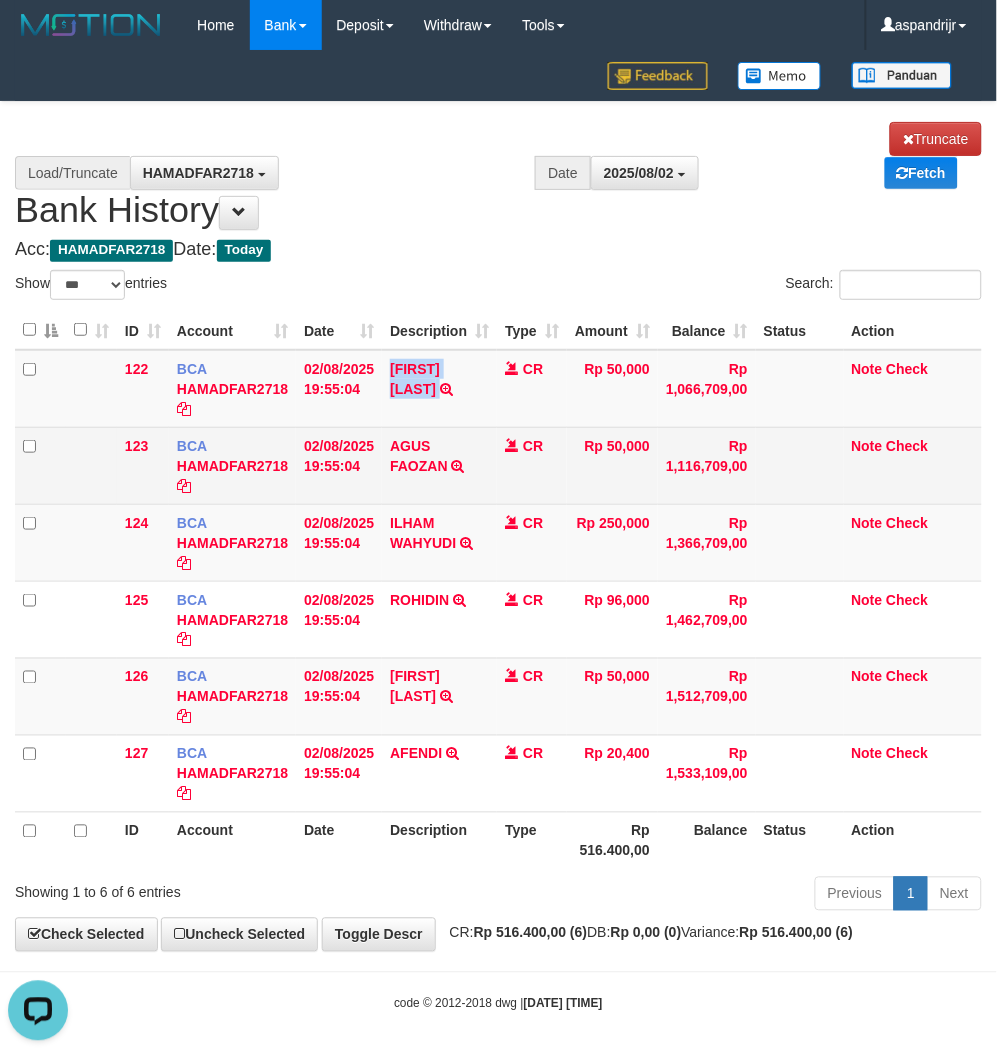 copy on "NY. SUMIYATI       TRSF E-BANKING CR 0208/FTSCY/WS95031
50000.00NY. SUMIYATI" 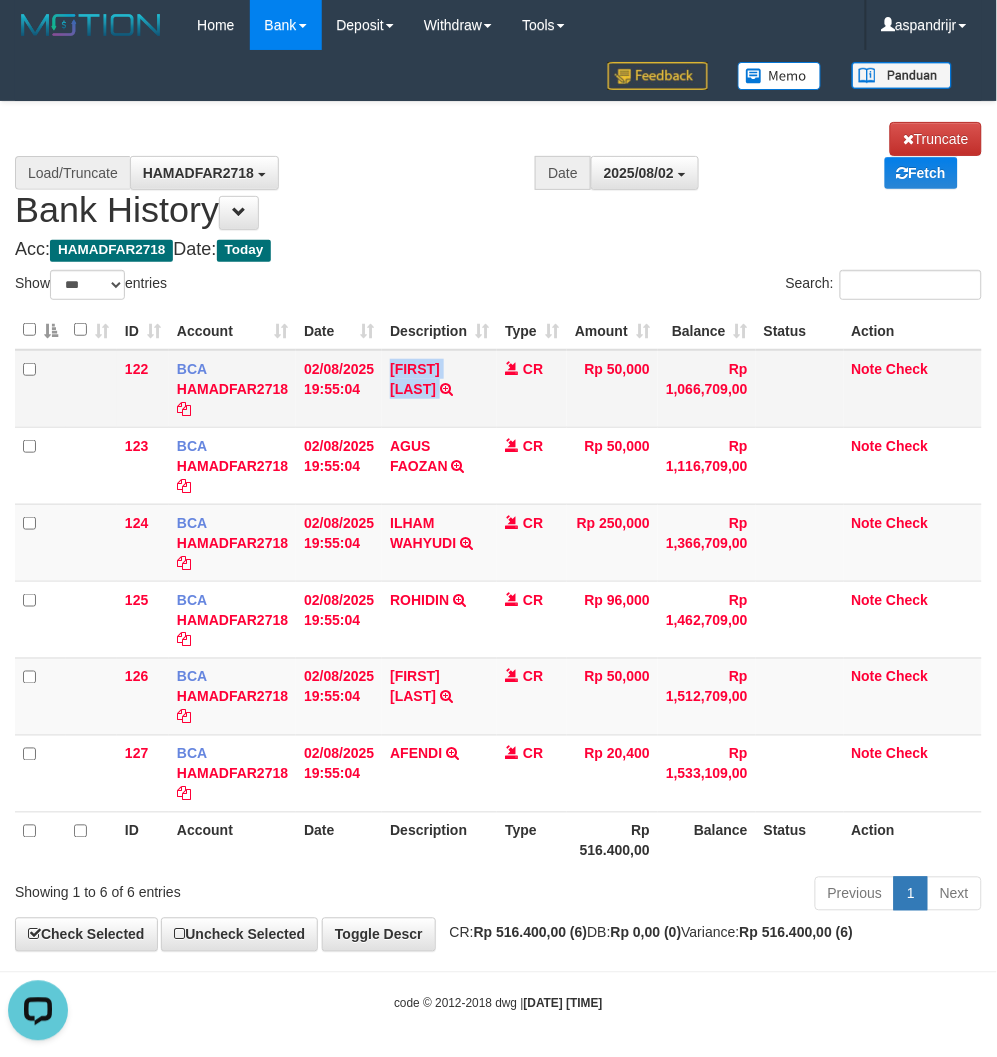 click on "NY. SUMIYATI       TRSF E-BANKING CR 0208/FTSCY/WS95031
50000.00NY. SUMIYATI" at bounding box center (439, 389) 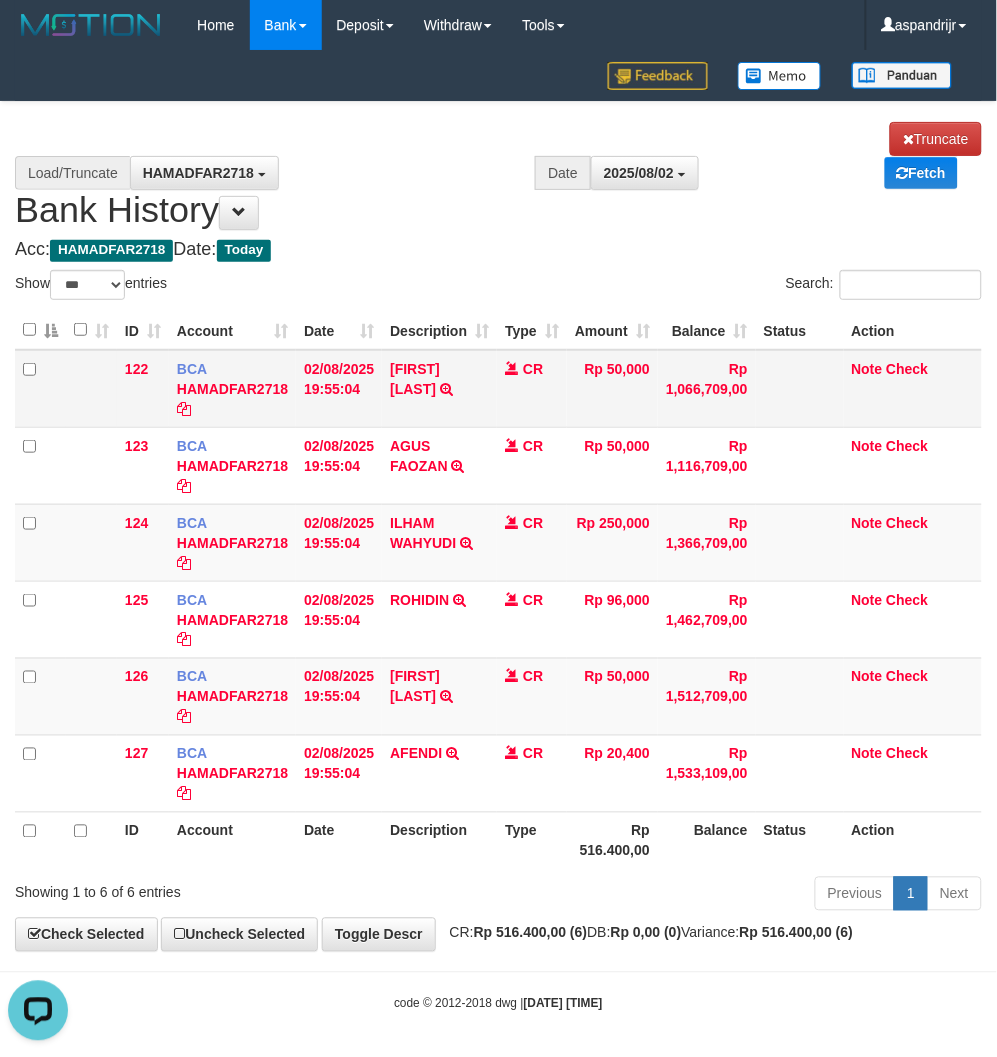 click on "NY. SUMIYATI       TRSF E-BANKING CR 0208/FTSCY/WS95031
50000.00NY. SUMIYATI" at bounding box center [439, 389] 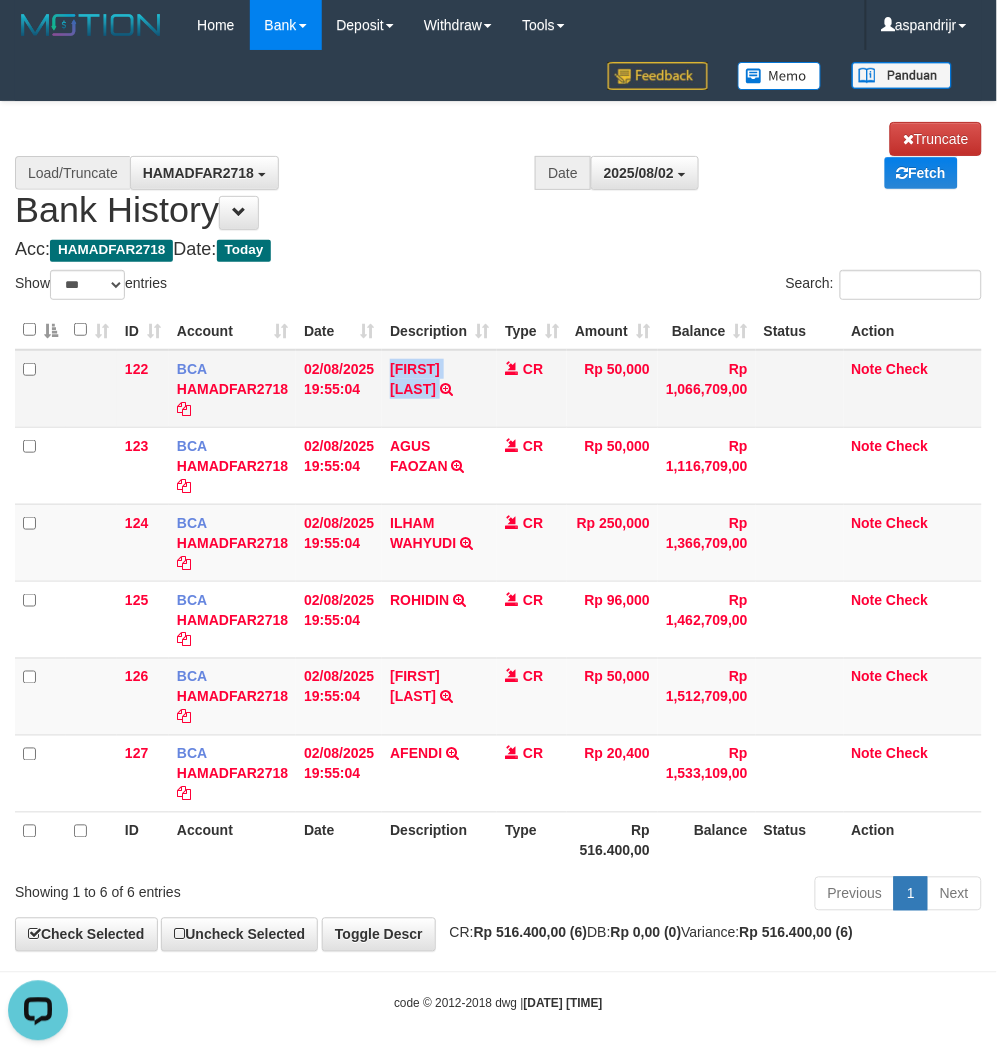 click on "NY. SUMIYATI       TRSF E-BANKING CR 0208/FTSCY/WS95031
50000.00NY. SUMIYATI" at bounding box center (439, 389) 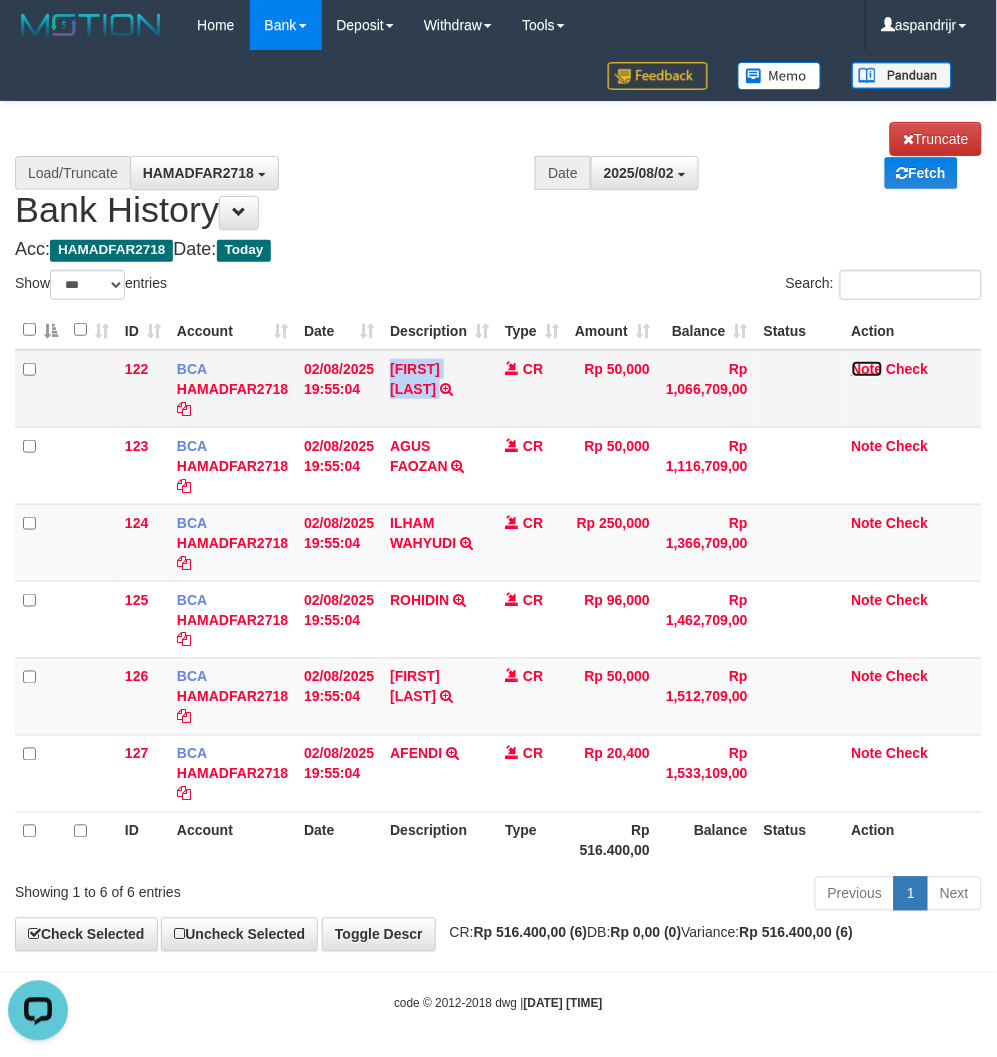 click on "Note" at bounding box center (867, 369) 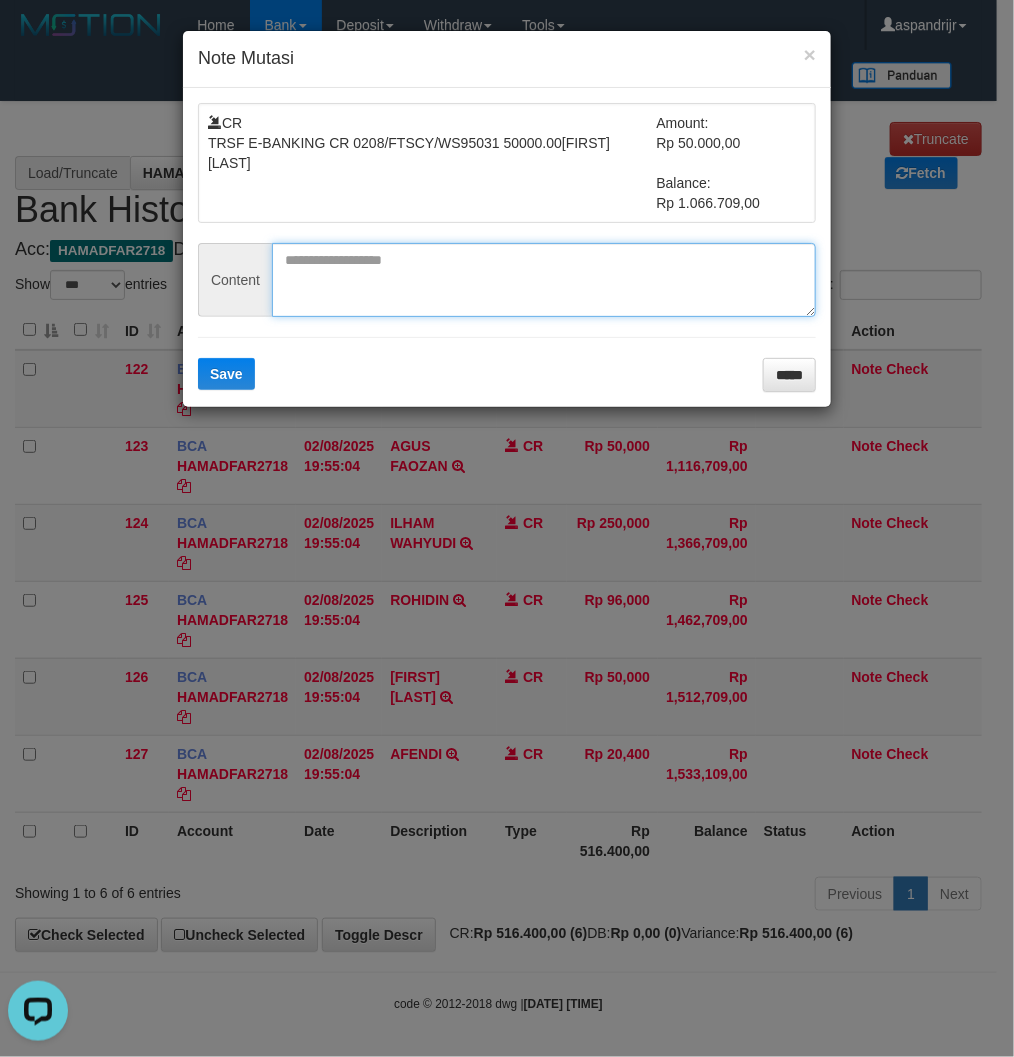 click at bounding box center (544, 280) 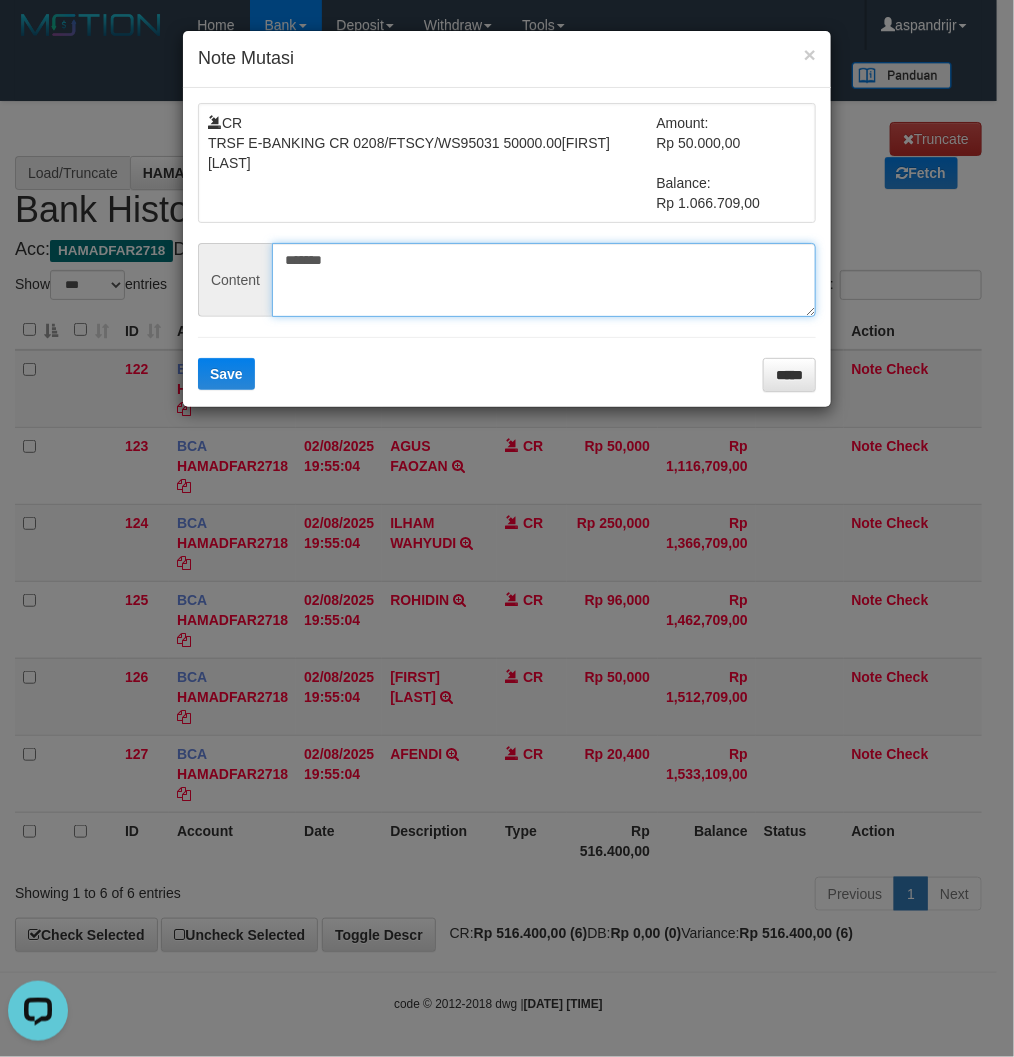 type on "*******" 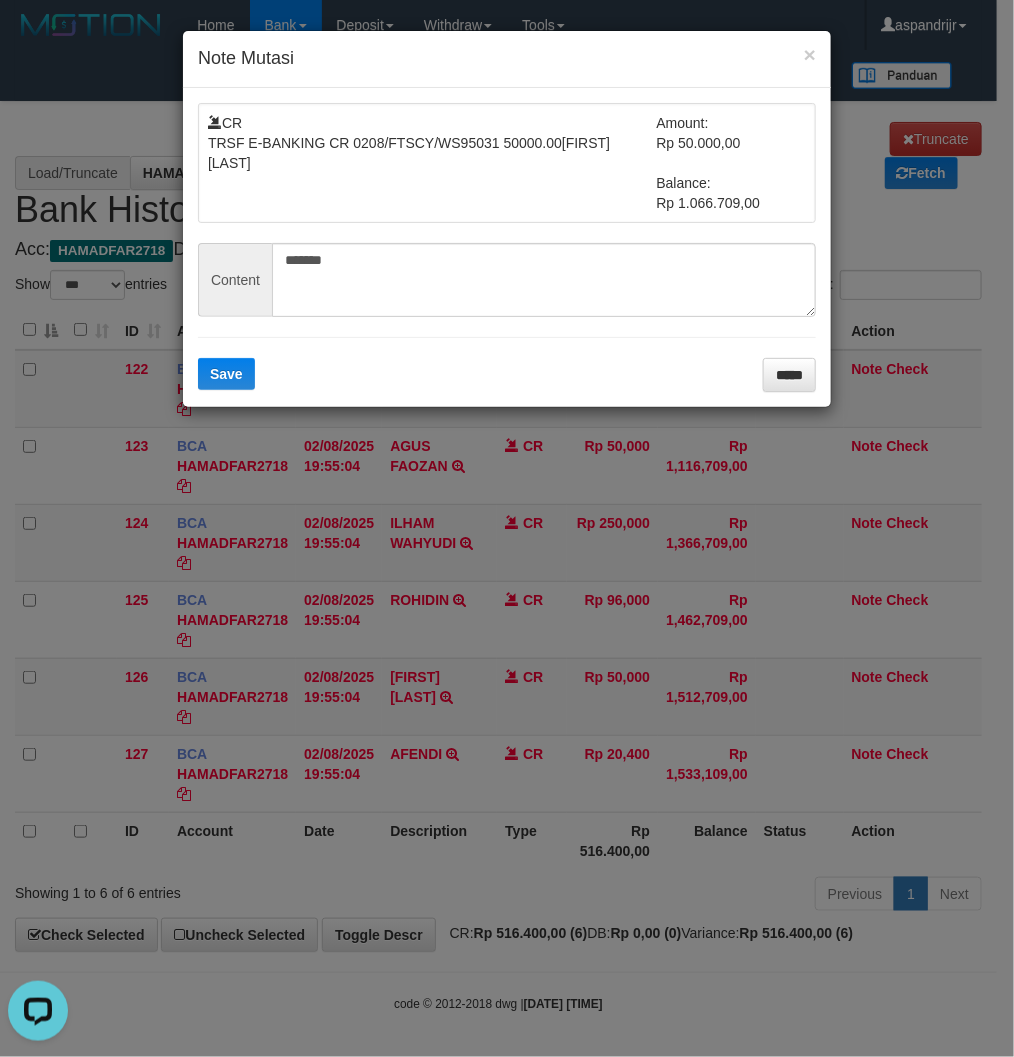click on "CR
TRSF E-BANKING CR 0208/FTSCY/WS95031
50000.00NY. SUMIYATI
Amount:
Rp 50.000,00
Balance:
Rp 1.066.709,00
Content
*******
Save
*****" at bounding box center (507, 247) 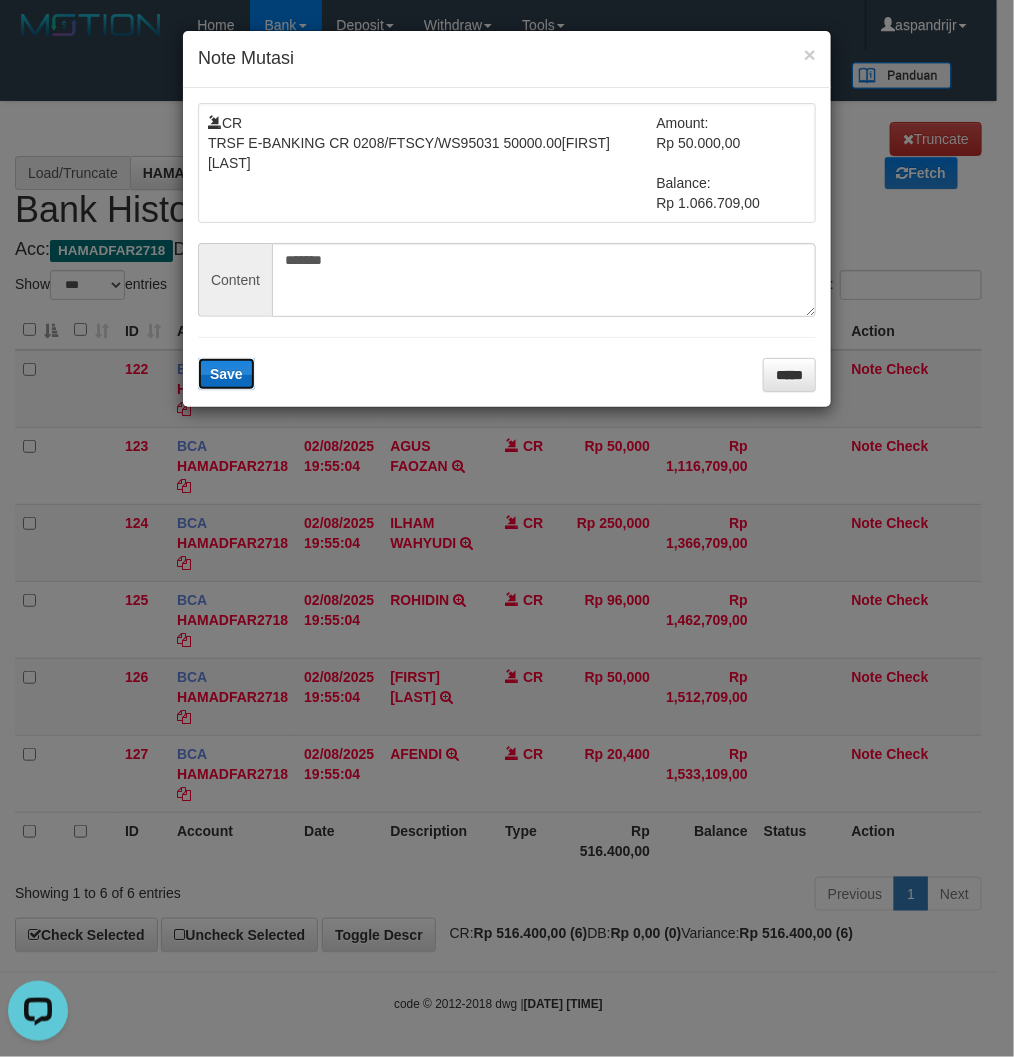 click on "Save" at bounding box center [226, 374] 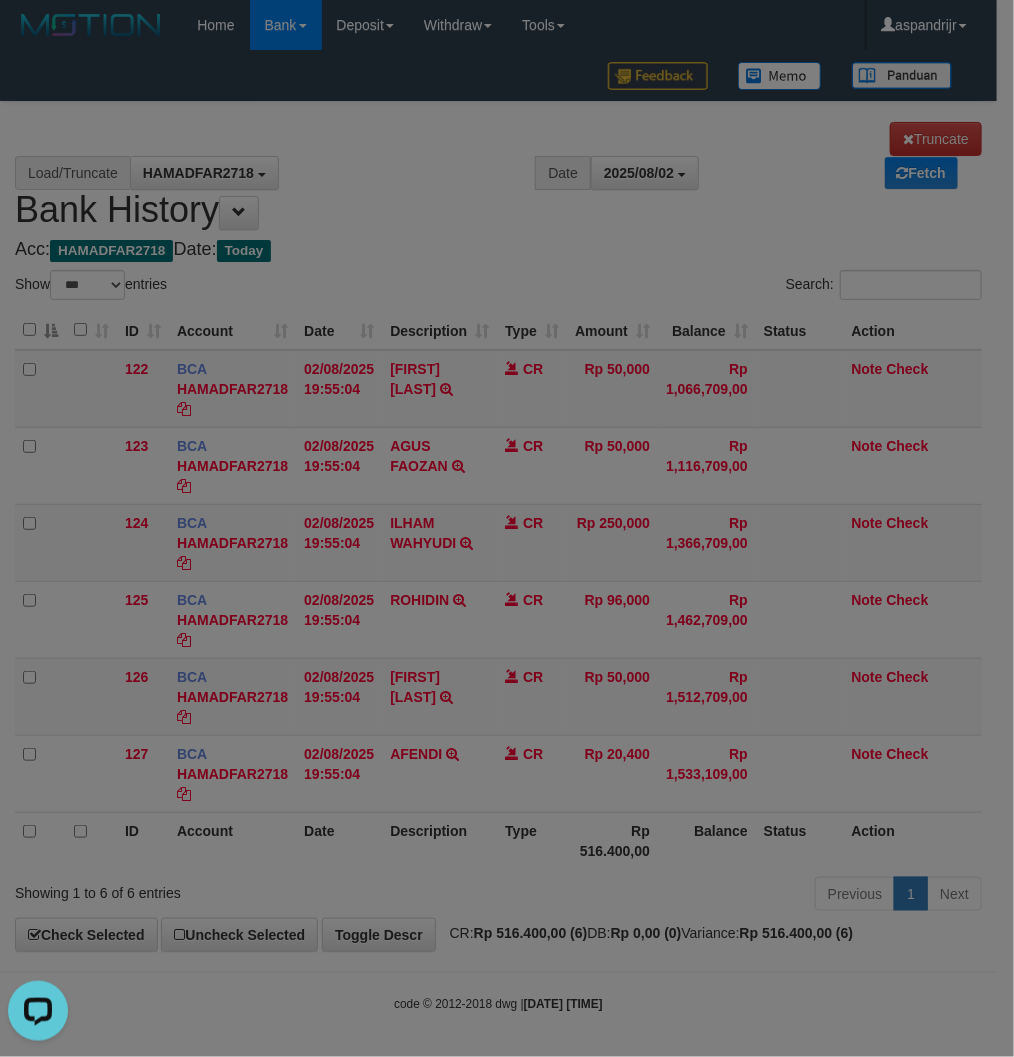 click on "× Note Mutasi
CR
TRSF E-BANKING CR 0208/FTSCY/WS95031
50000.00NY. SUMIYATI
Amount:
Rp 50.000,00
Balance:
Rp 1.066.709,00
Content
*******
Record saved.
Save
*****" at bounding box center [507, 528] 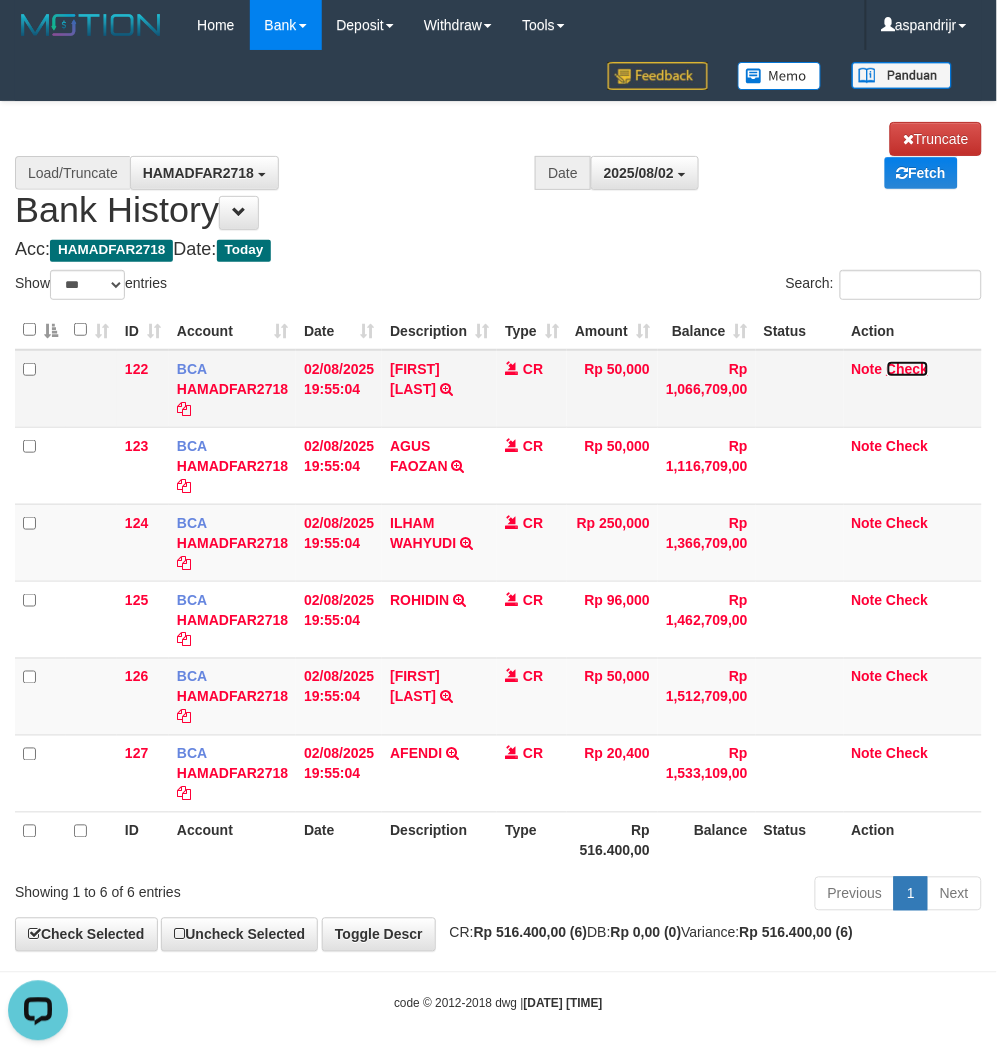 click on "Check" at bounding box center [908, 369] 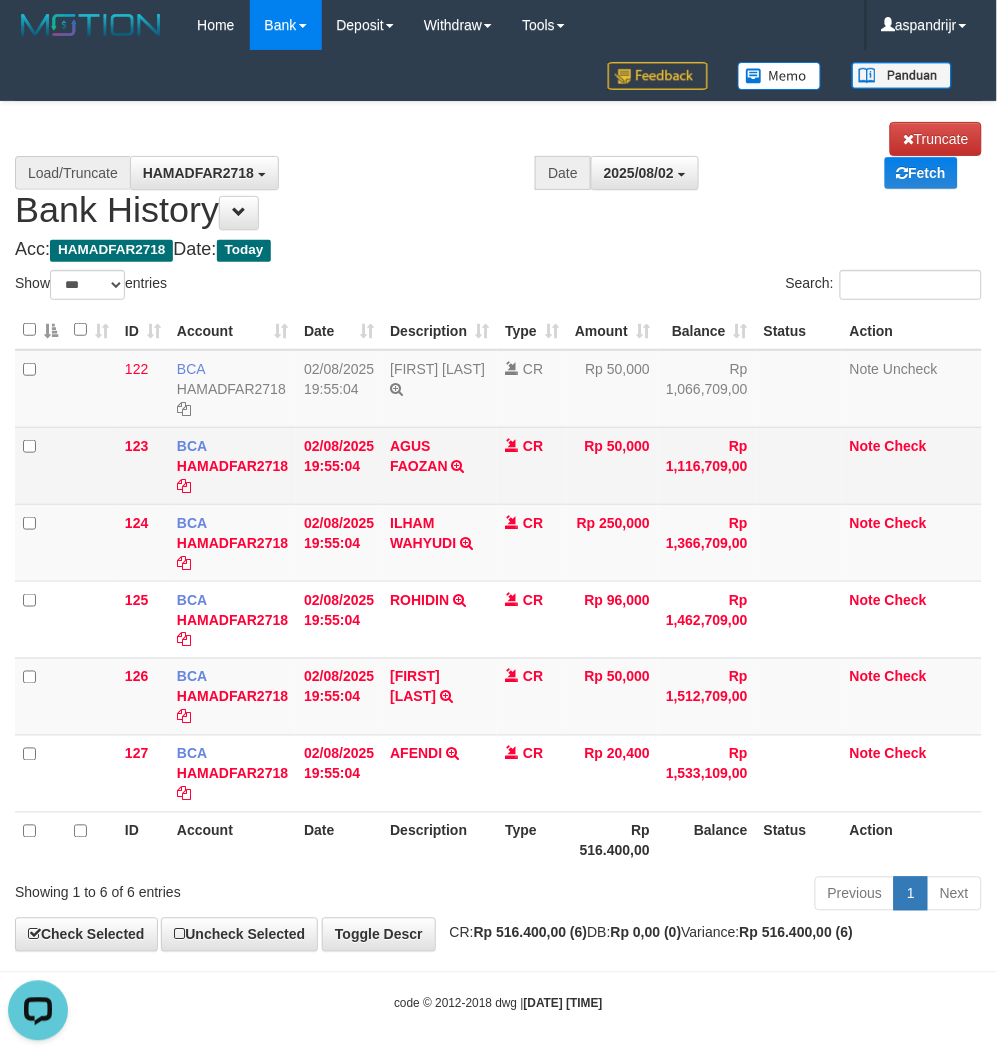 click on "AGUS FAOZAN       TRSF E-BANKING CR 0208/FTSCY/WS95031
50000.00AGUS FAOZAN" at bounding box center (439, 465) 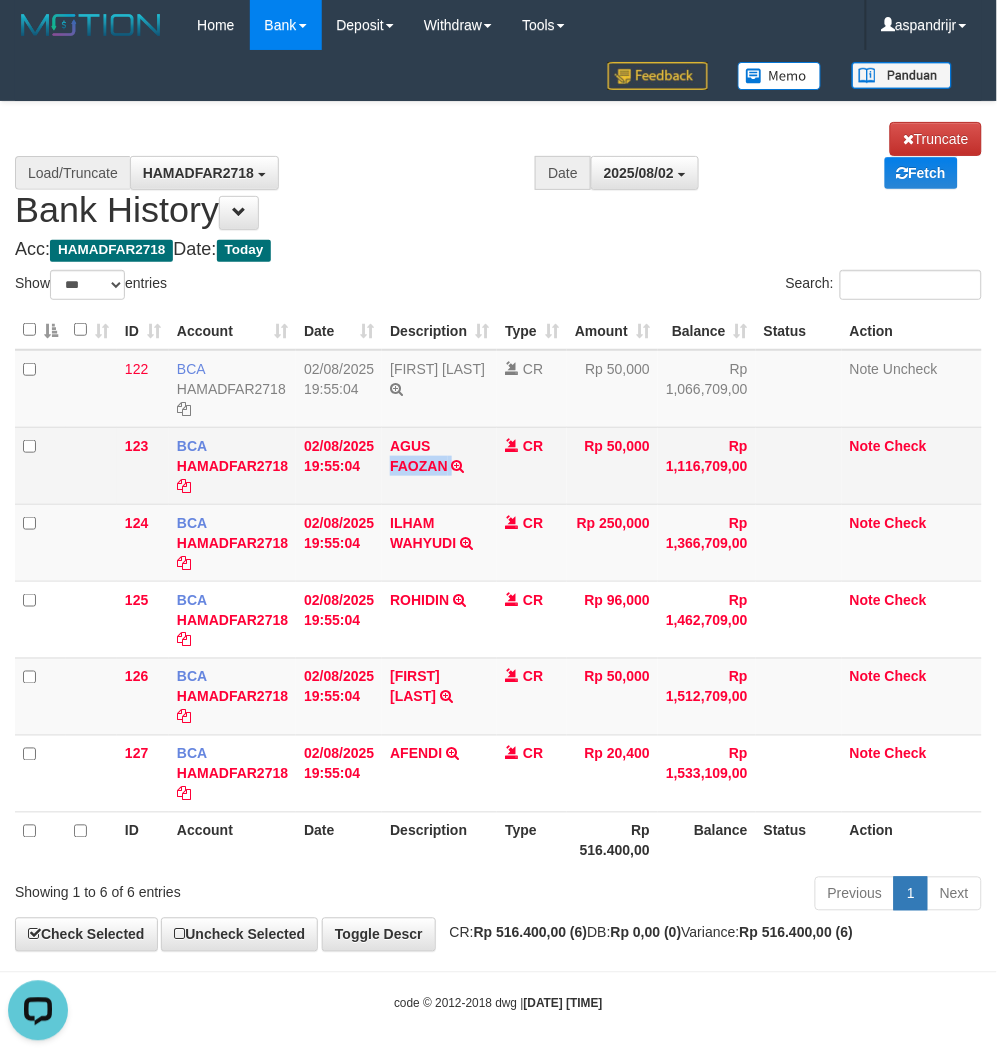 click on "AGUS FAOZAN       TRSF E-BANKING CR 0208/FTSCY/WS95031
50000.00AGUS FAOZAN" at bounding box center (439, 465) 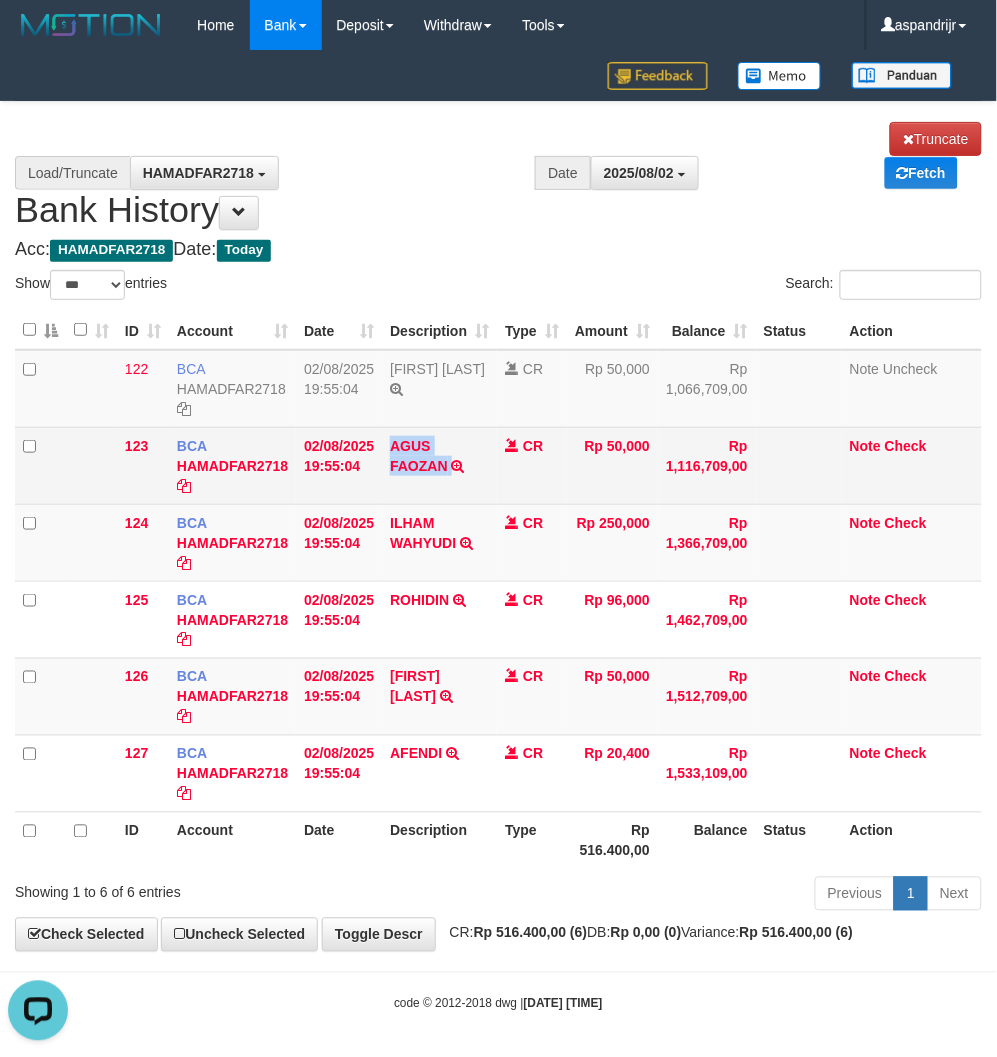 click on "AGUS FAOZAN       TRSF E-BANKING CR 0208/FTSCY/WS95031
50000.00AGUS FAOZAN" at bounding box center (439, 465) 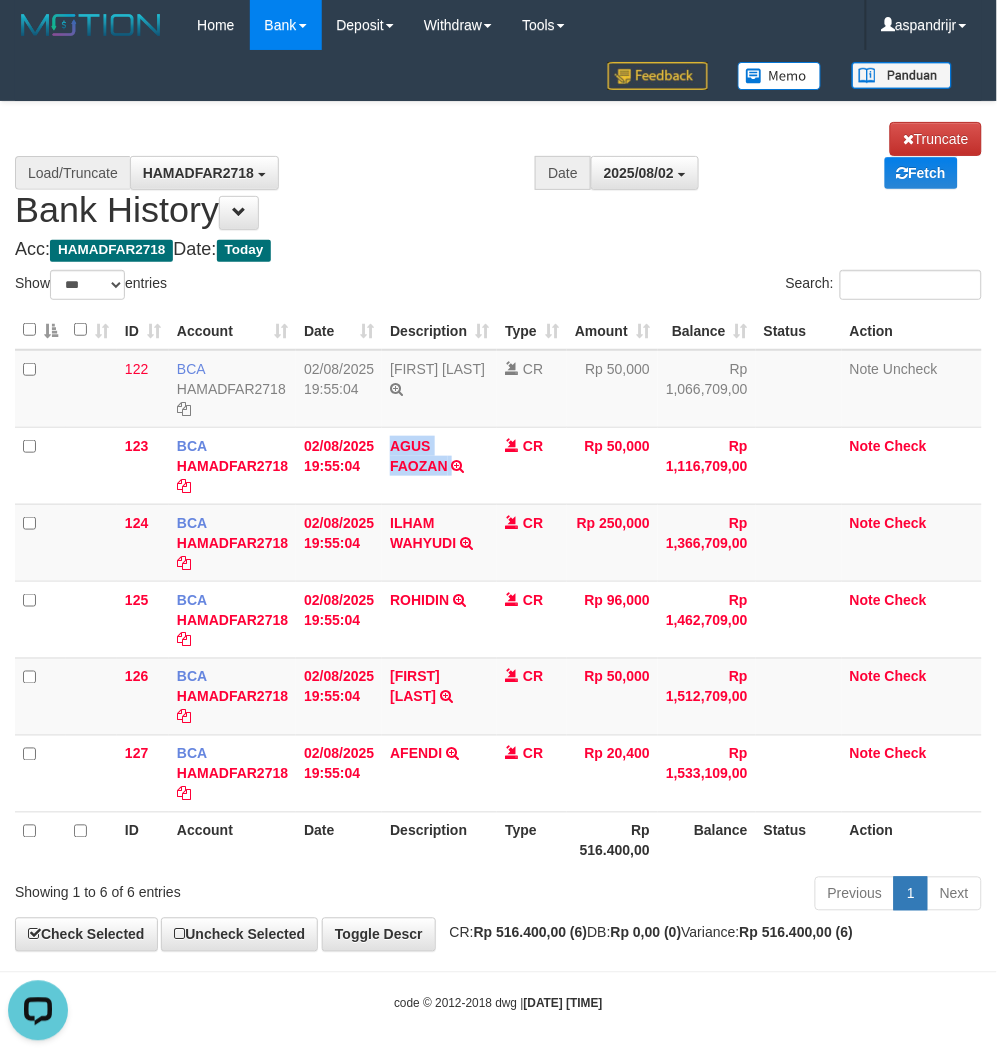 copy on "AGUS FAOZAN" 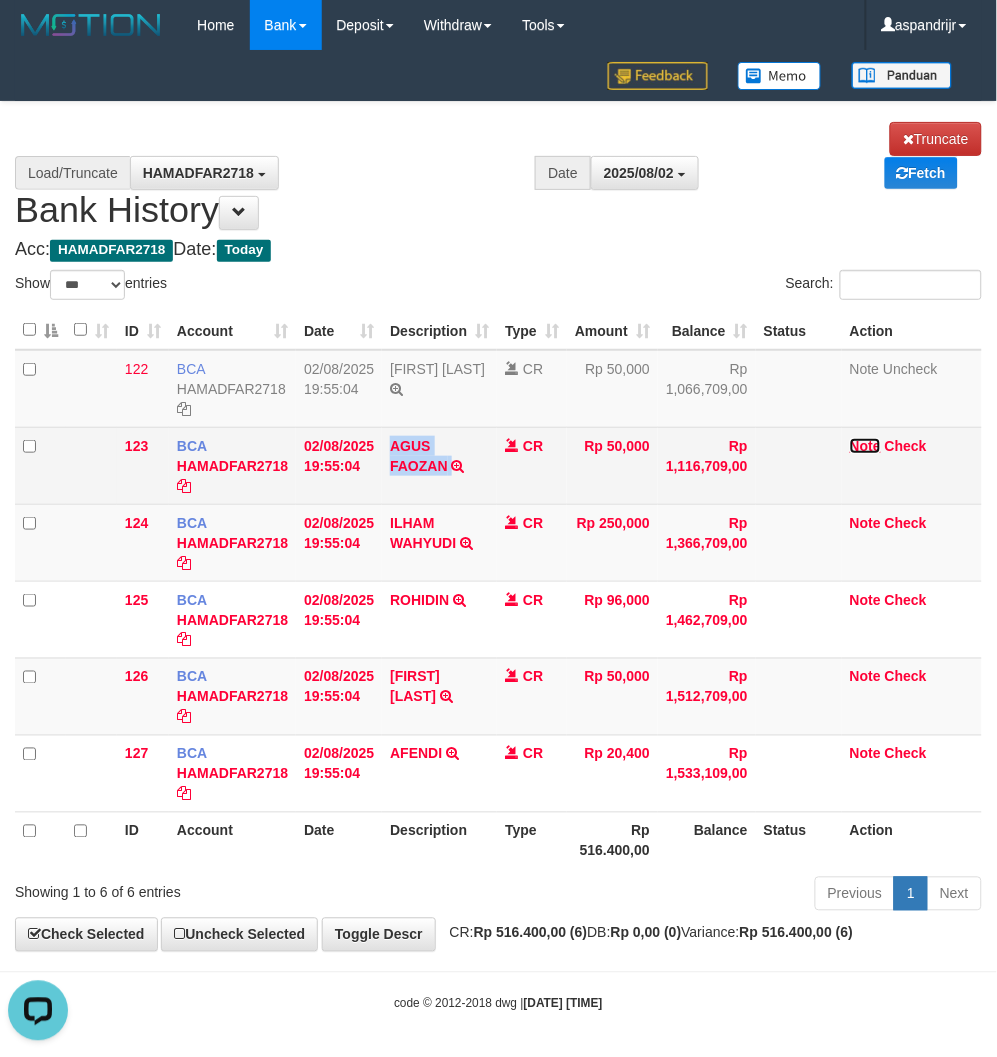 click on "Note" at bounding box center [865, 446] 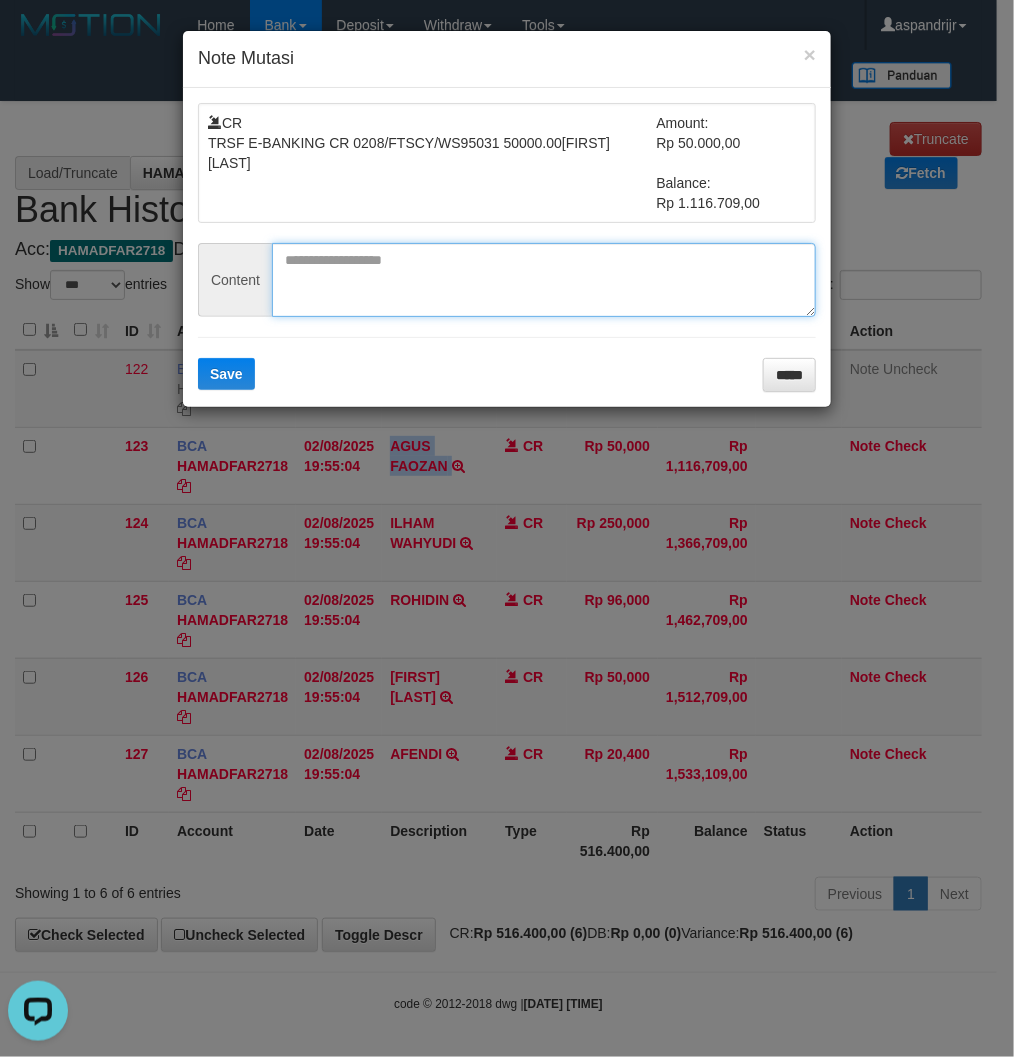 click at bounding box center (544, 280) 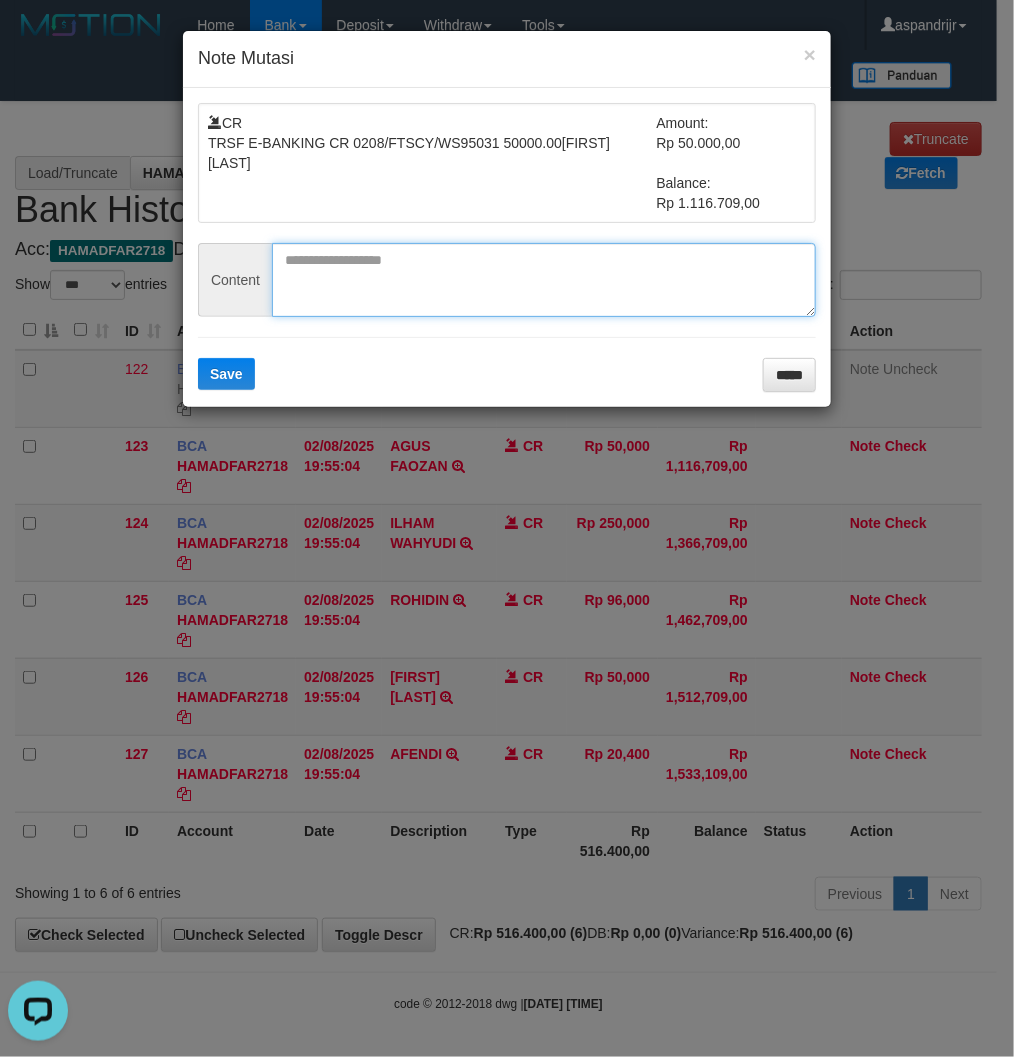 paste on "********" 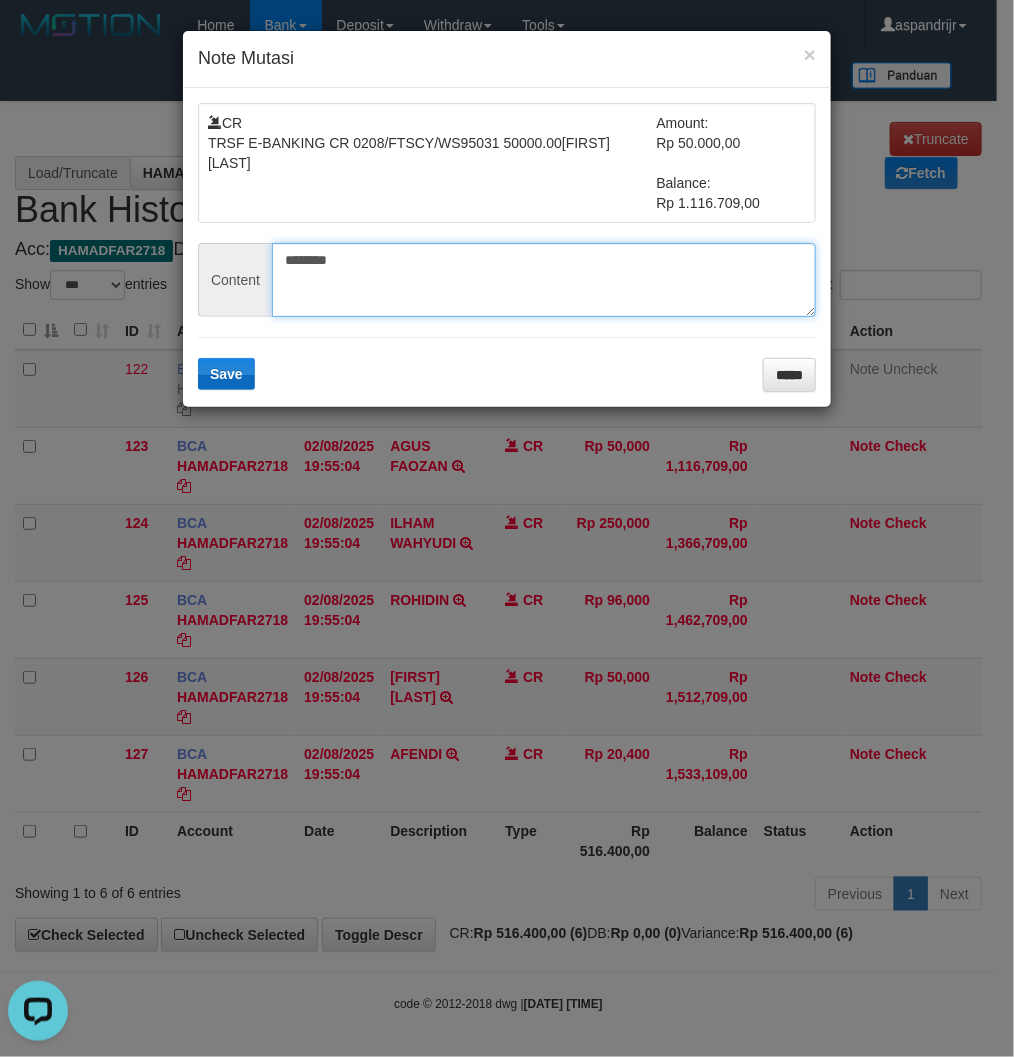 type on "********" 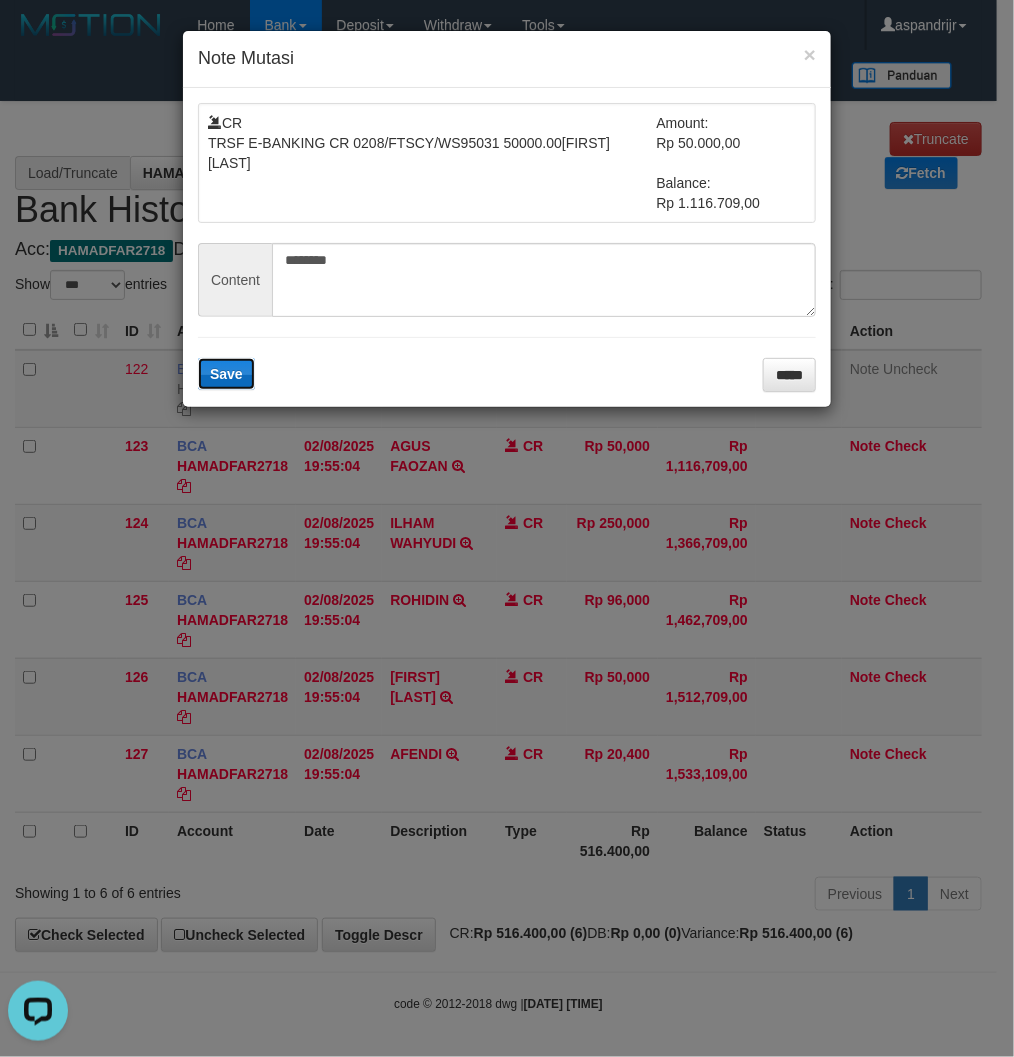 click on "Save" at bounding box center (226, 374) 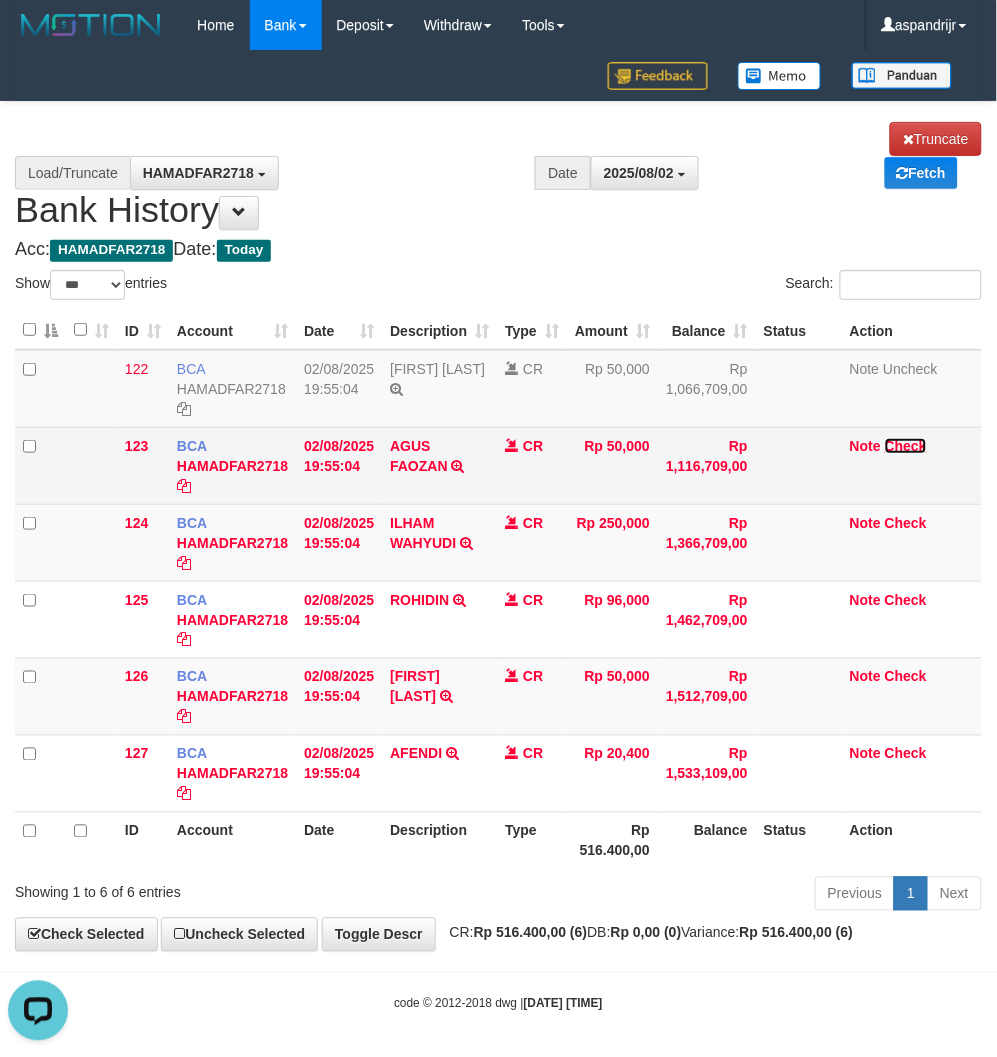 click on "Check" at bounding box center (906, 446) 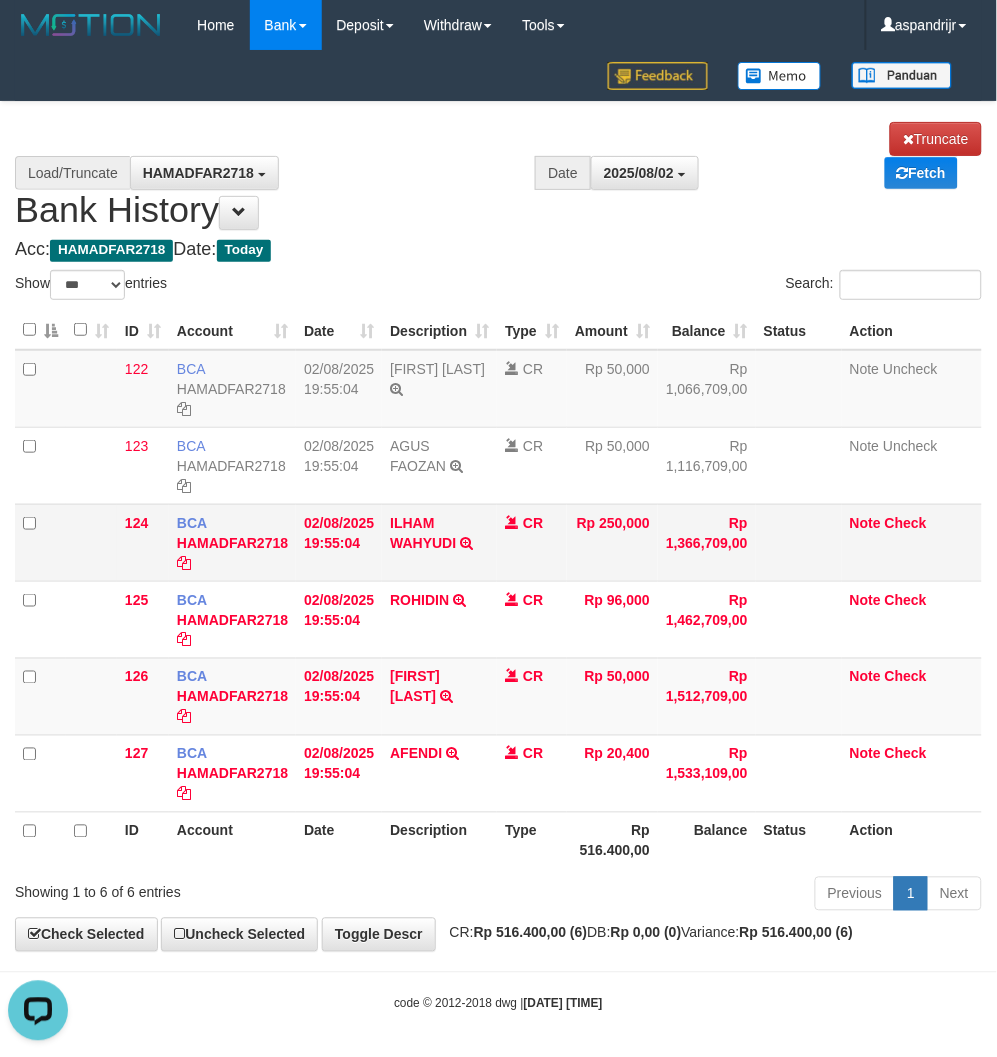 click on "ILHAM WAHYUDI       TRSF E-BANKING CR 08/02 581P1
ILHAM WAHYUDI" at bounding box center [439, 542] 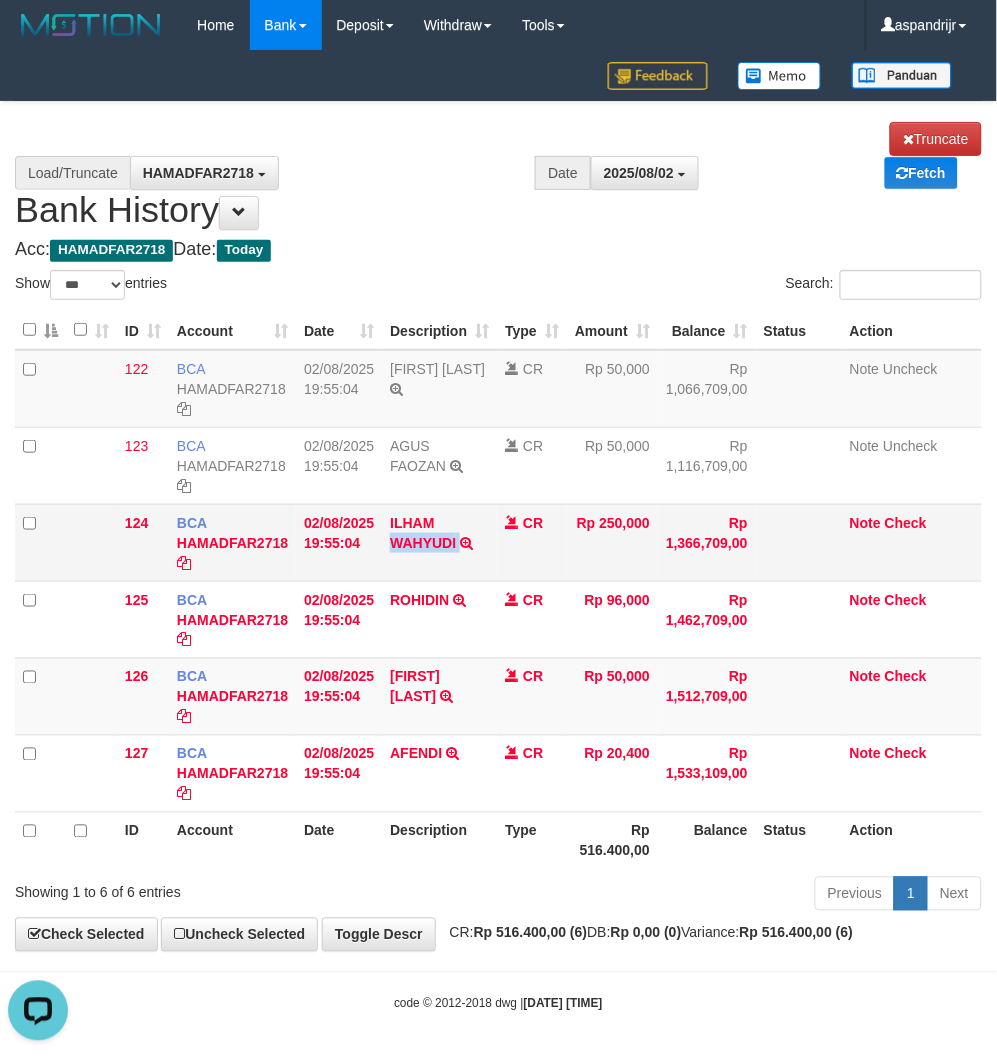 click on "ILHAM WAHYUDI       TRSF E-BANKING CR 08/02 581P1
ILHAM WAHYUDI" at bounding box center [439, 542] 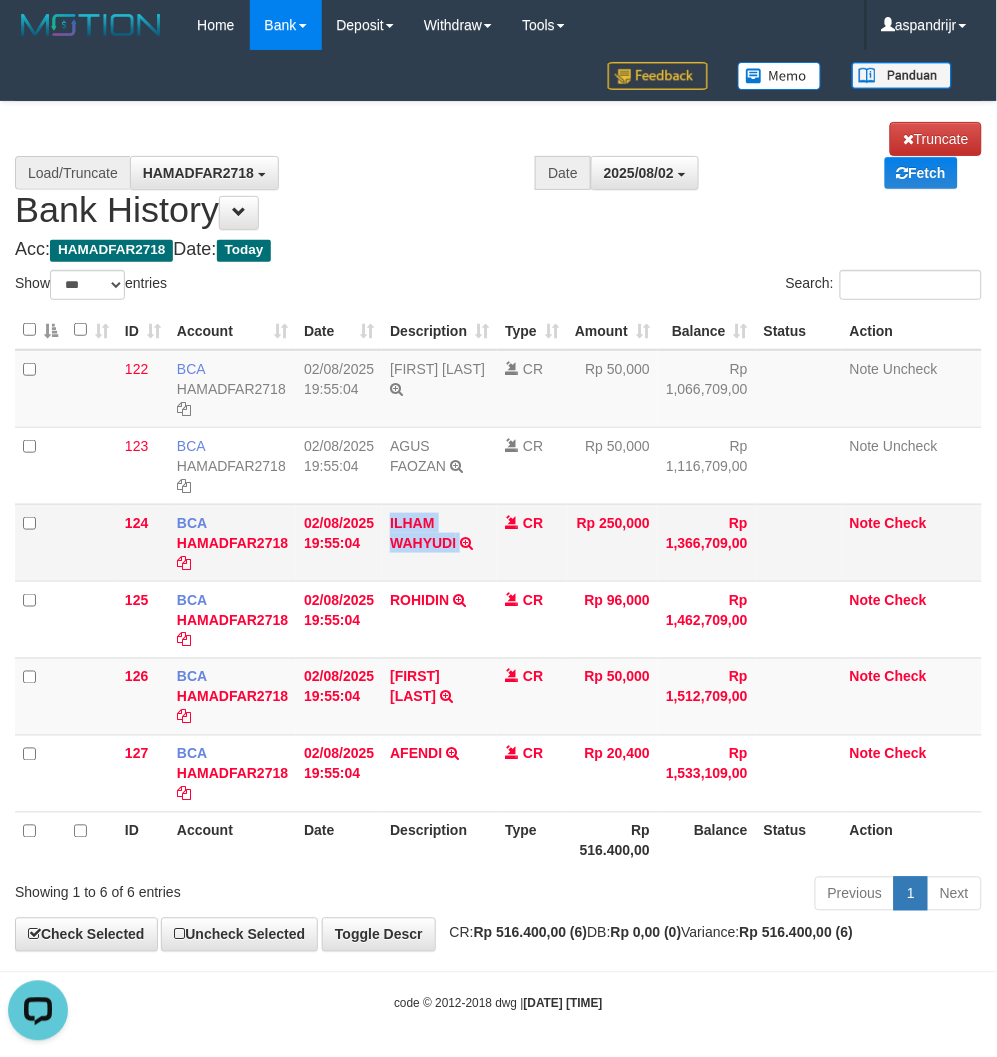 click on "ILHAM WAHYUDI       TRSF E-BANKING CR 08/02 581P1
ILHAM WAHYUDI" at bounding box center (439, 542) 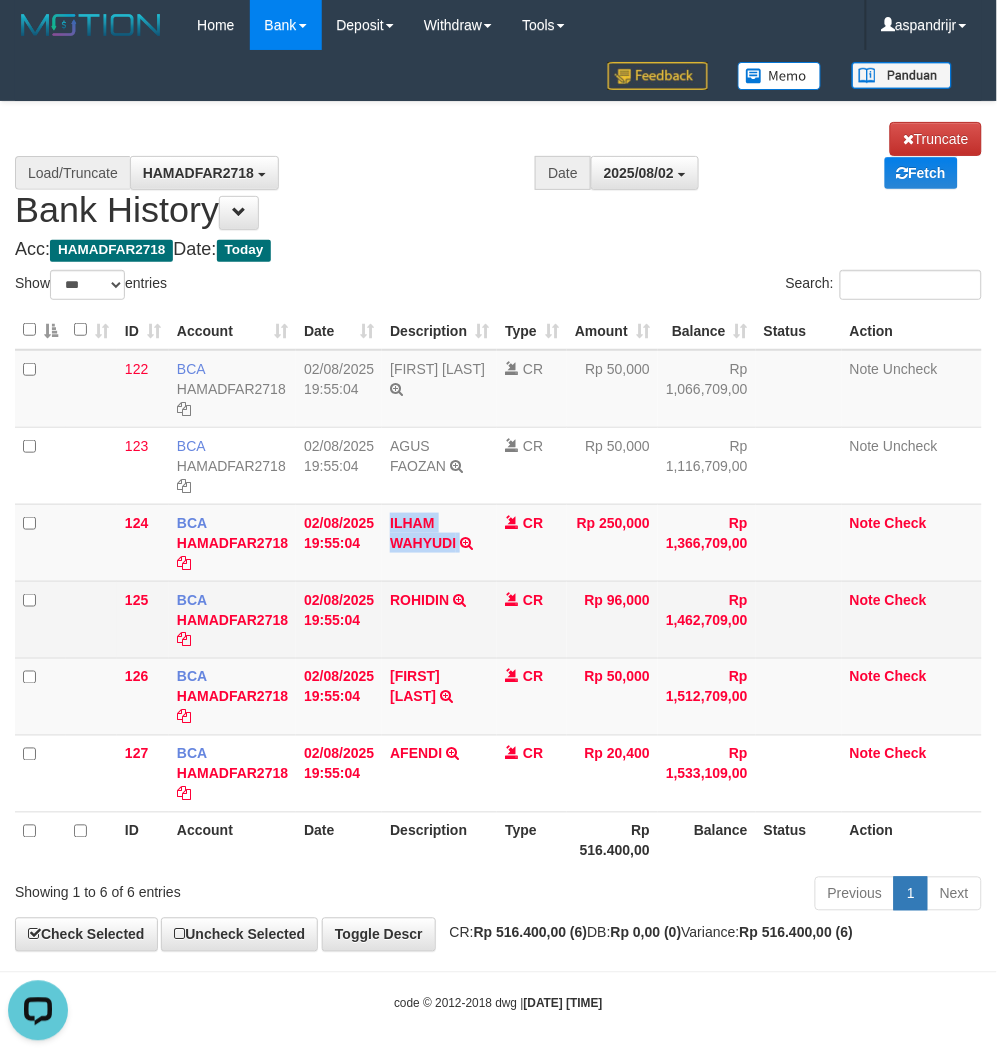 copy on "ILHAM WAHYUDI" 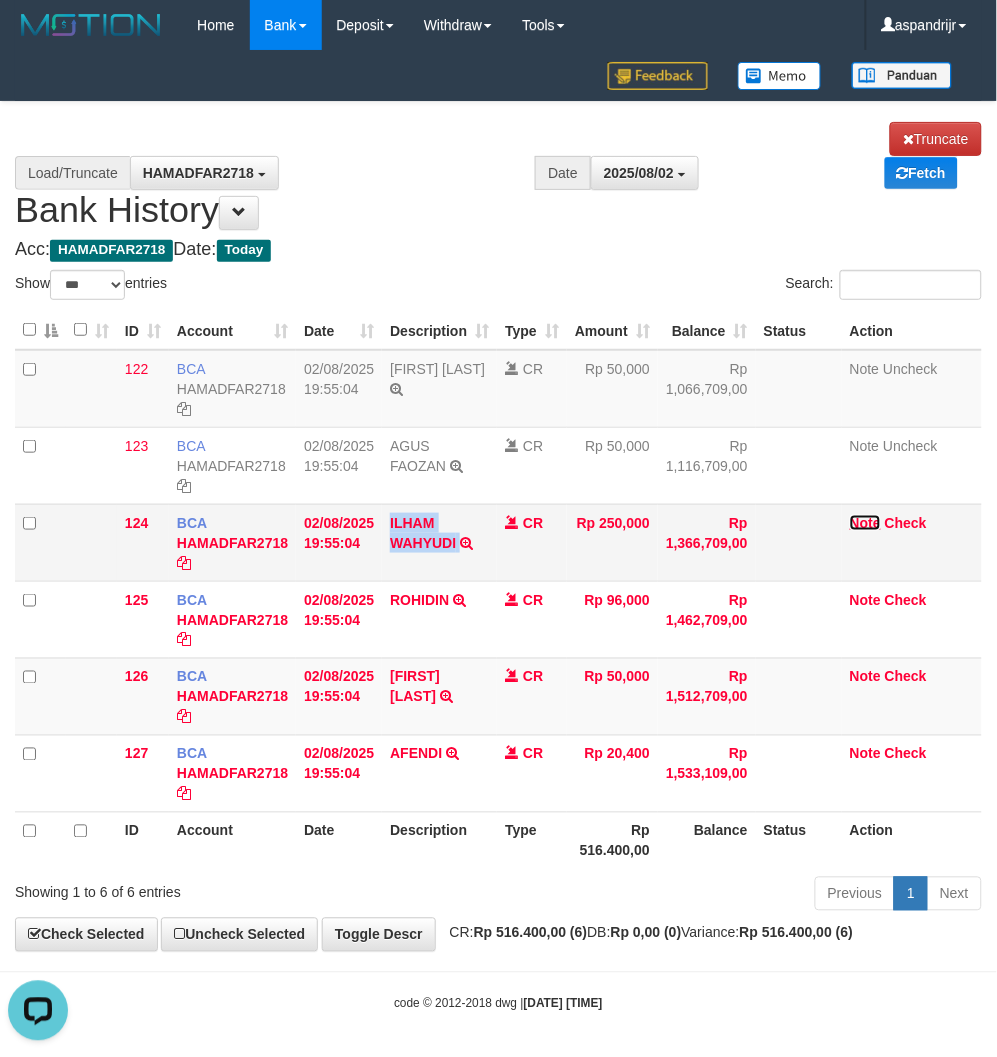 click on "Note" at bounding box center [865, 523] 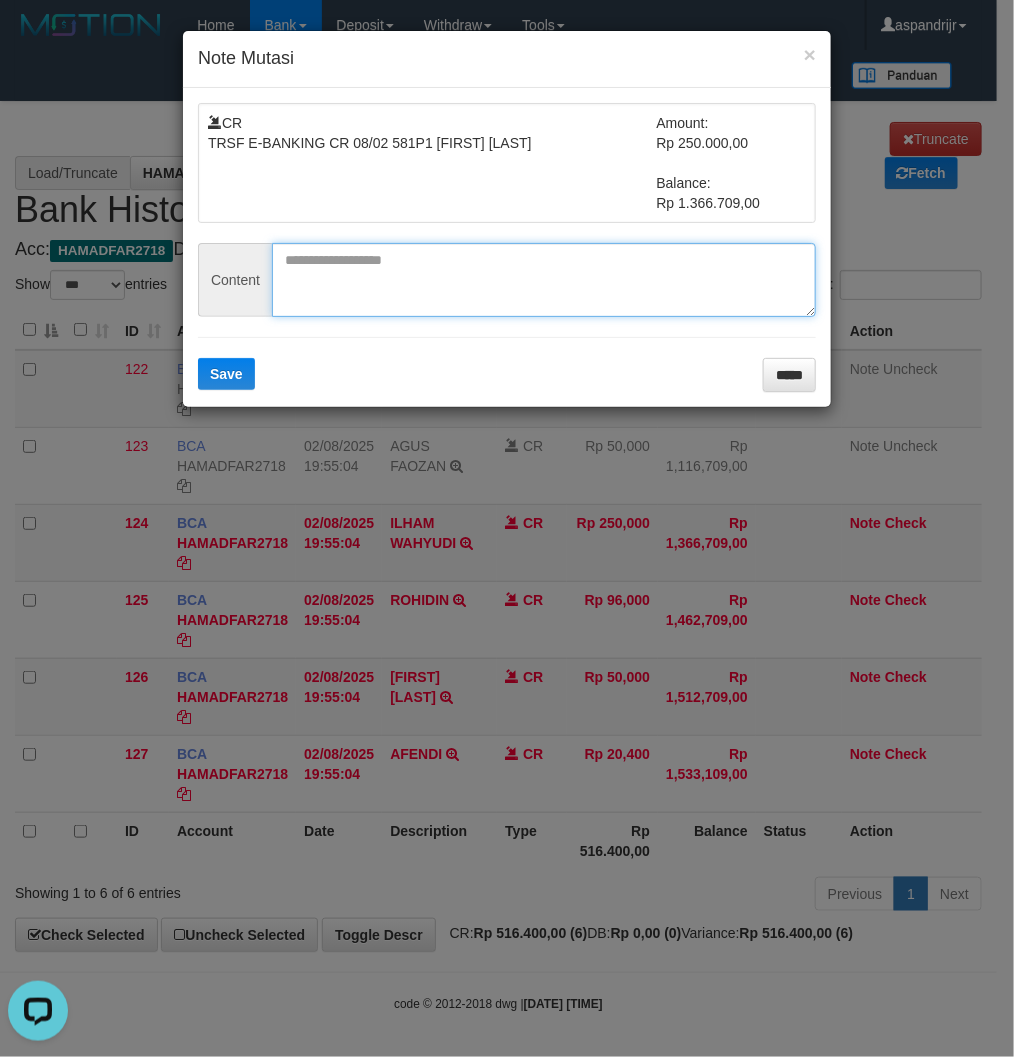 click at bounding box center [544, 280] 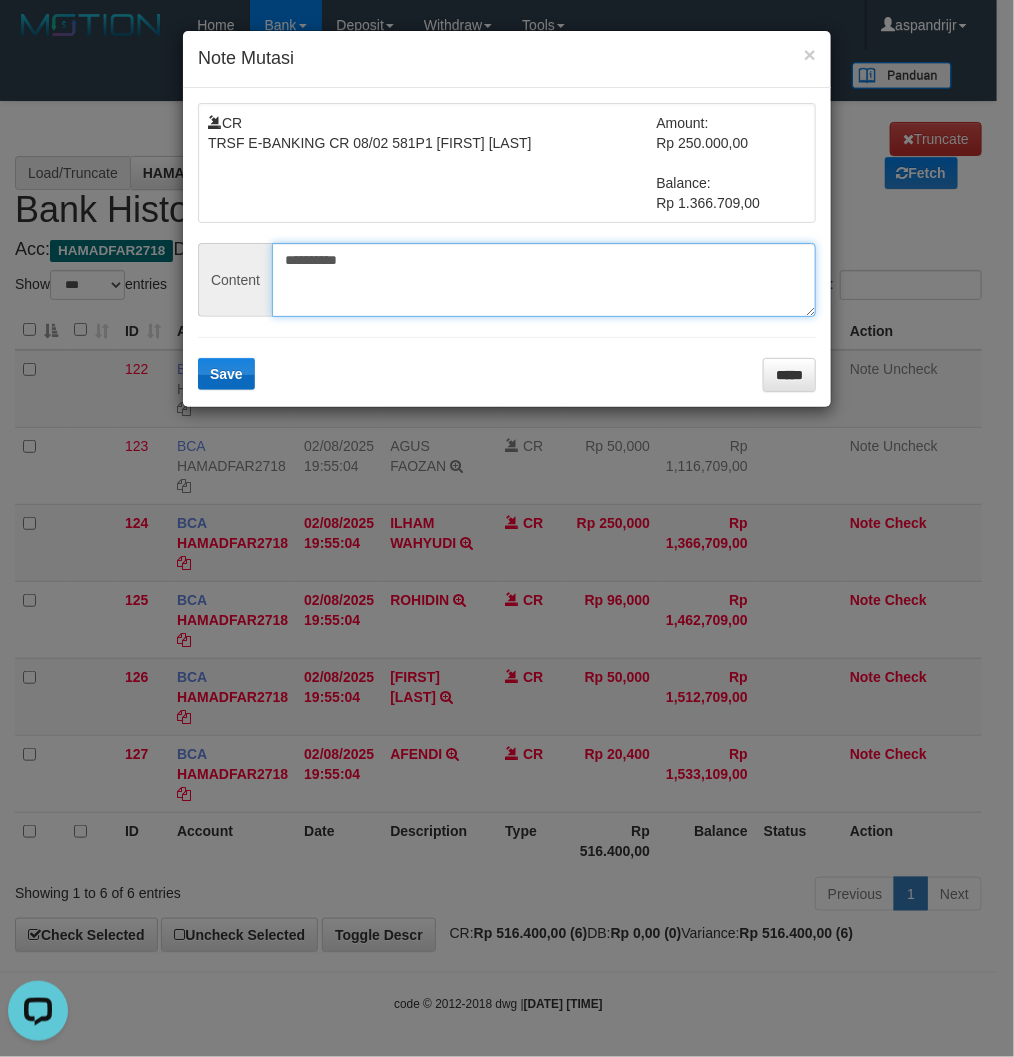 type on "**********" 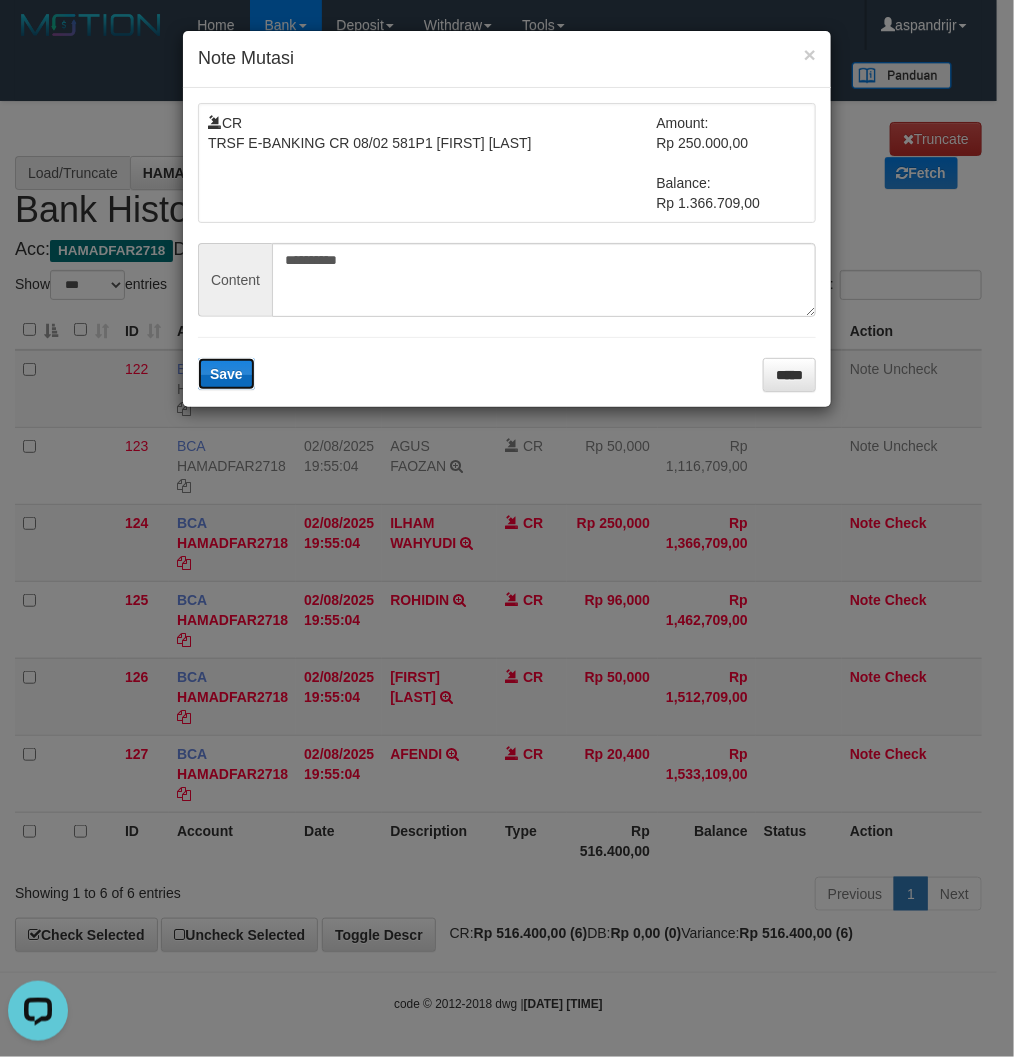 click on "Save" at bounding box center (226, 374) 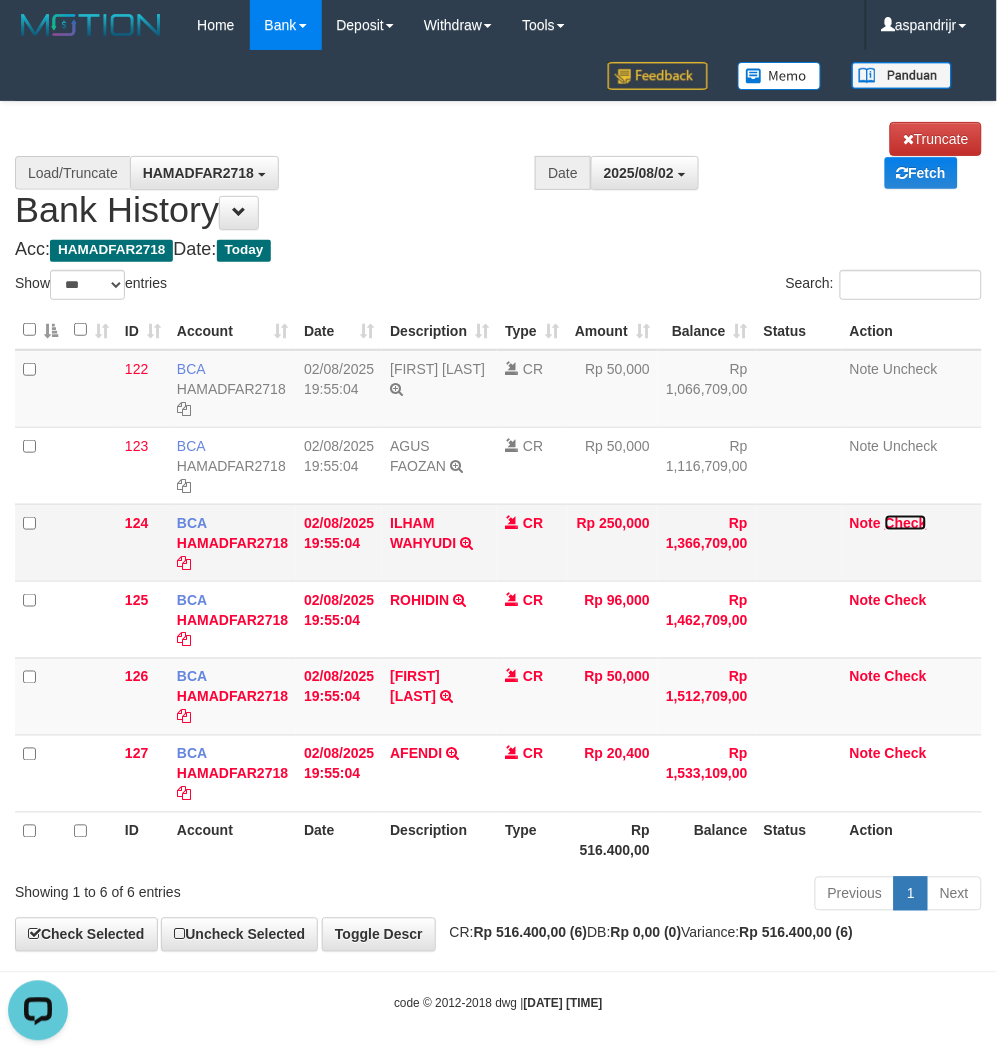 click on "Check" at bounding box center (906, 523) 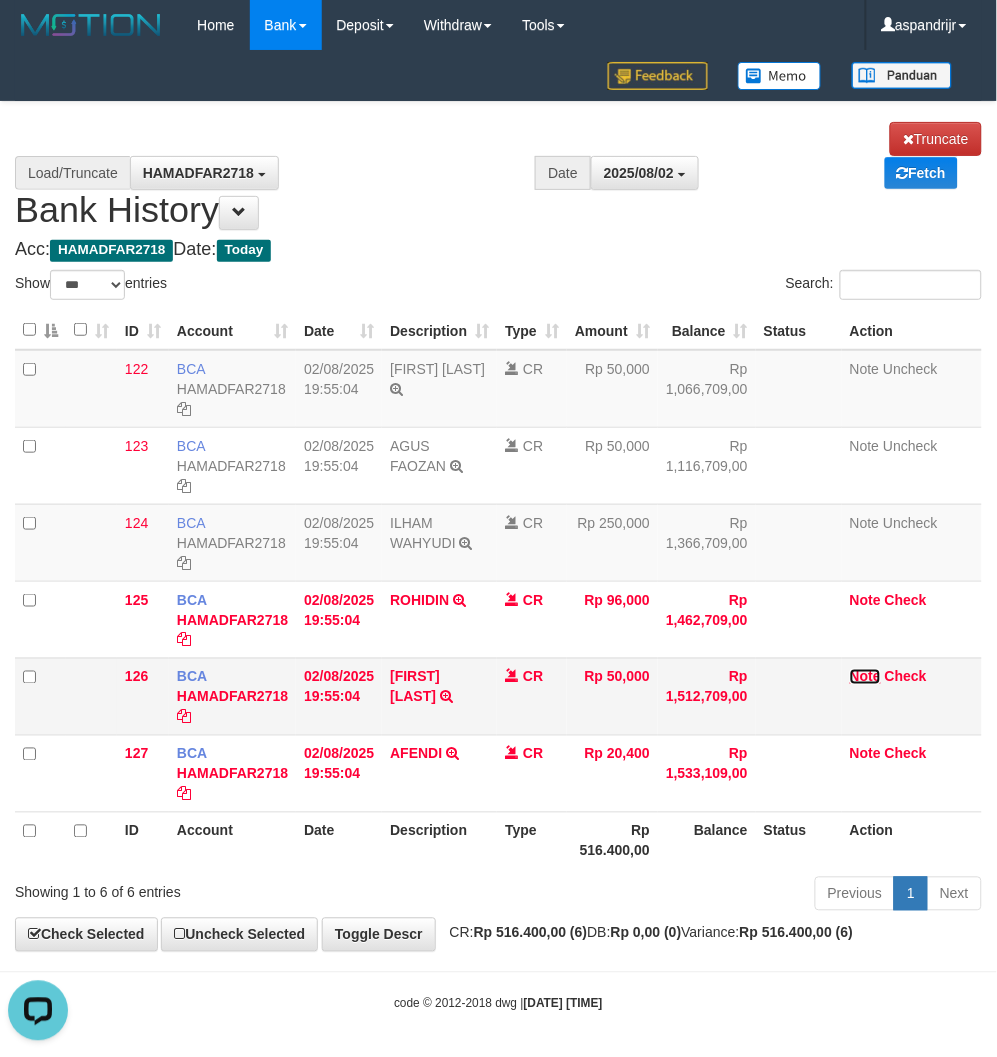 click on "Note" at bounding box center [865, 677] 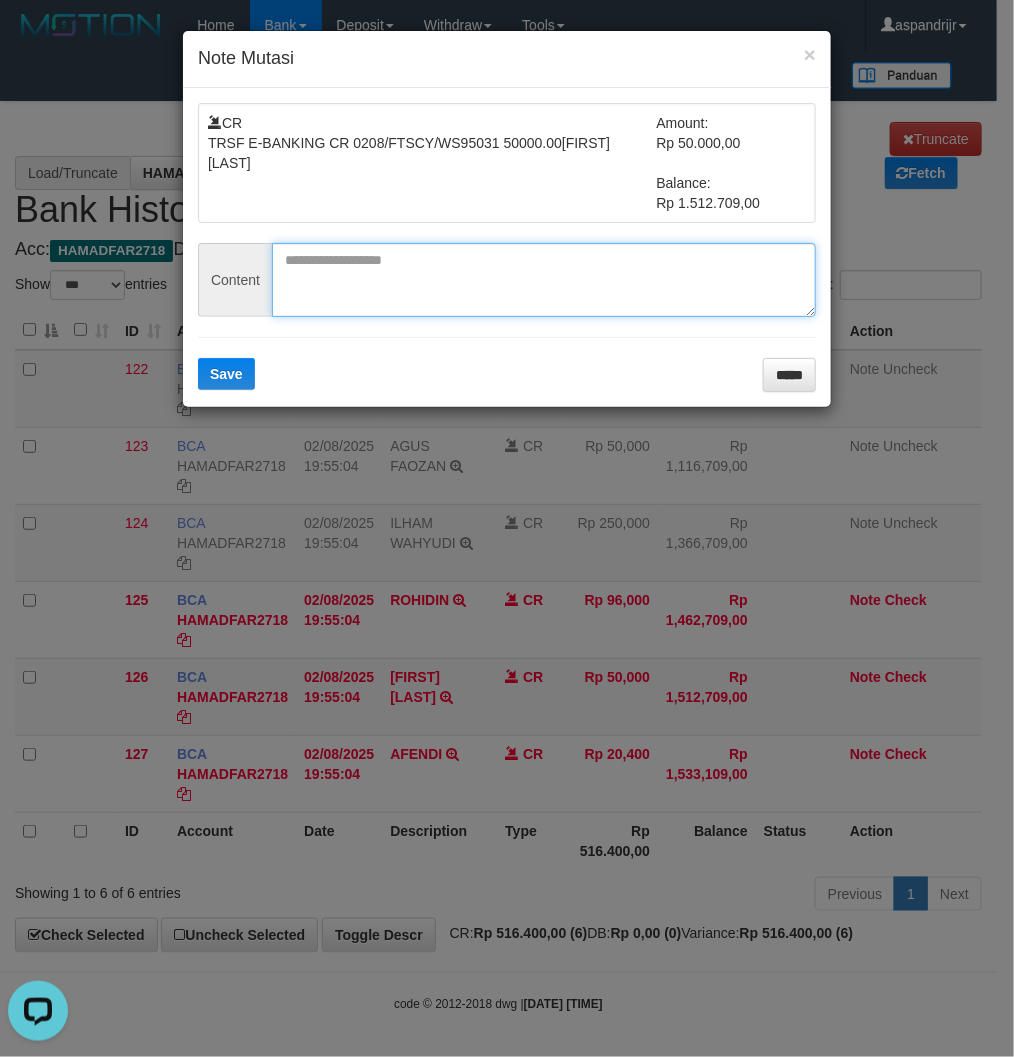 click at bounding box center (544, 280) 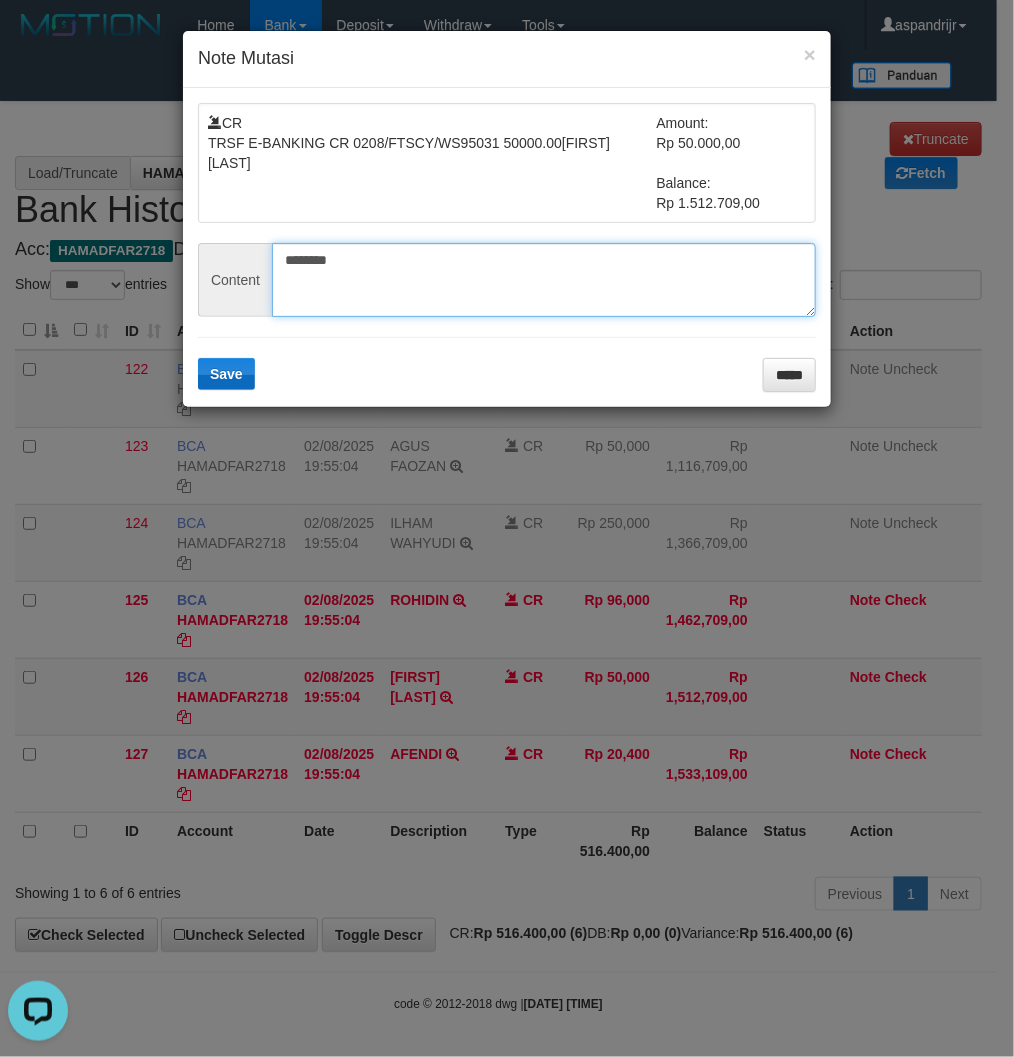 type on "********" 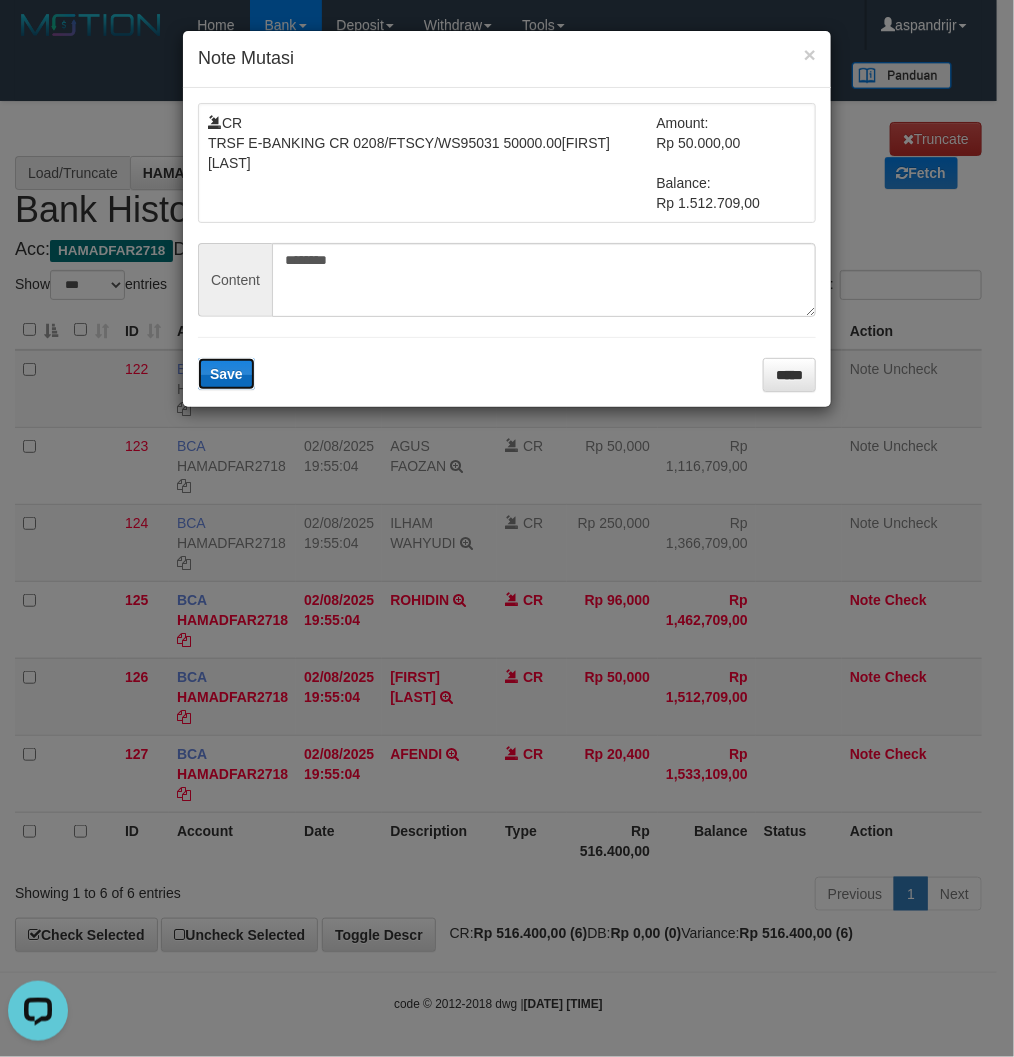 click on "Save" at bounding box center (226, 374) 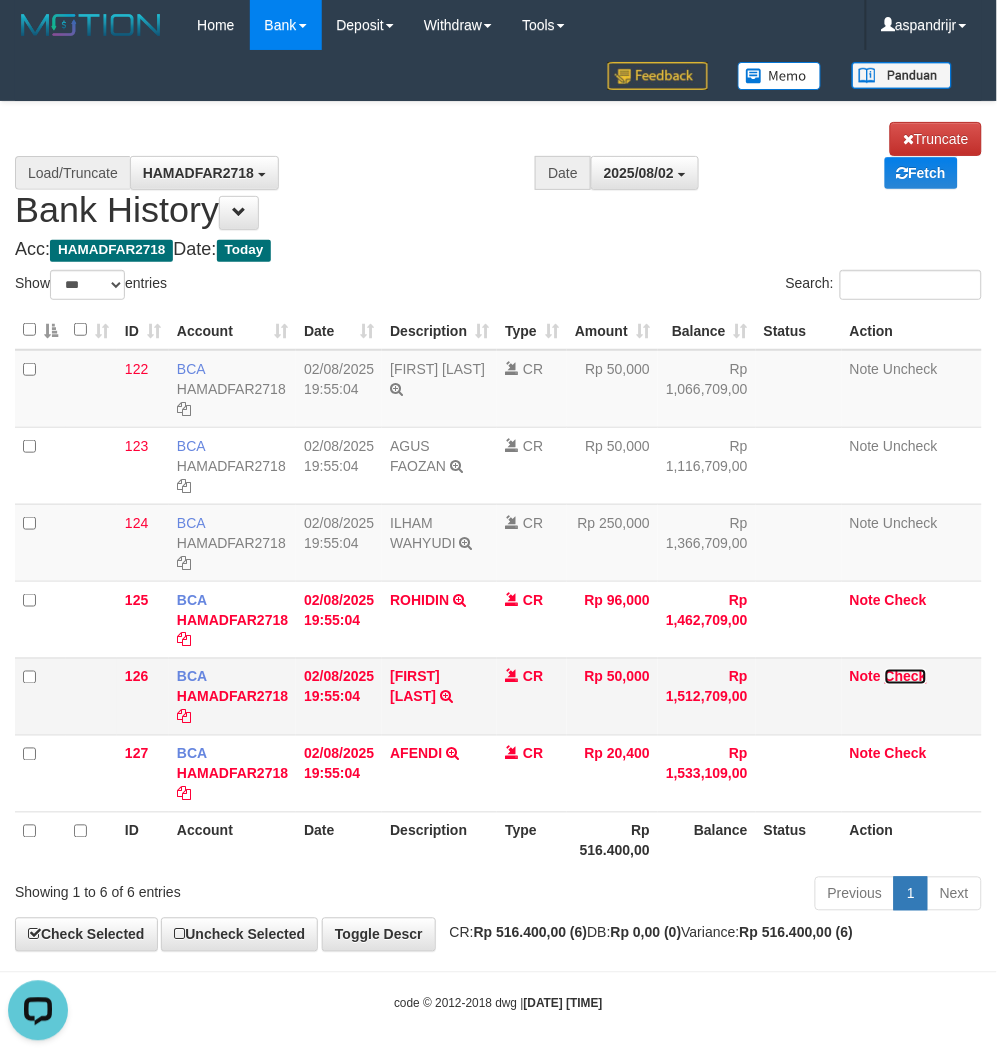 click on "Check" at bounding box center [906, 677] 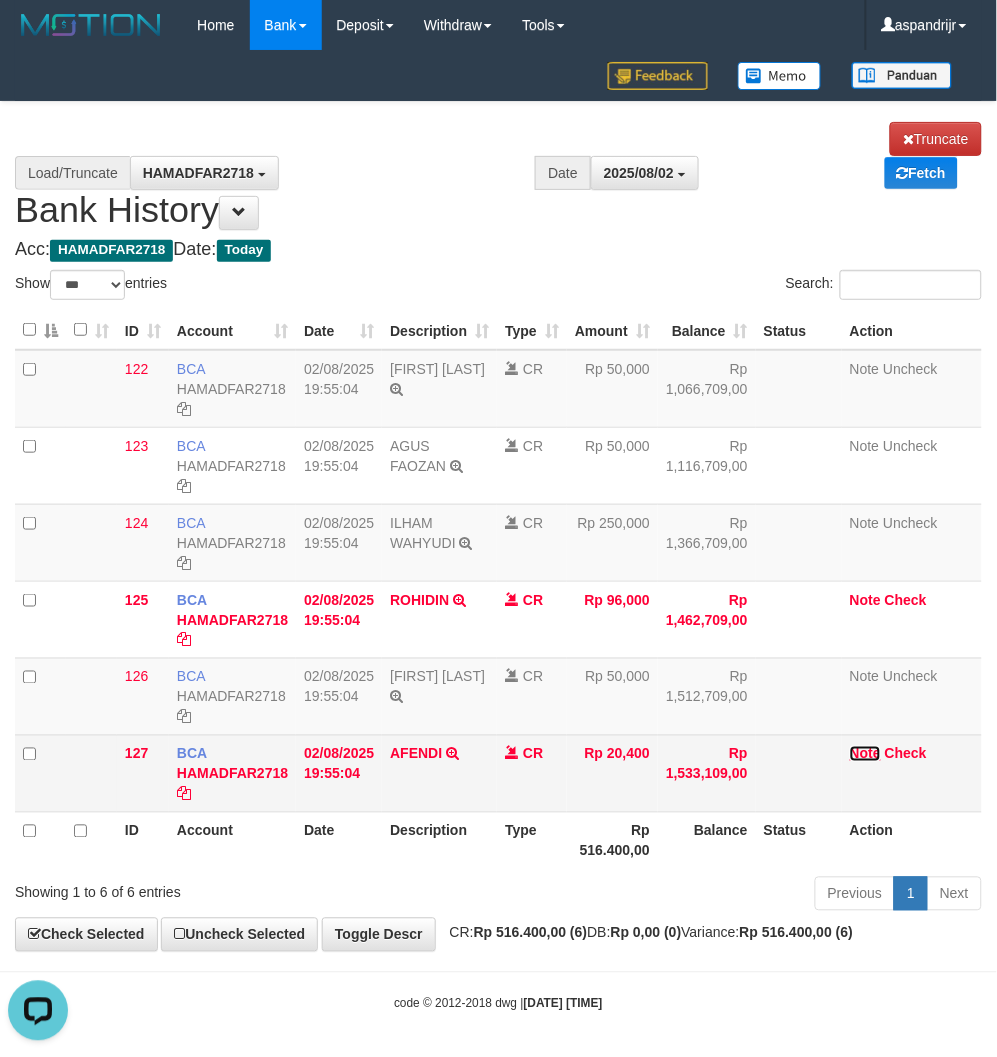 click on "Note" at bounding box center (865, 754) 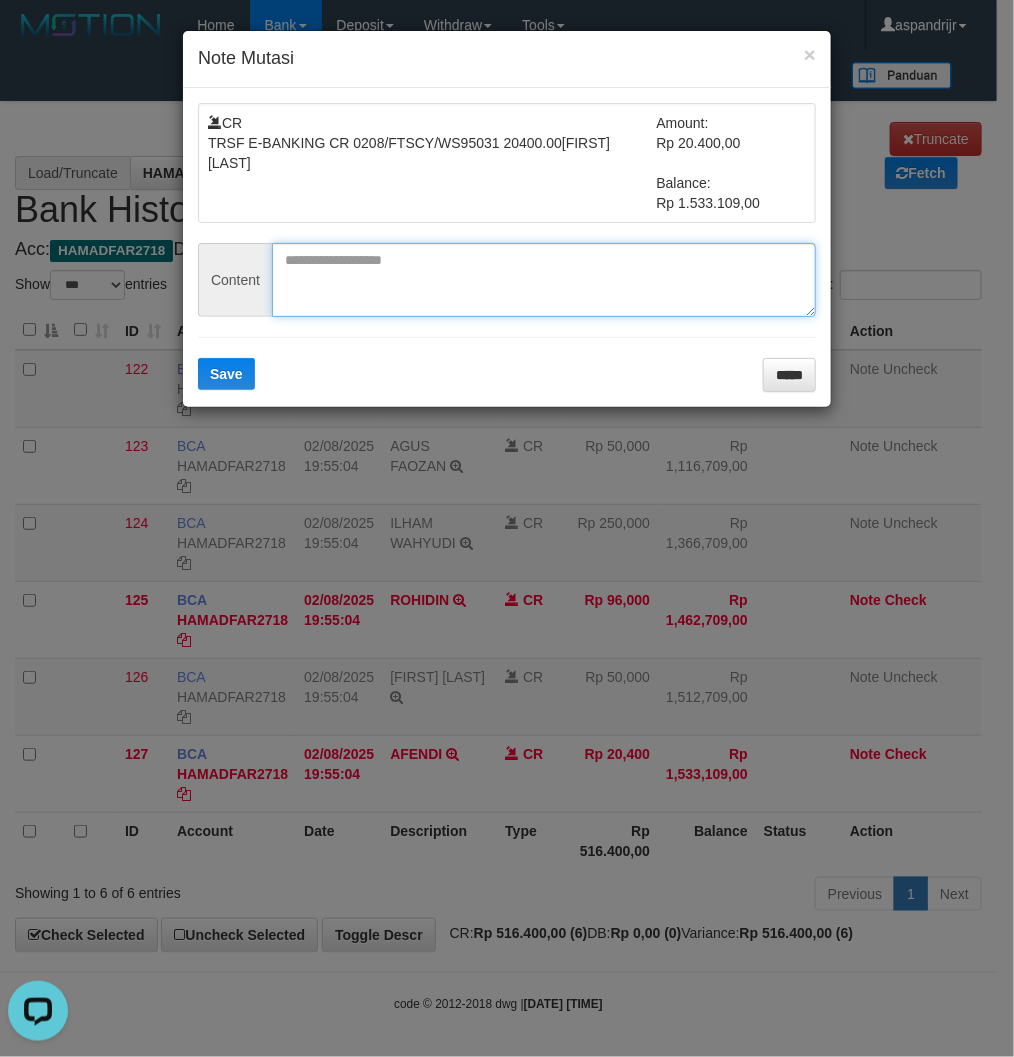 click at bounding box center [544, 280] 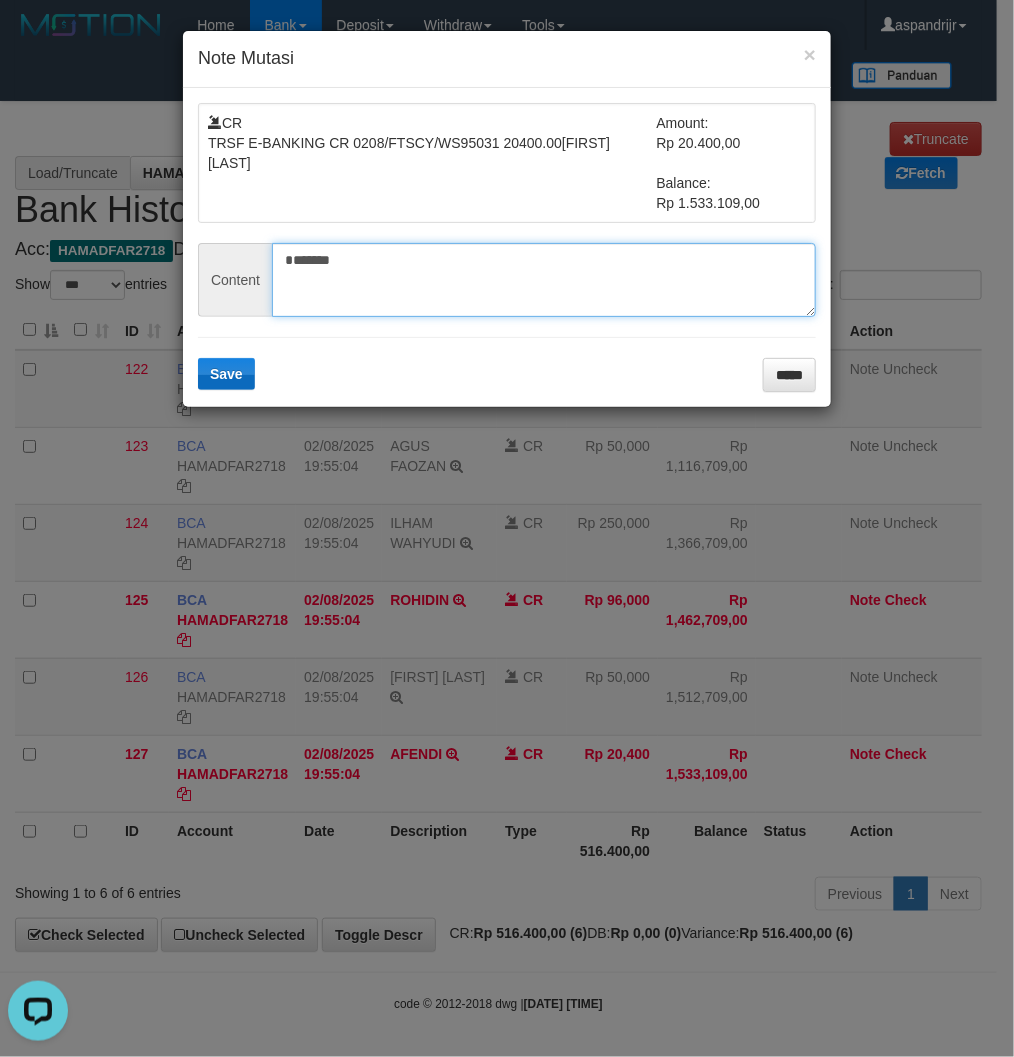 type on "*******" 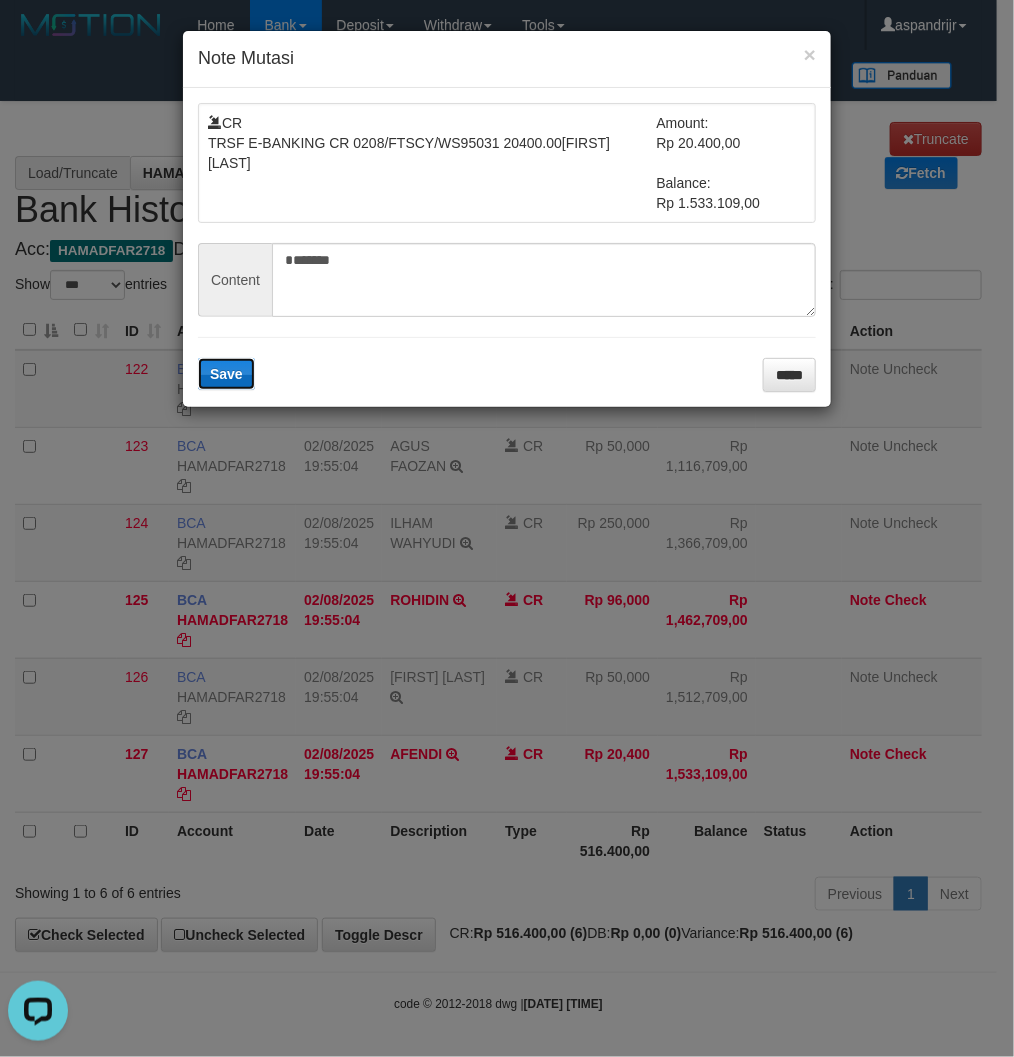 click on "Save" at bounding box center [226, 374] 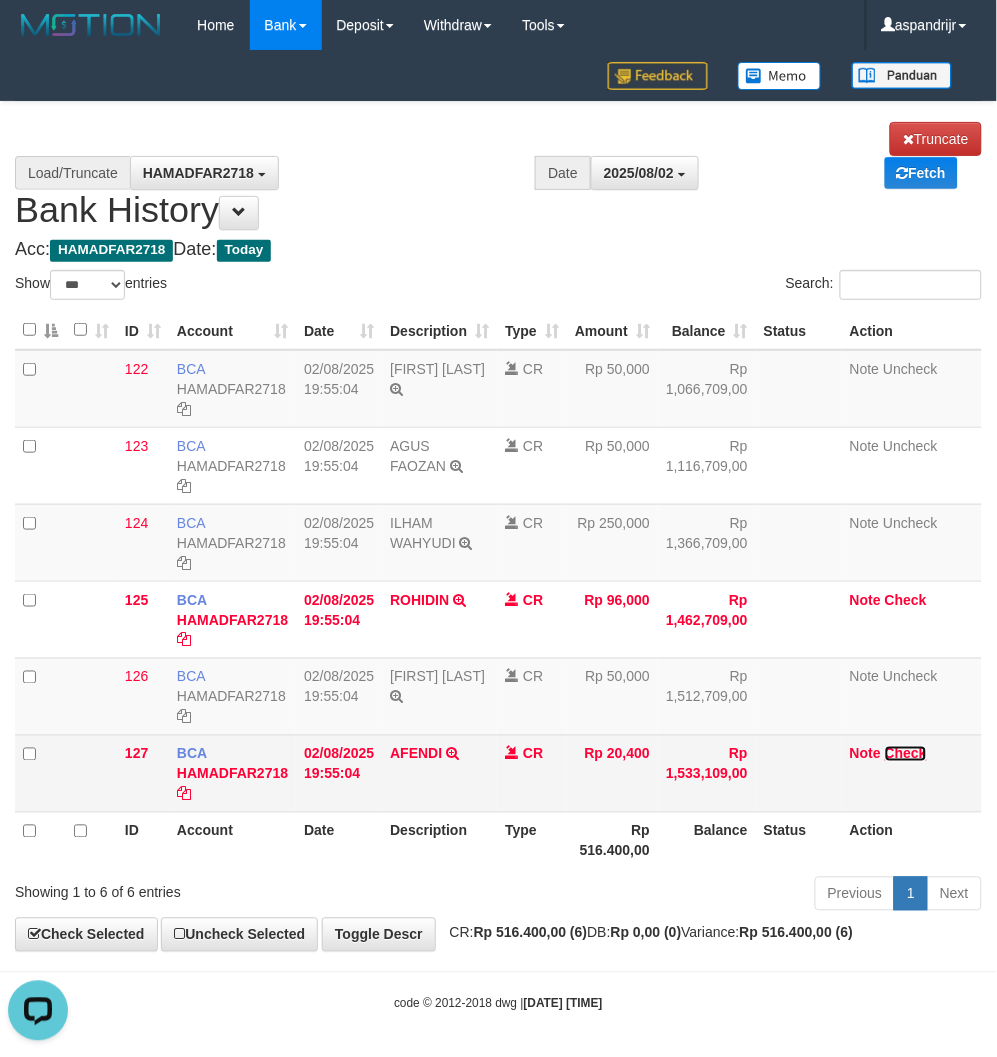 click on "Check" at bounding box center (906, 754) 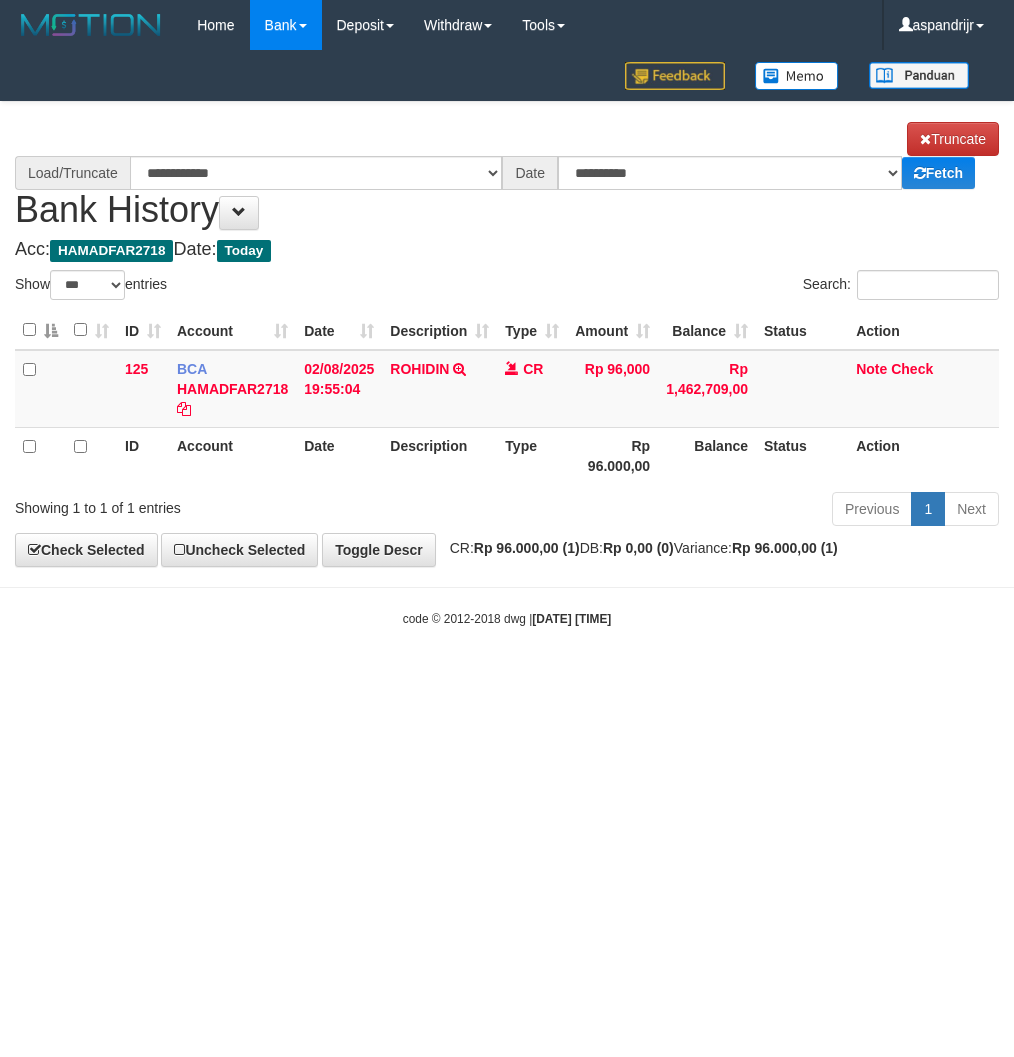 select on "***" 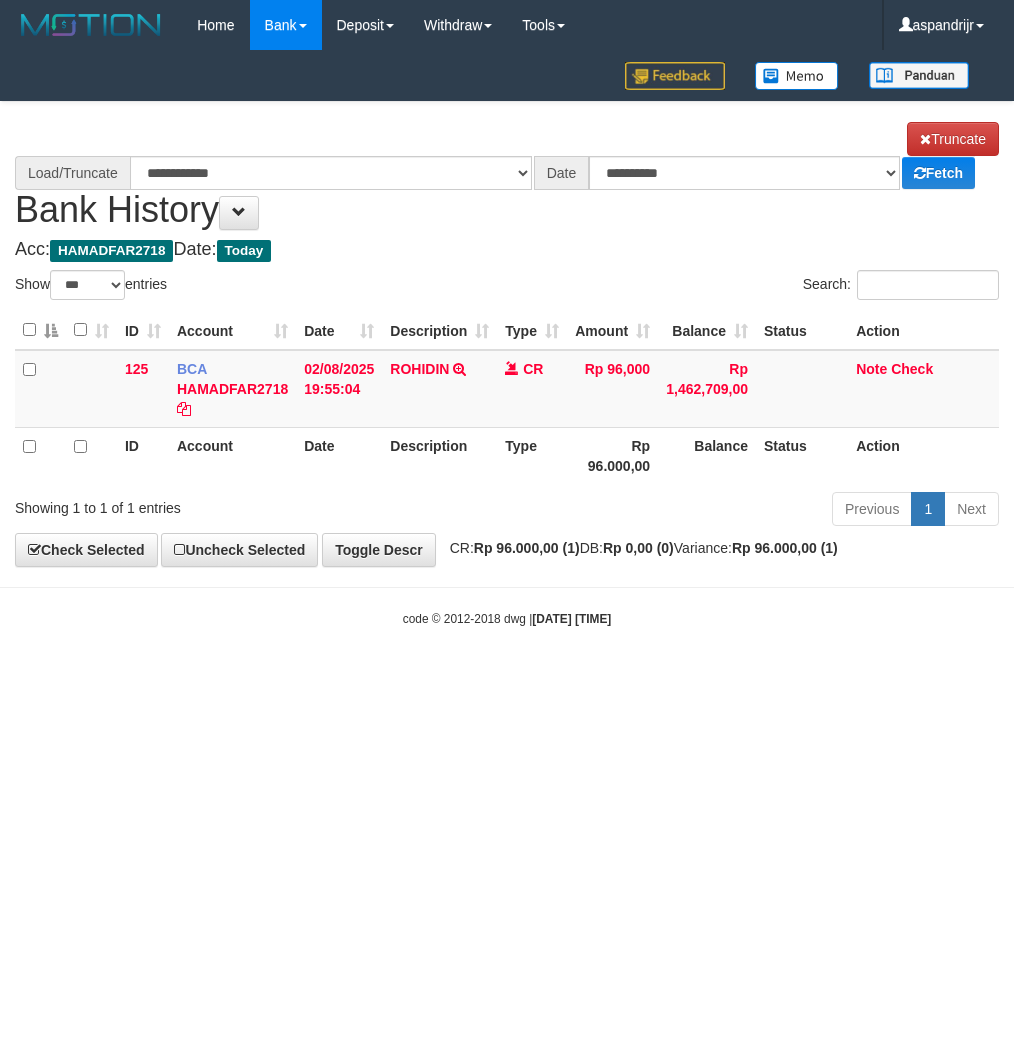 scroll, scrollTop: 0, scrollLeft: 0, axis: both 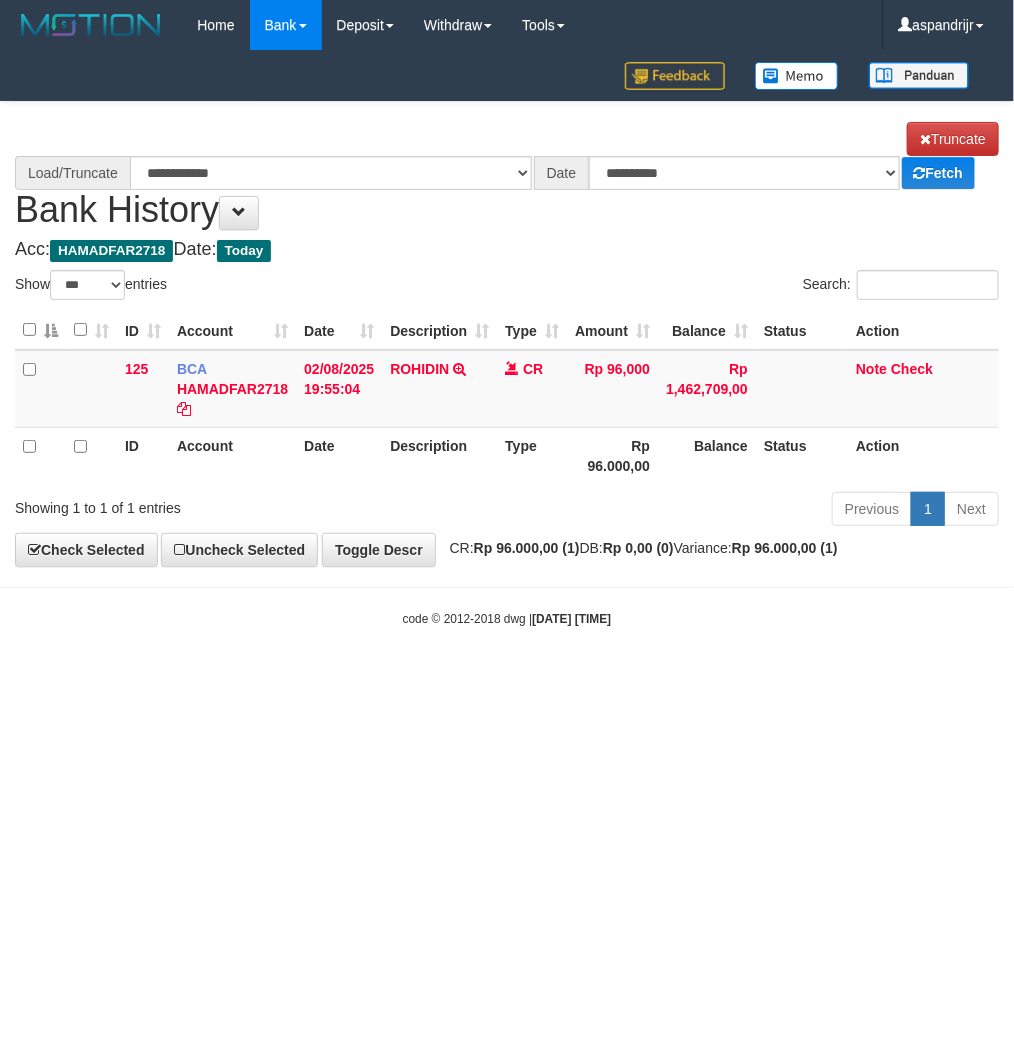 click on "Toggle navigation
Home
Bank
Account List
Load
By Website
Group
[ITOTO]													PRABUJITU
By Load Group (DPS)
Group asp-1
Mutasi Bank
Search
Sync
Note Mutasi
Deposit
DPS Fetch -" at bounding box center [507, 339] 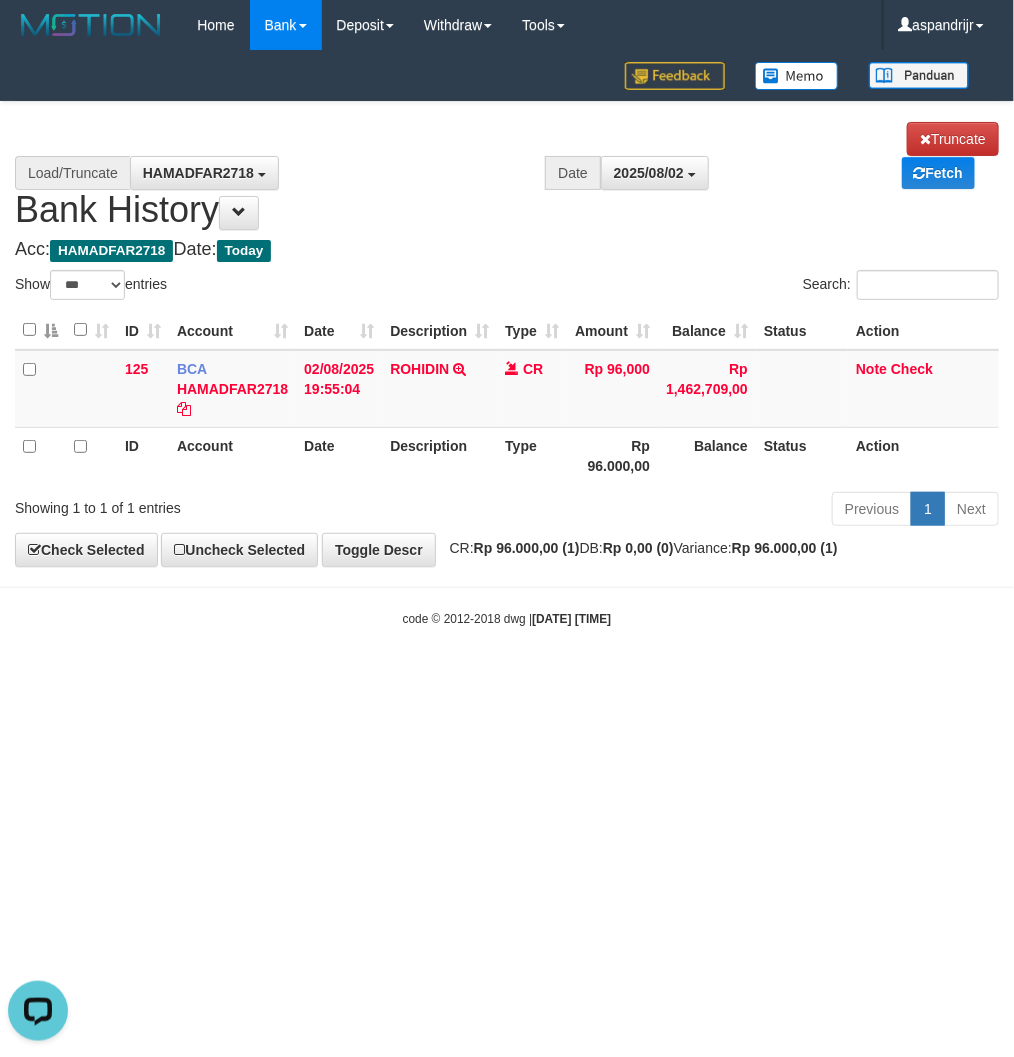 scroll, scrollTop: 0, scrollLeft: 0, axis: both 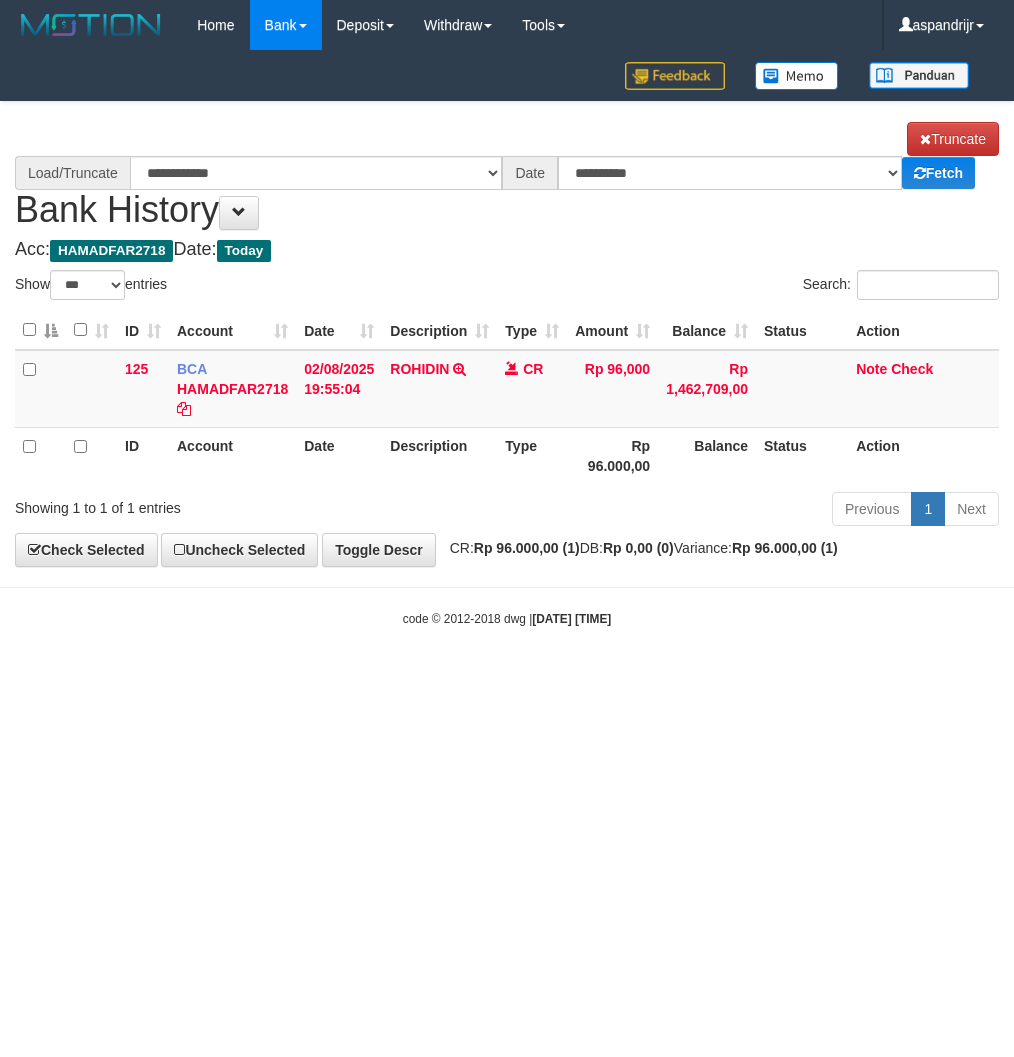 select on "***" 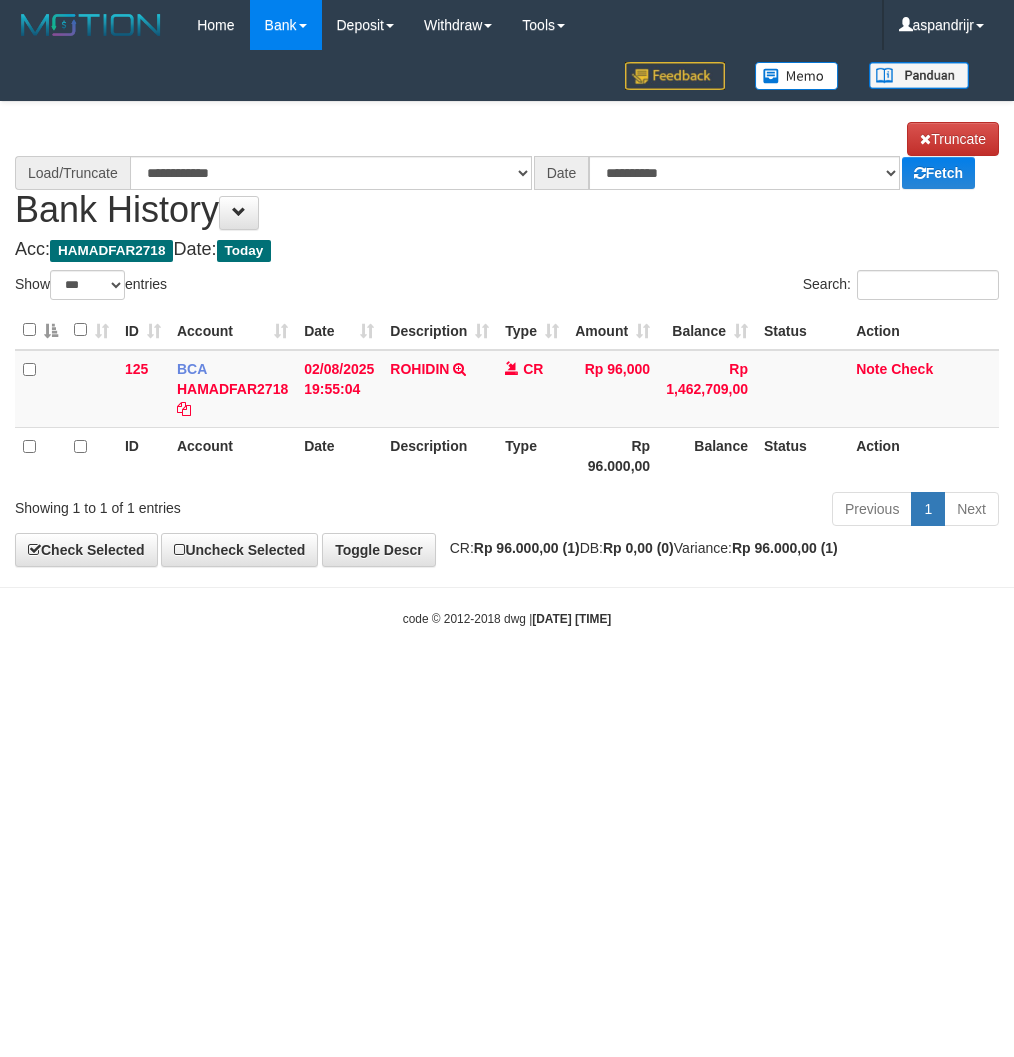 scroll, scrollTop: 0, scrollLeft: 0, axis: both 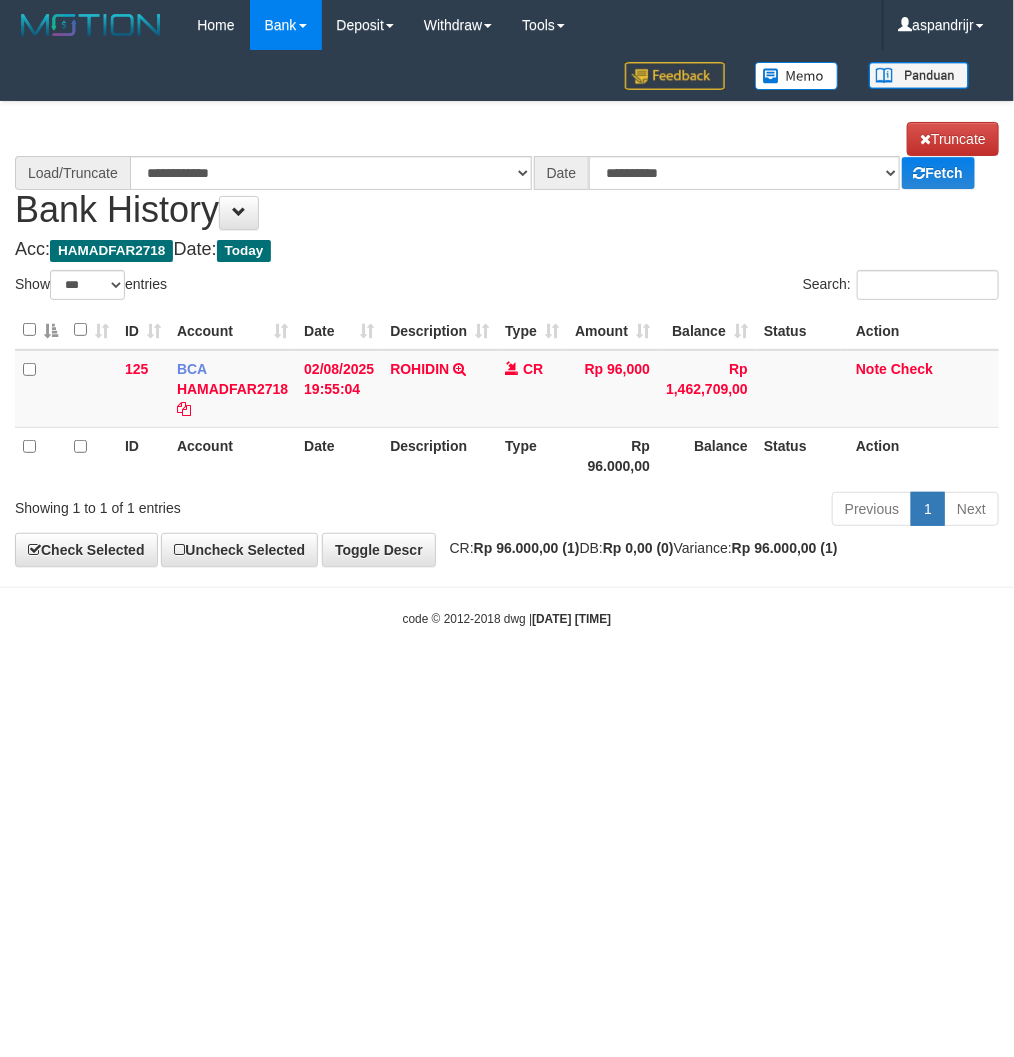 select on "****" 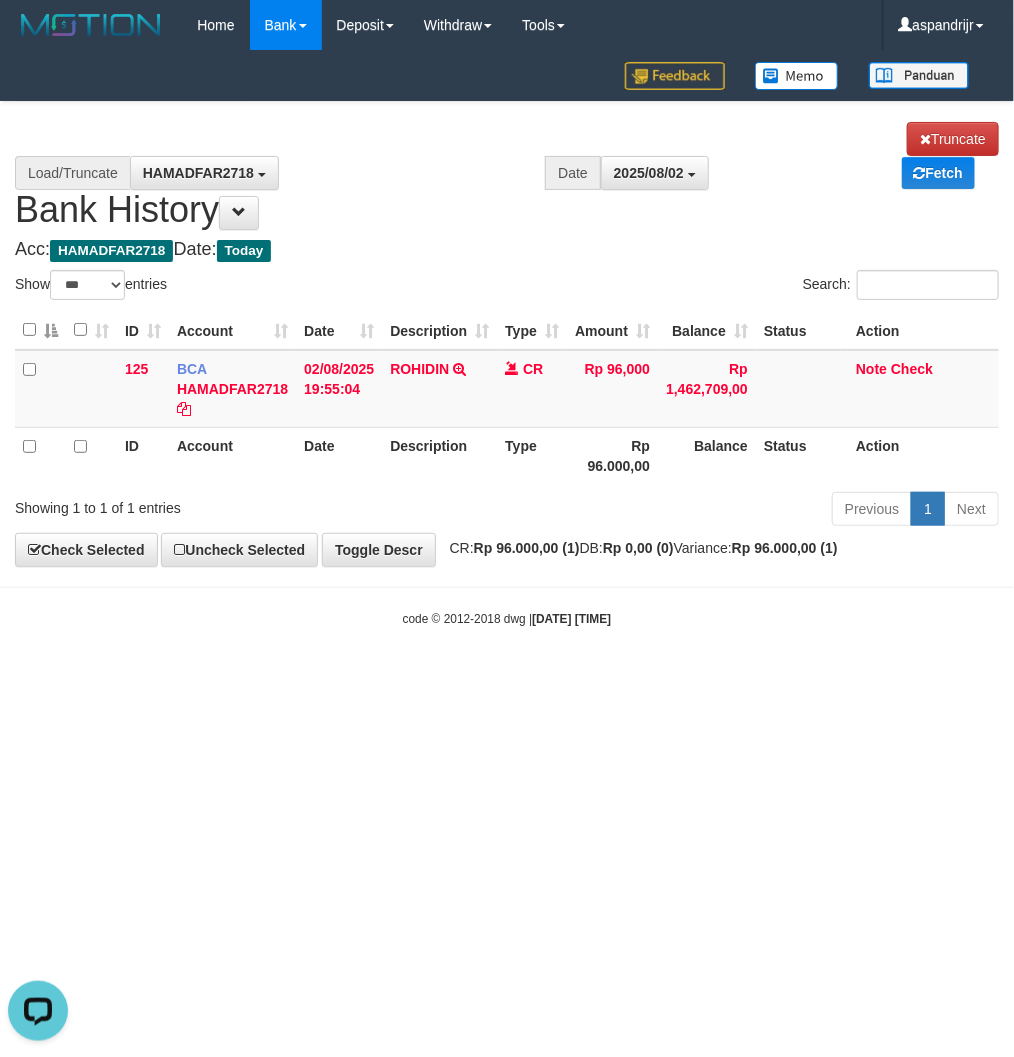 scroll, scrollTop: 0, scrollLeft: 0, axis: both 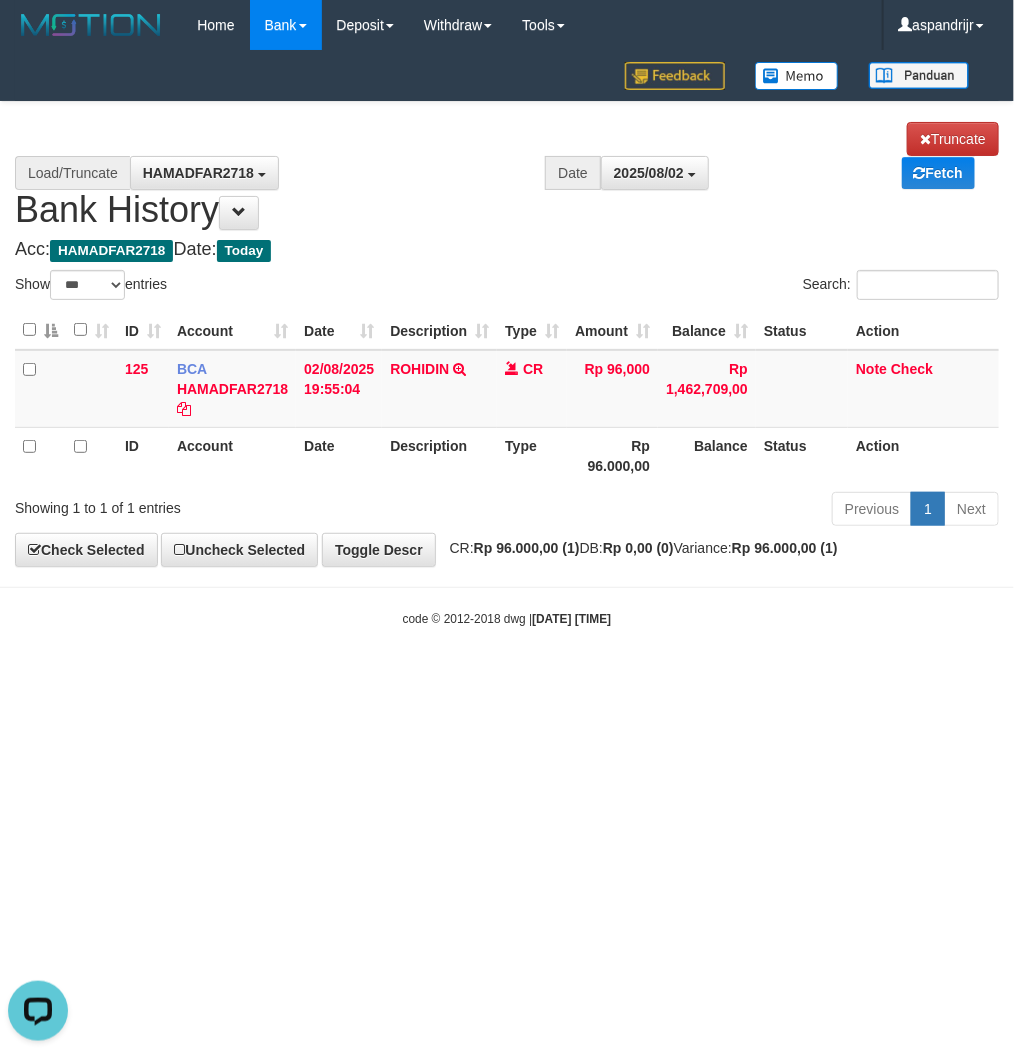 click on "Toggle navigation
Home
Bank
Account List
Load
By Website
Group
[ITOTO]													PRABUJITU
By Load Group (DPS)
Group asp-1
Mutasi Bank
Search
Sync
Note Mutasi
Deposit
DPS List" at bounding box center (507, 339) 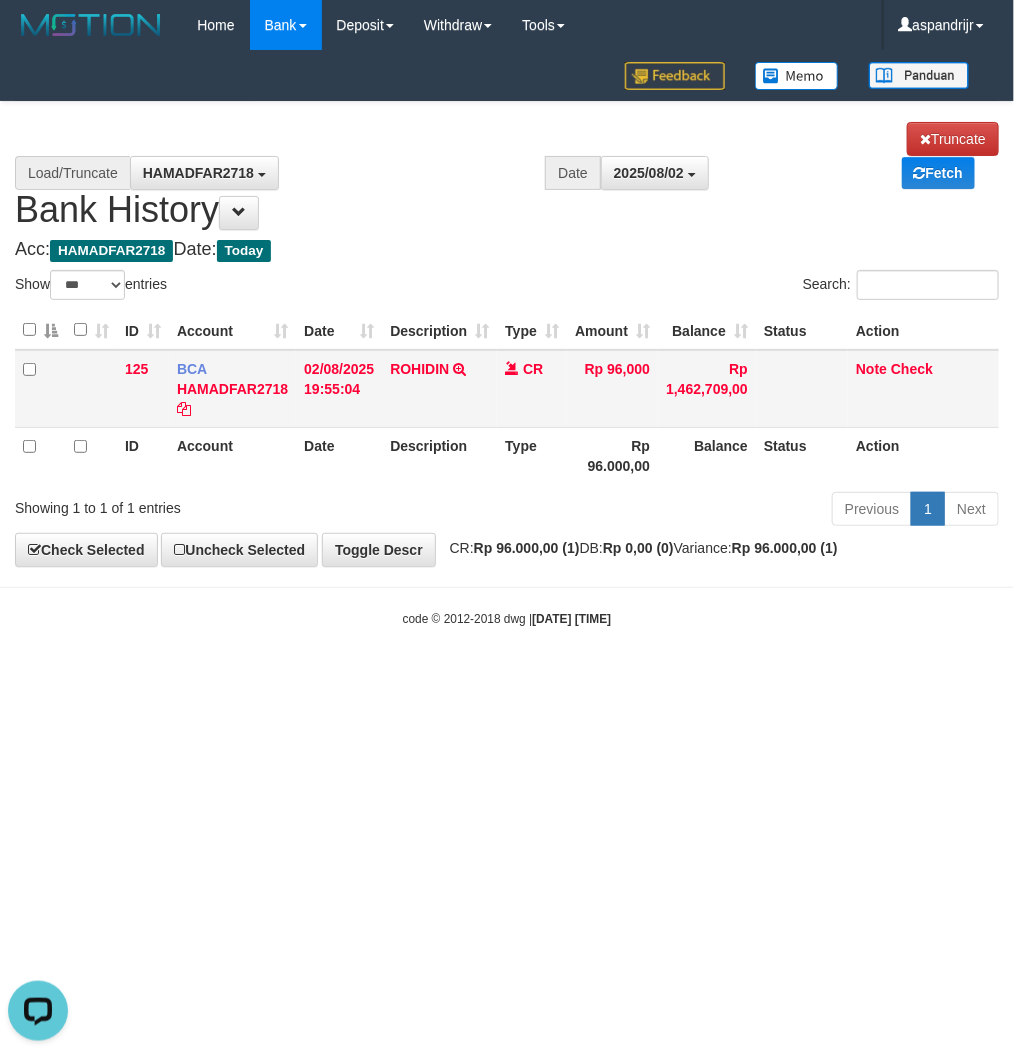 click on "ROHIDIN       TRSF E-BANKING CR 0208/FTSCY/WS95051
96000.002025080239411962 TRFDN-ROHIDIN ESPAY DEBIT INDONE" at bounding box center [439, 389] 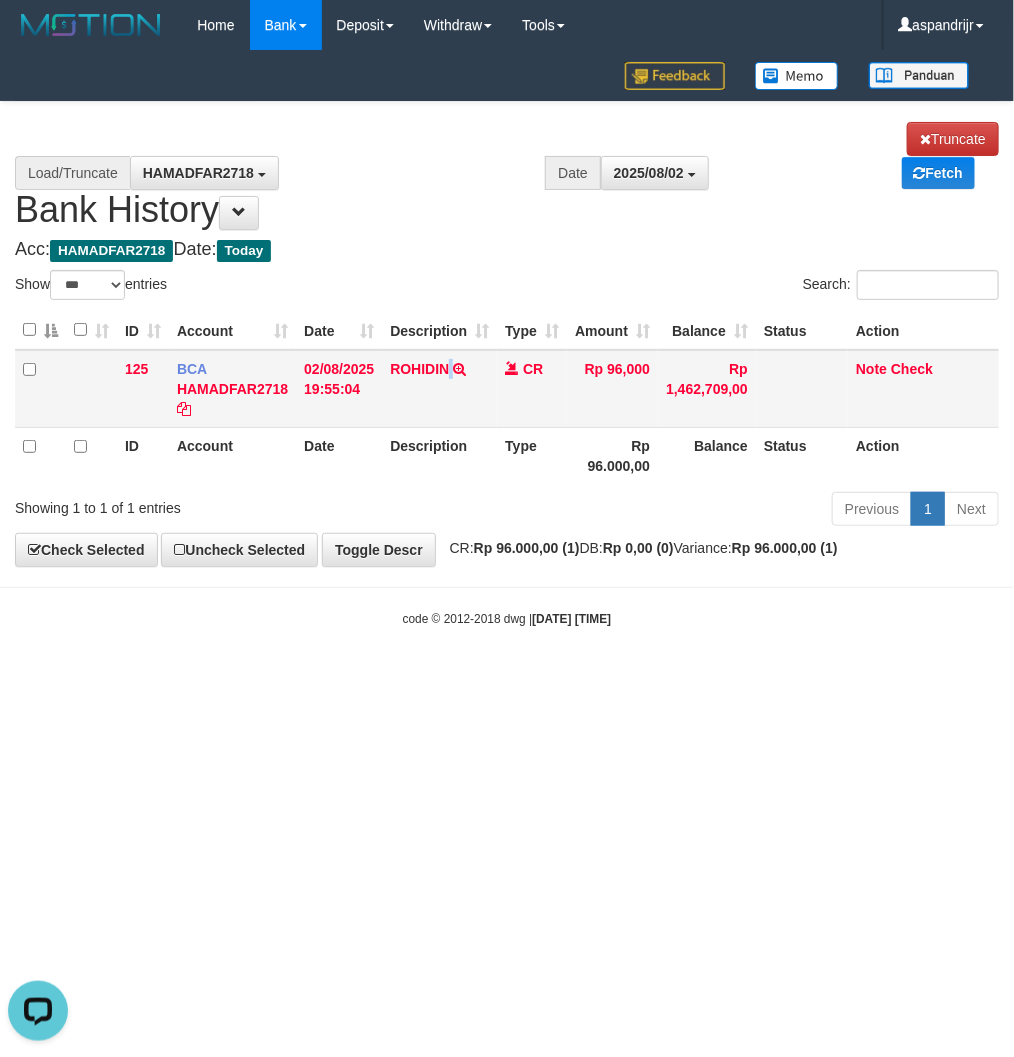 click on "ROHIDIN       TRSF E-BANKING CR 0208/FTSCY/WS95051
96000.002025080239411962 TRFDN-ROHIDIN ESPAY DEBIT INDONE" at bounding box center [439, 389] 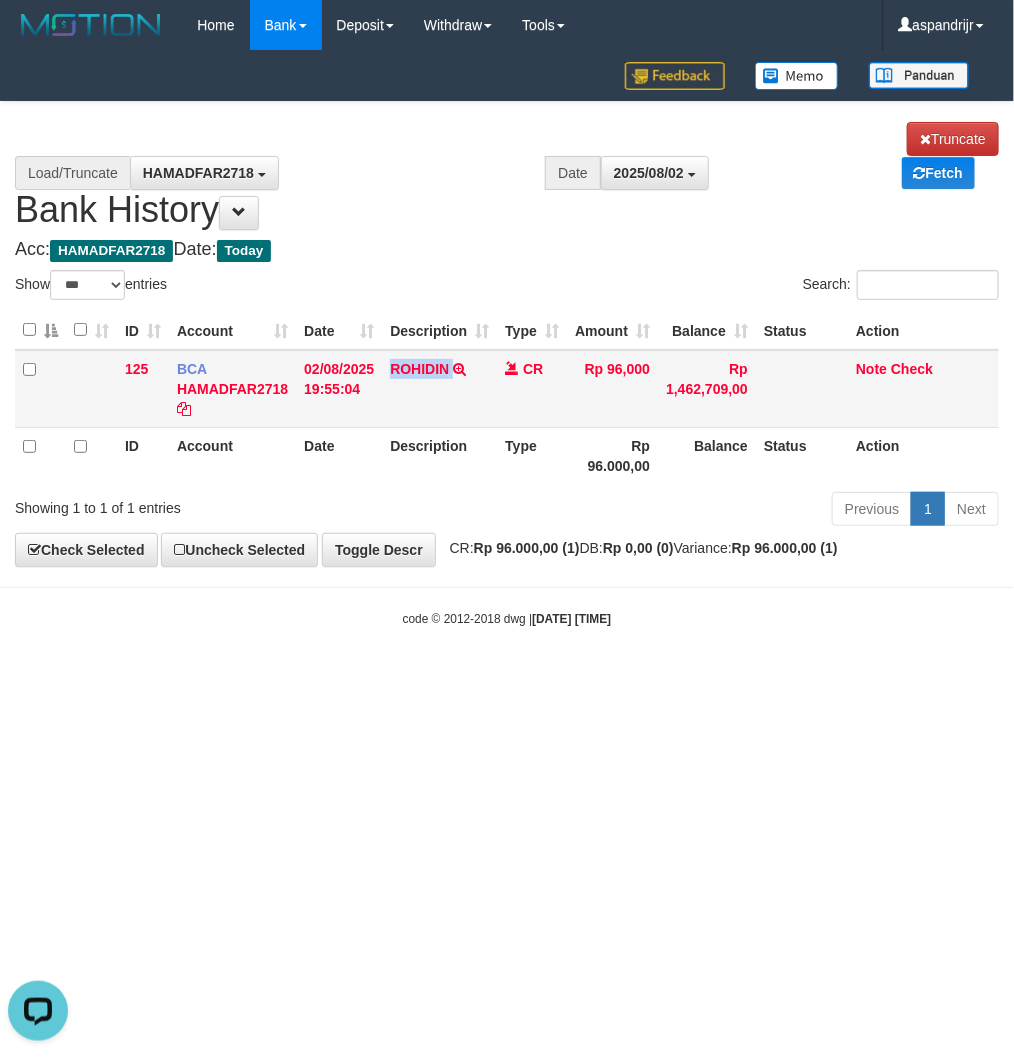 click on "ROHIDIN       TRSF E-BANKING CR 0208/FTSCY/WS95051
96000.002025080239411962 TRFDN-ROHIDIN ESPAY DEBIT INDONE" at bounding box center (439, 389) 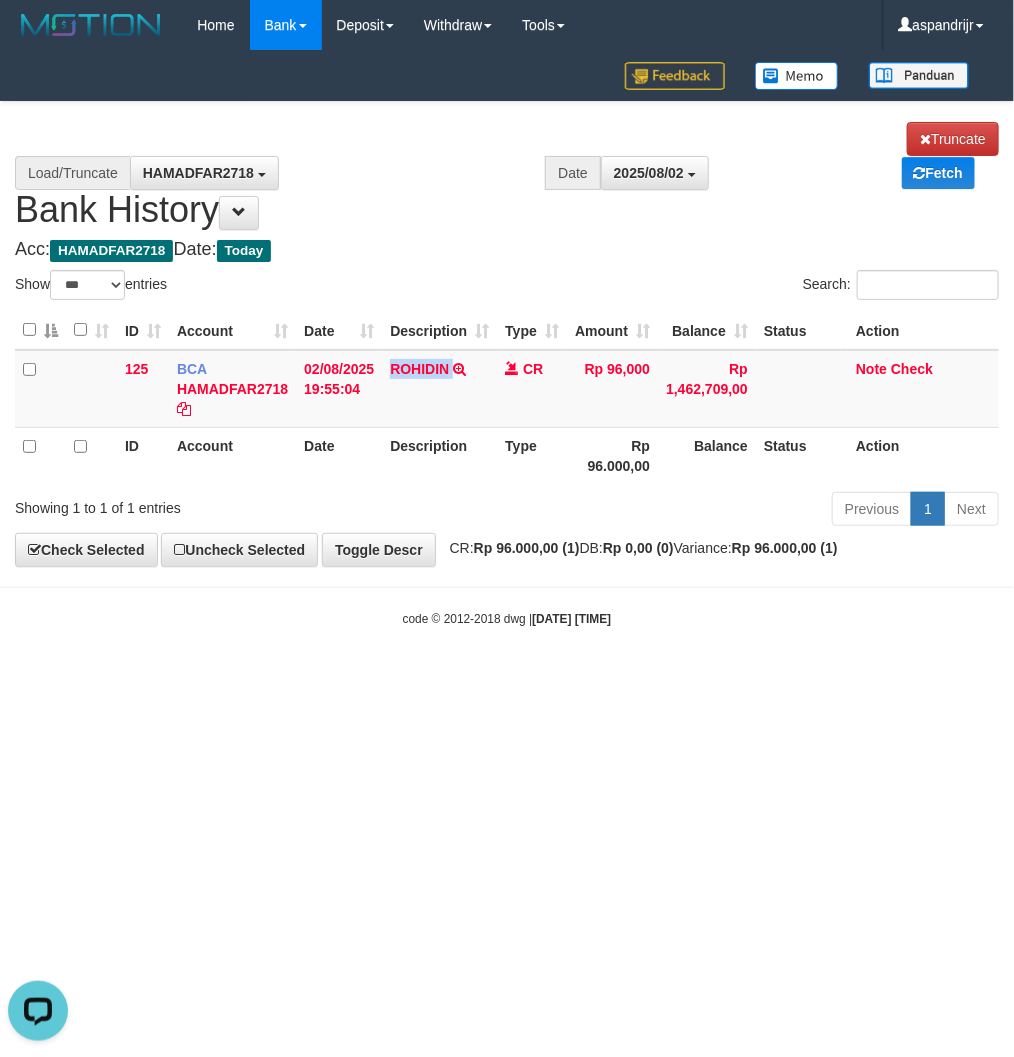 copy on "ROHIDIN" 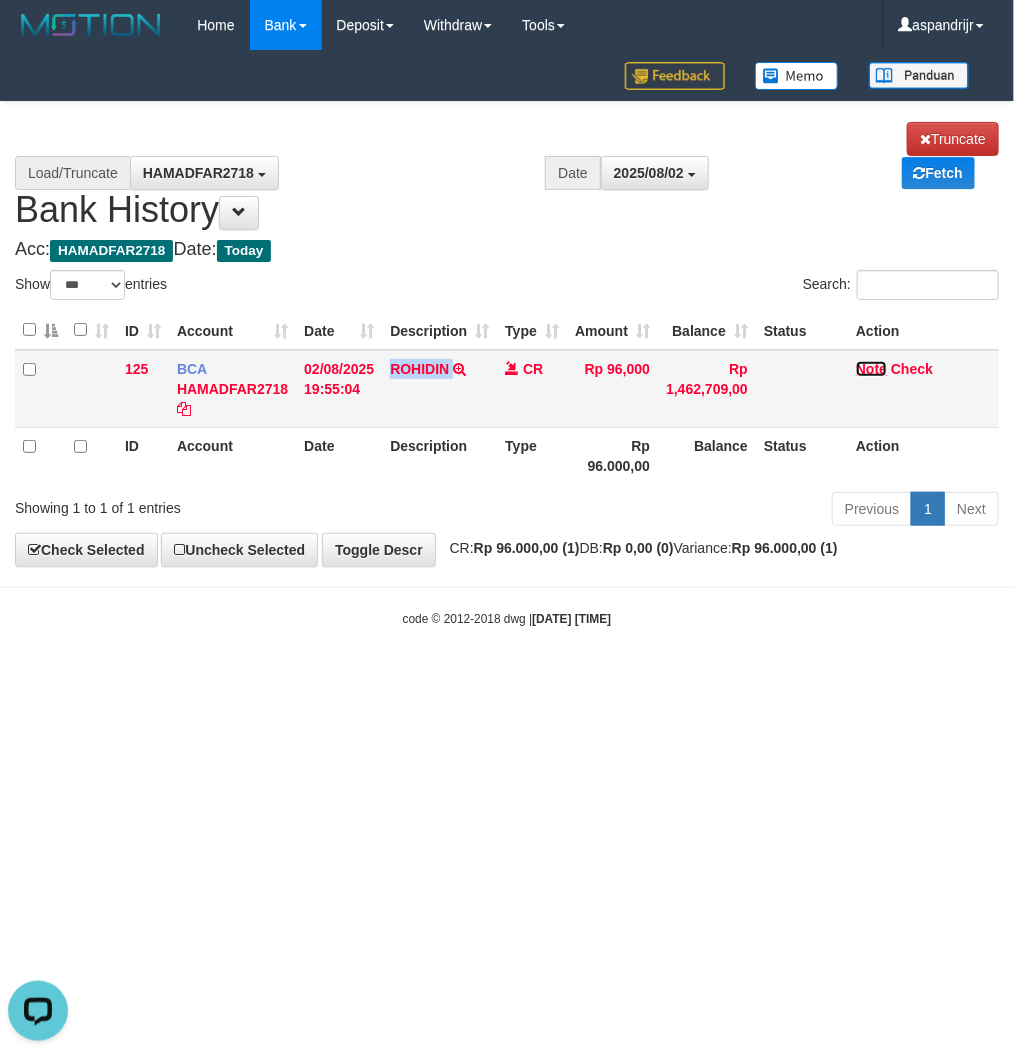click on "Note" at bounding box center (871, 369) 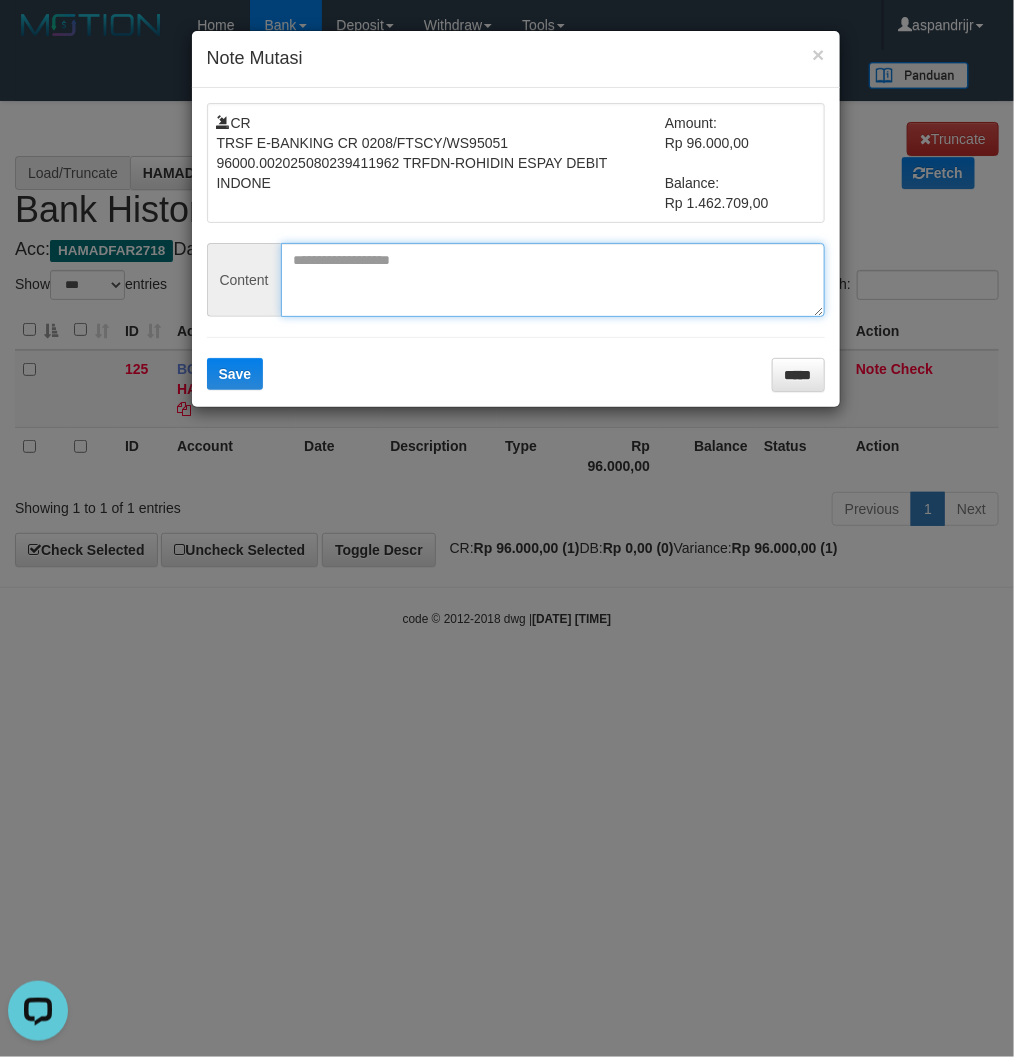 click at bounding box center (553, 280) 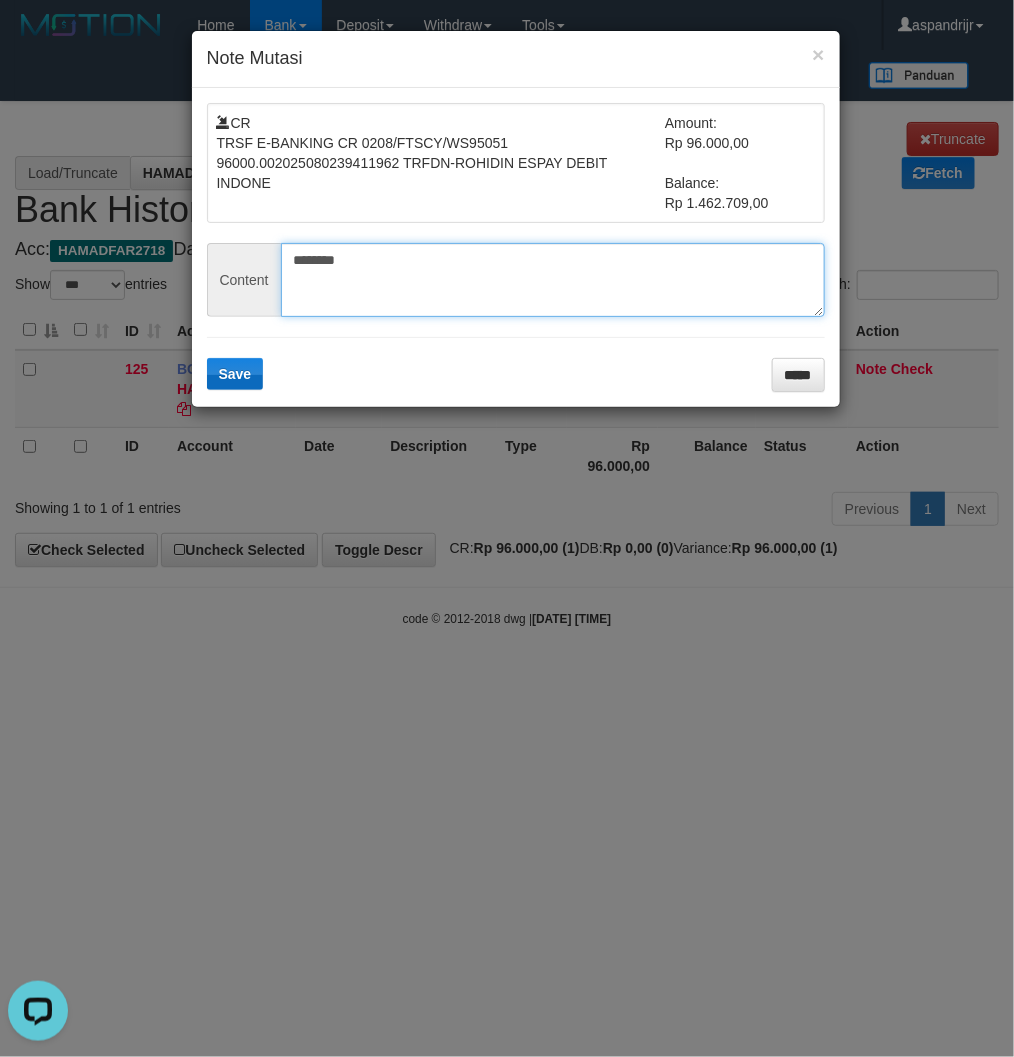 type on "********" 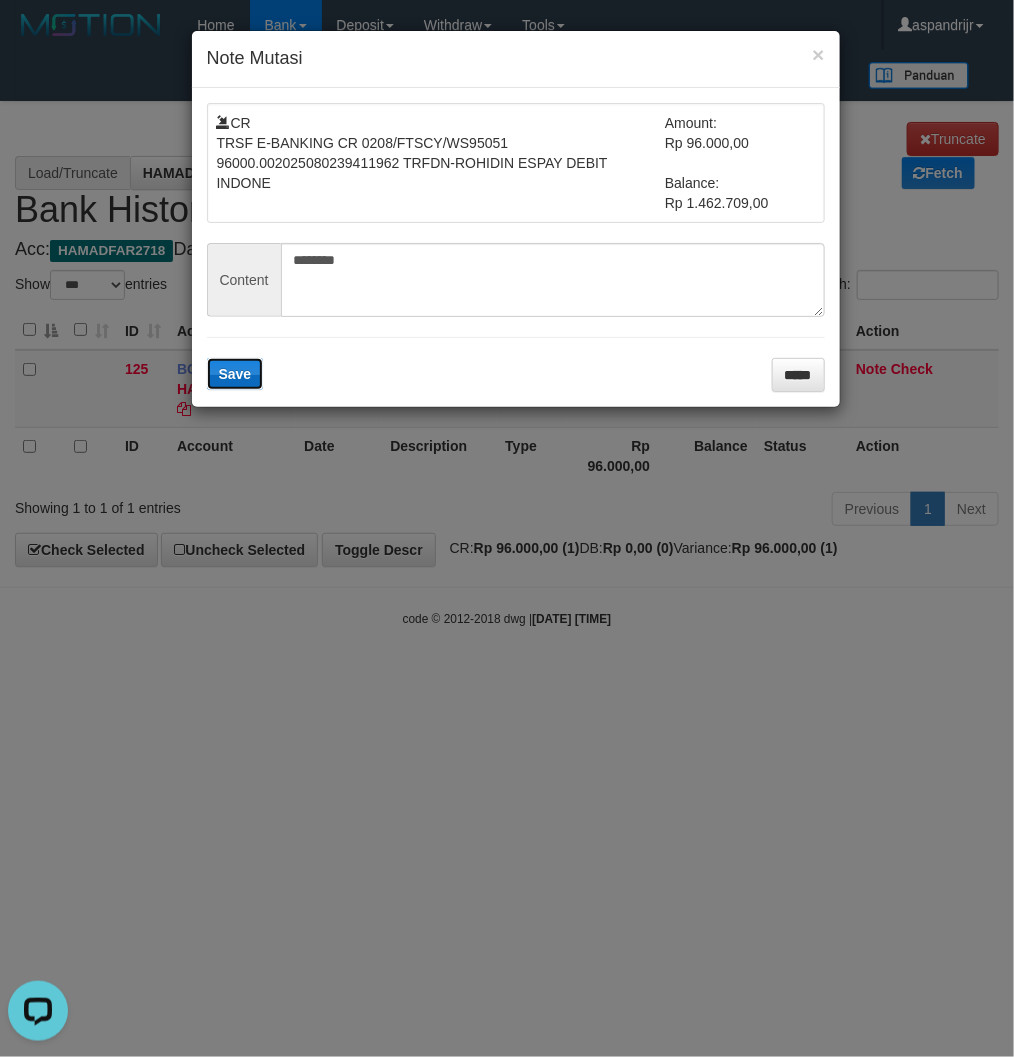 click on "Save" at bounding box center (235, 374) 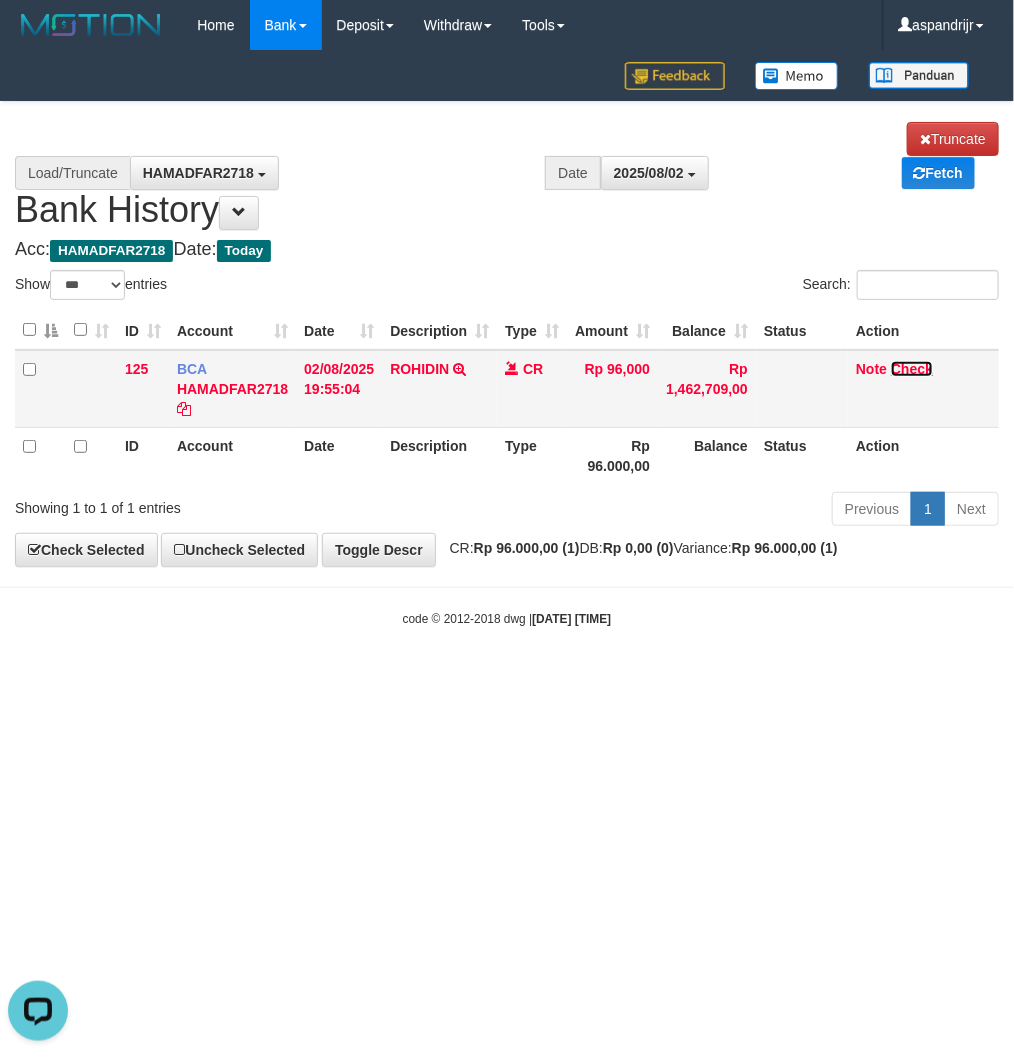 click on "Check" at bounding box center [912, 369] 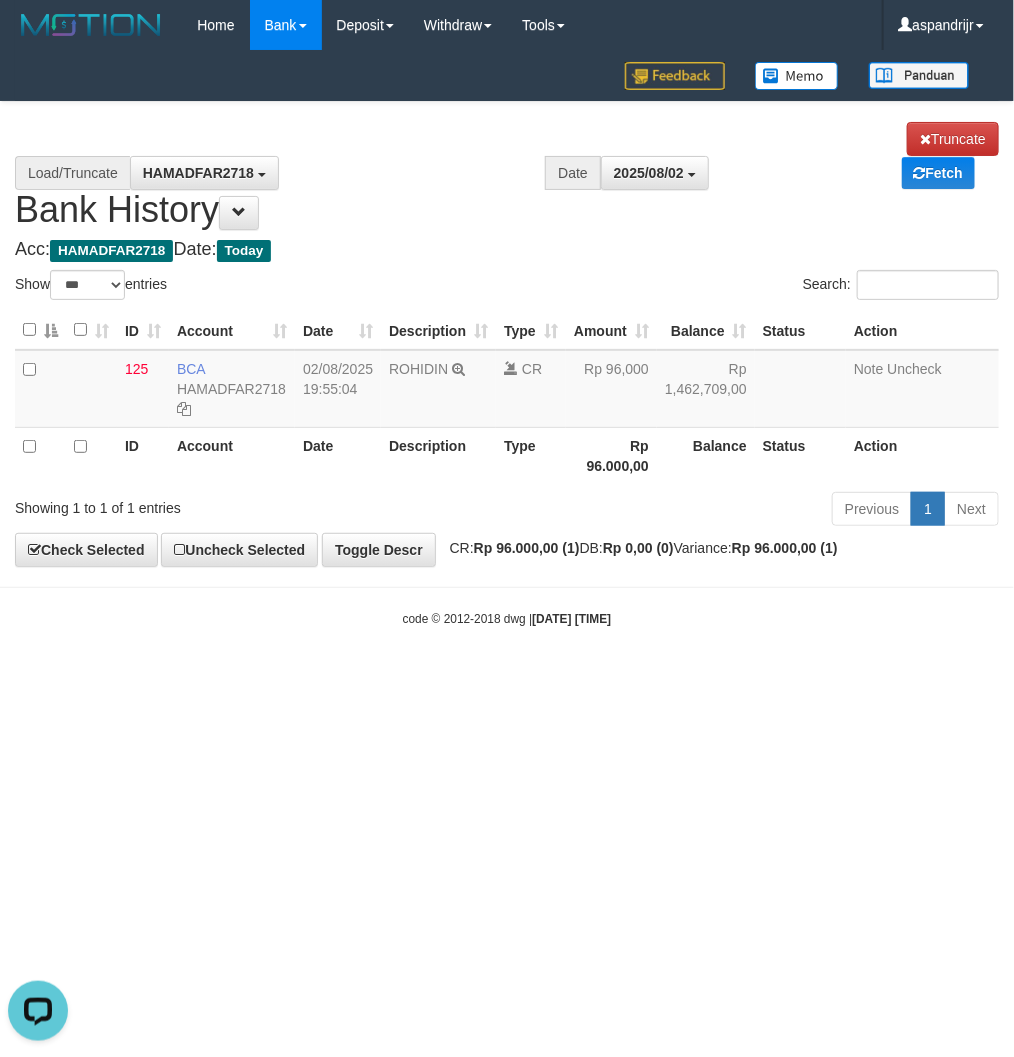 click on "Toggle navigation
Home
Bank
Account List
Load
By Website
Group
[ITOTO]													PRABUJITU
By Load Group (DPS)
Group asp-1
Mutasi Bank
Search
Sync
Note Mutasi
Deposit
DPS List" at bounding box center [507, 339] 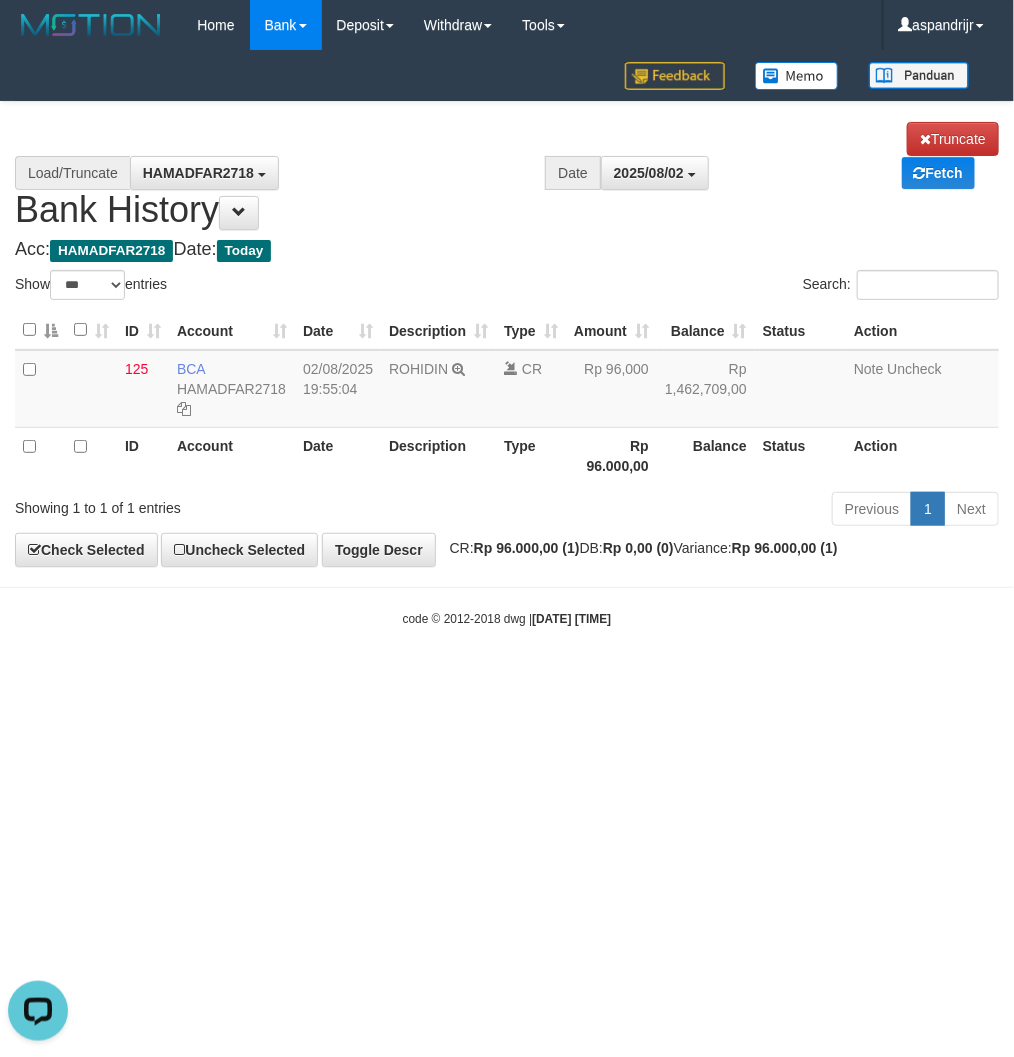click on "Toggle navigation
Home
Bank
Account List
Load
By Website
Group
[ITOTO]													PRABUJITU
By Load Group (DPS)
Group asp-1
Mutasi Bank
Search
Sync
Note Mutasi
Deposit
DPS List" at bounding box center [507, 339] 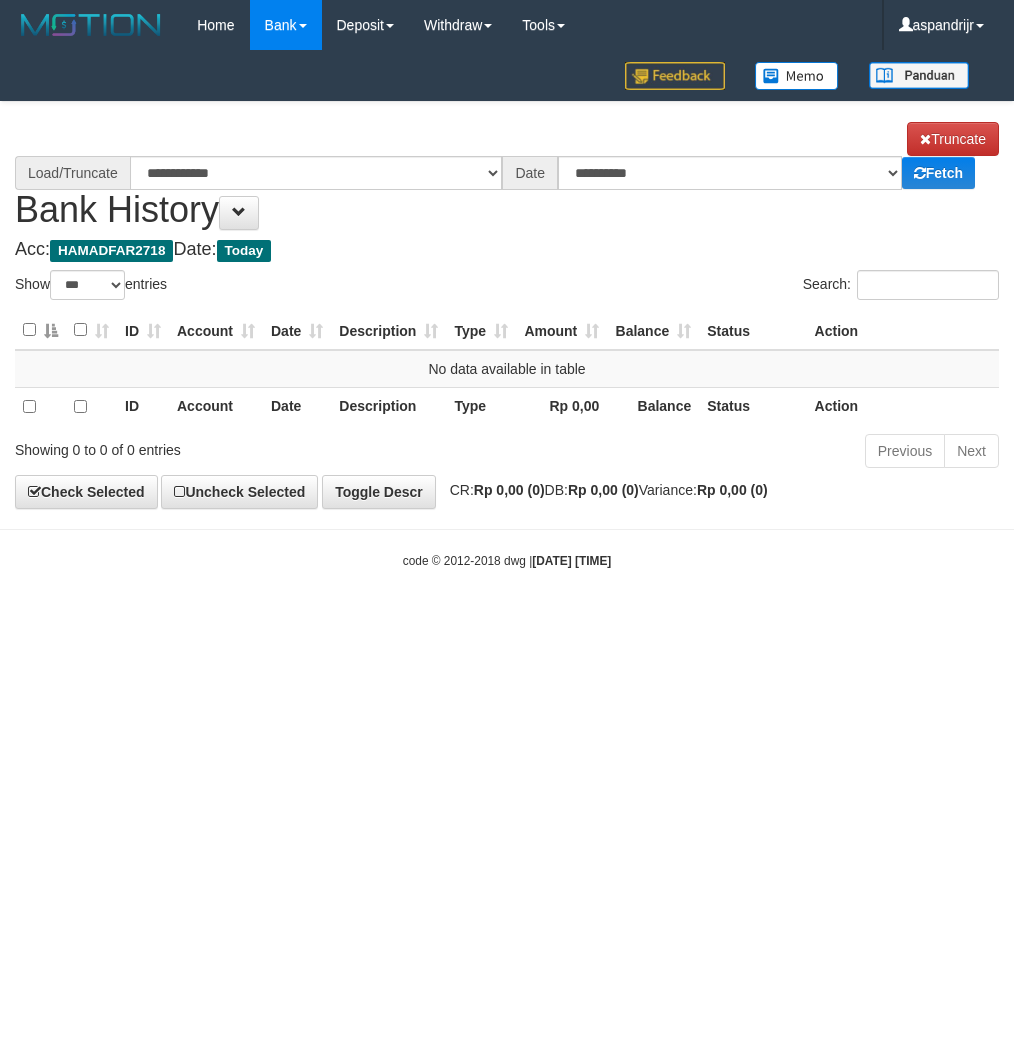 select on "***" 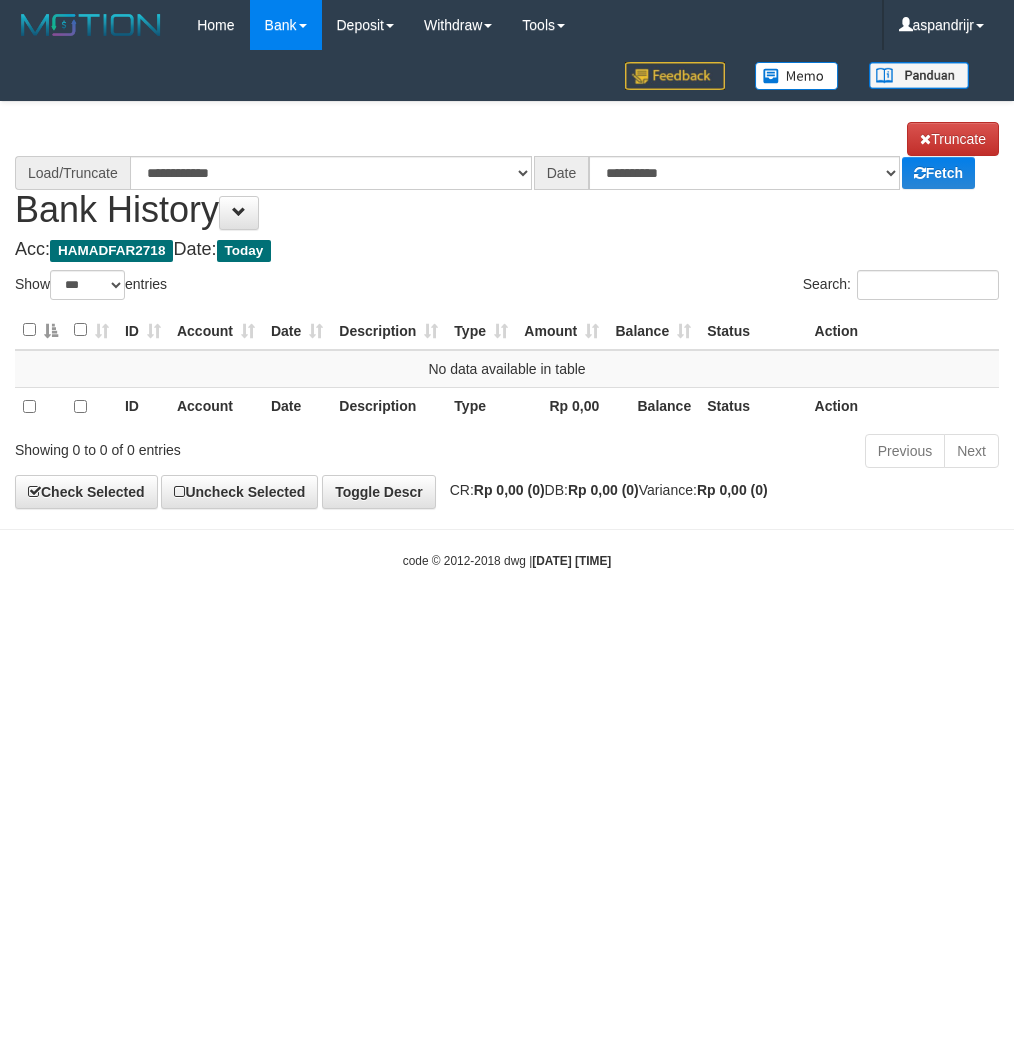 scroll, scrollTop: 0, scrollLeft: 0, axis: both 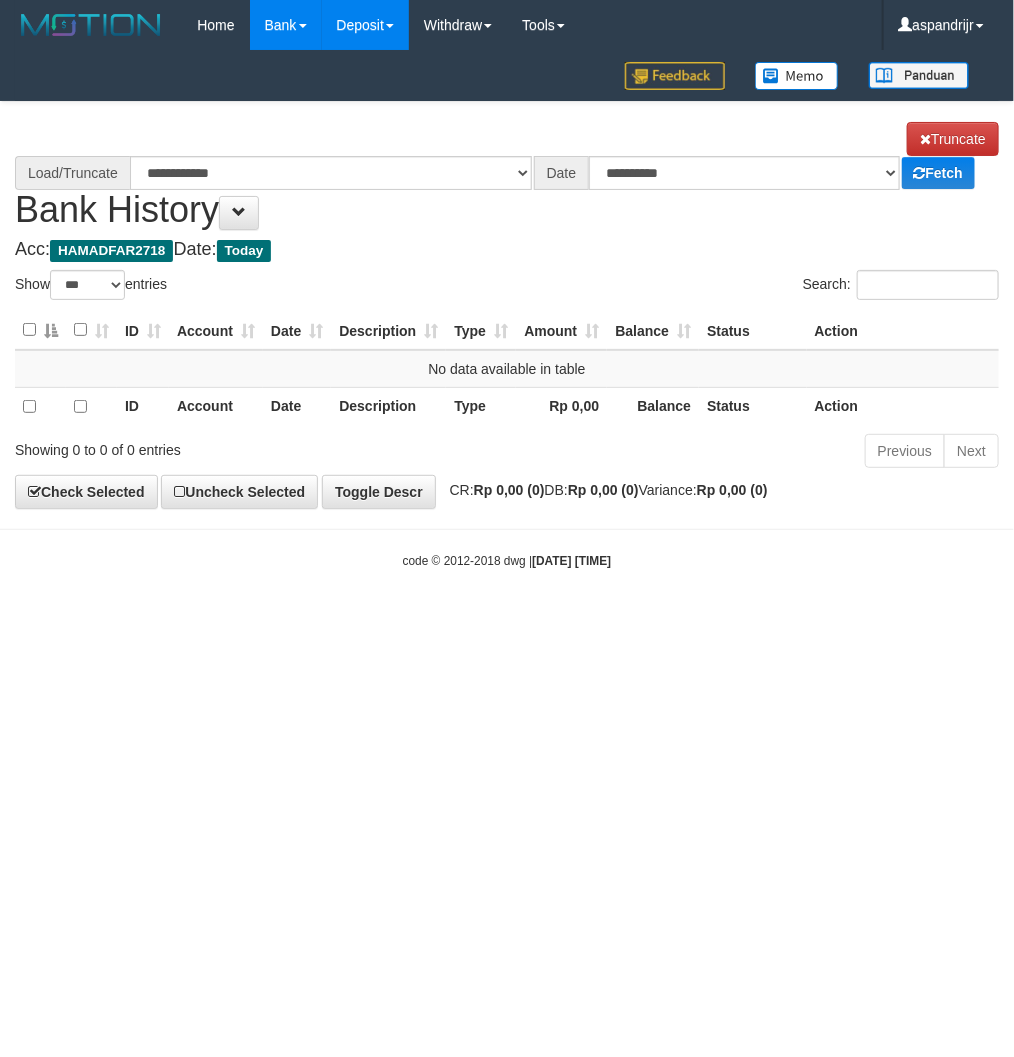 select on "****" 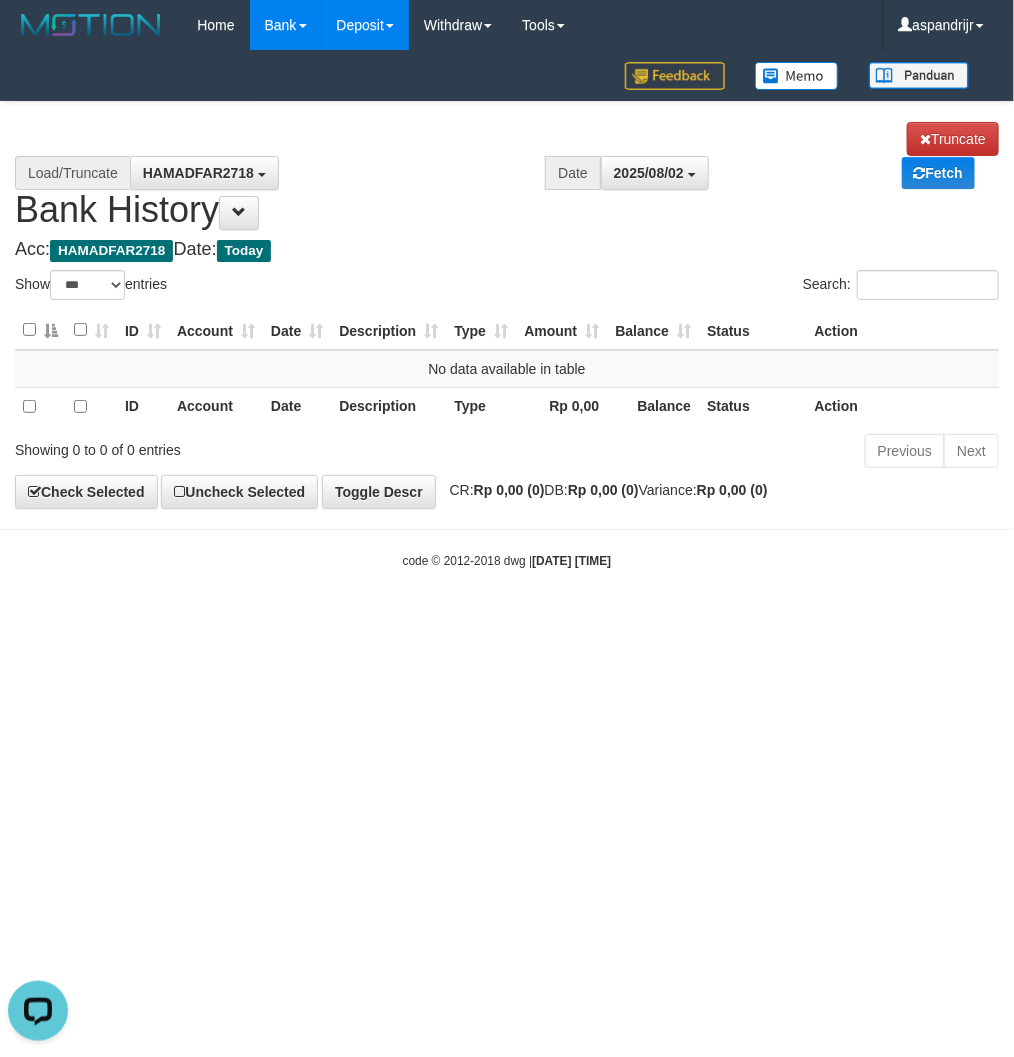 scroll, scrollTop: 0, scrollLeft: 0, axis: both 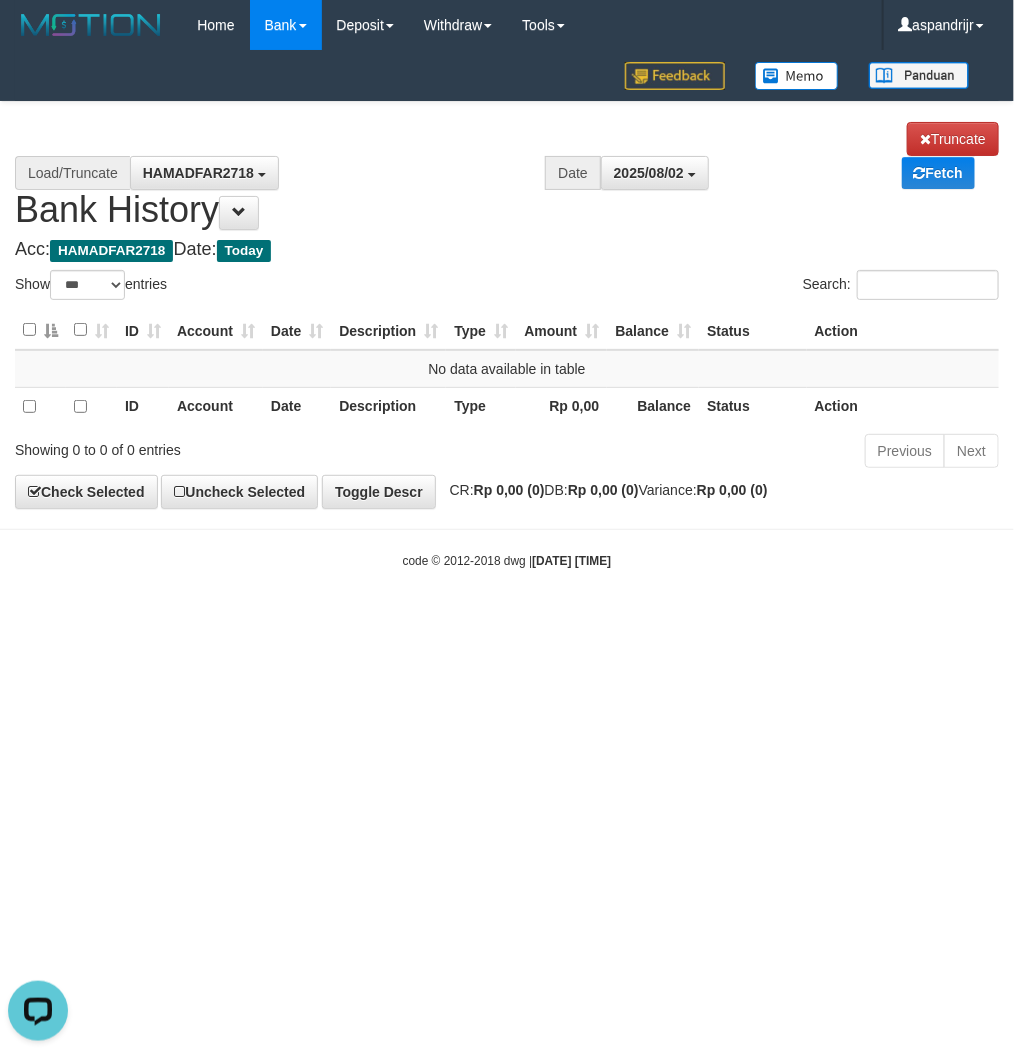 click on "Toggle navigation
Home
Bank
Account List
Load
By Website
Group
[ITOTO]													PRABUJITU
By Load Group (DPS)
Group asp-1
Mutasi Bank
Search
Sync
Note Mutasi
Deposit
DPS List" at bounding box center (507, 310) 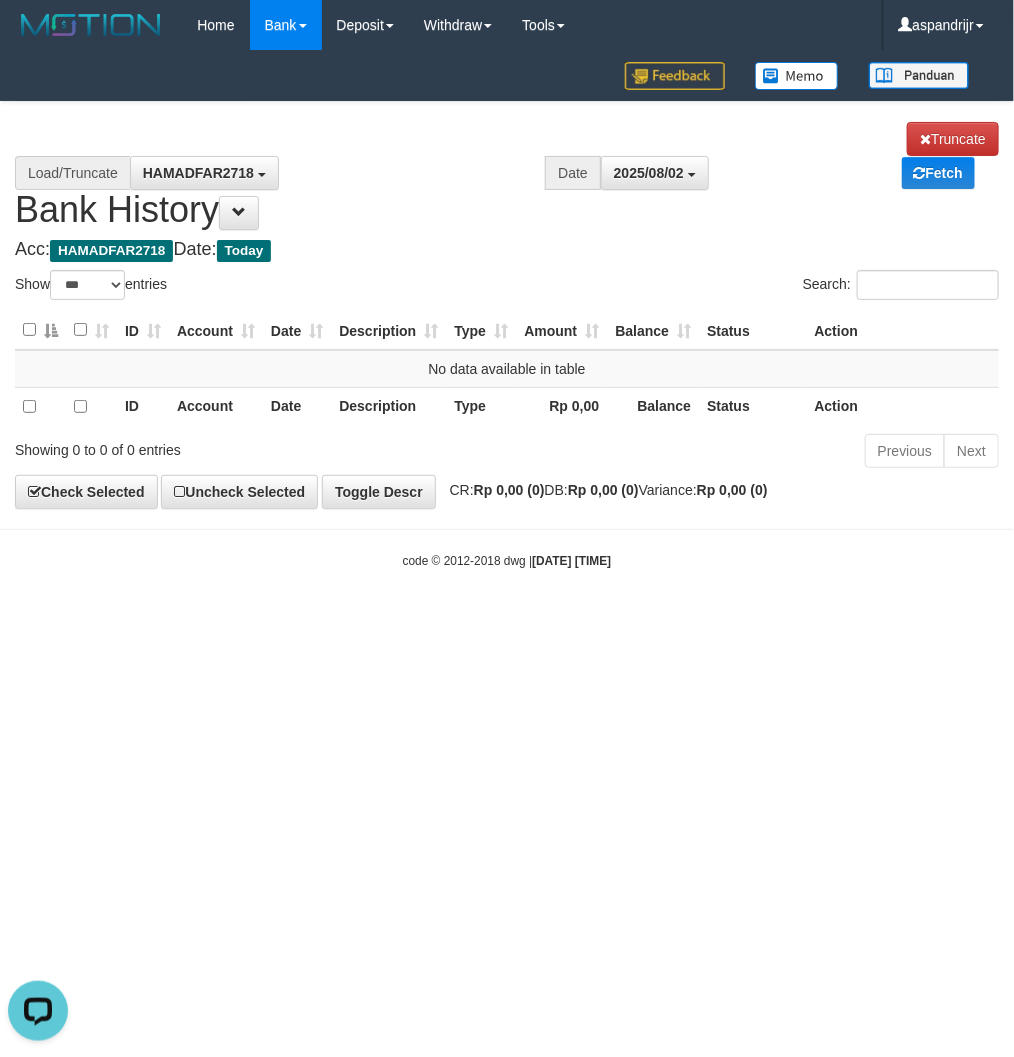click on "Toggle navigation
Home
Bank
Account List
Load
By Website
Group
[ITOTO]													PRABUJITU
By Load Group (DPS)
Group asp-1
Mutasi Bank
Search
Sync
Note Mutasi
Deposit
DPS List" at bounding box center (507, 310) 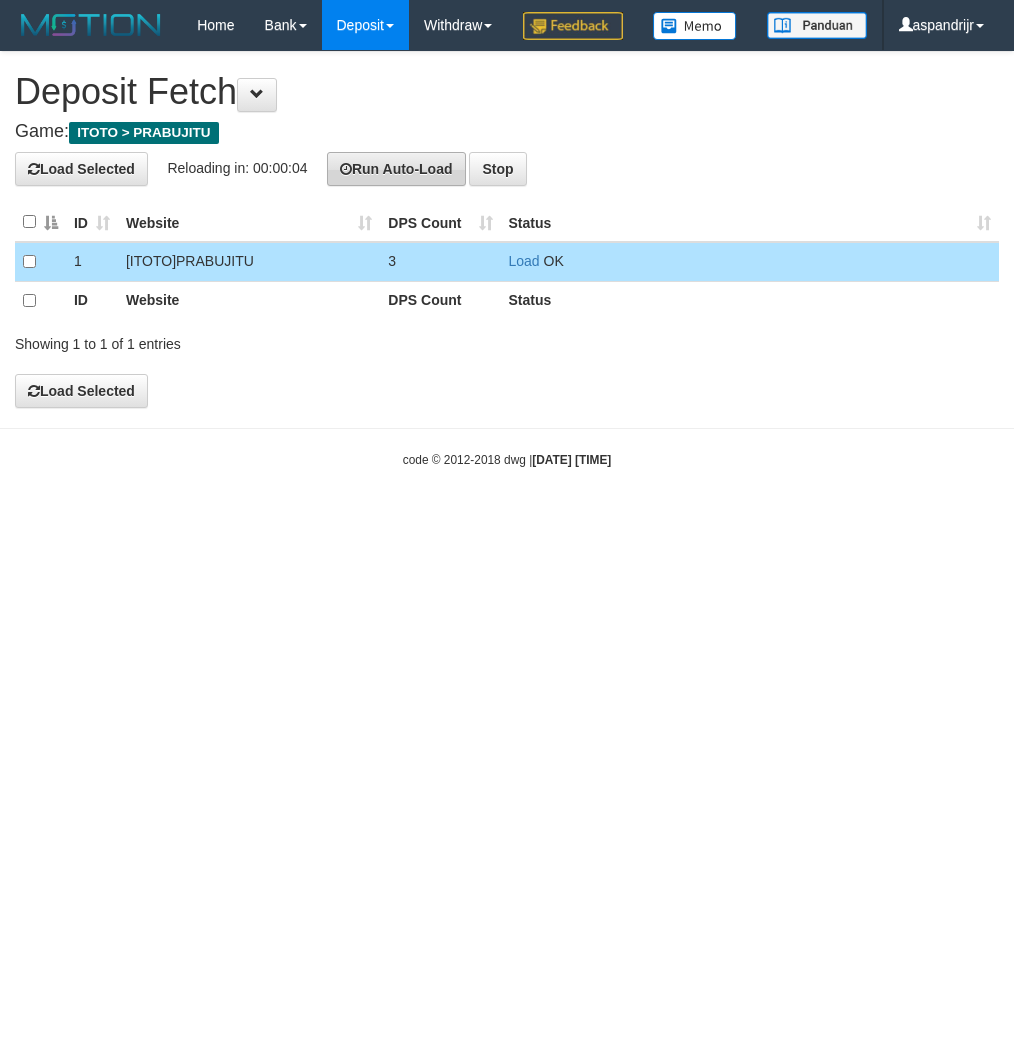 scroll, scrollTop: 0, scrollLeft: 0, axis: both 